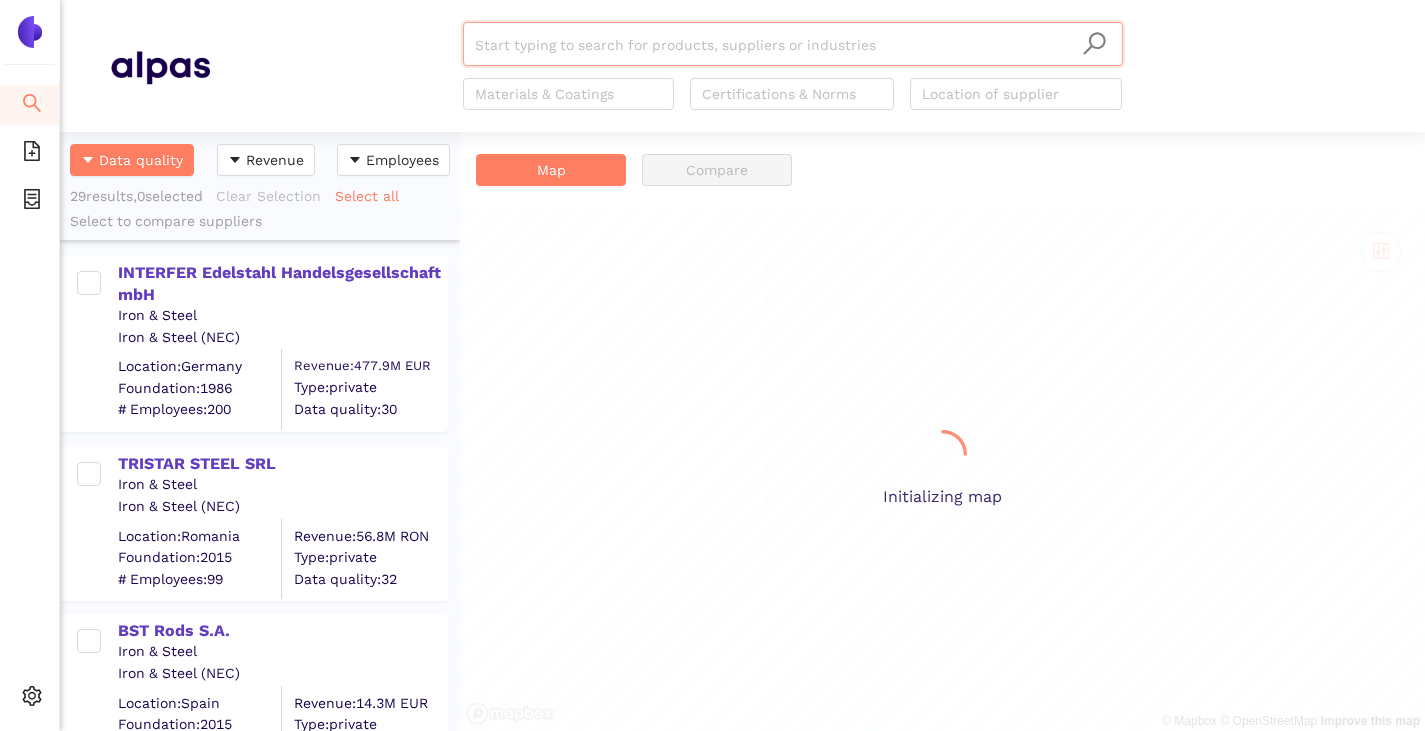 scroll, scrollTop: 0, scrollLeft: 0, axis: both 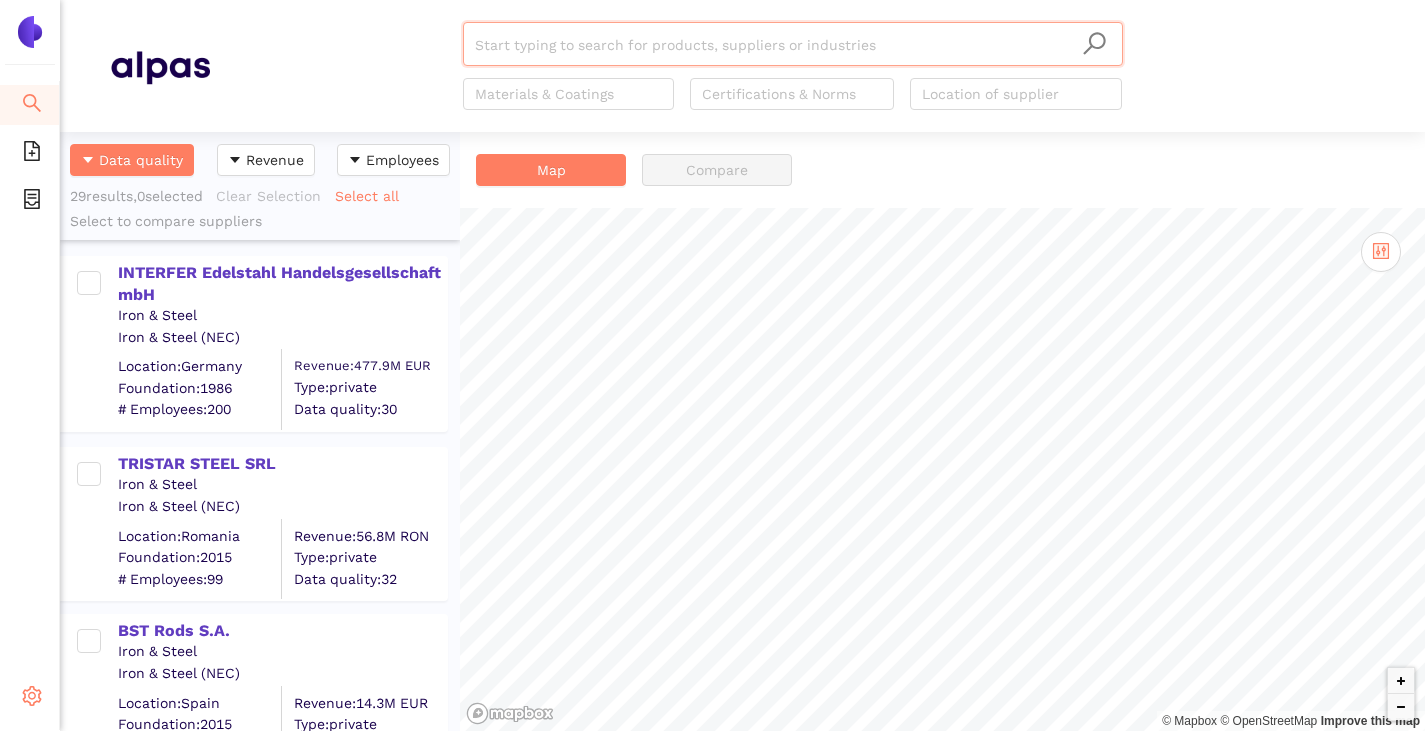 click on "Settings" at bounding box center (30, 699) 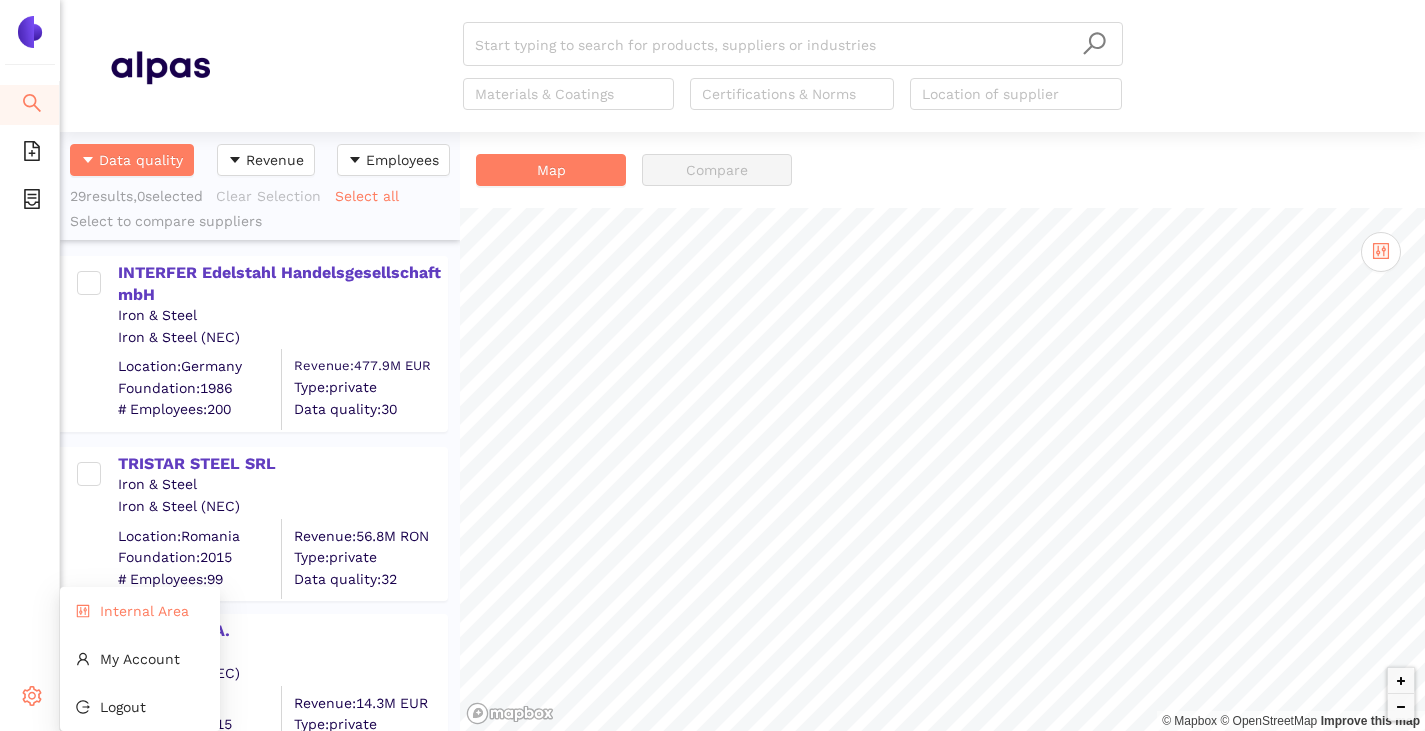 click on "Internal Area" at bounding box center [140, 611] 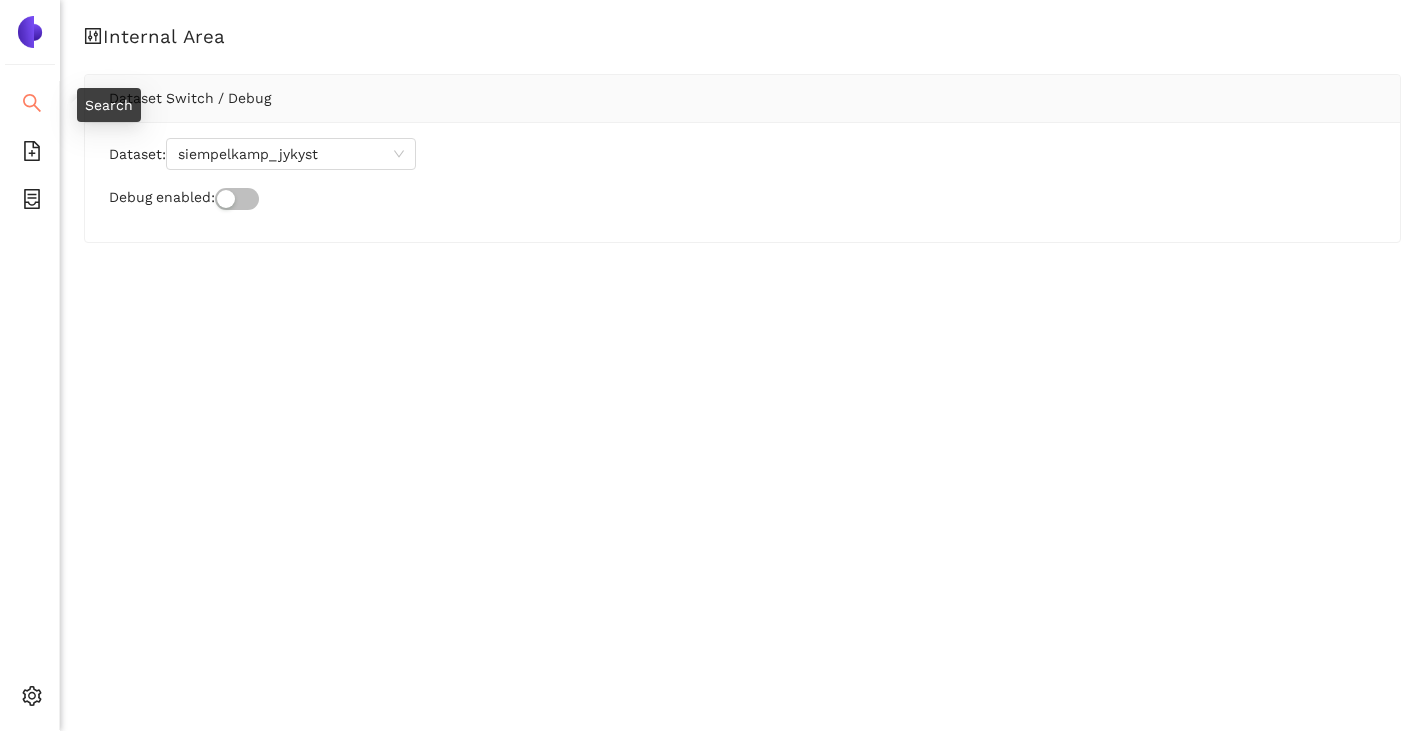 click on "Search" at bounding box center [29, 105] 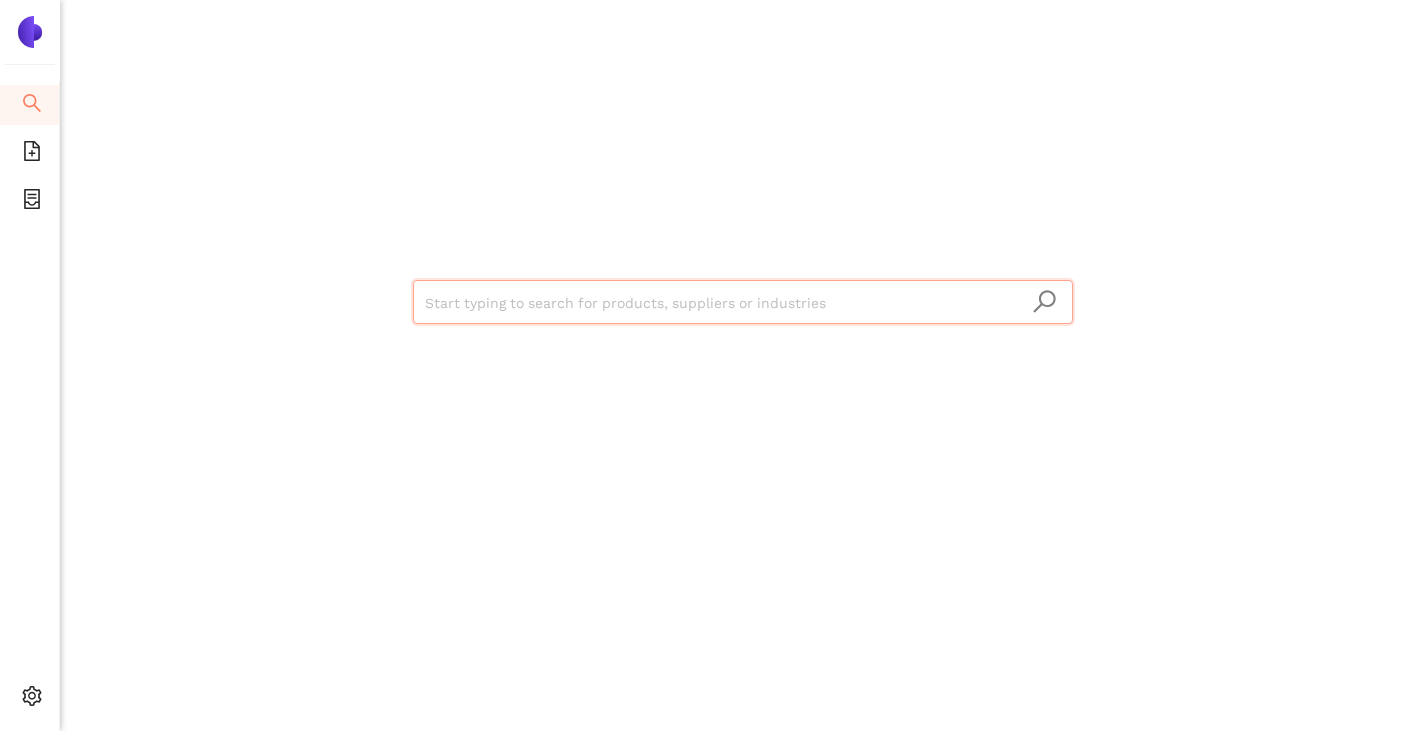 scroll, scrollTop: 0, scrollLeft: 0, axis: both 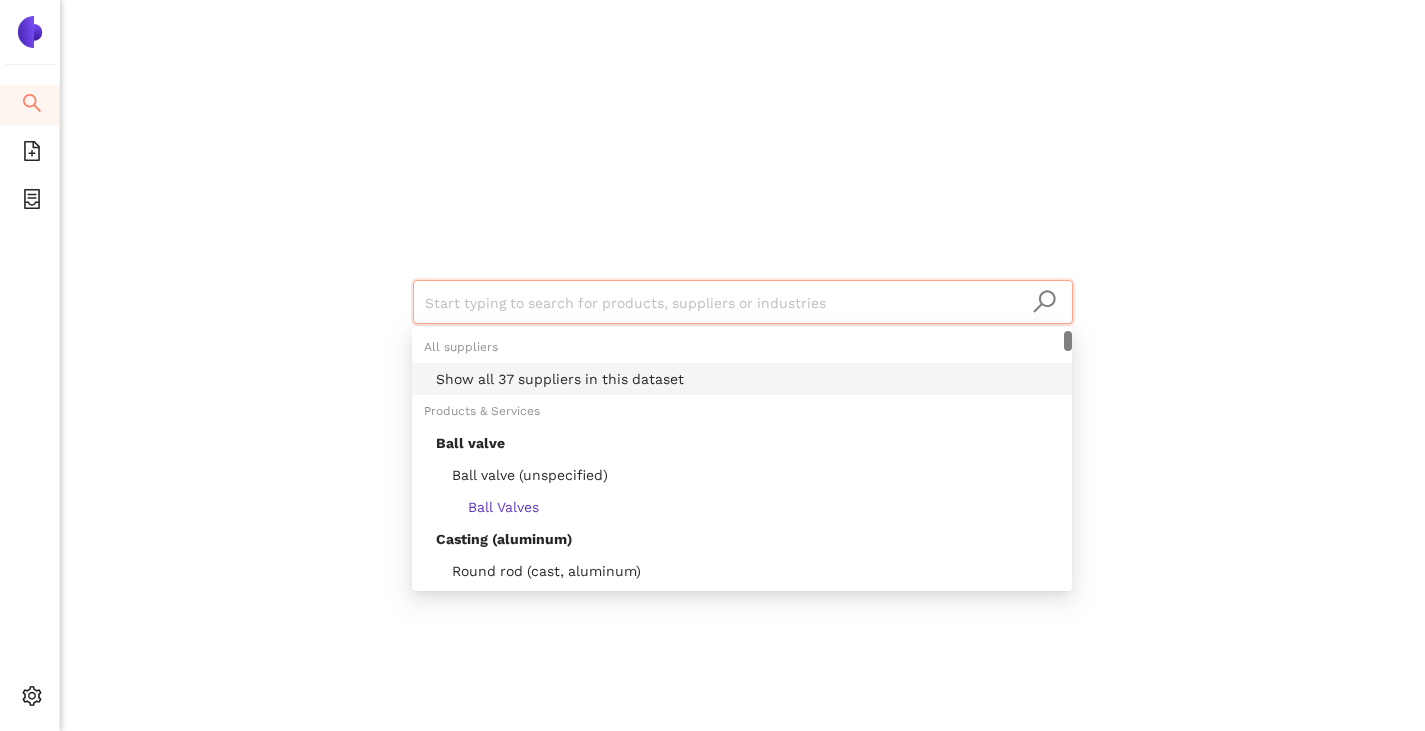 click on "Show all 37 suppliers in this dataset" at bounding box center [748, 379] 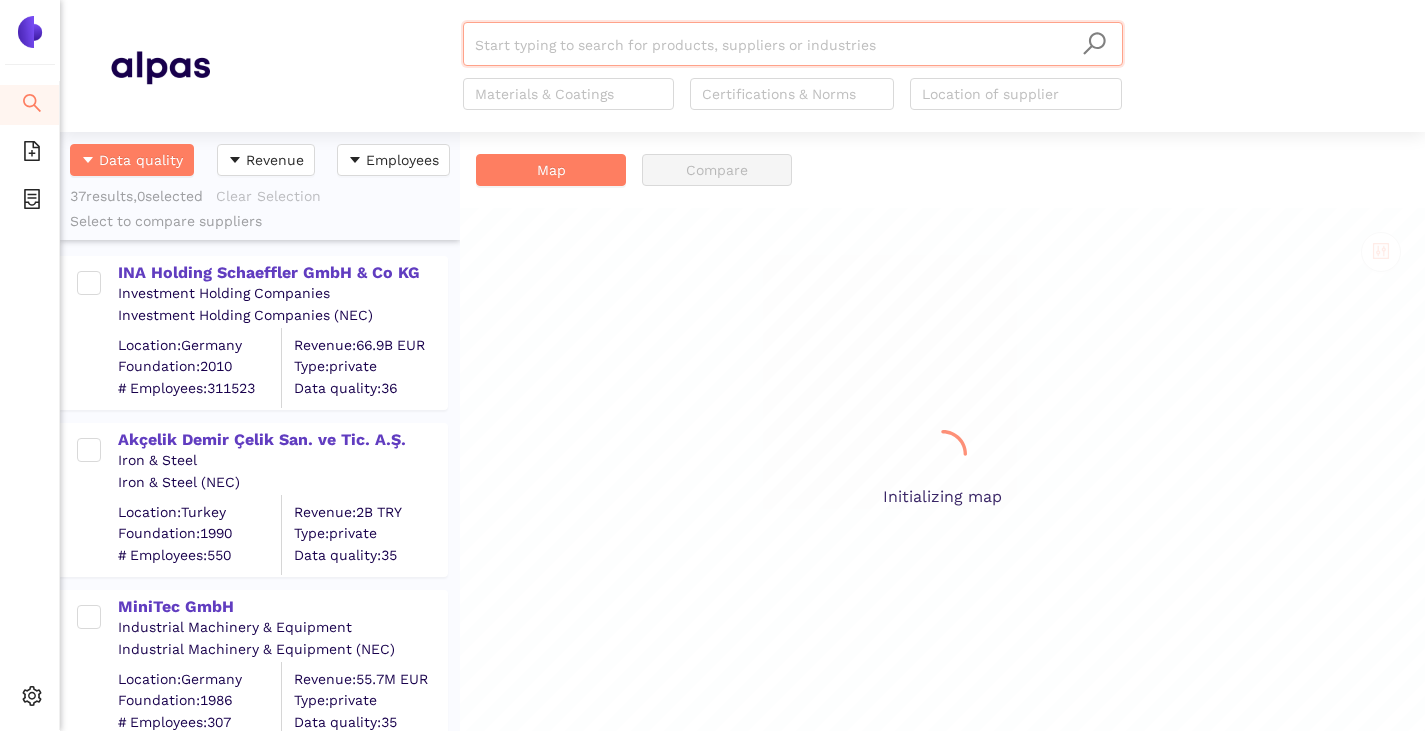 scroll, scrollTop: 16, scrollLeft: 16, axis: both 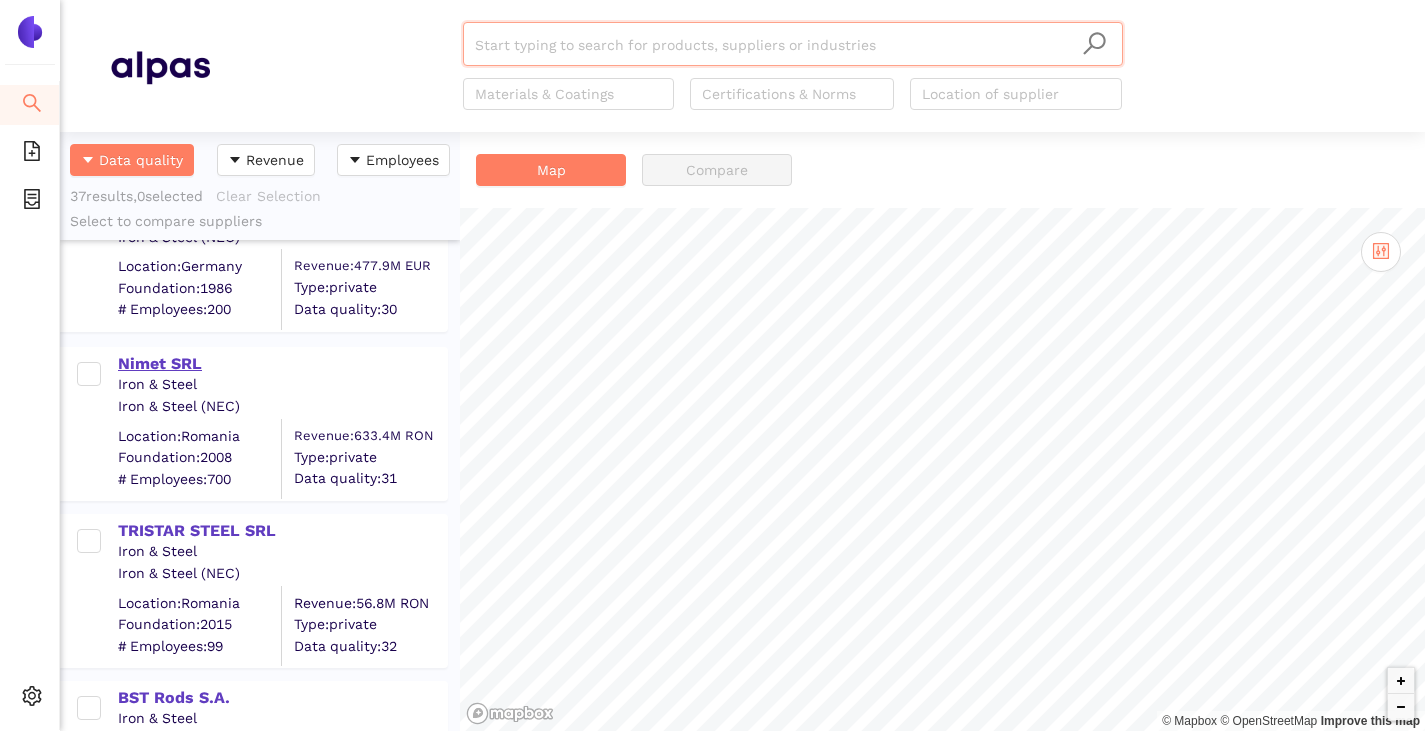 click on "Nimet SRL" at bounding box center (282, 364) 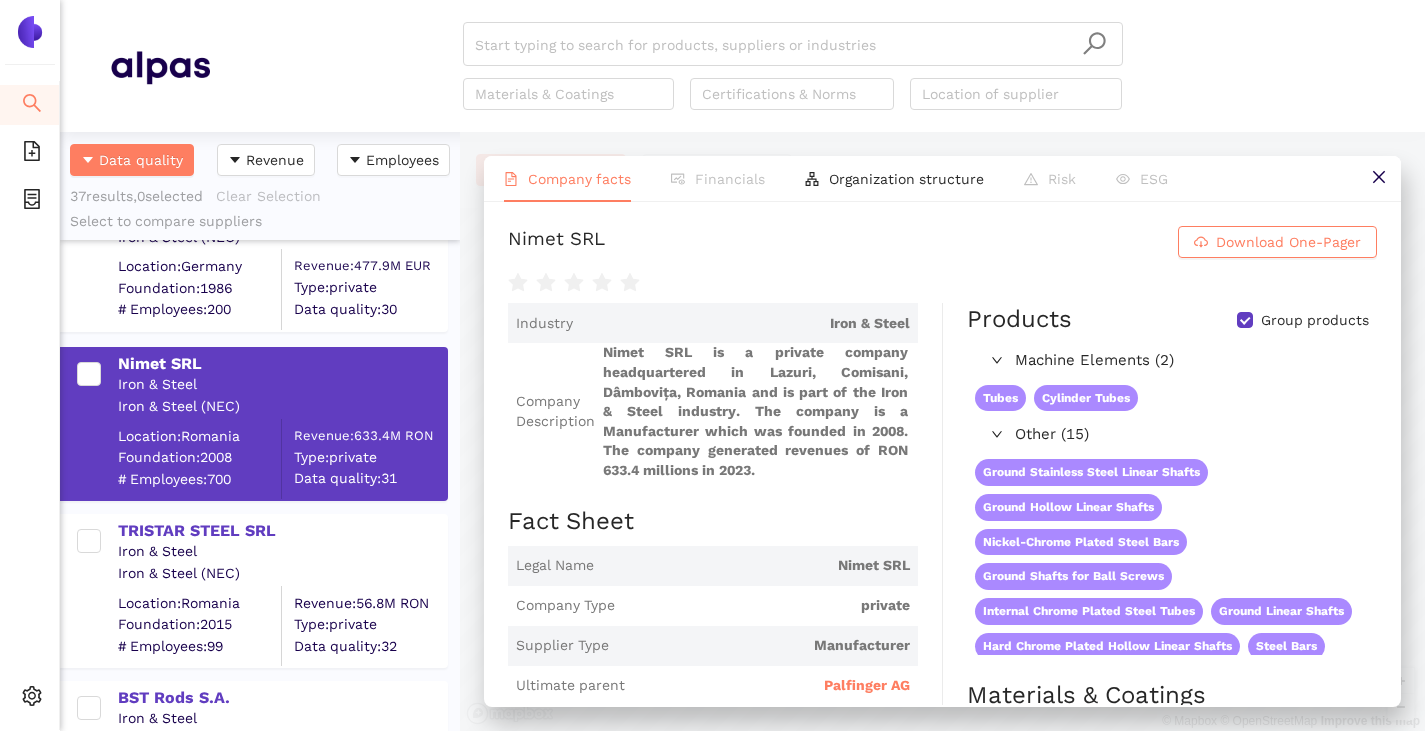 scroll, scrollTop: 200, scrollLeft: 0, axis: vertical 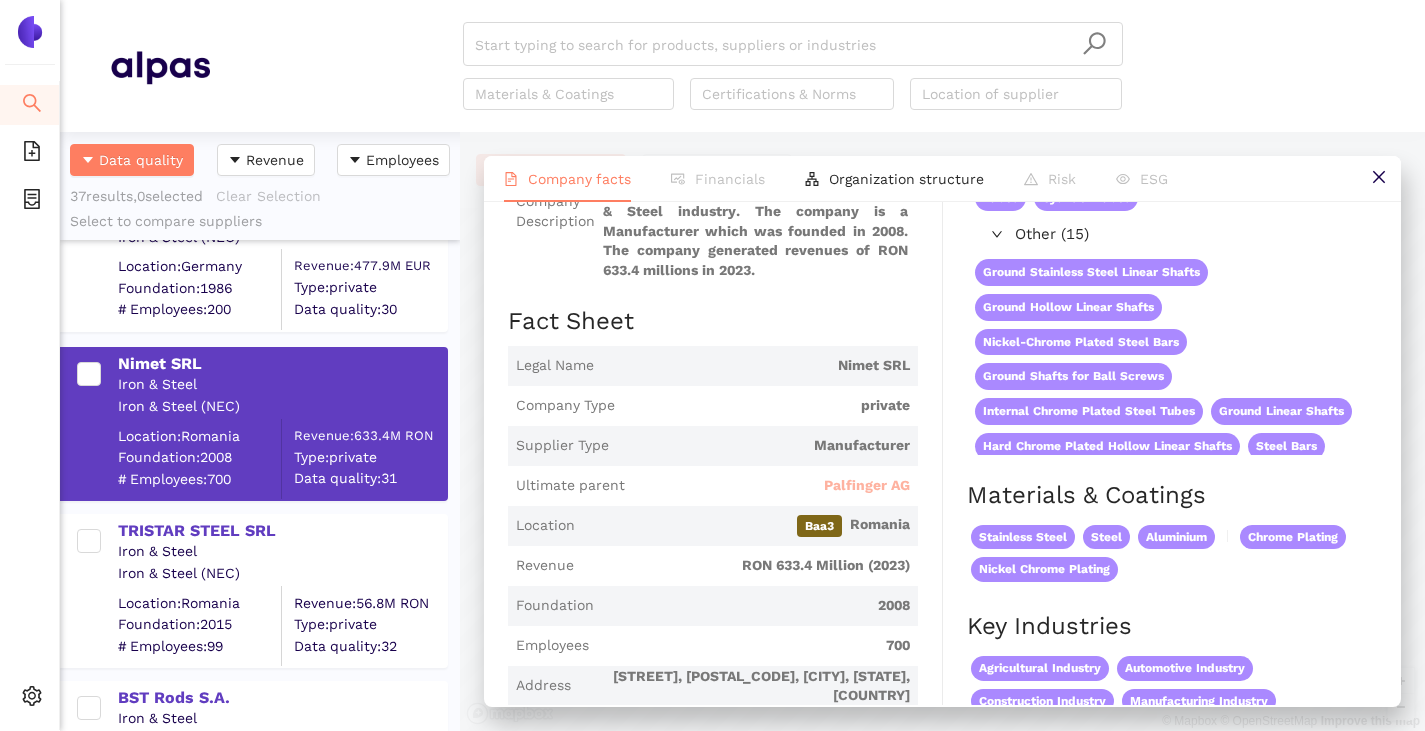 click on "[COMPANY_NAME]" at bounding box center [867, 486] 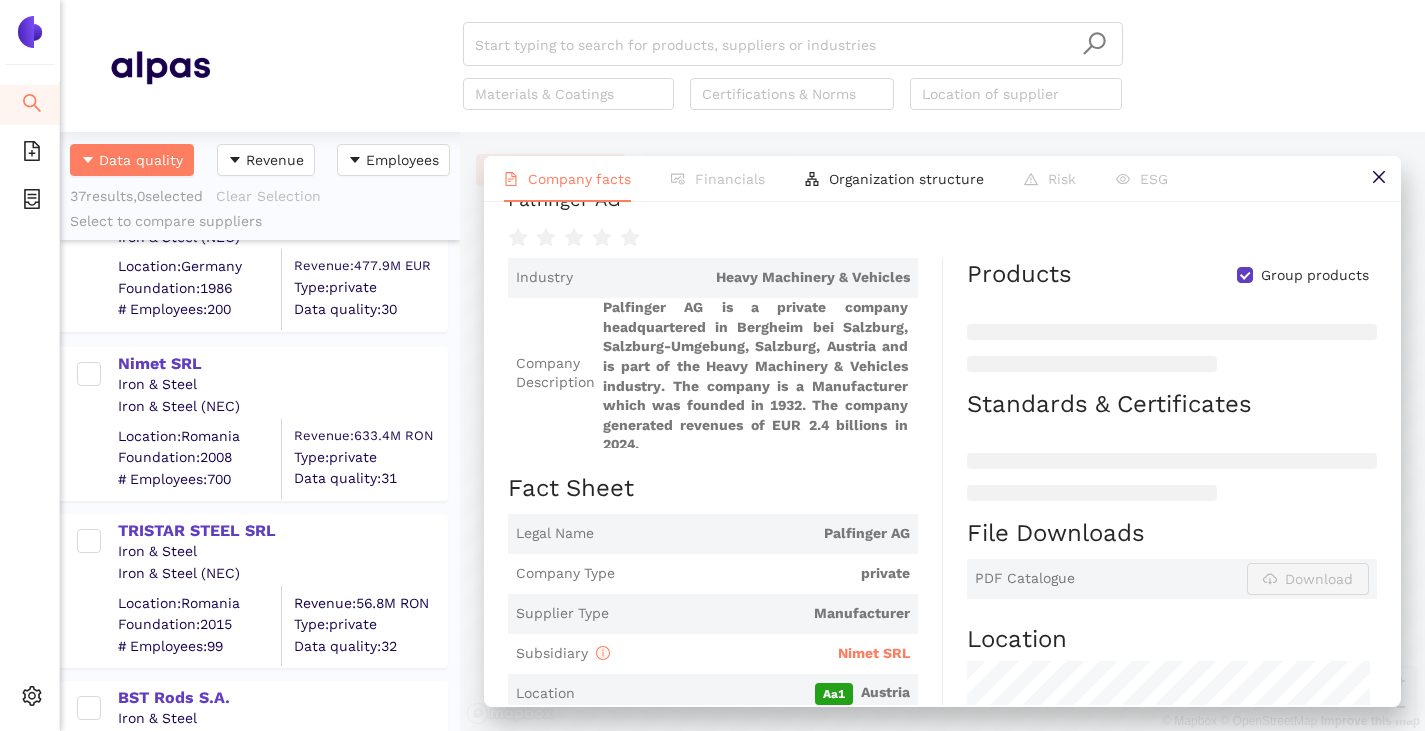 scroll, scrollTop: 400, scrollLeft: 0, axis: vertical 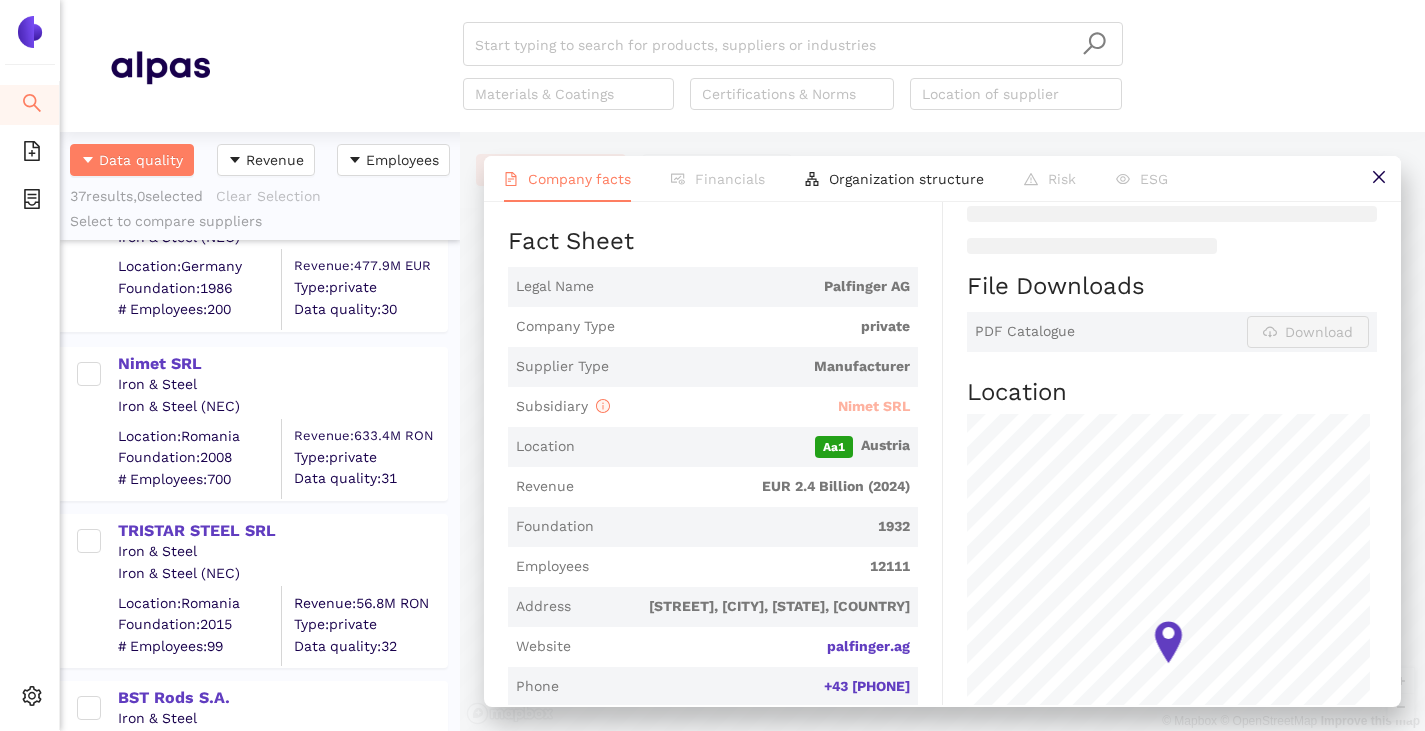 click on "[COMPANY_NAME]" at bounding box center (874, 406) 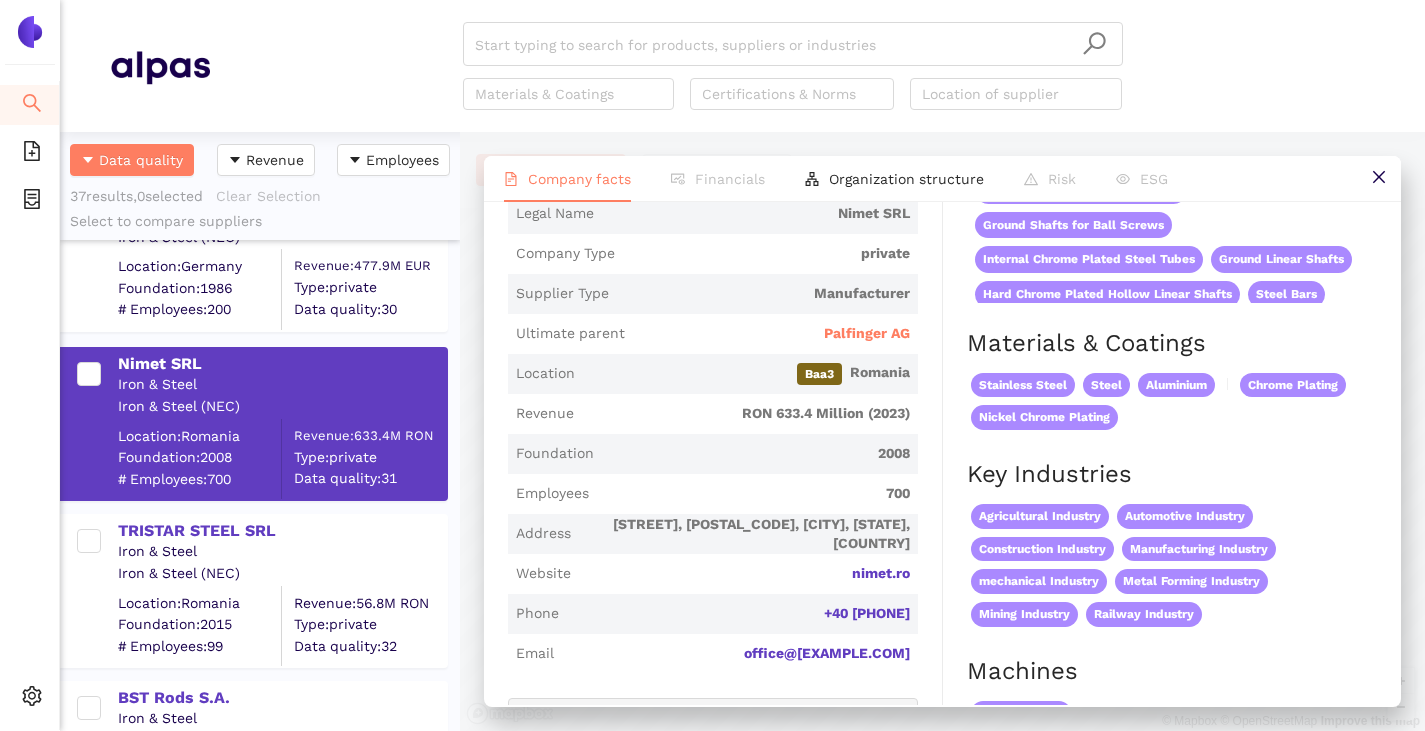 scroll, scrollTop: 0, scrollLeft: 0, axis: both 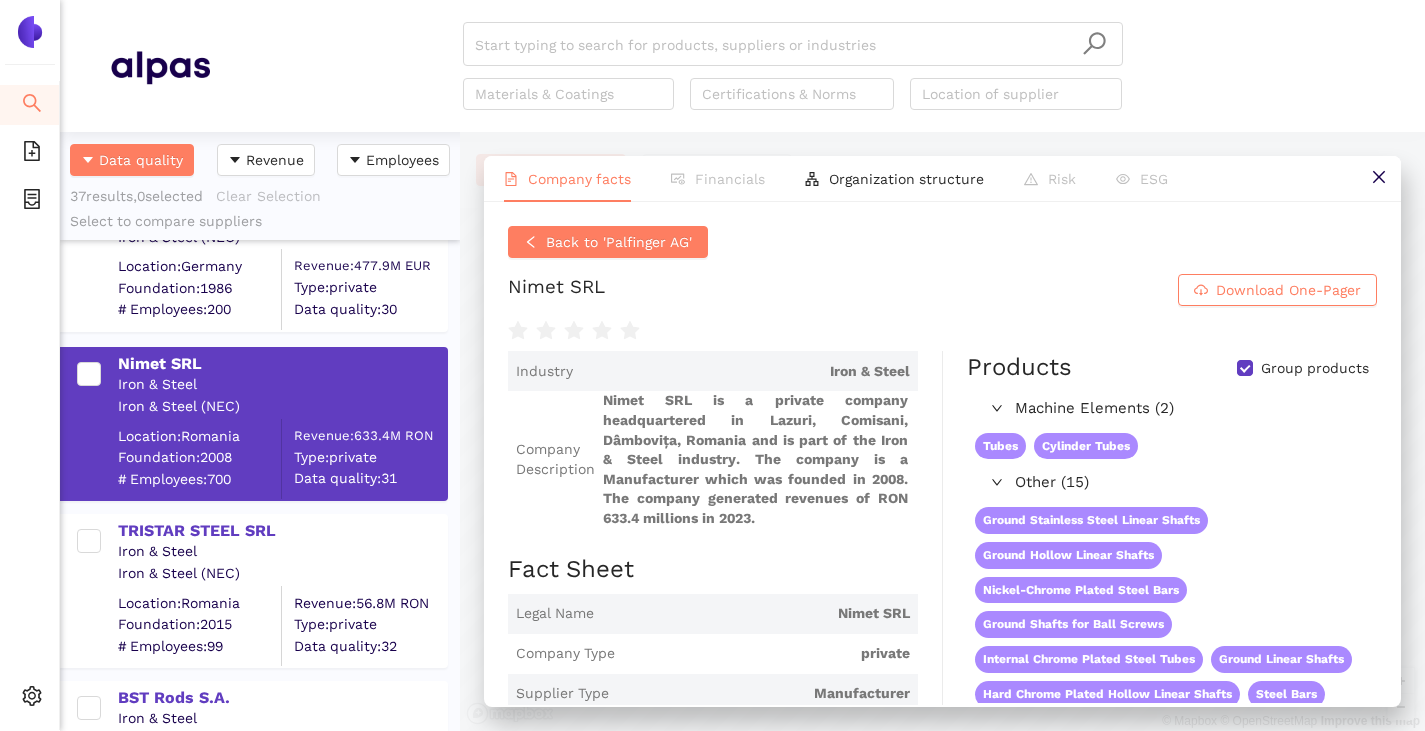 click on "Group products" at bounding box center [1245, 368] 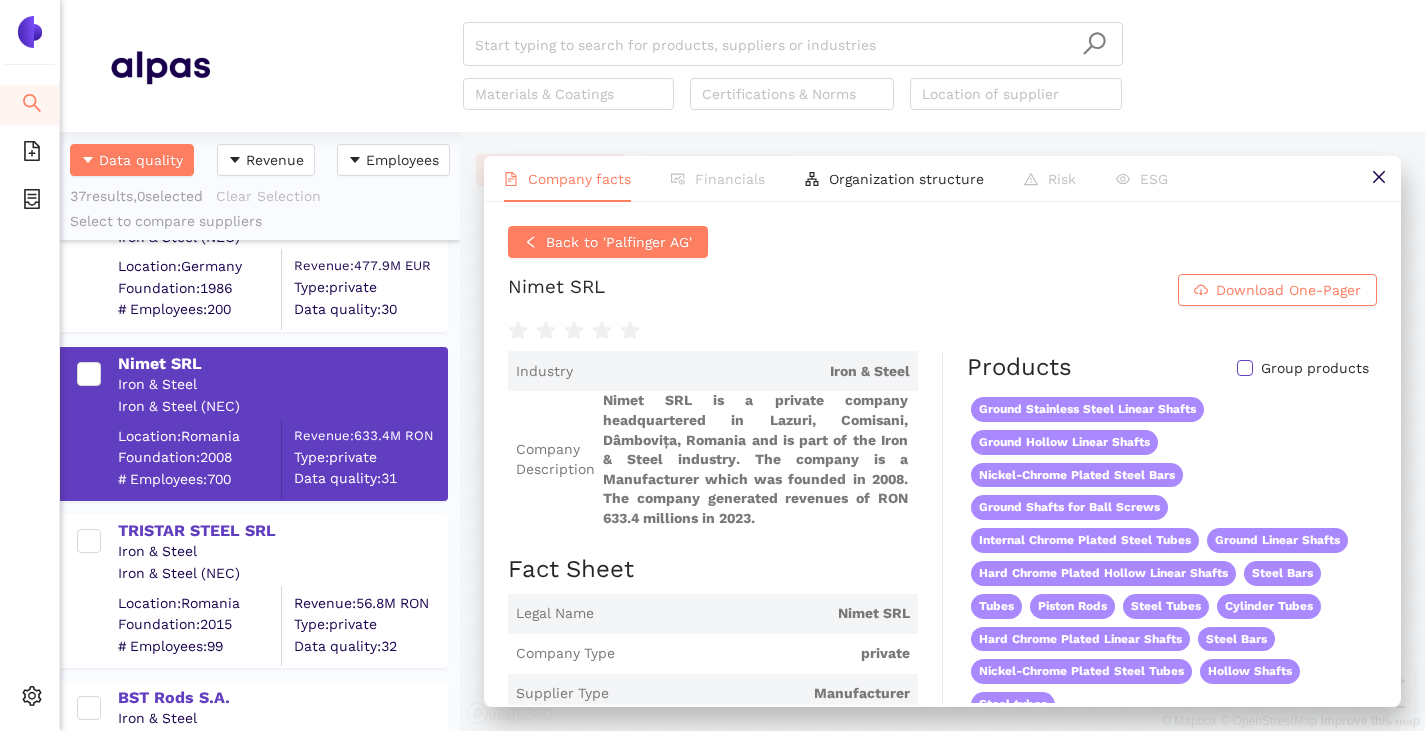 scroll, scrollTop: 50, scrollLeft: 0, axis: vertical 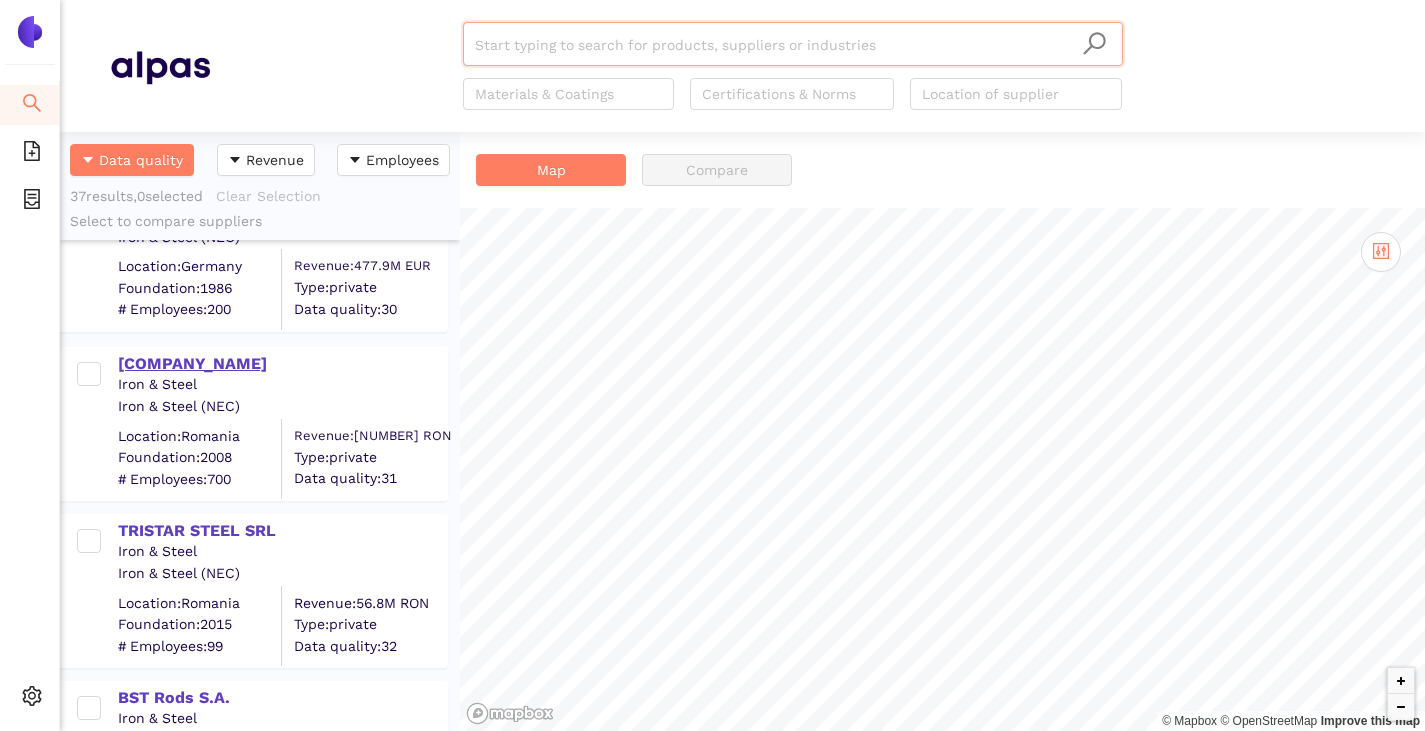 click on "[COMPANY_NAME]" at bounding box center [282, 364] 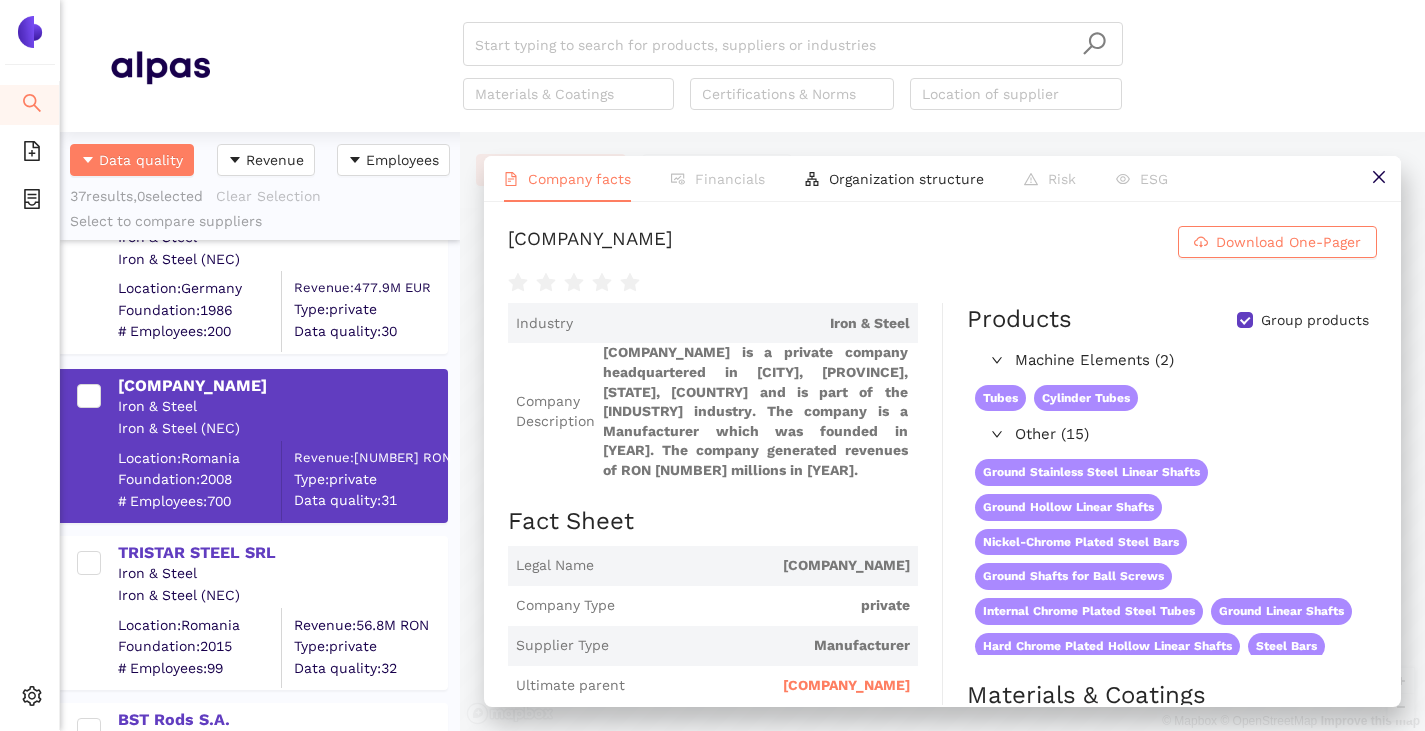 scroll, scrollTop: 100, scrollLeft: 0, axis: vertical 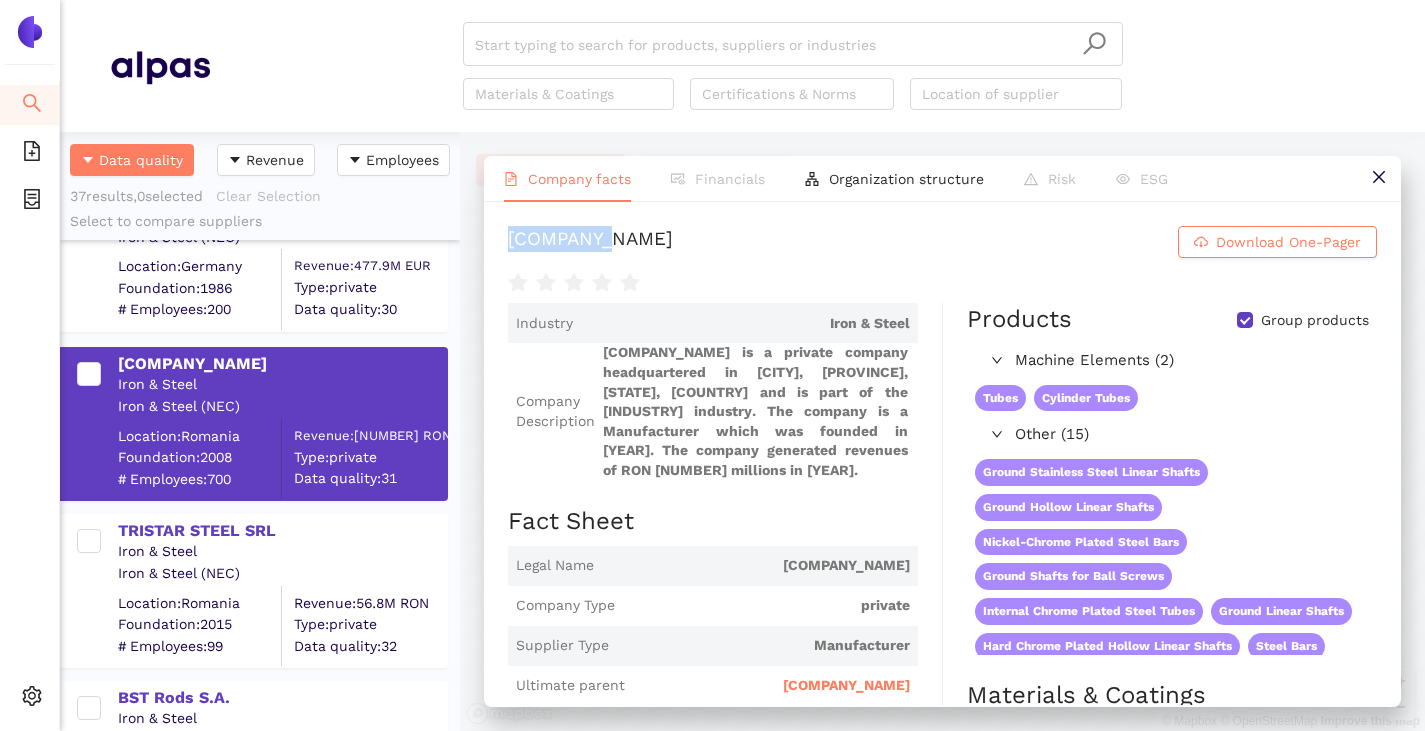 drag, startPoint x: 525, startPoint y: 228, endPoint x: 652, endPoint y: 234, distance: 127.141655 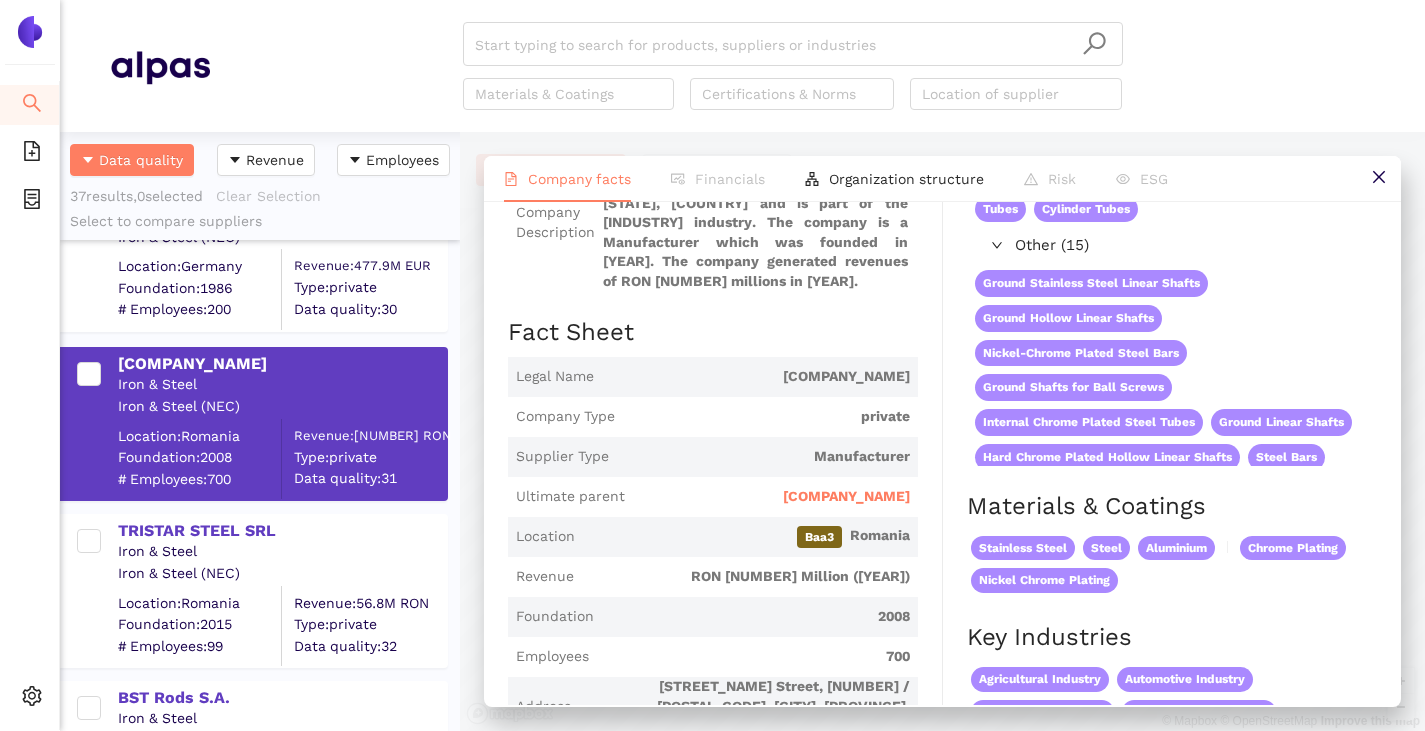 scroll, scrollTop: 200, scrollLeft: 0, axis: vertical 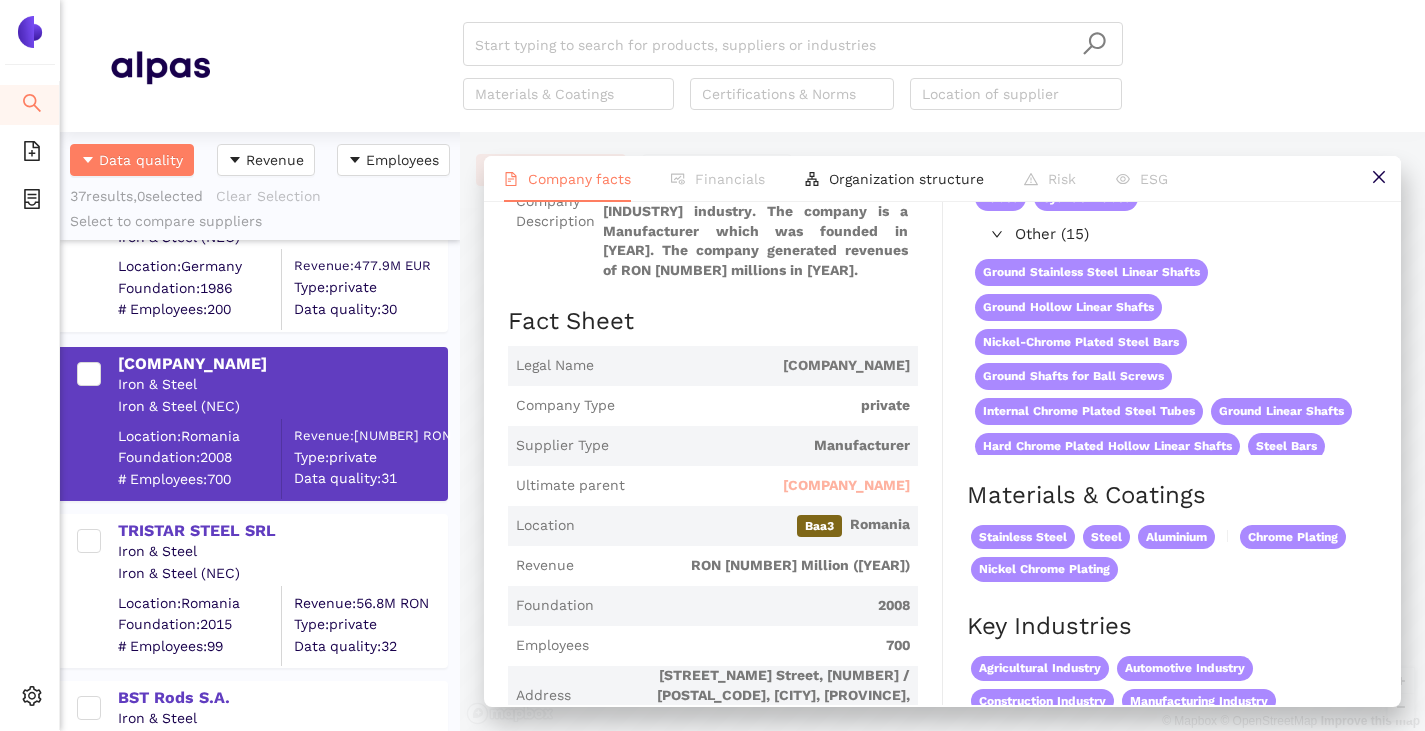 click on "[COMPANY_NAME]" at bounding box center [846, 486] 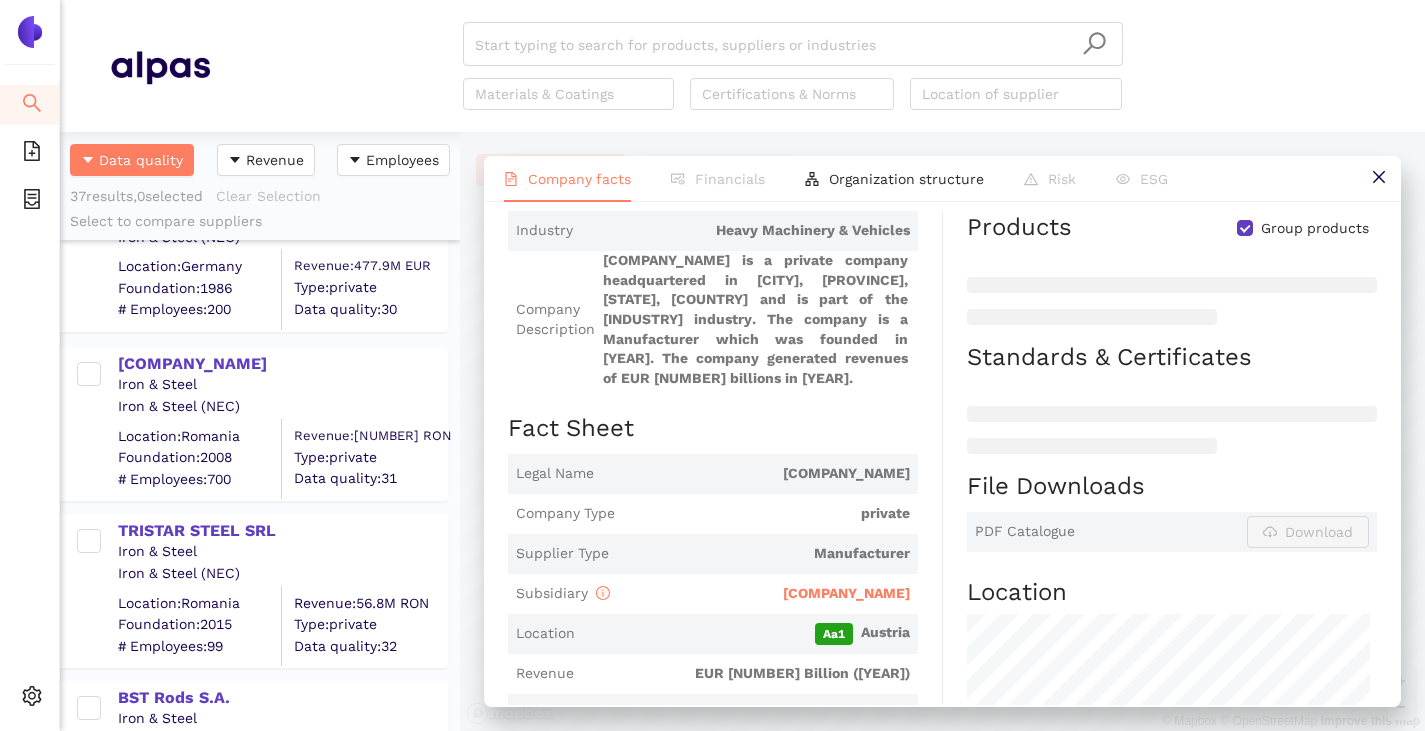 scroll, scrollTop: 0, scrollLeft: 0, axis: both 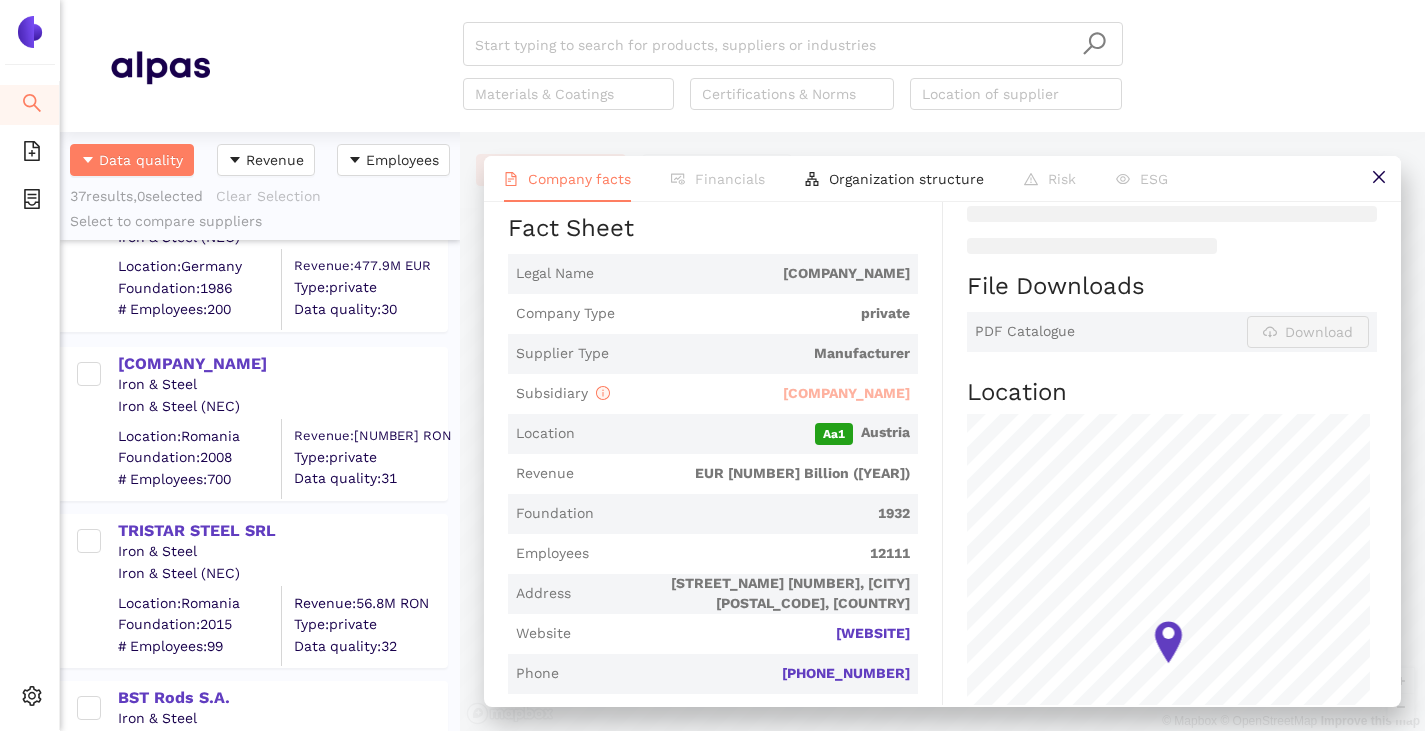 click on "[COMPANY_NAME]" at bounding box center (846, 393) 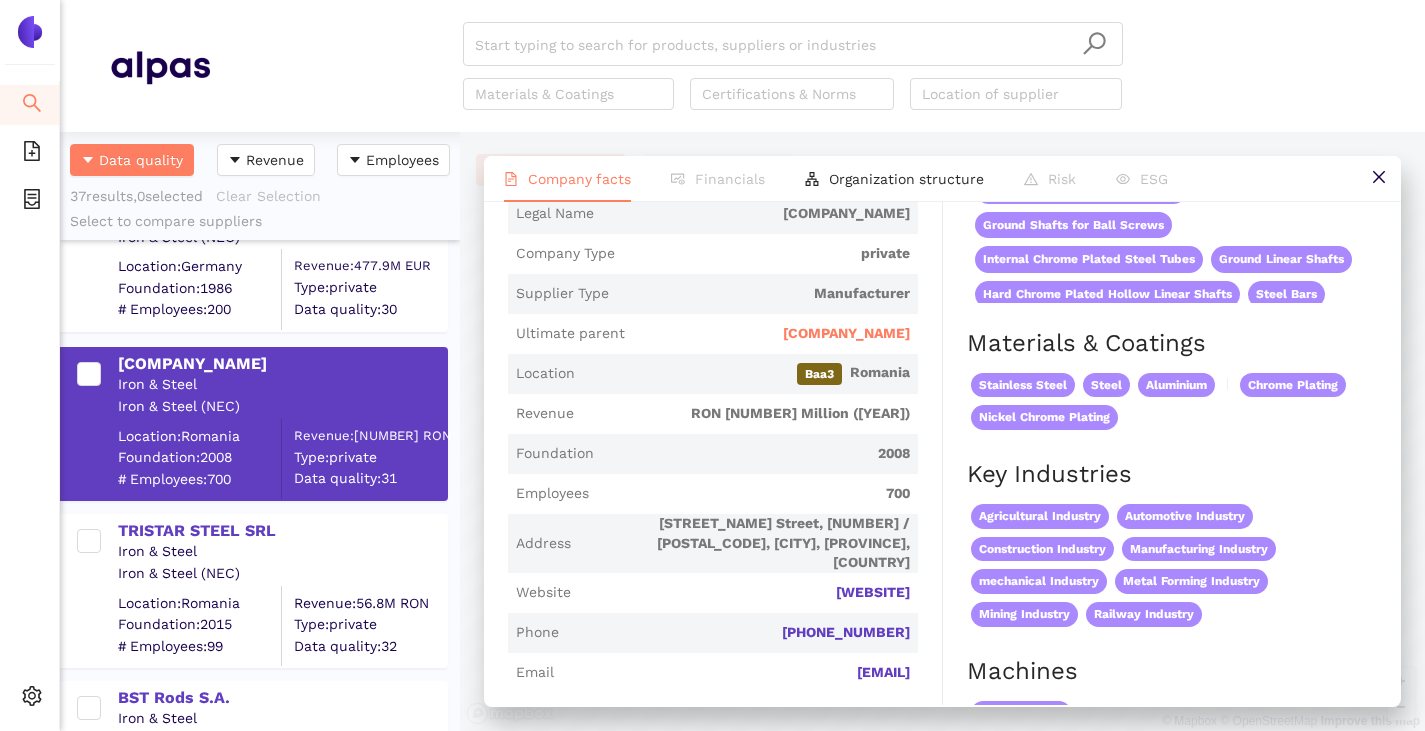 scroll, scrollTop: 0, scrollLeft: 0, axis: both 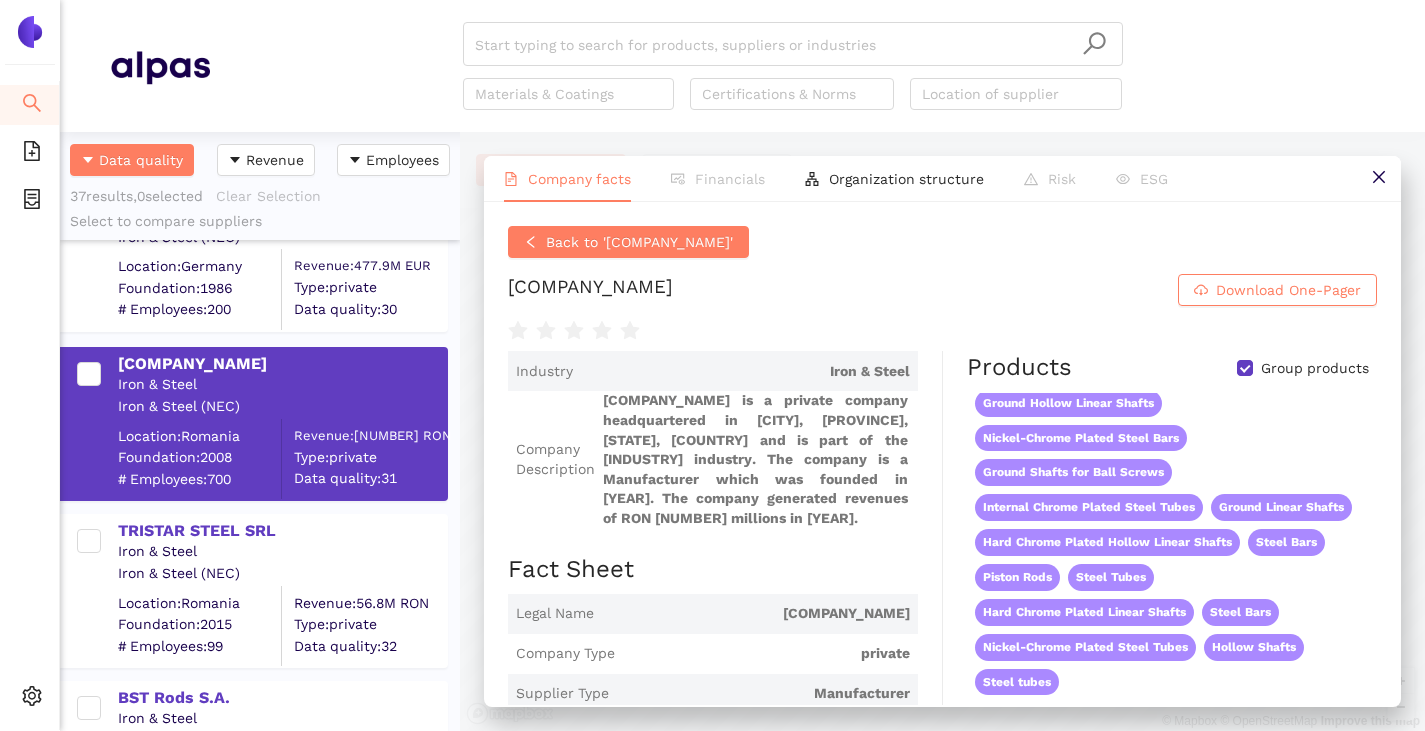 click on "Group products" at bounding box center [1245, 368] 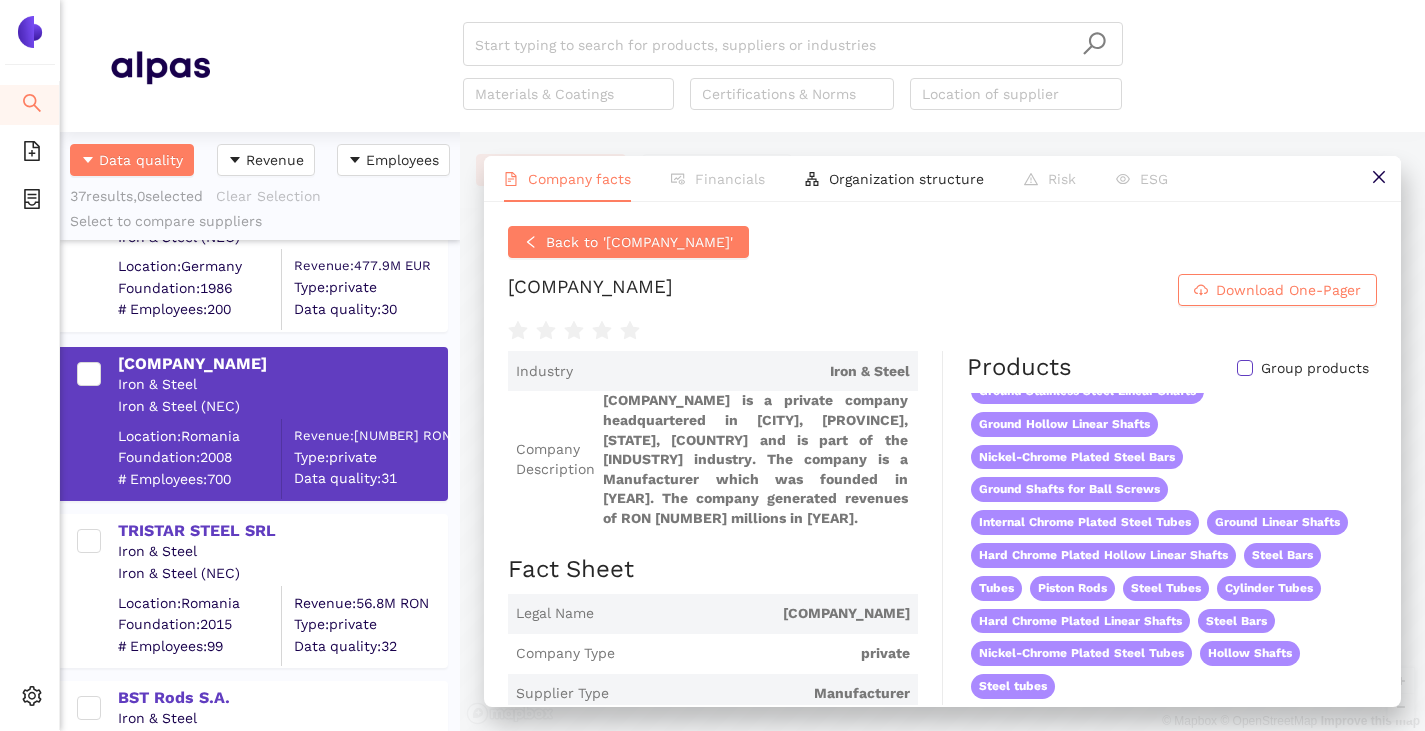 scroll, scrollTop: 50, scrollLeft: 0, axis: vertical 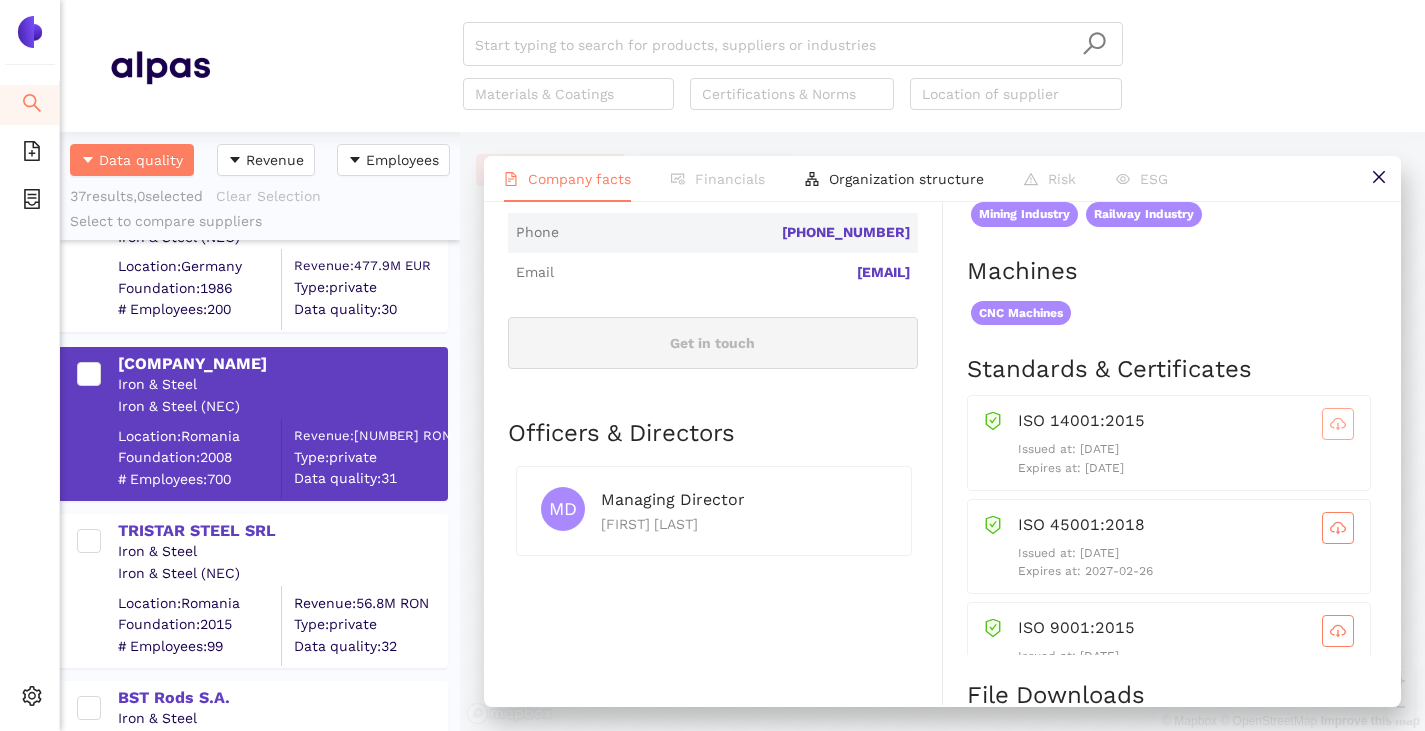 click 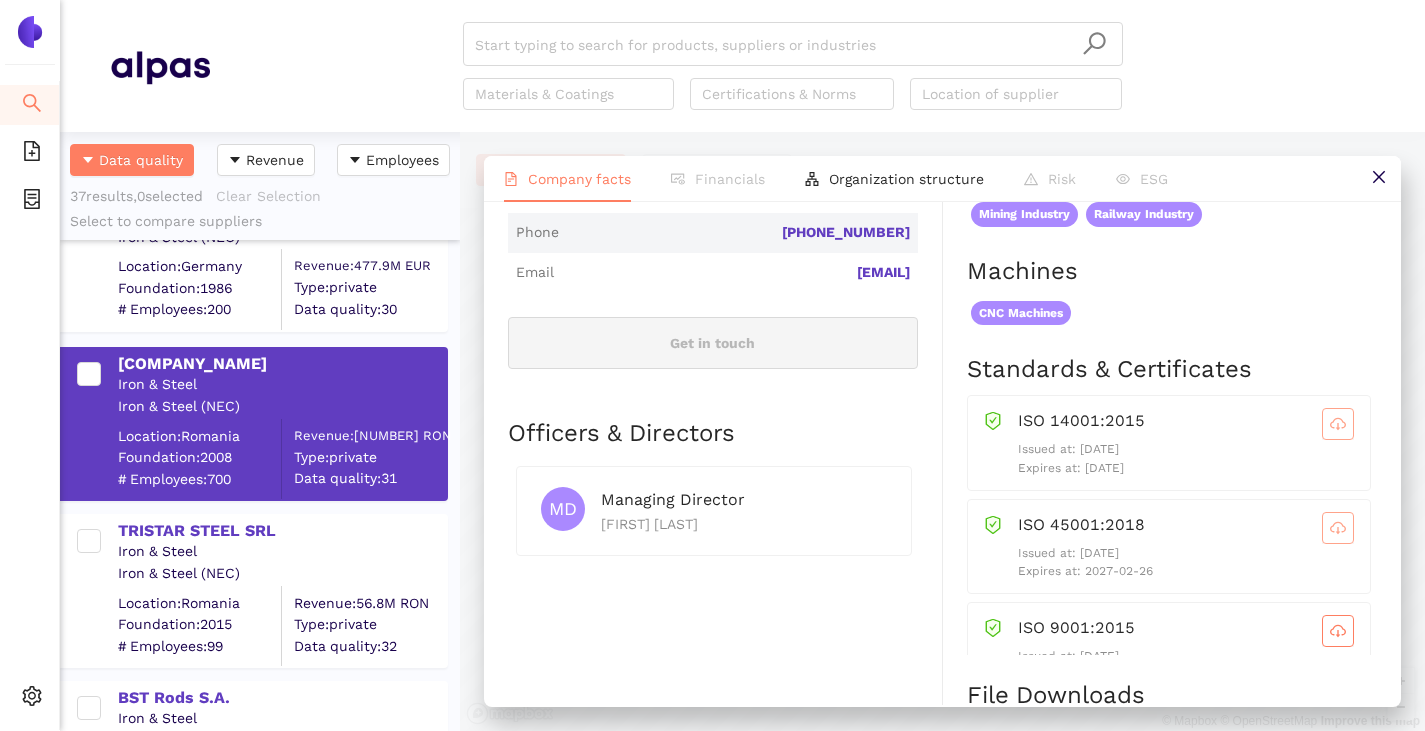 click 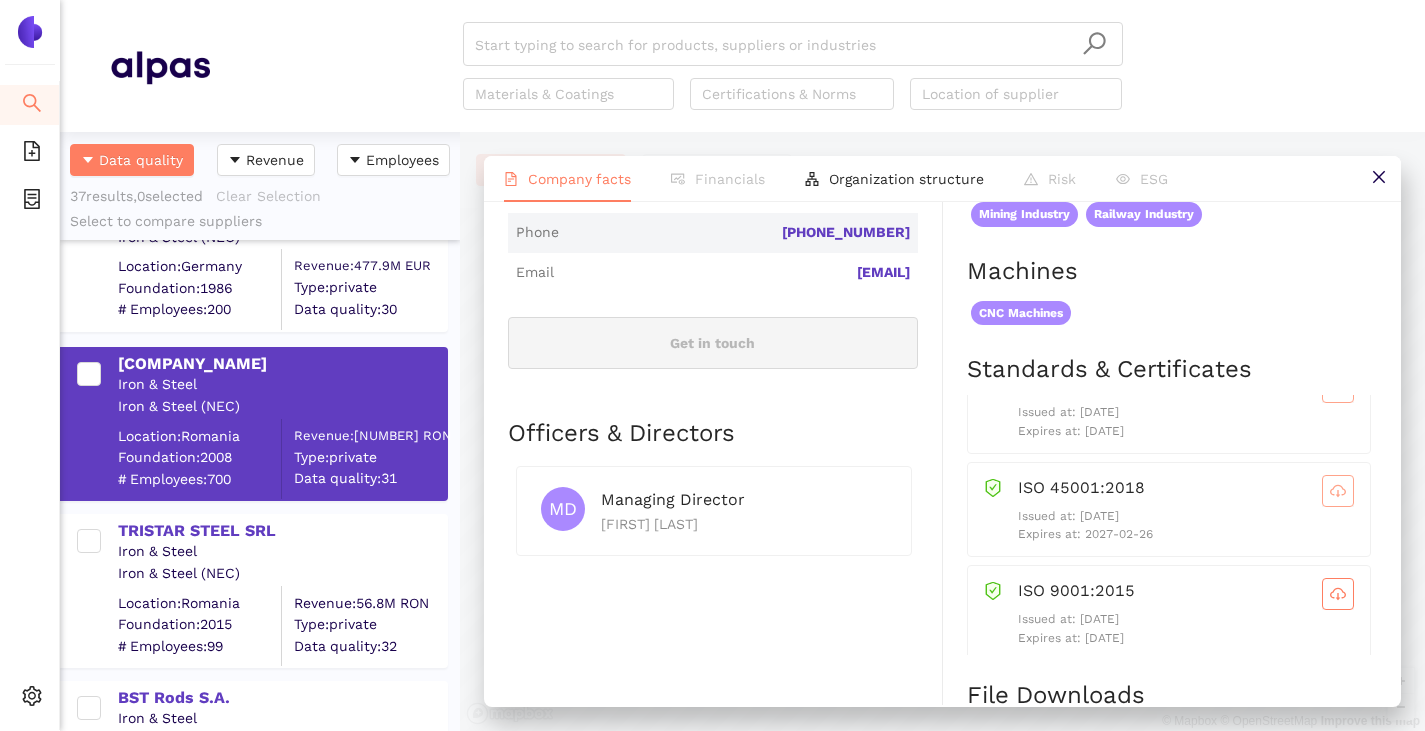 scroll, scrollTop: 51, scrollLeft: 0, axis: vertical 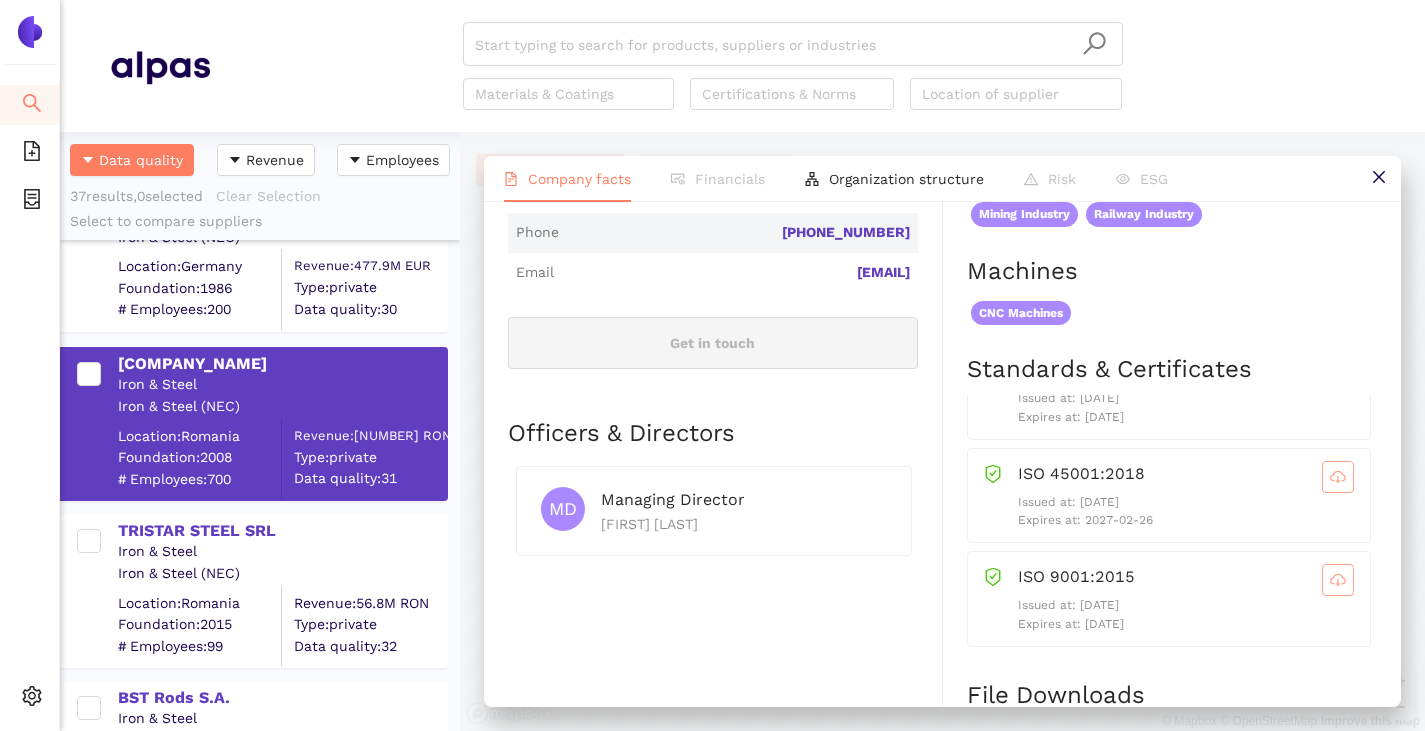 click 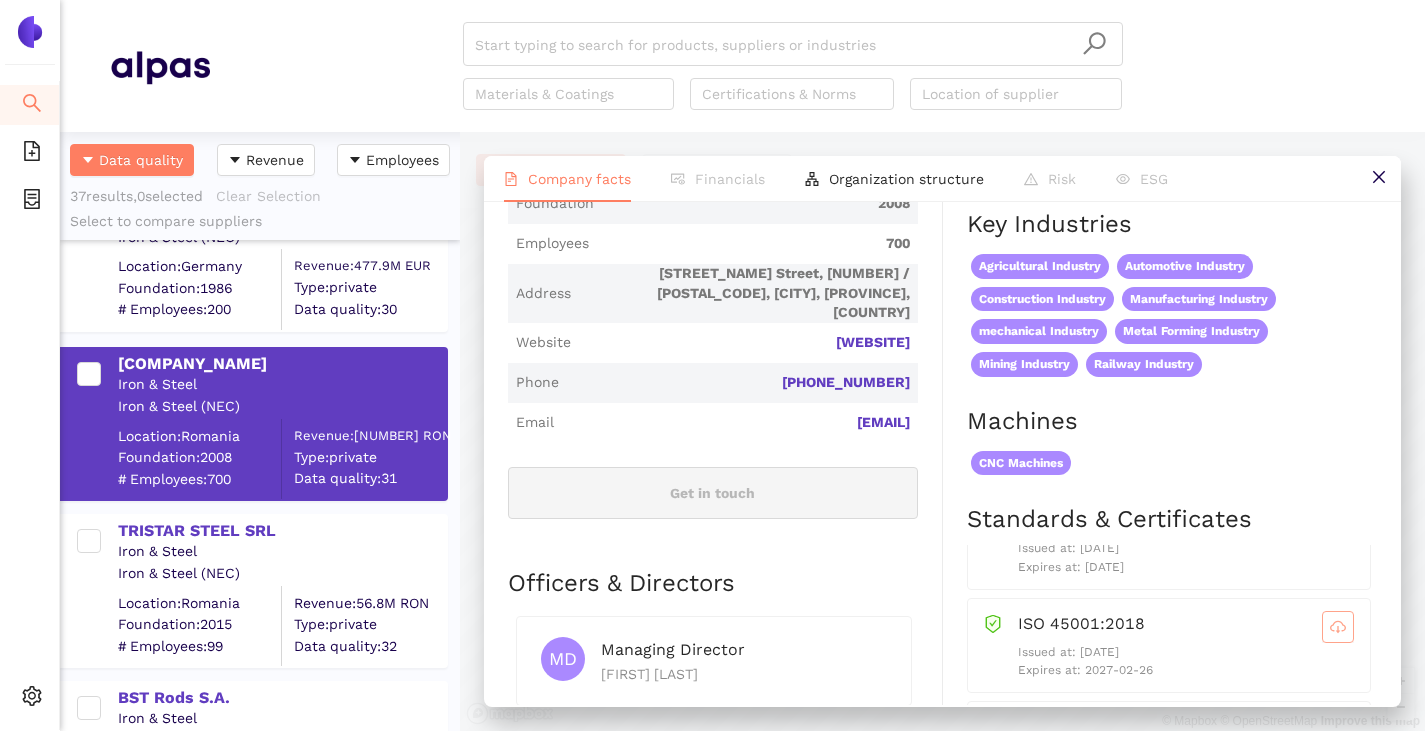 scroll, scrollTop: 442, scrollLeft: 0, axis: vertical 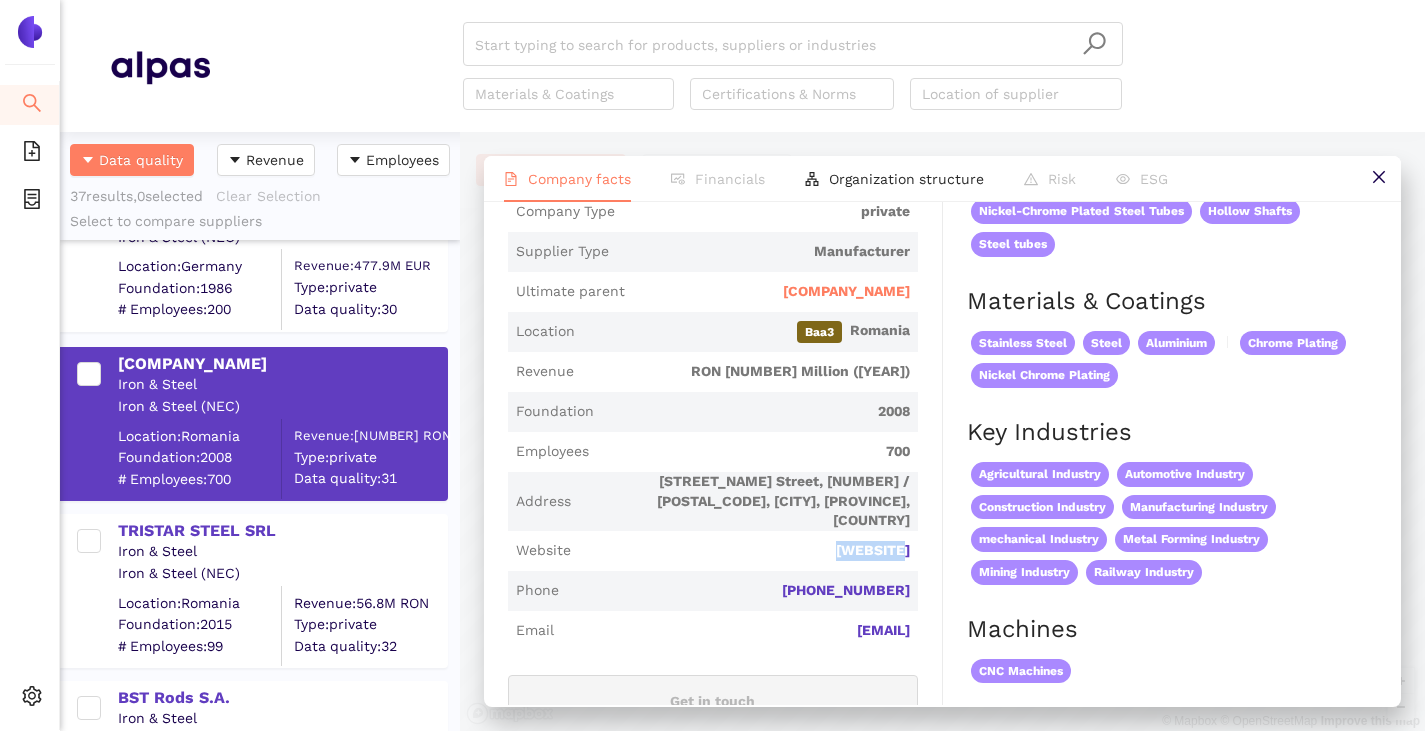 drag, startPoint x: 909, startPoint y: 538, endPoint x: 828, endPoint y: 548, distance: 81.61495 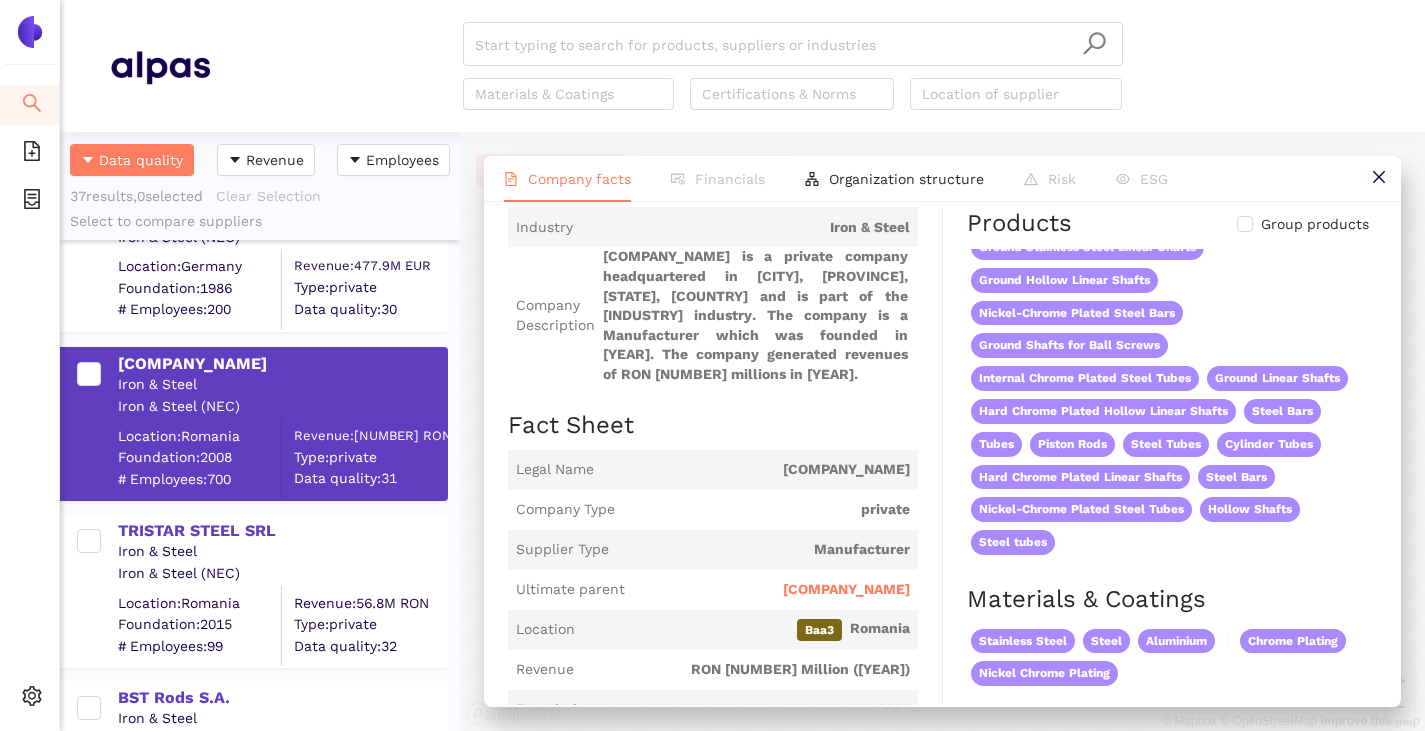 scroll, scrollTop: 0, scrollLeft: 0, axis: both 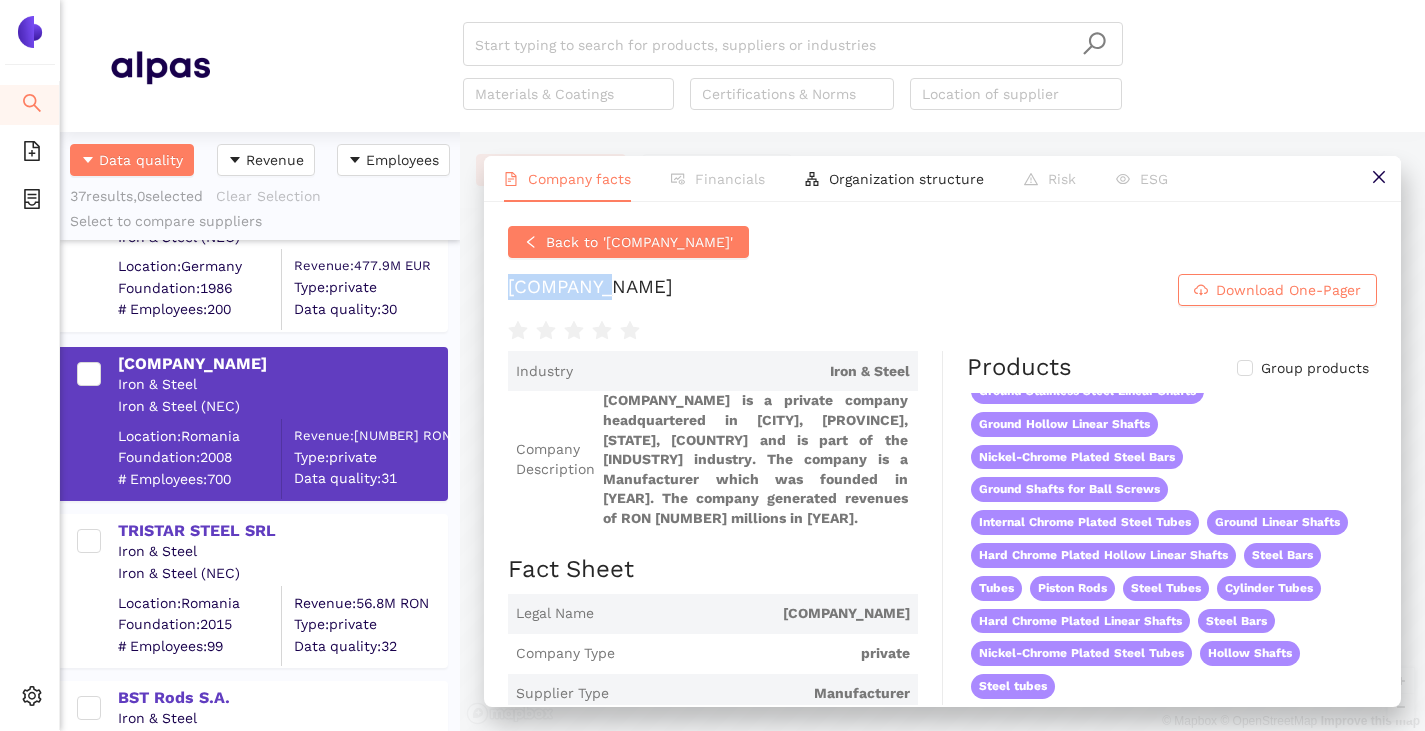 drag, startPoint x: 513, startPoint y: 284, endPoint x: 624, endPoint y: 295, distance: 111.54372 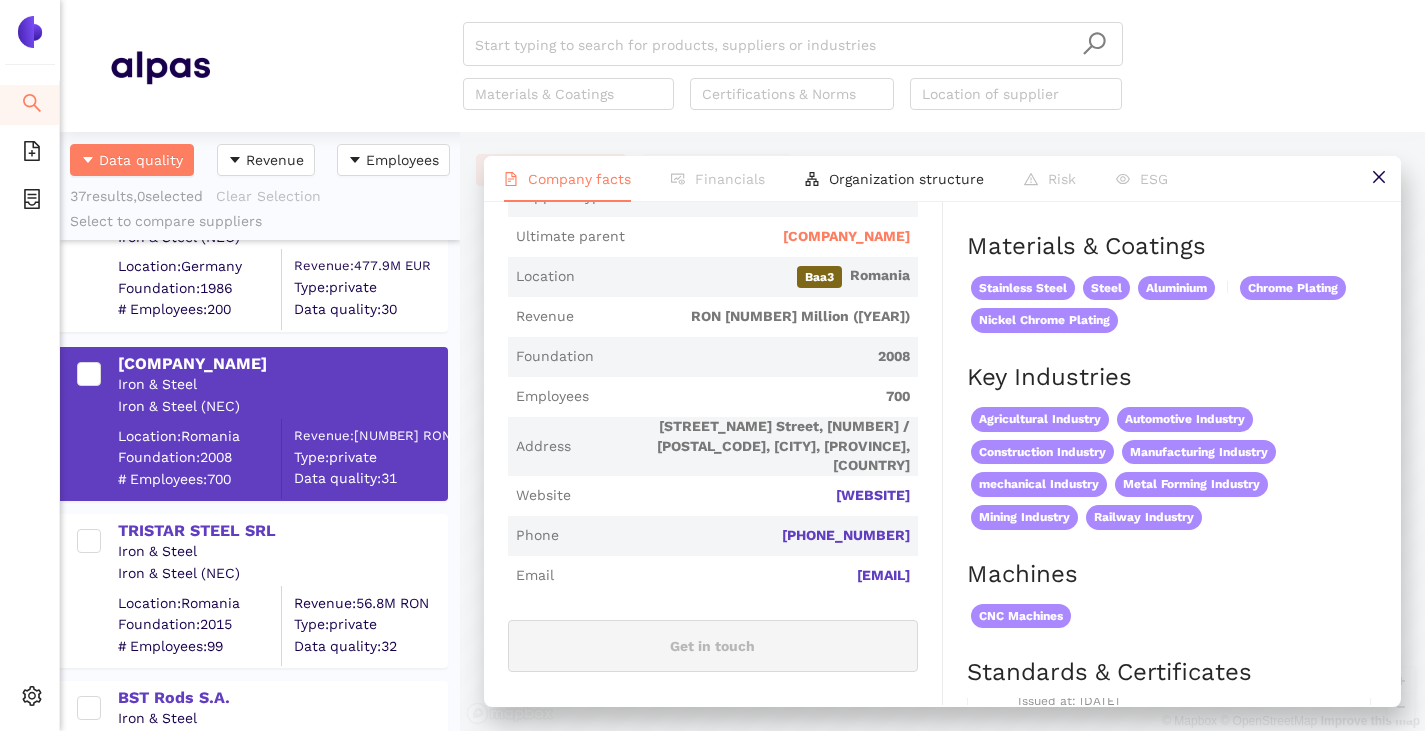 scroll, scrollTop: 500, scrollLeft: 0, axis: vertical 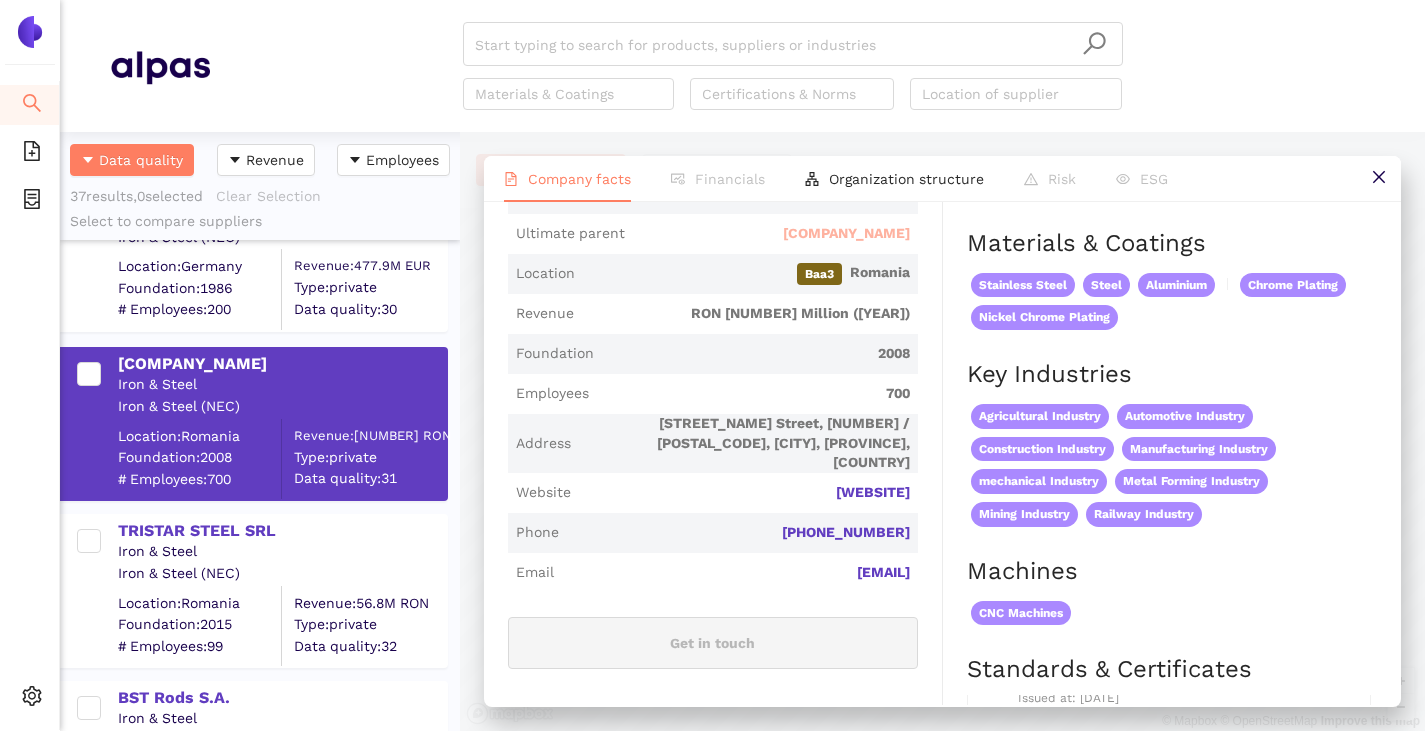click on "Palfinger AG" at bounding box center [846, 234] 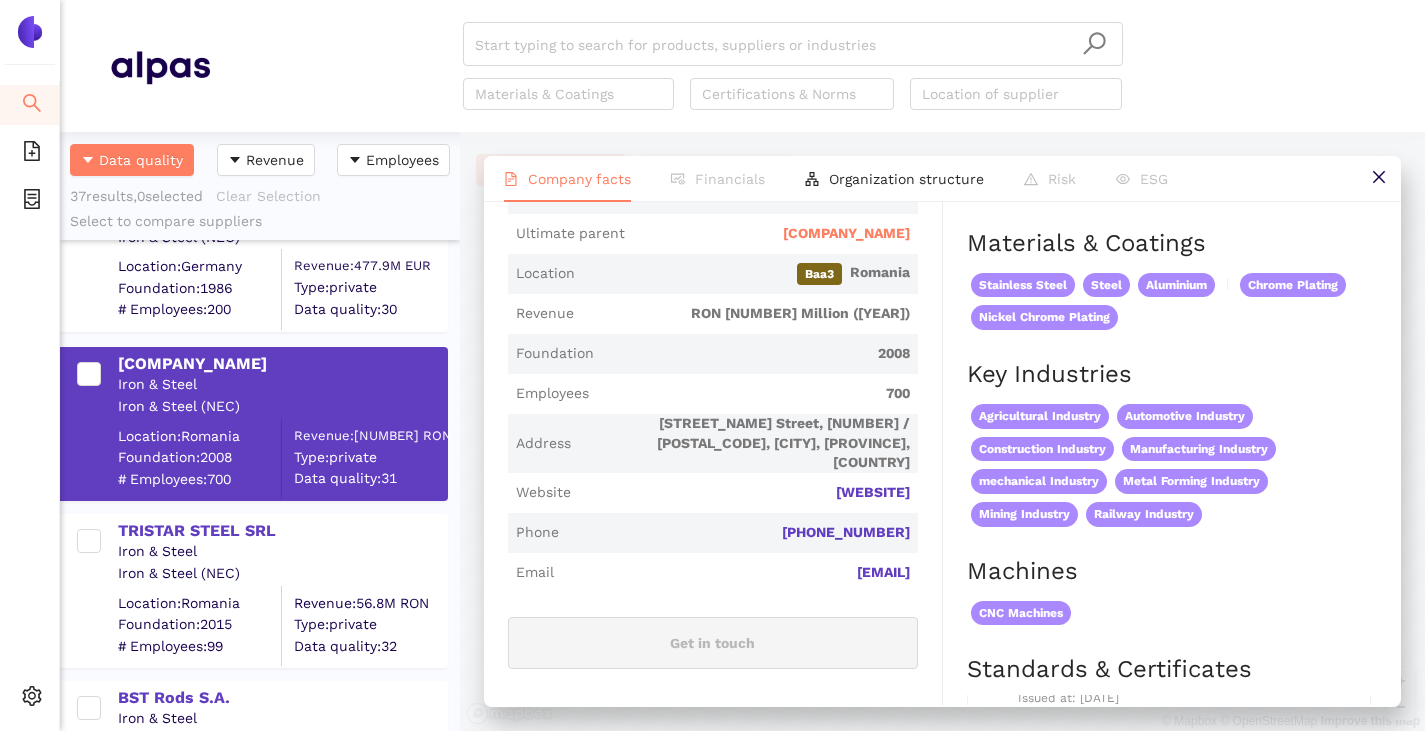 scroll, scrollTop: 0, scrollLeft: 0, axis: both 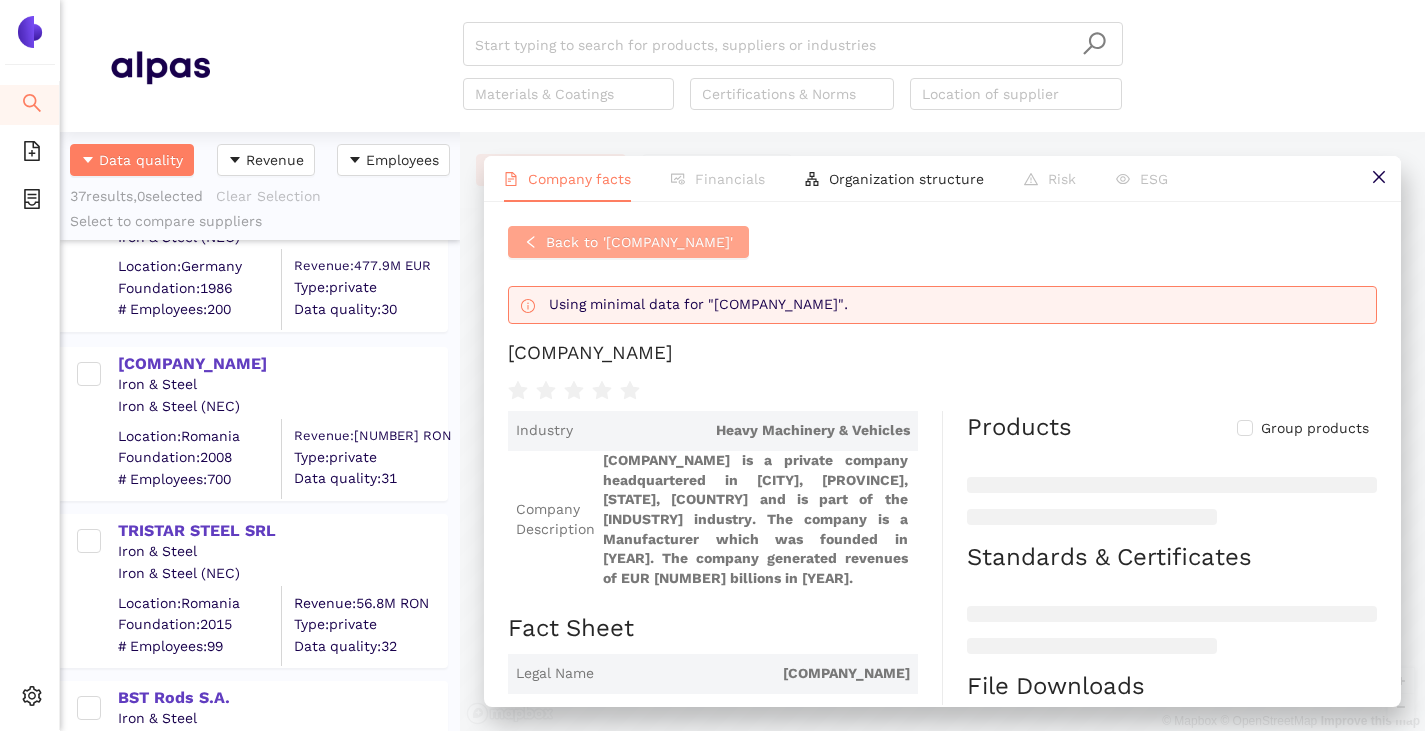 click on "Back to 'Nimet SRL'" at bounding box center (628, 242) 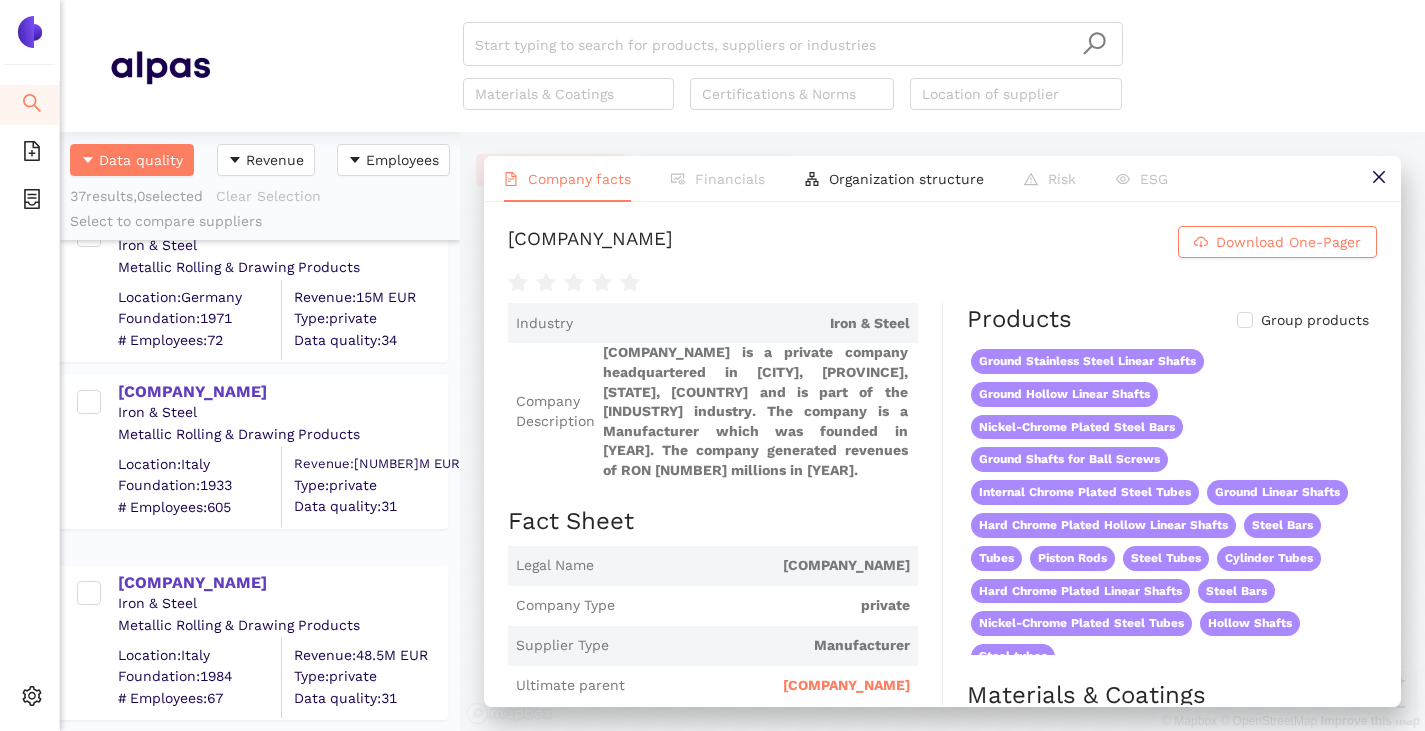 scroll, scrollTop: 1100, scrollLeft: 0, axis: vertical 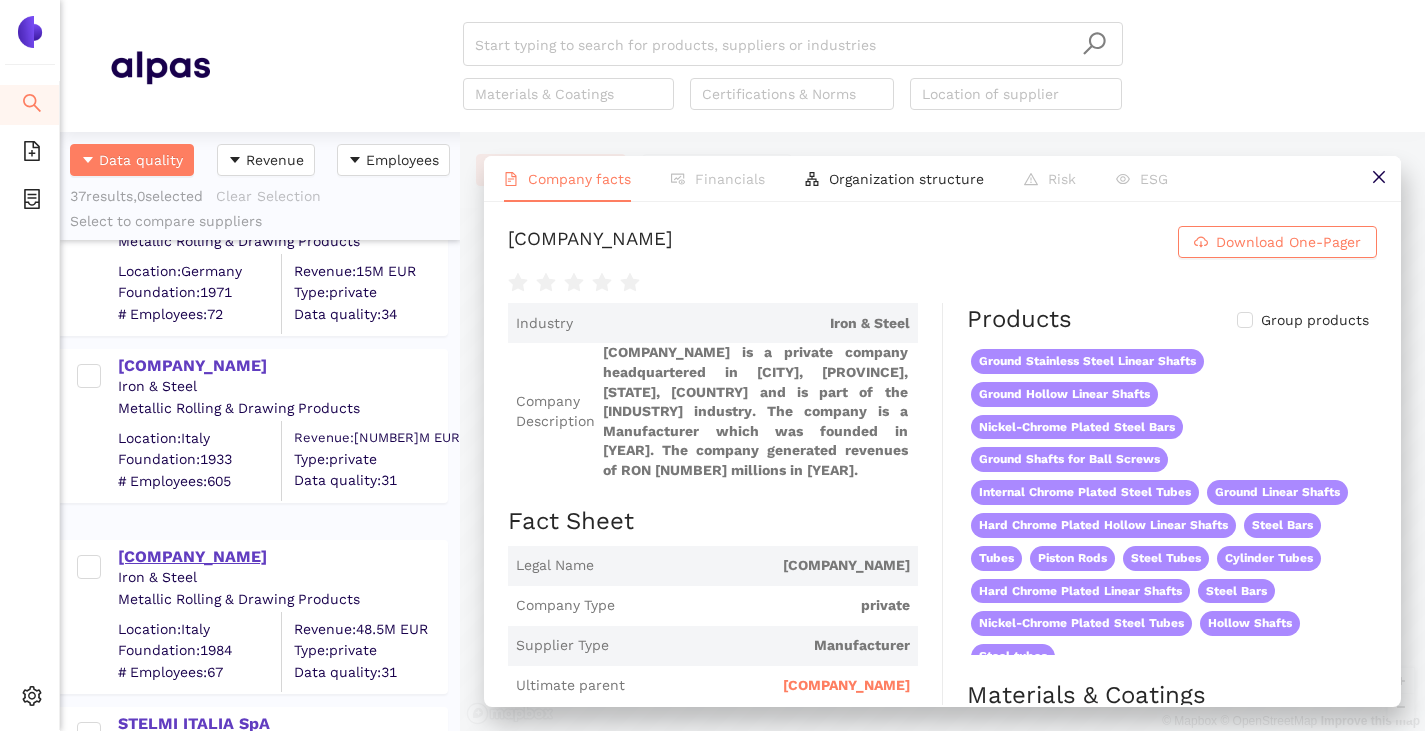click on "Novacciai Martin Spa" at bounding box center [282, 557] 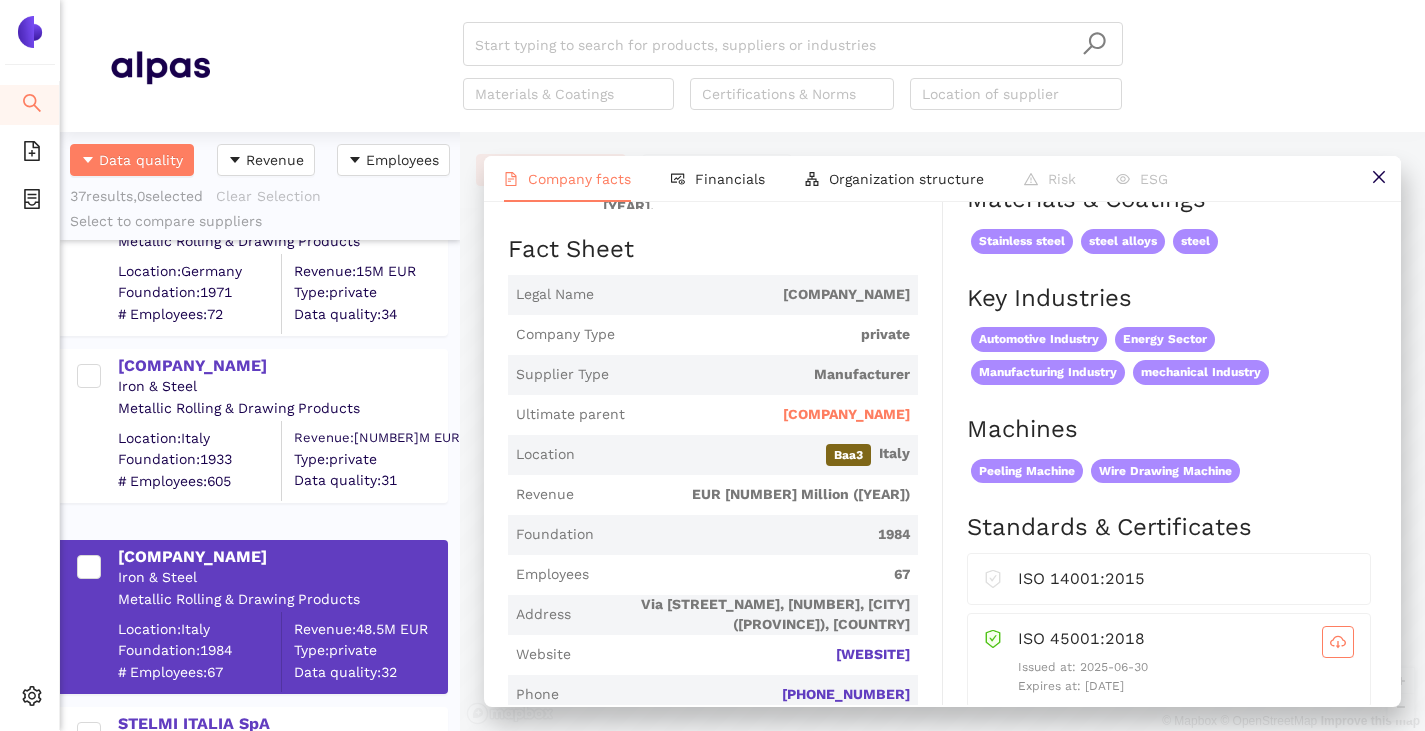 scroll, scrollTop: 300, scrollLeft: 0, axis: vertical 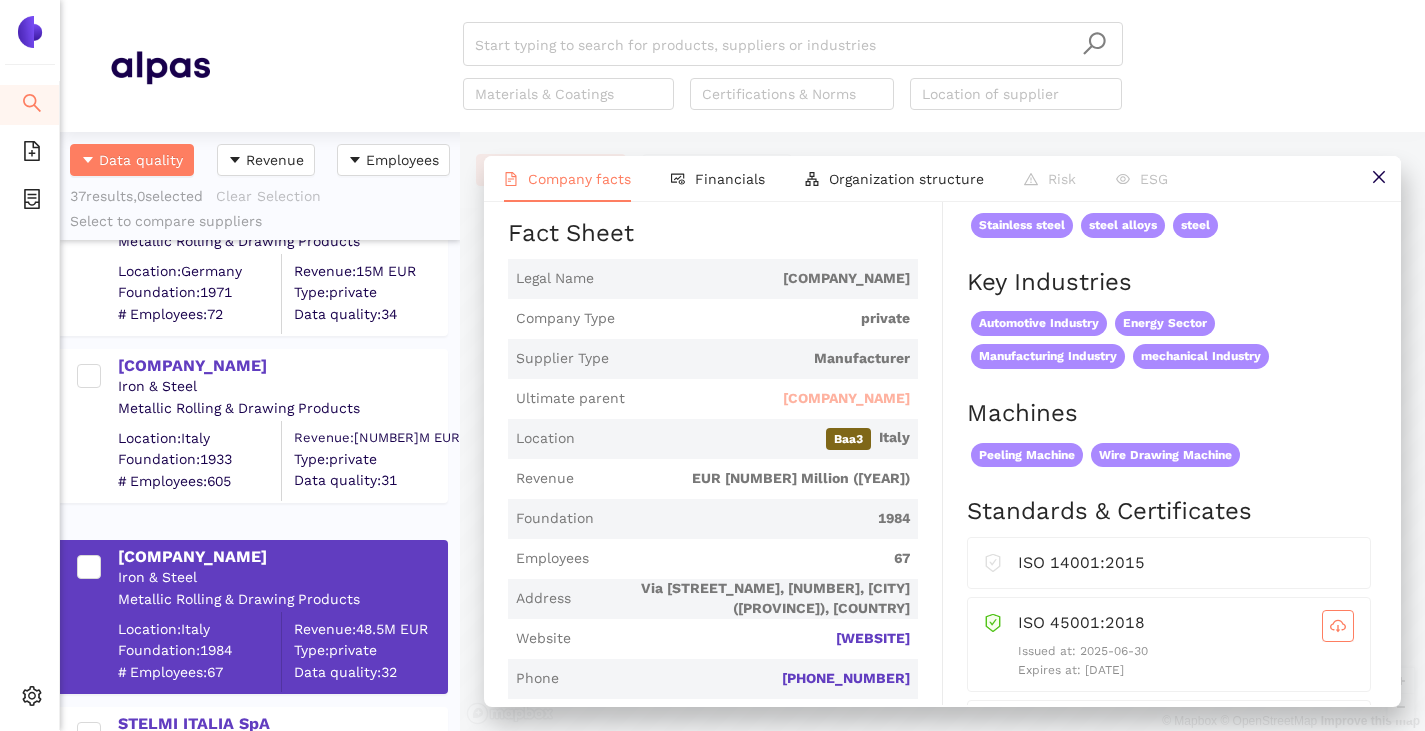 click on "ORI Martin - Acciaieria e Ferriera di Brescia SpA" at bounding box center (846, 399) 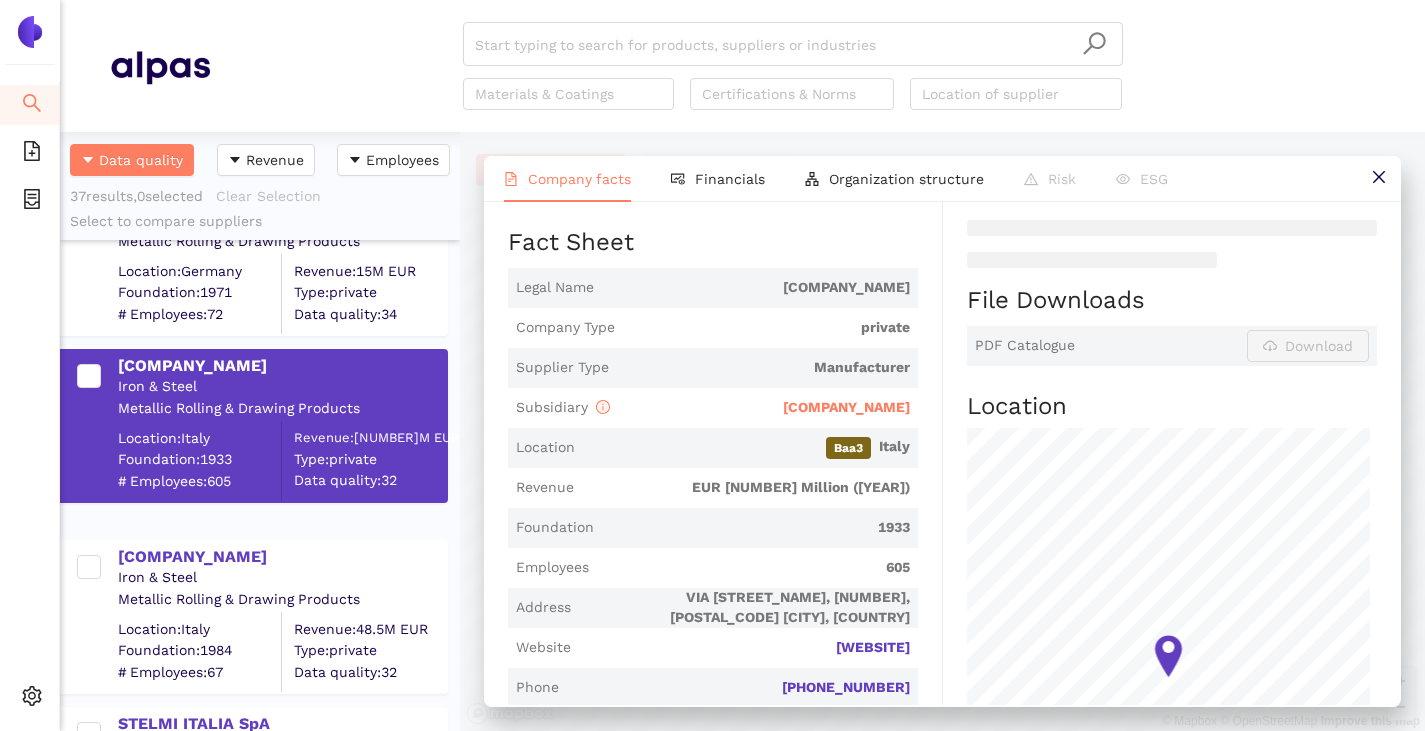 scroll, scrollTop: 400, scrollLeft: 0, axis: vertical 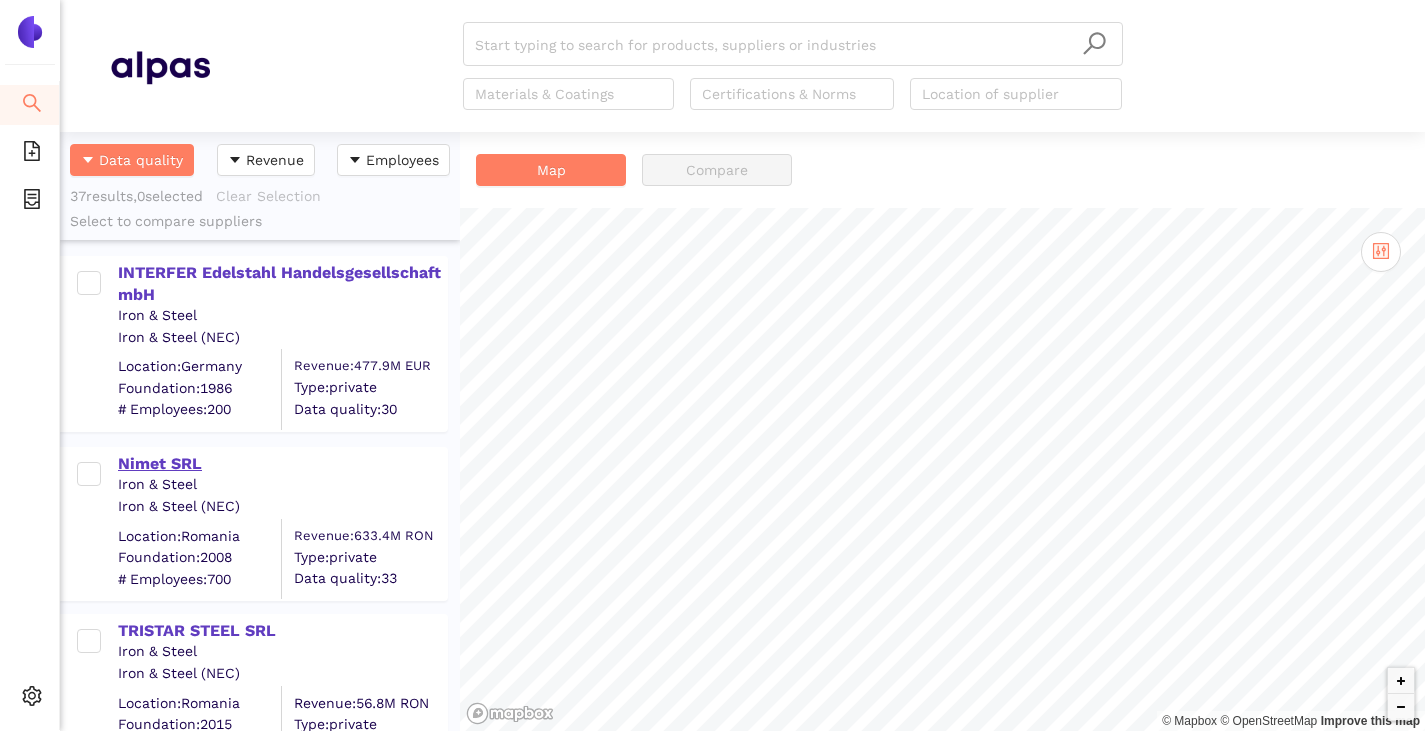 click on "Nimet SRL" at bounding box center [282, 464] 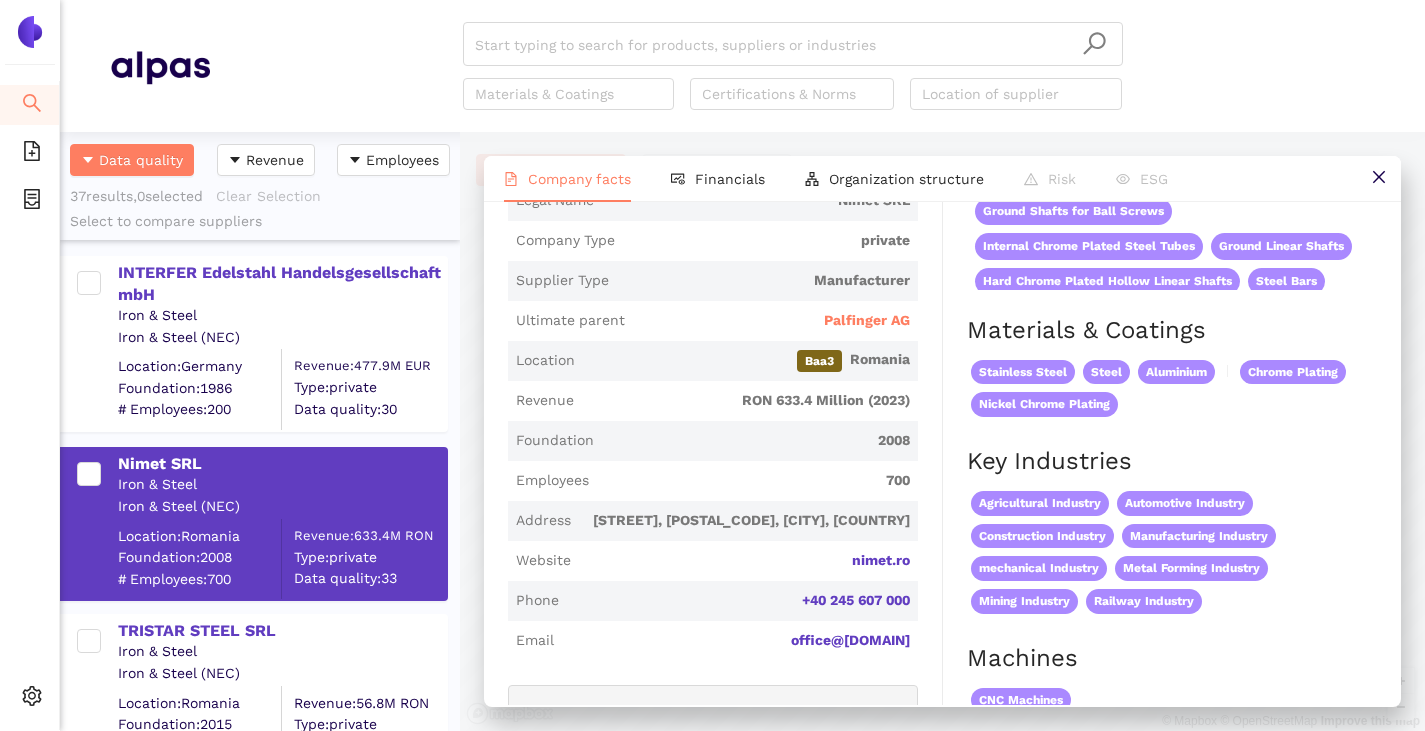 scroll, scrollTop: 300, scrollLeft: 0, axis: vertical 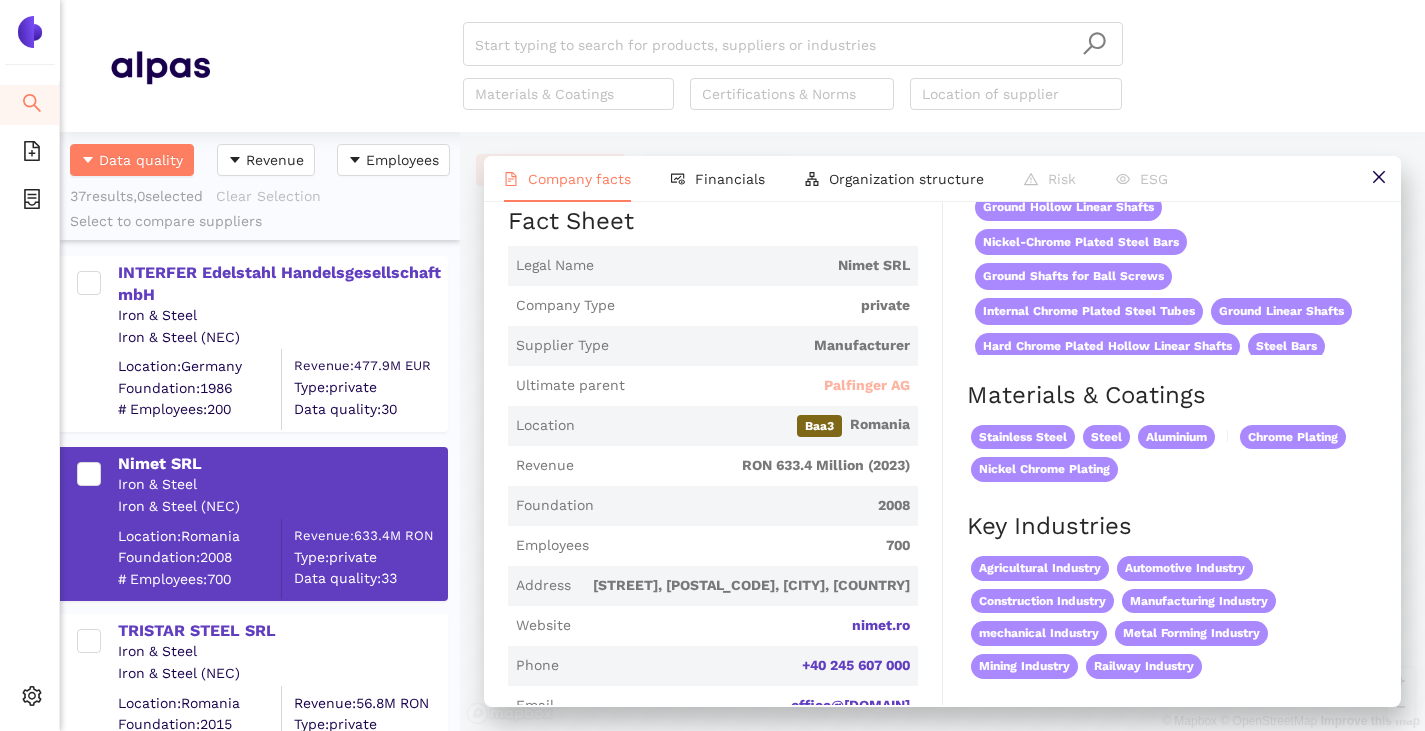 click on "Palfinger AG" at bounding box center (867, 386) 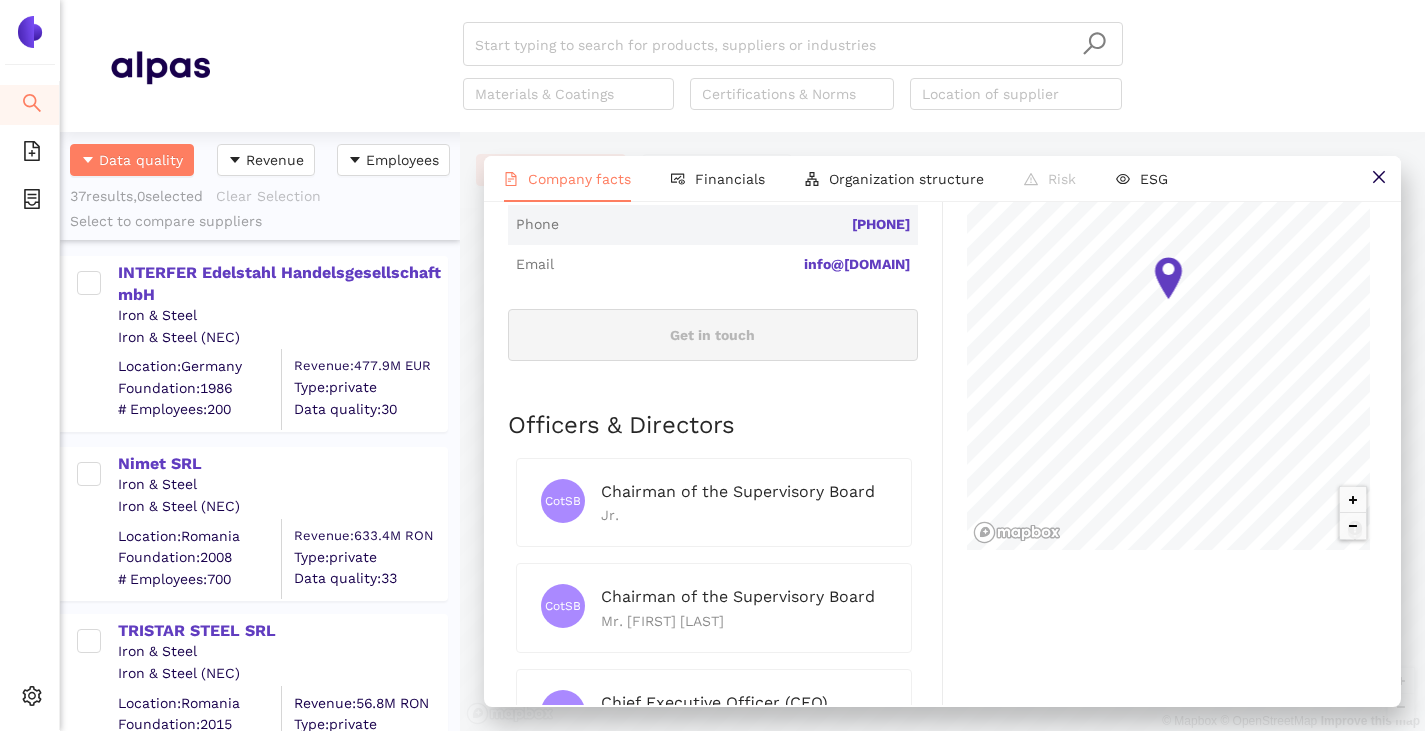 scroll, scrollTop: 1000, scrollLeft: 0, axis: vertical 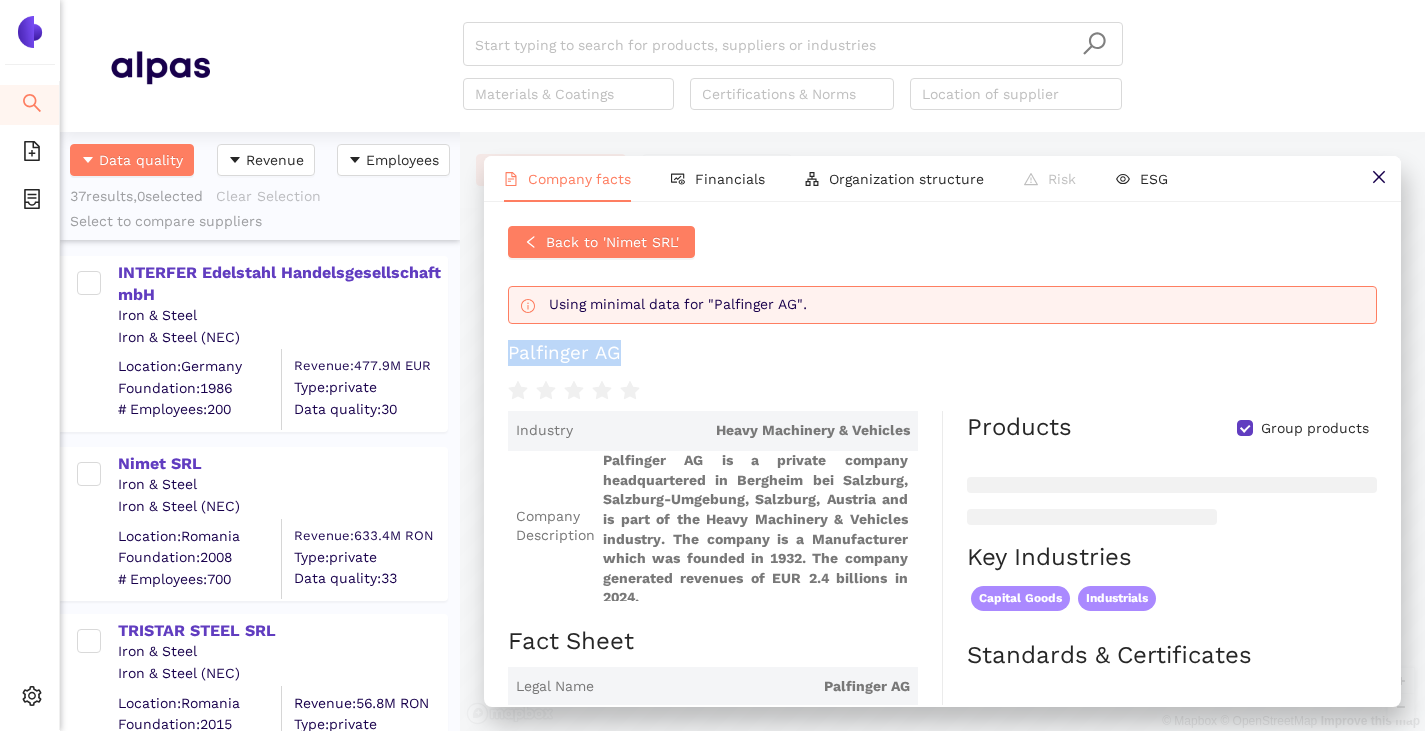 drag, startPoint x: 505, startPoint y: 344, endPoint x: 643, endPoint y: 353, distance: 138.29317 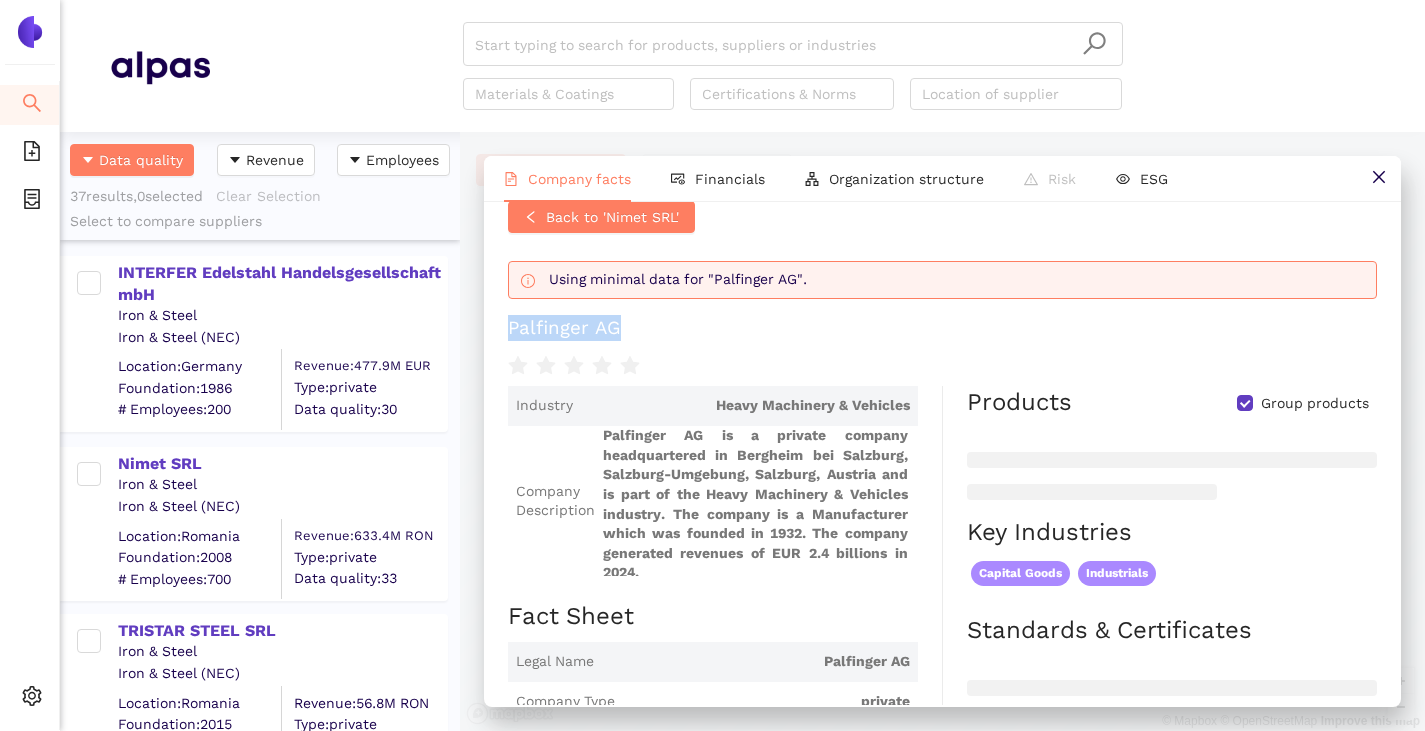 scroll, scrollTop: 0, scrollLeft: 0, axis: both 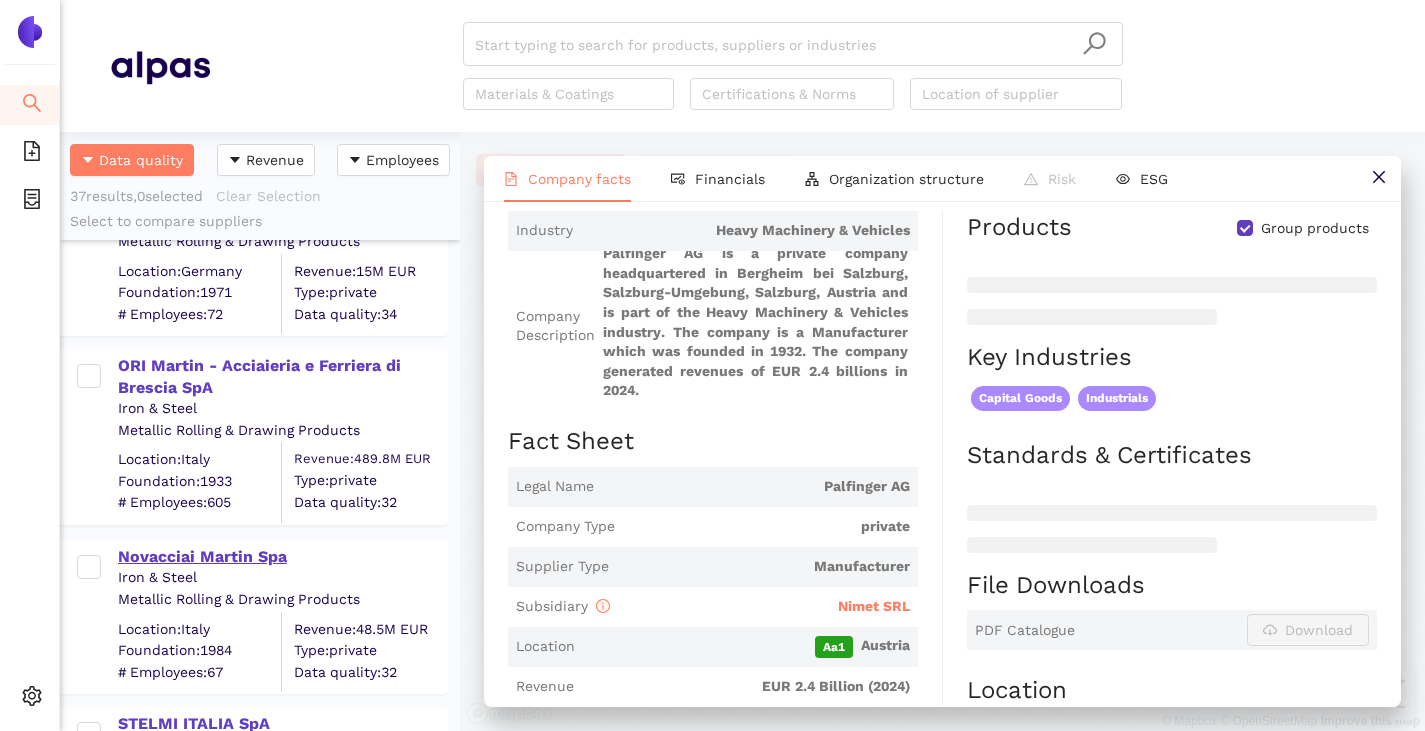 click on "Novacciai Martin Spa" at bounding box center (282, 557) 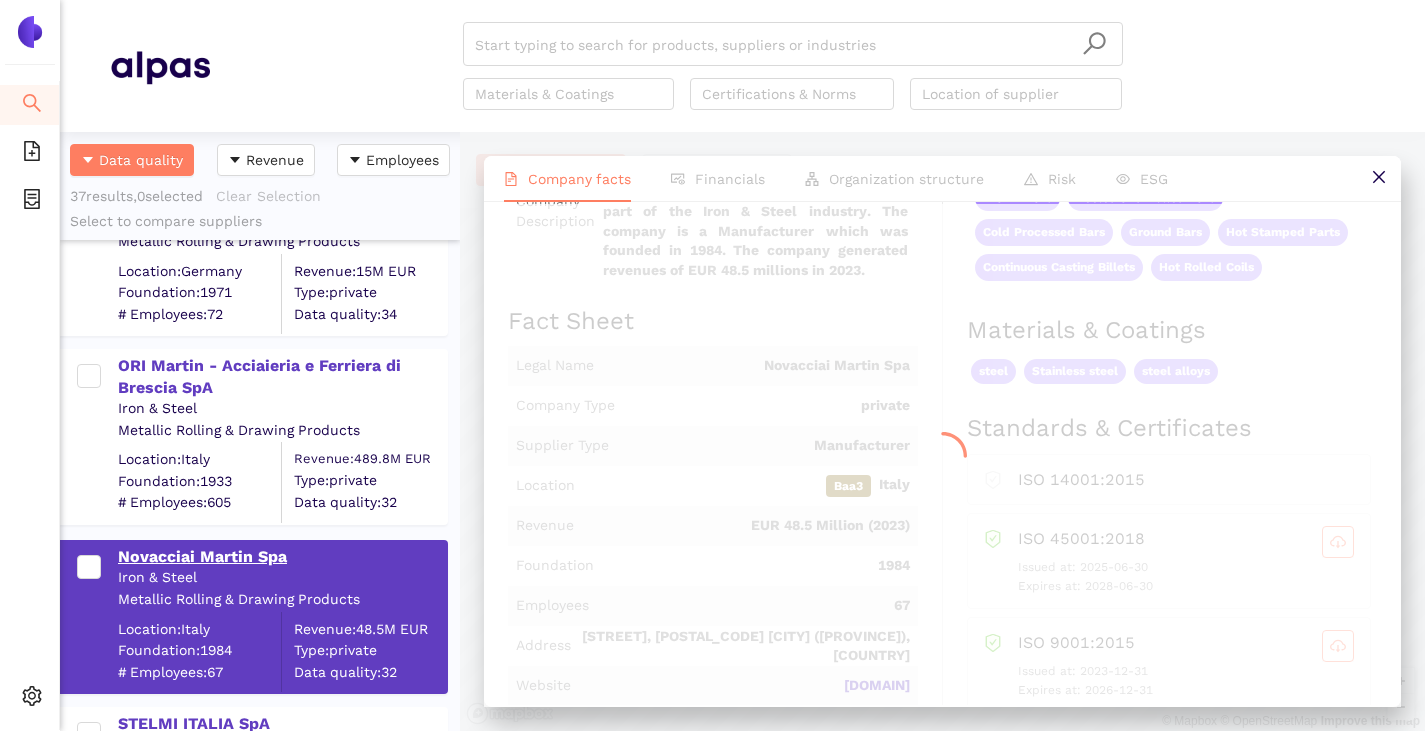 scroll, scrollTop: 0, scrollLeft: 0, axis: both 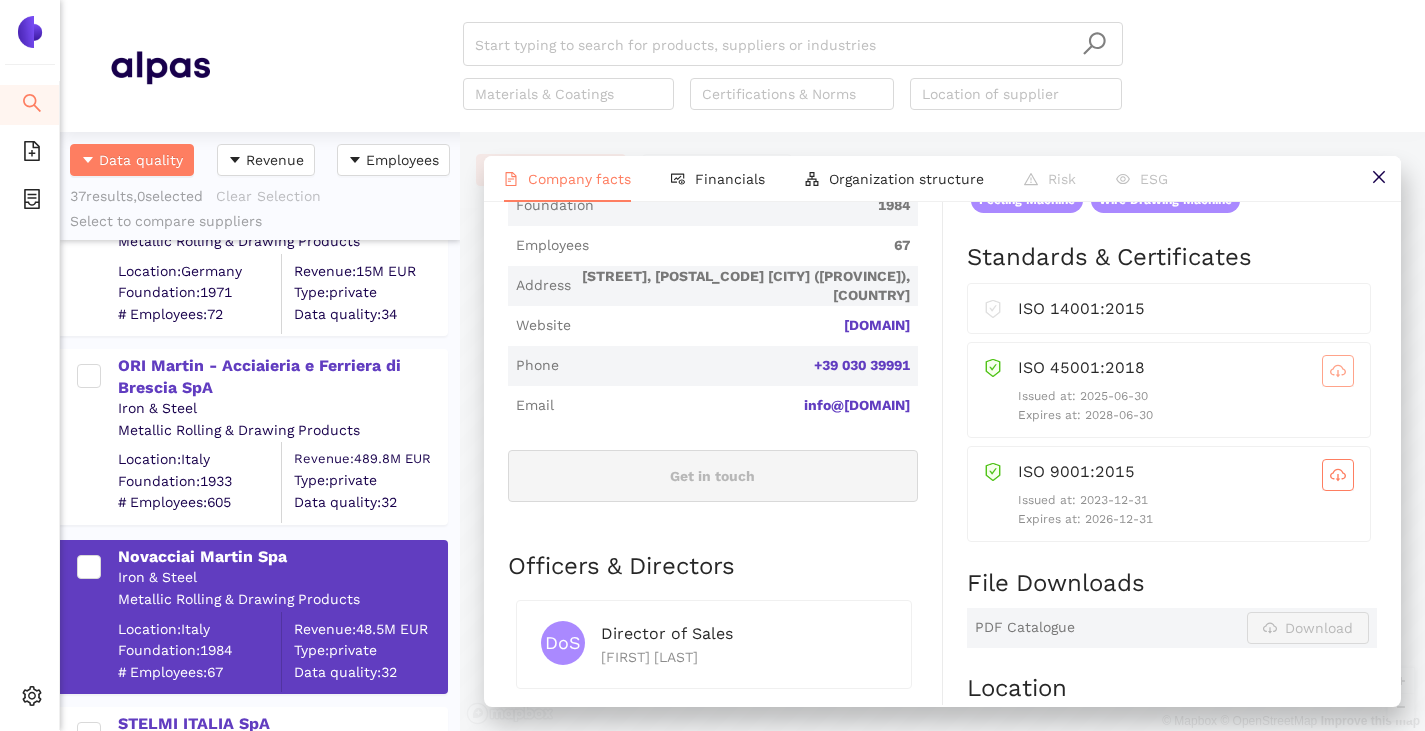 click 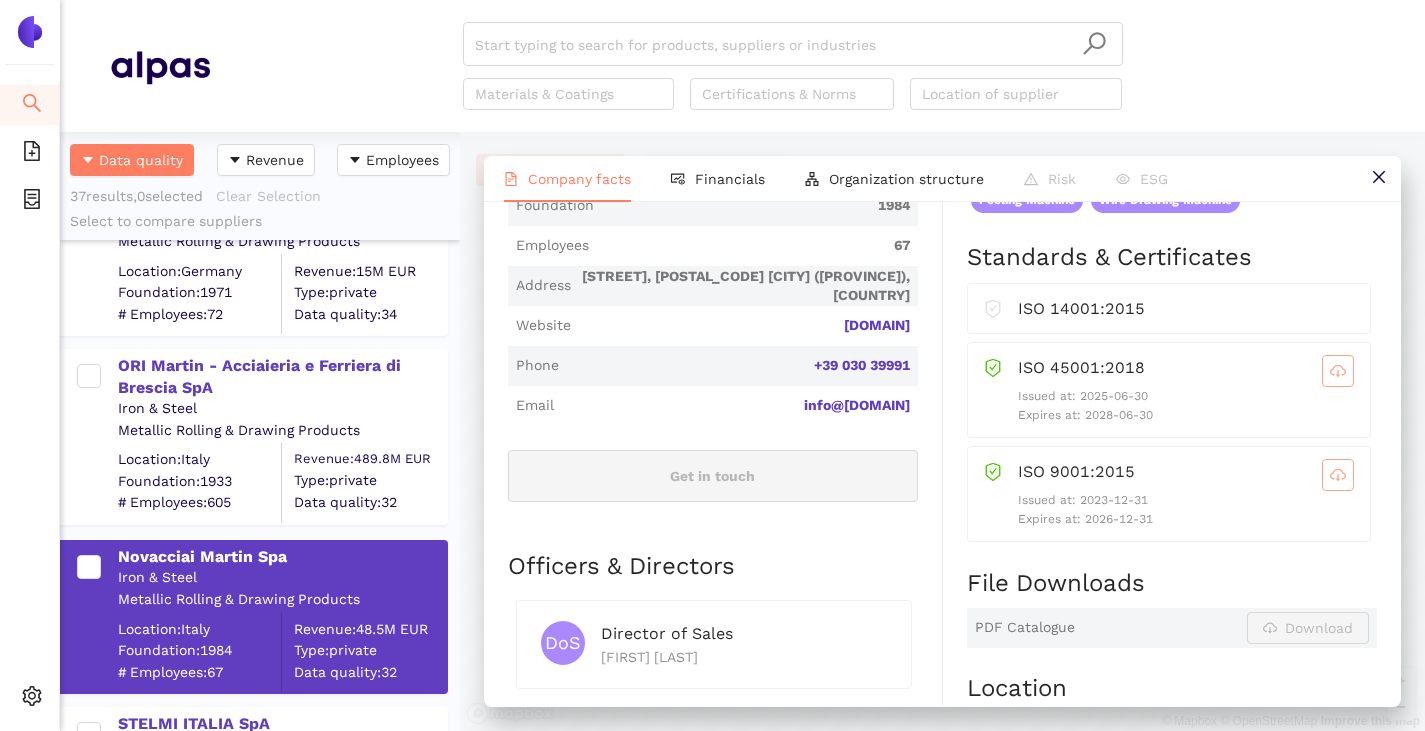 click at bounding box center [1338, 475] 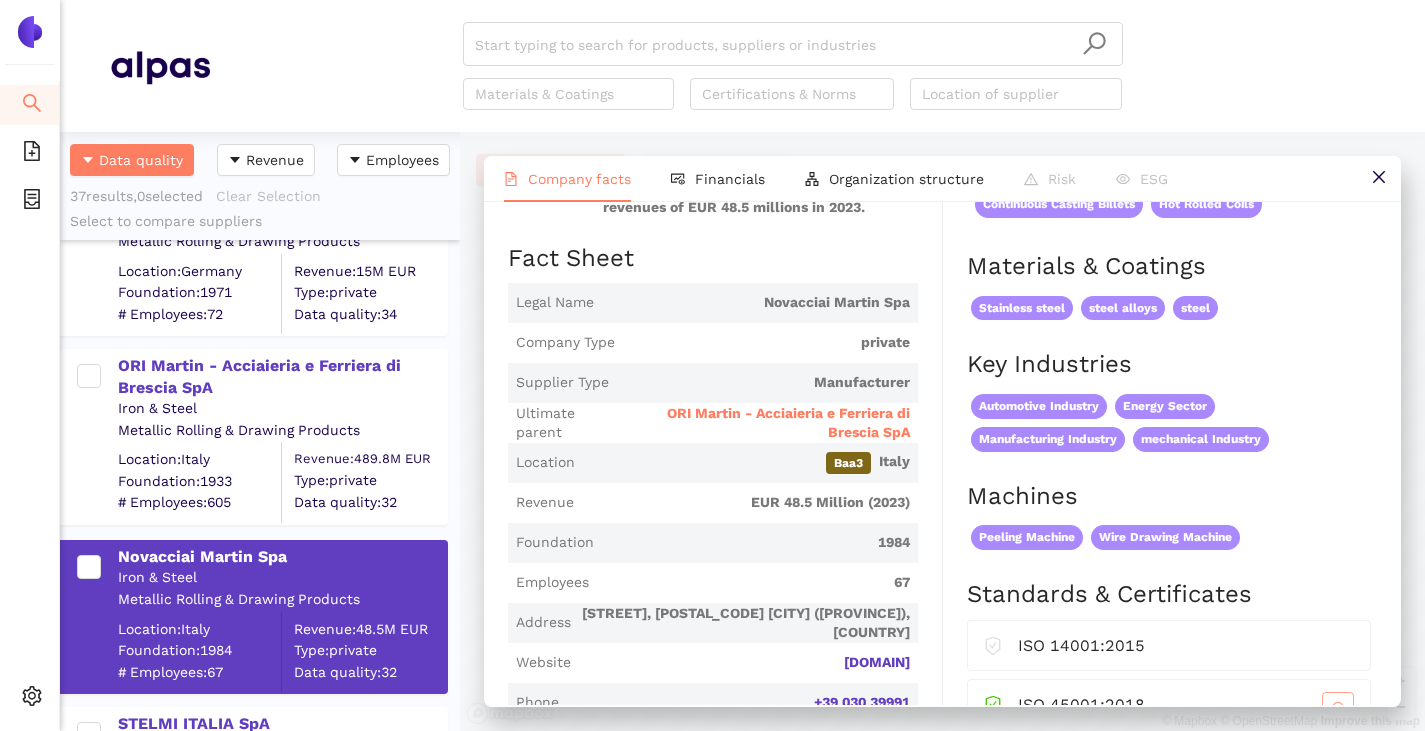 scroll, scrollTop: 0, scrollLeft: 0, axis: both 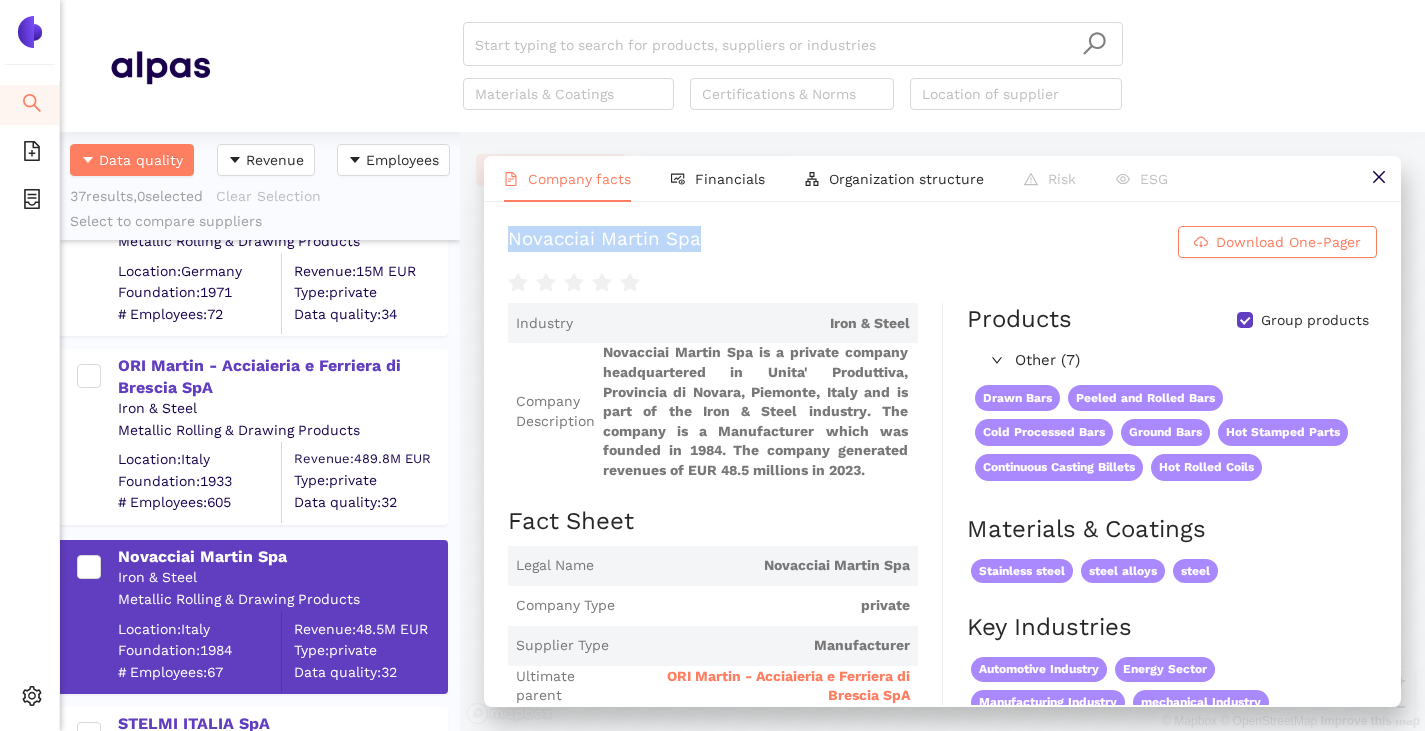 drag, startPoint x: 518, startPoint y: 242, endPoint x: 726, endPoint y: 231, distance: 208.29066 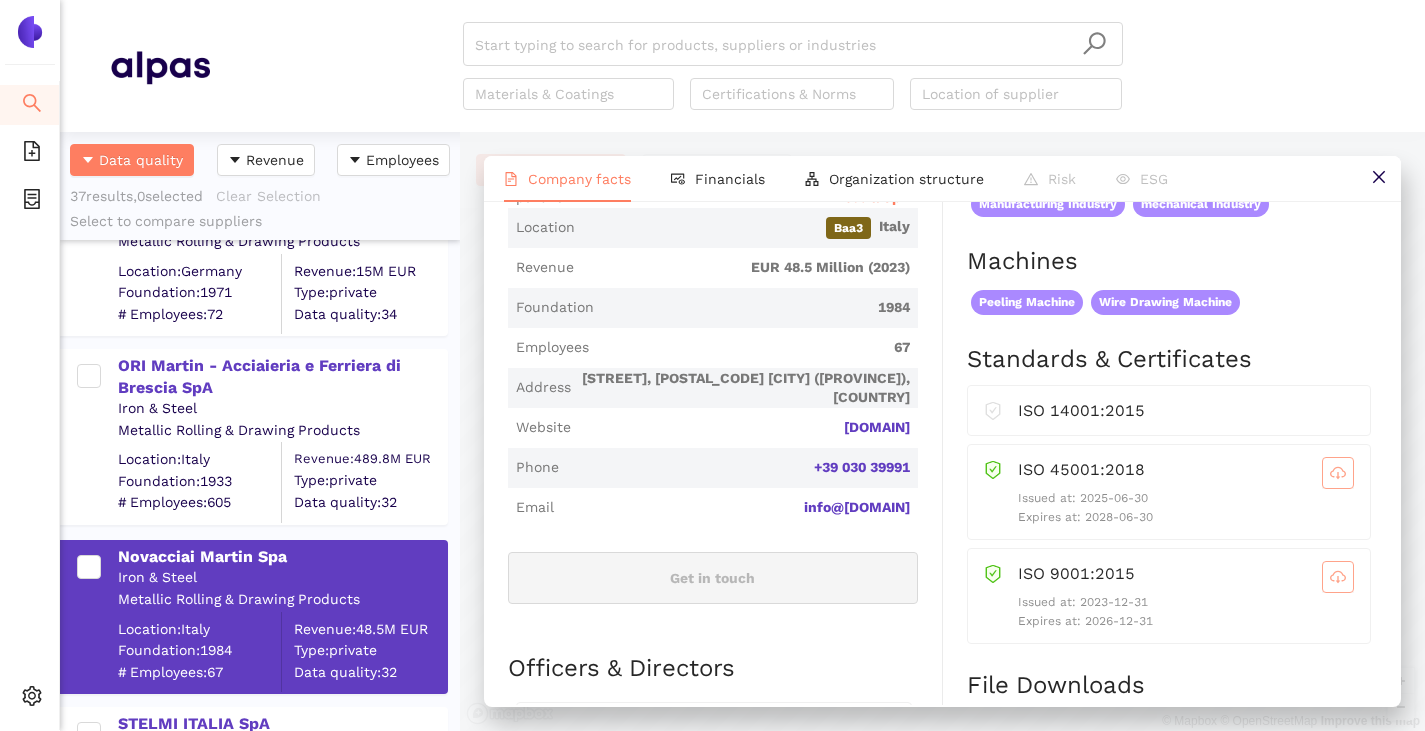 scroll, scrollTop: 500, scrollLeft: 0, axis: vertical 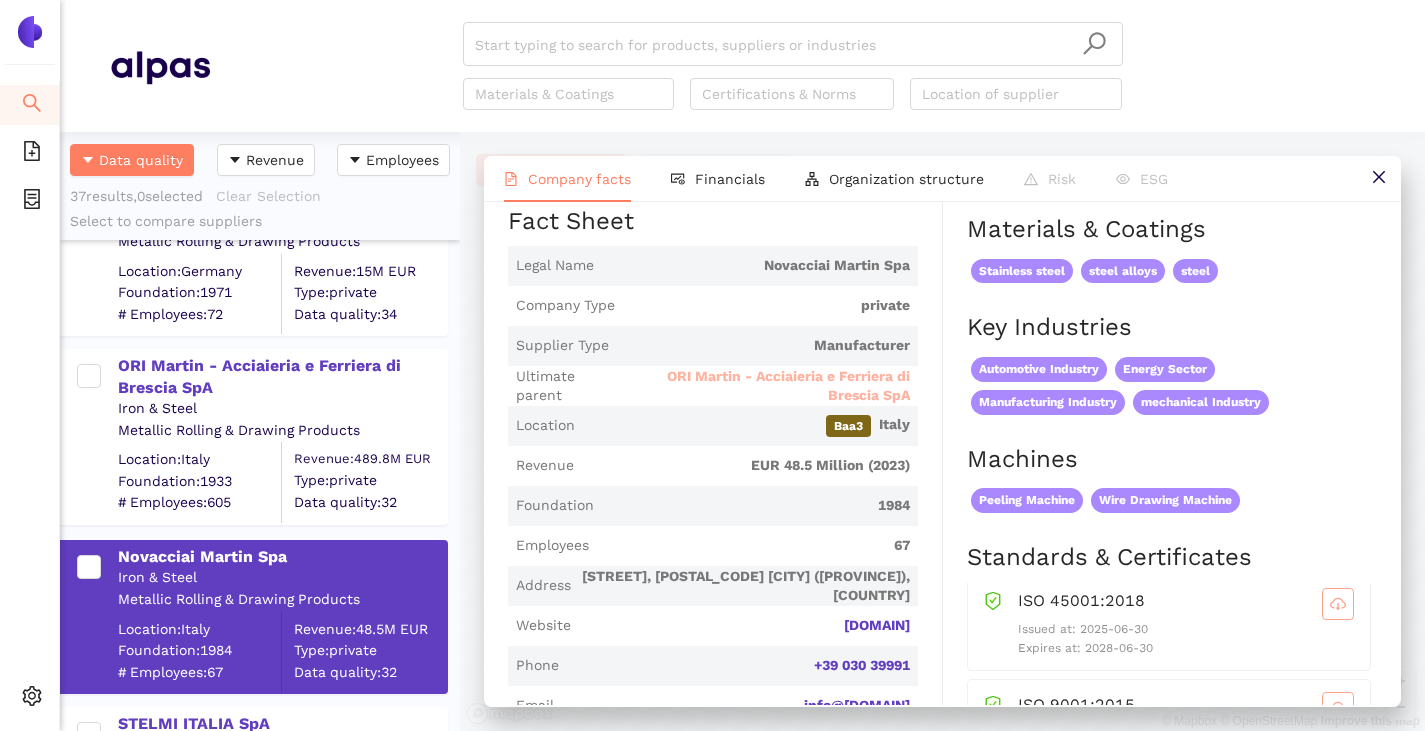 click on "ORI Martin - Acciaieria e Ferriera di Brescia SpA" at bounding box center (765, 386) 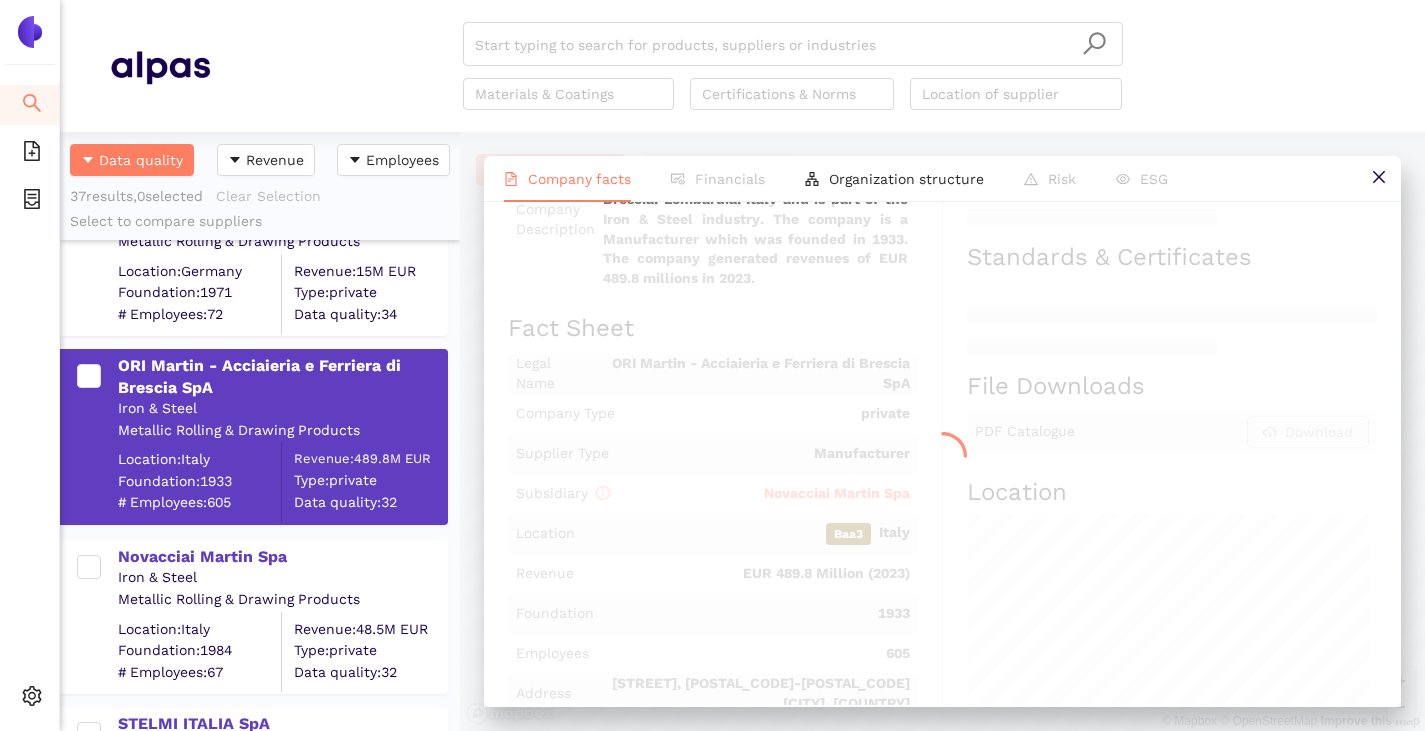 scroll, scrollTop: 0, scrollLeft: 0, axis: both 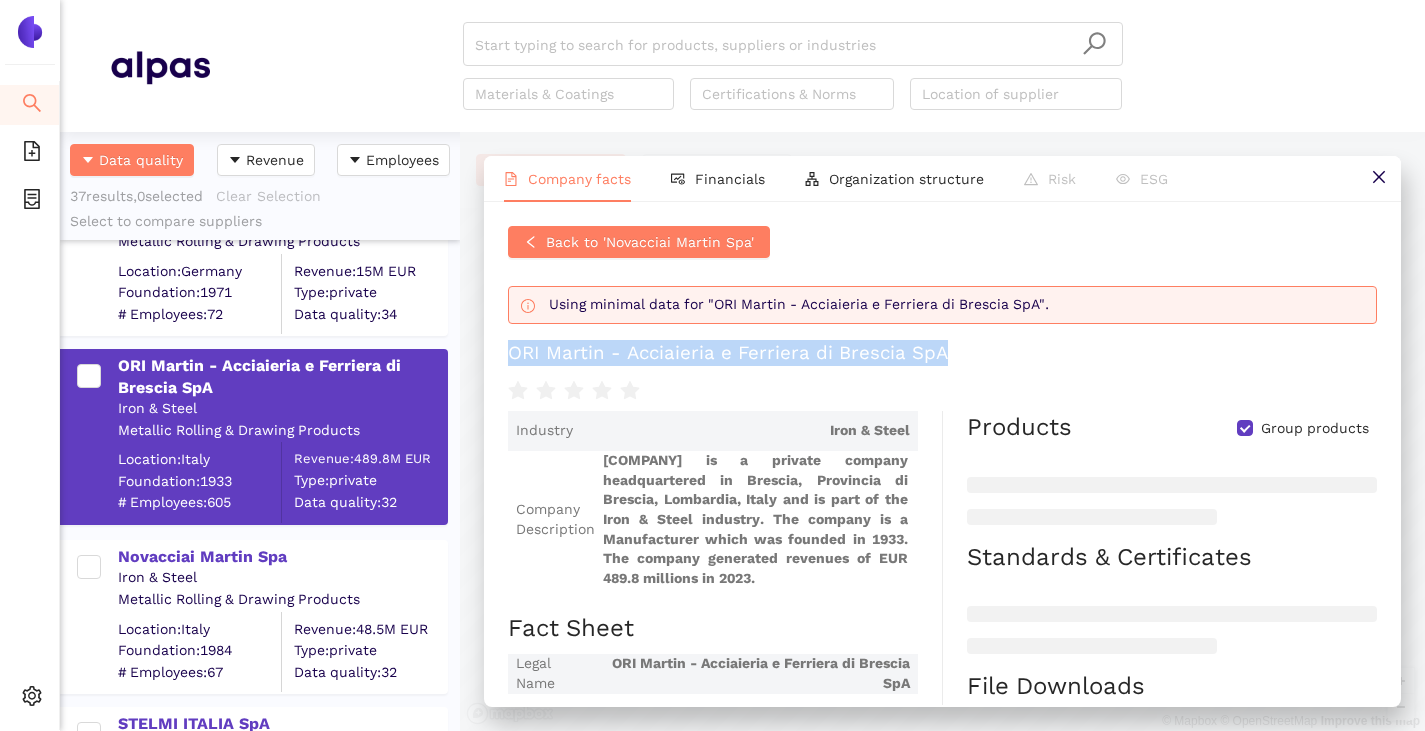drag, startPoint x: 524, startPoint y: 353, endPoint x: 960, endPoint y: 357, distance: 436.01834 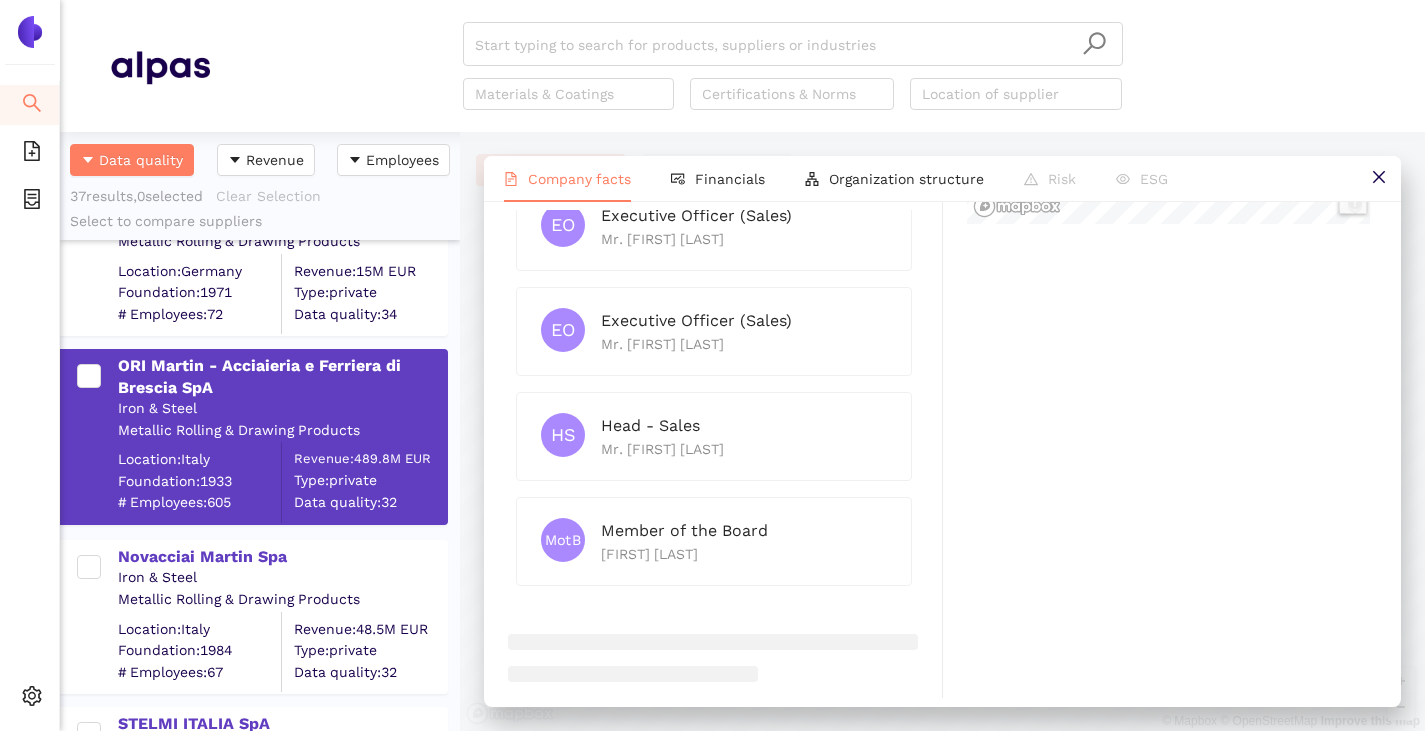 scroll, scrollTop: 1100, scrollLeft: 0, axis: vertical 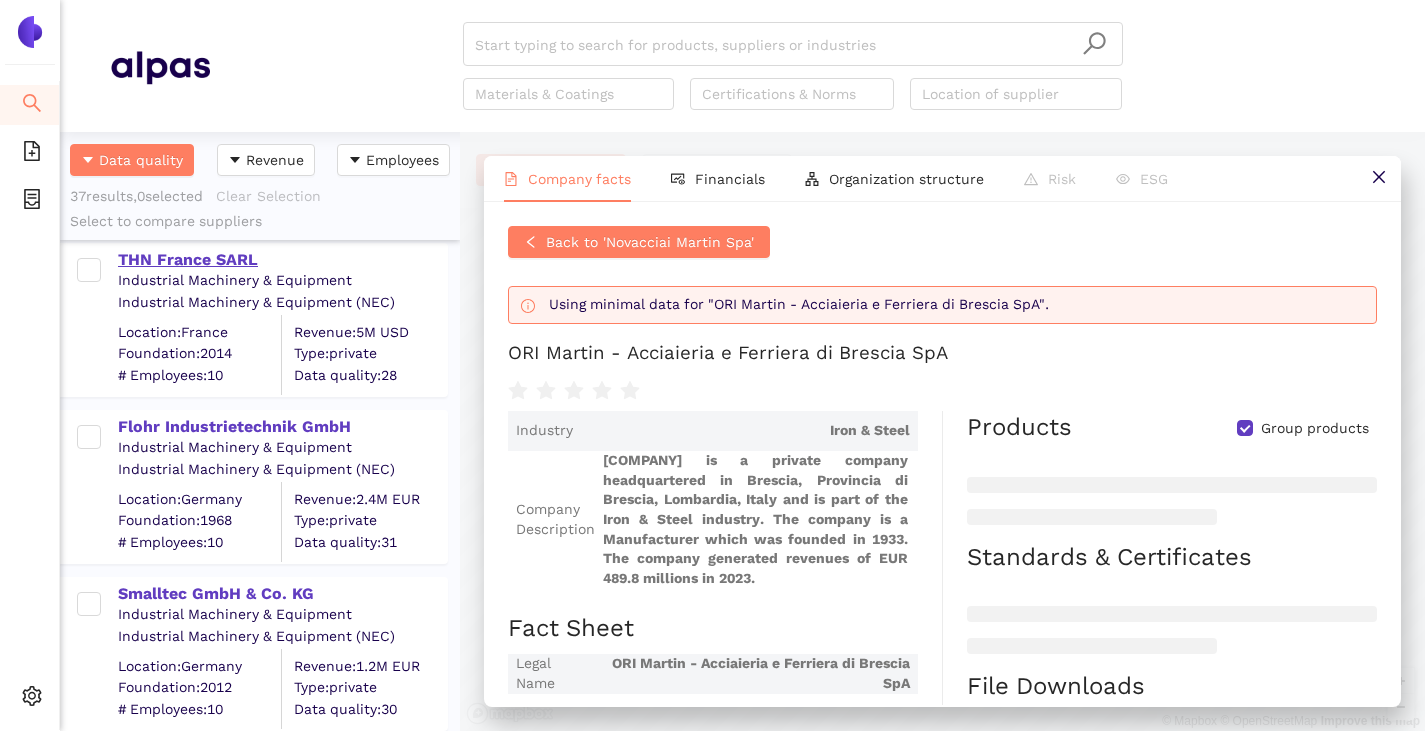 click on "THN France SARL" at bounding box center (282, 260) 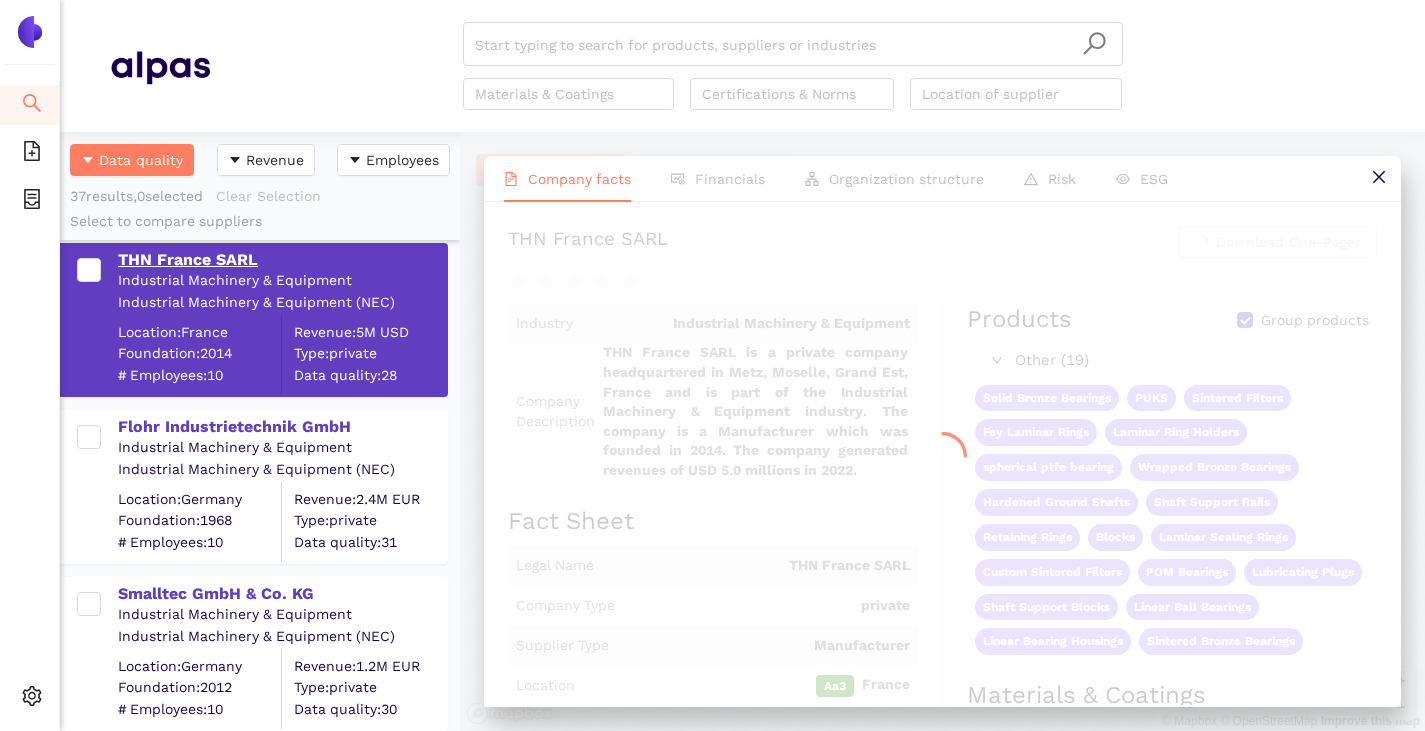 scroll, scrollTop: 0, scrollLeft: 0, axis: both 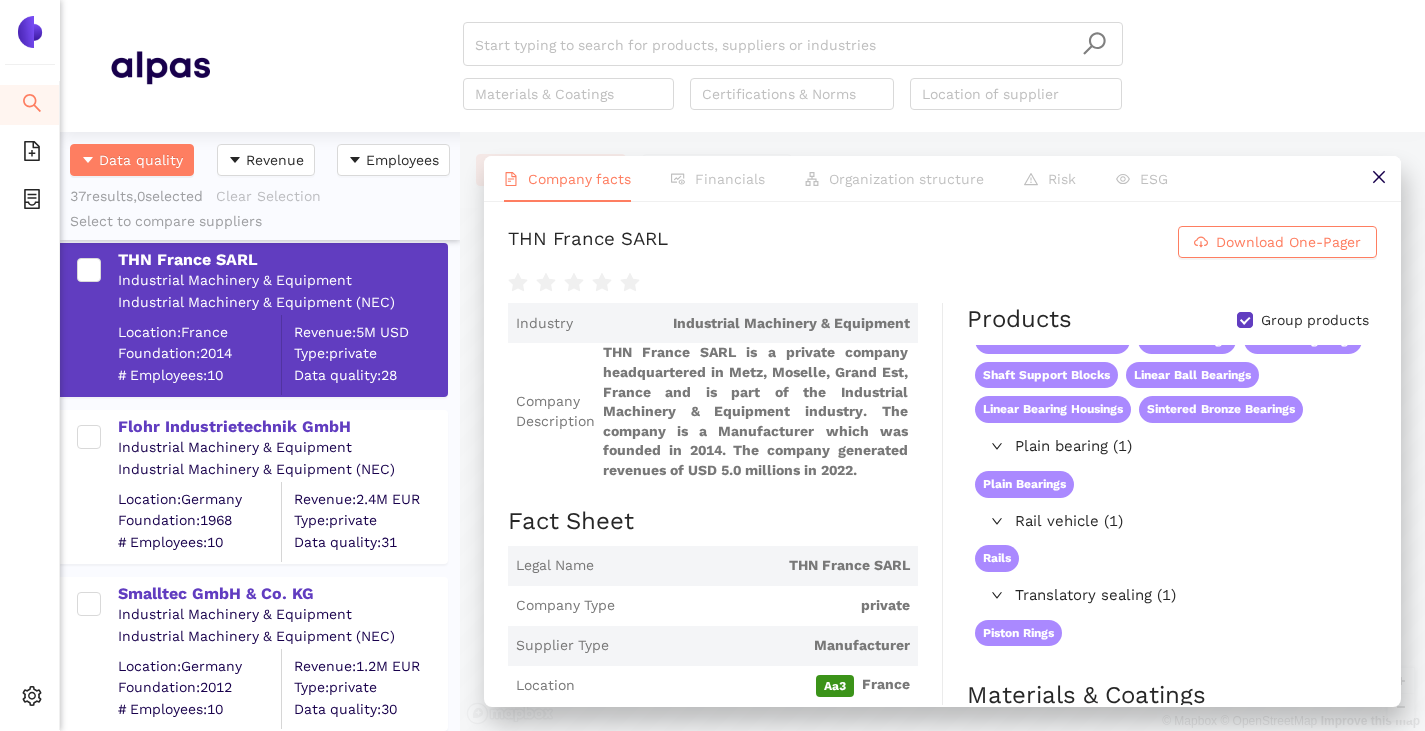 click on "Group products" at bounding box center (1245, 320) 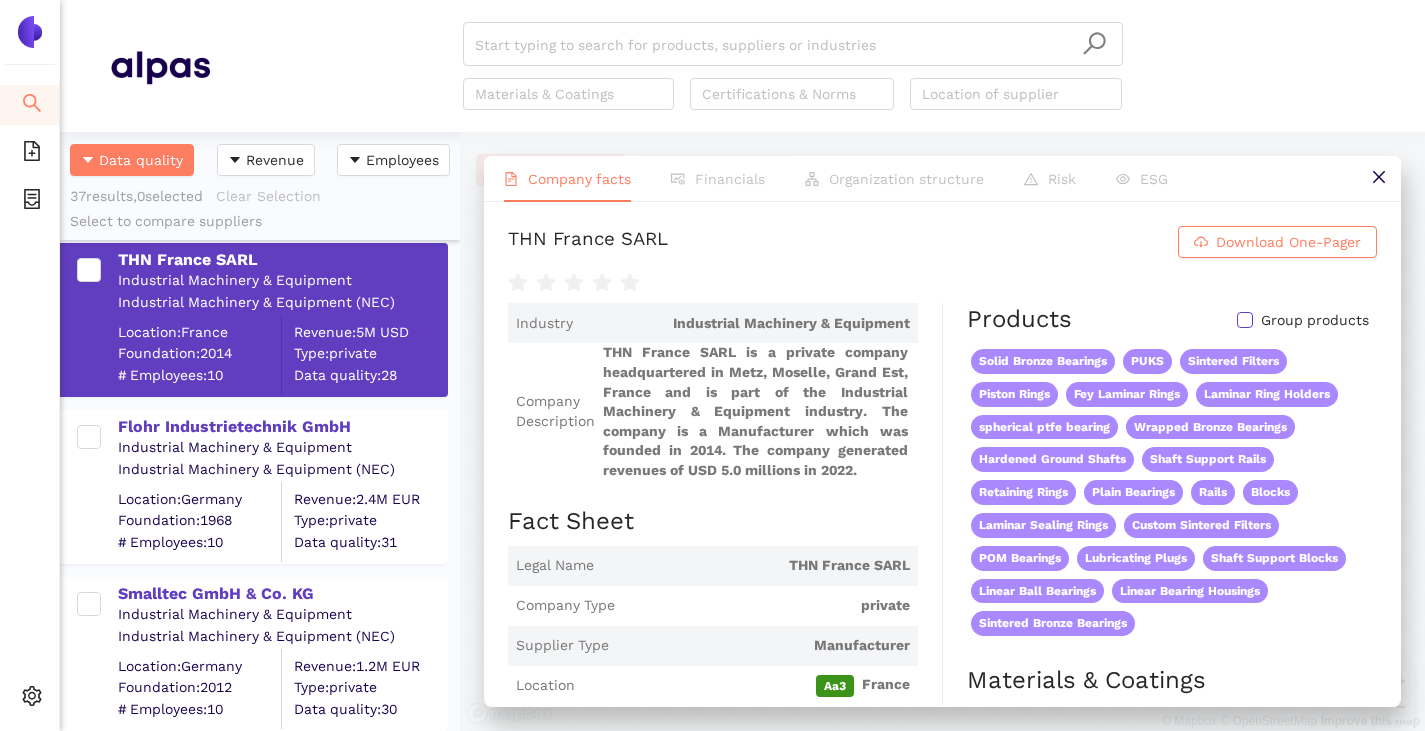 scroll, scrollTop: 0, scrollLeft: 0, axis: both 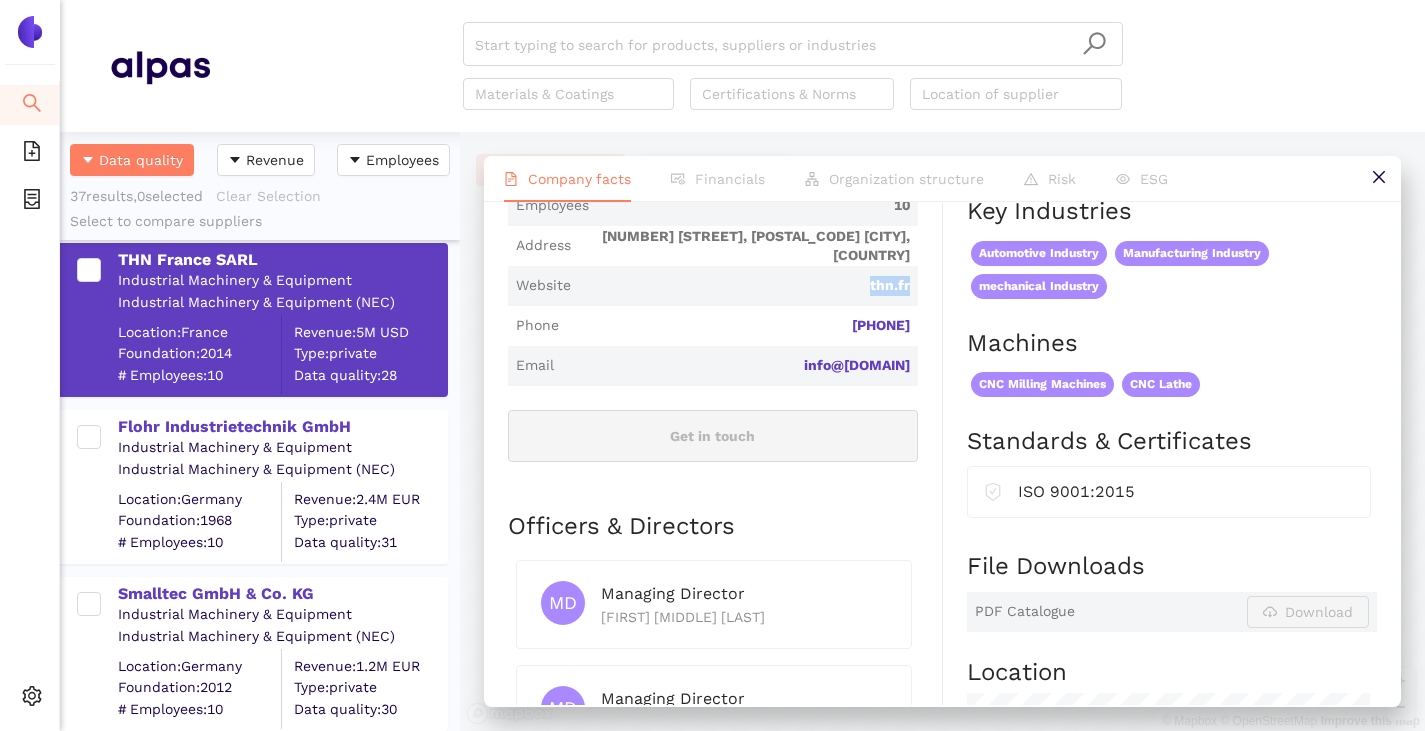 drag, startPoint x: 908, startPoint y: 294, endPoint x: 851, endPoint y: 292, distance: 57.035076 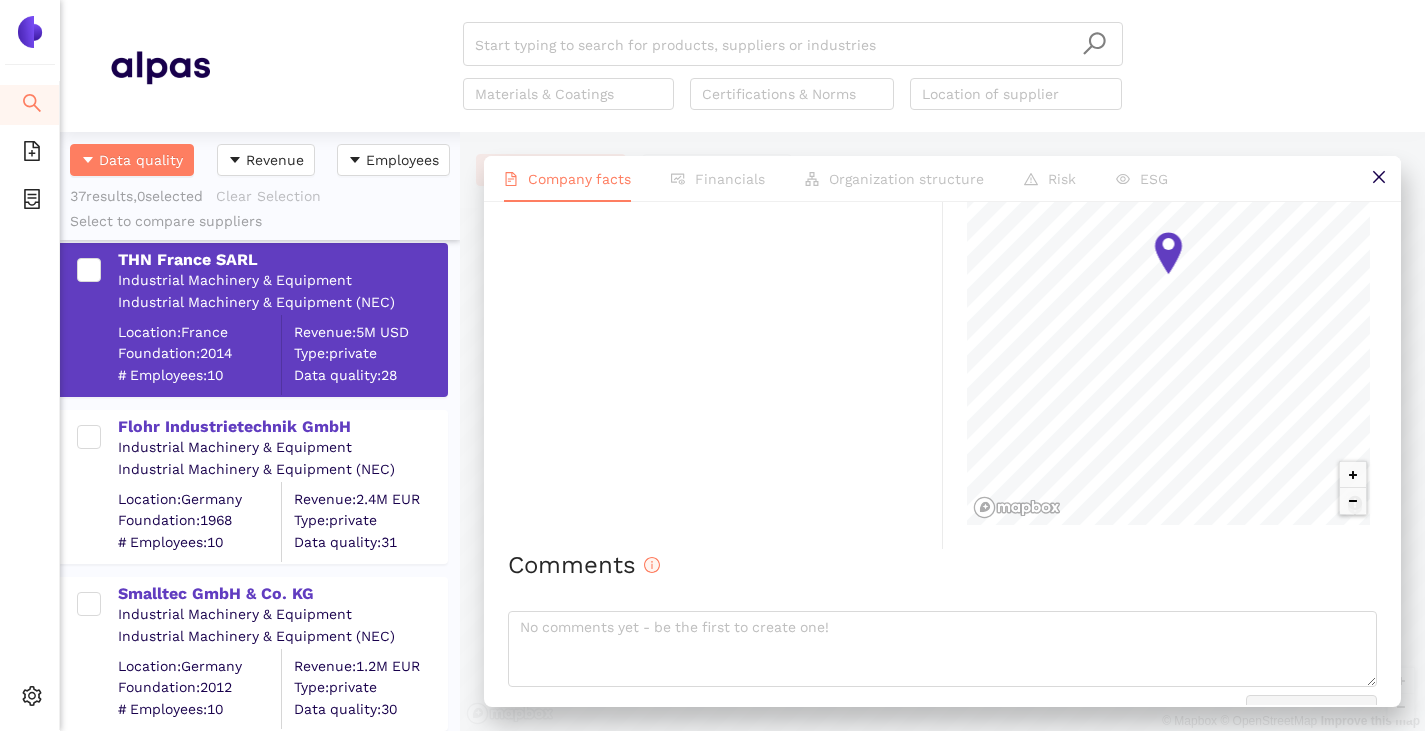 scroll, scrollTop: 1300, scrollLeft: 0, axis: vertical 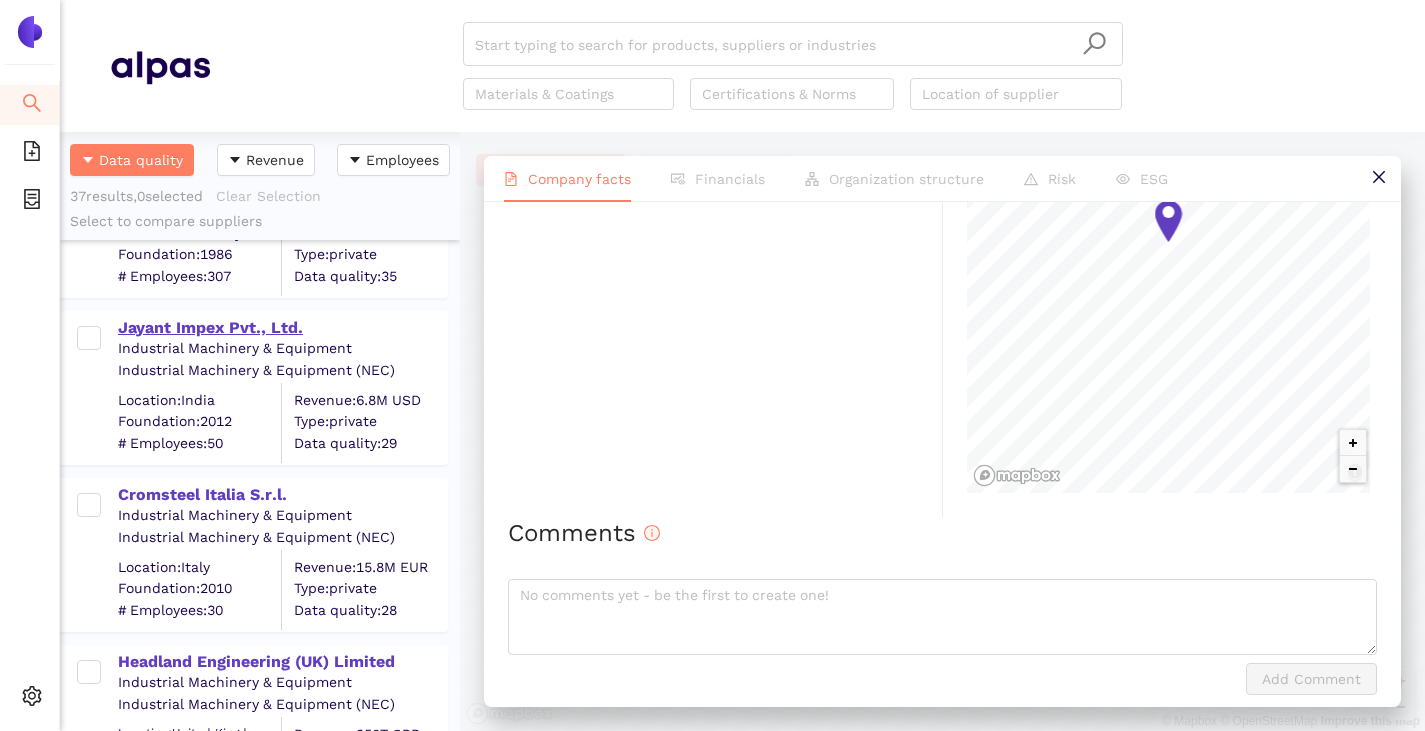 click on "Jayant Impex Pvt., Ltd." at bounding box center (282, 328) 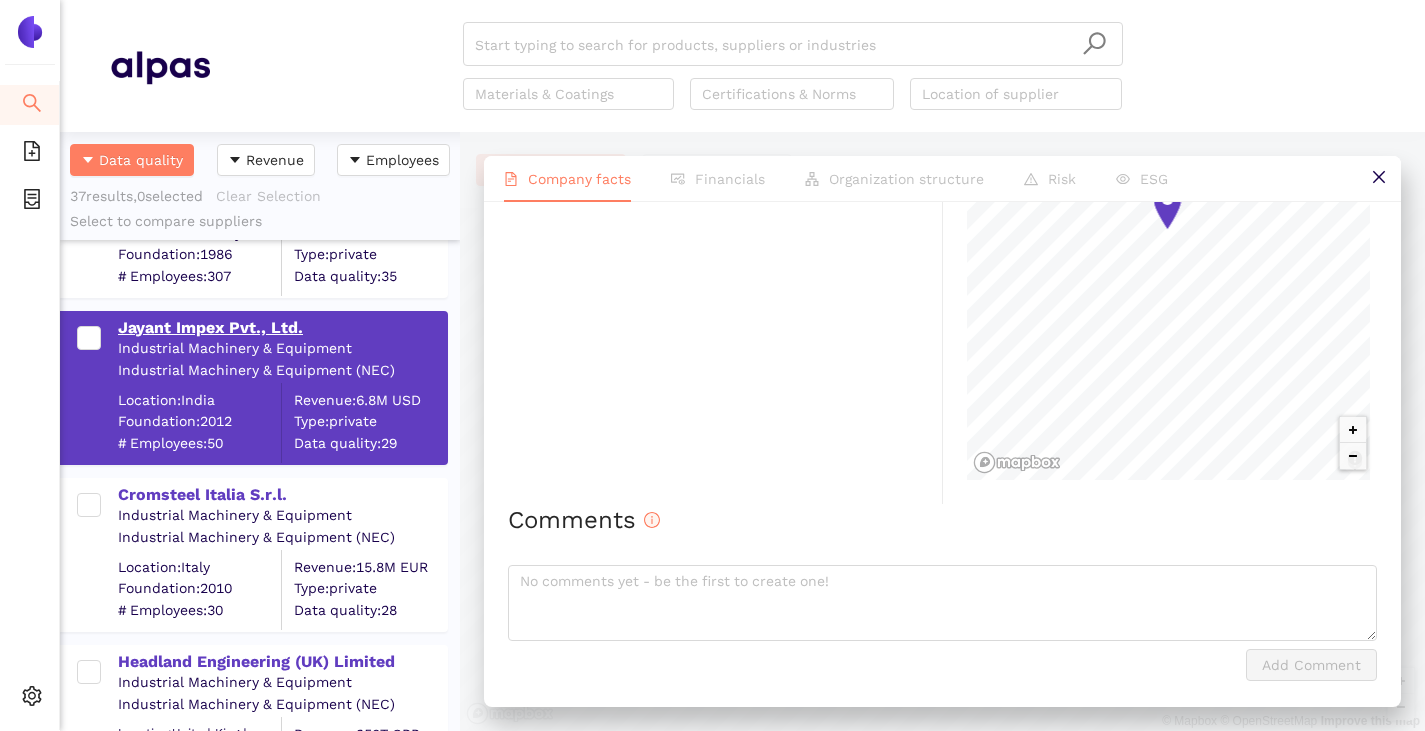 scroll, scrollTop: 0, scrollLeft: 0, axis: both 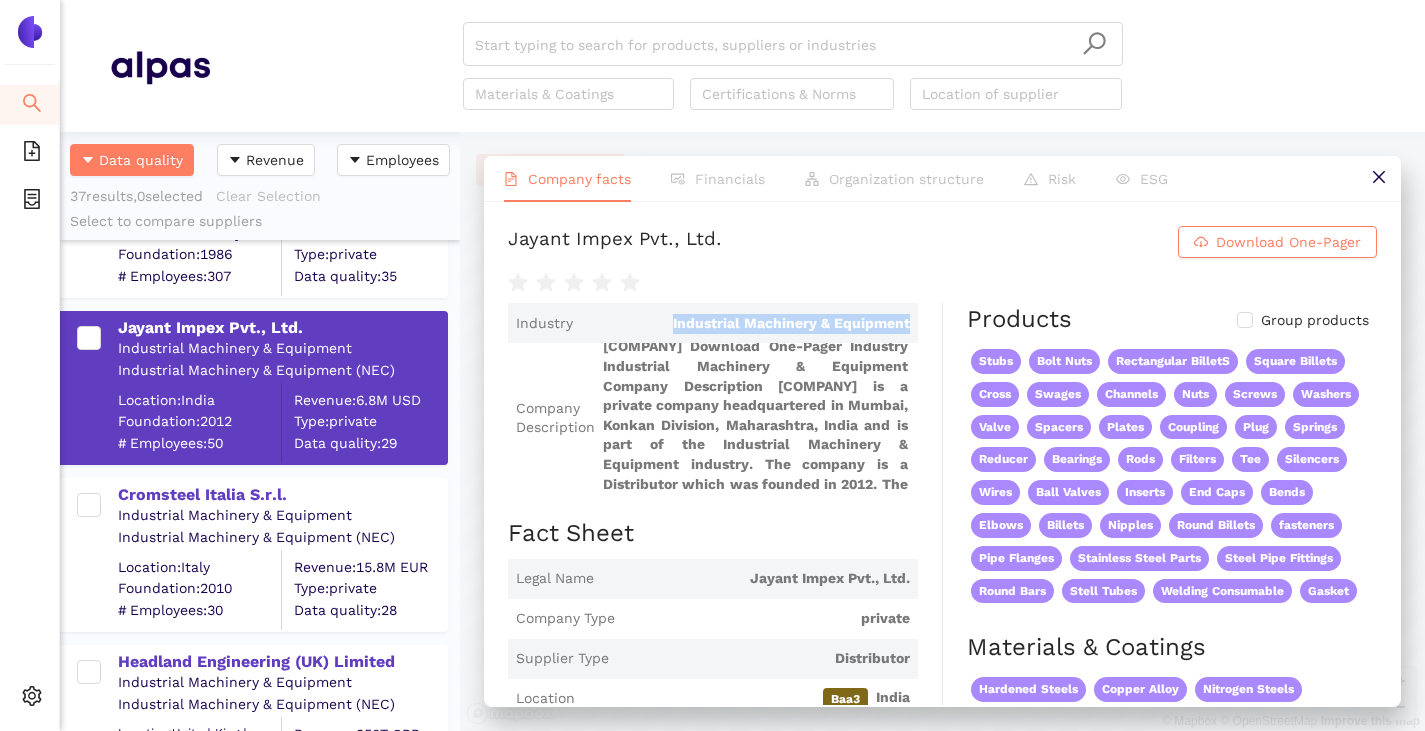 drag, startPoint x: 664, startPoint y: 323, endPoint x: 905, endPoint y: 317, distance: 241.07468 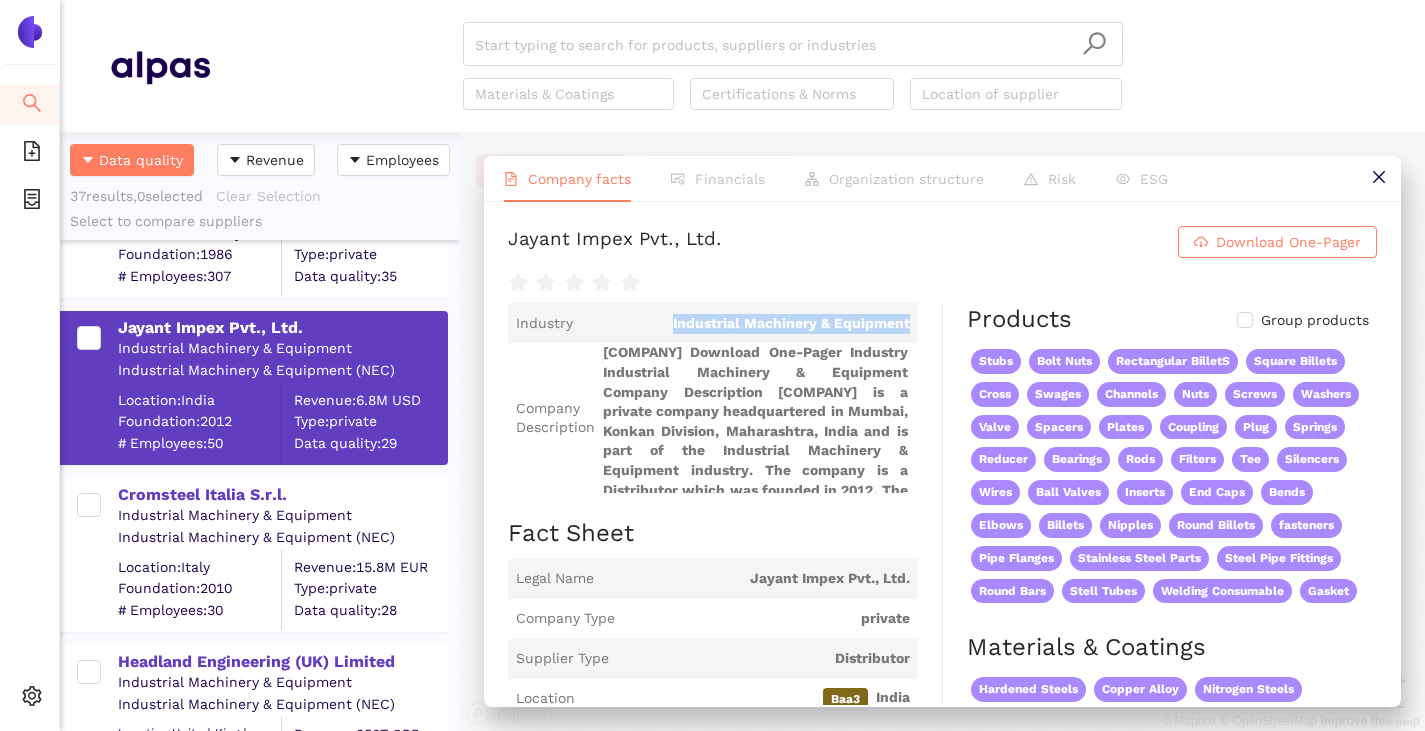 scroll, scrollTop: 6, scrollLeft: 0, axis: vertical 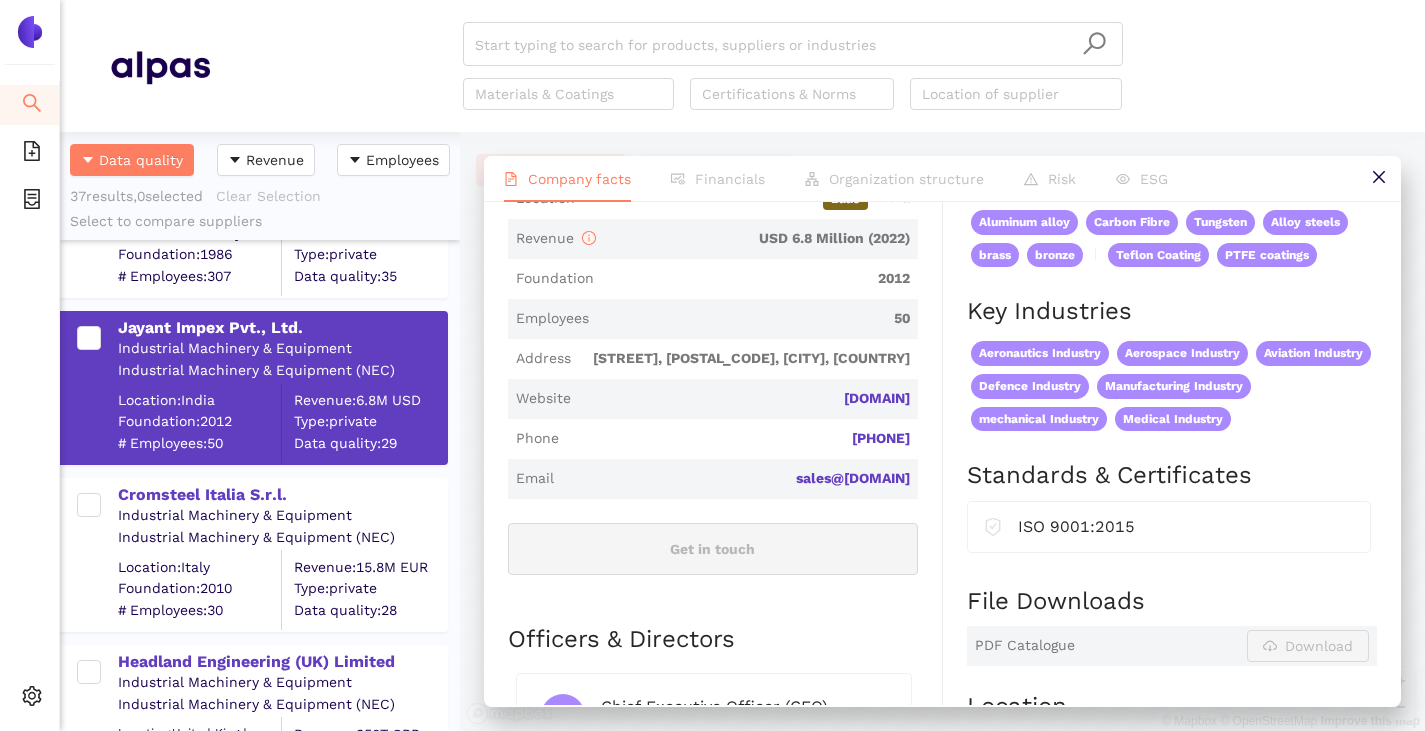 drag, startPoint x: 902, startPoint y: 428, endPoint x: 767, endPoint y: 427, distance: 135.00371 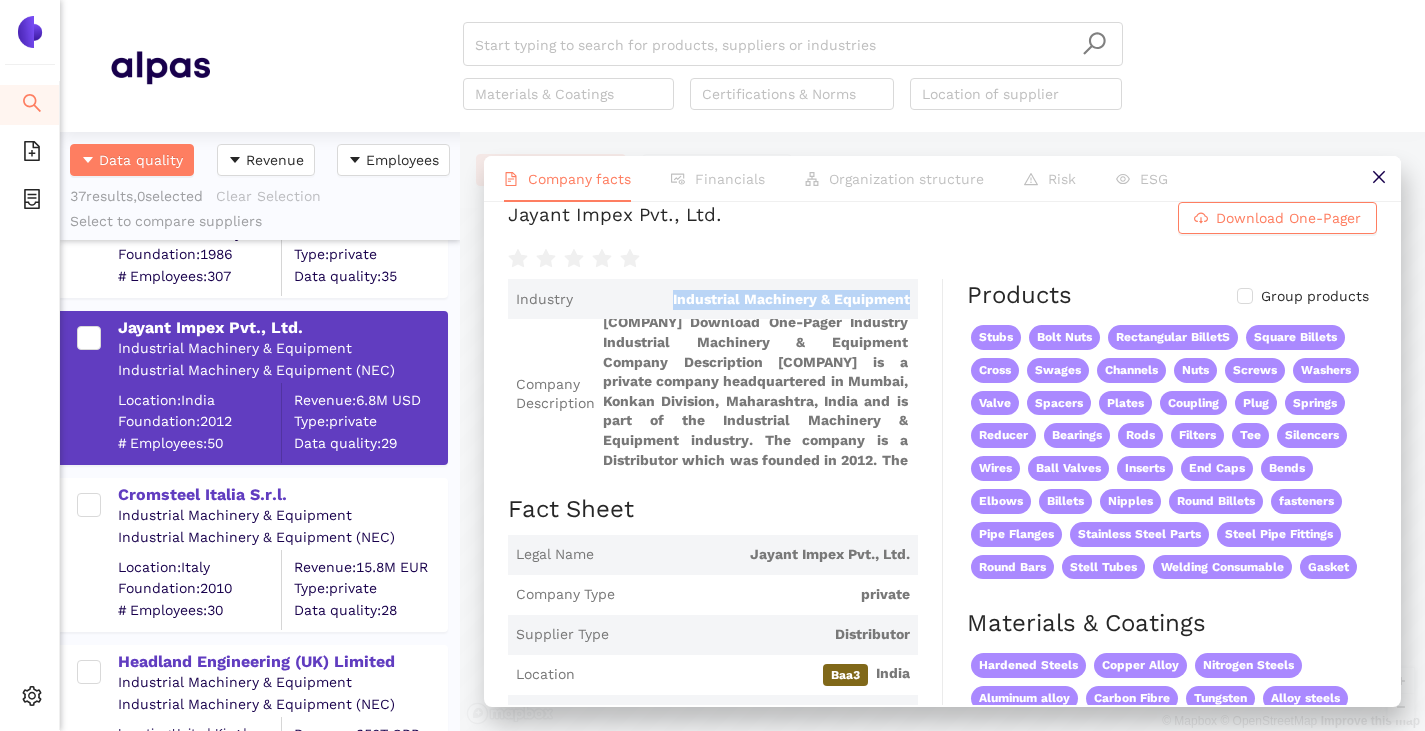scroll, scrollTop: 0, scrollLeft: 0, axis: both 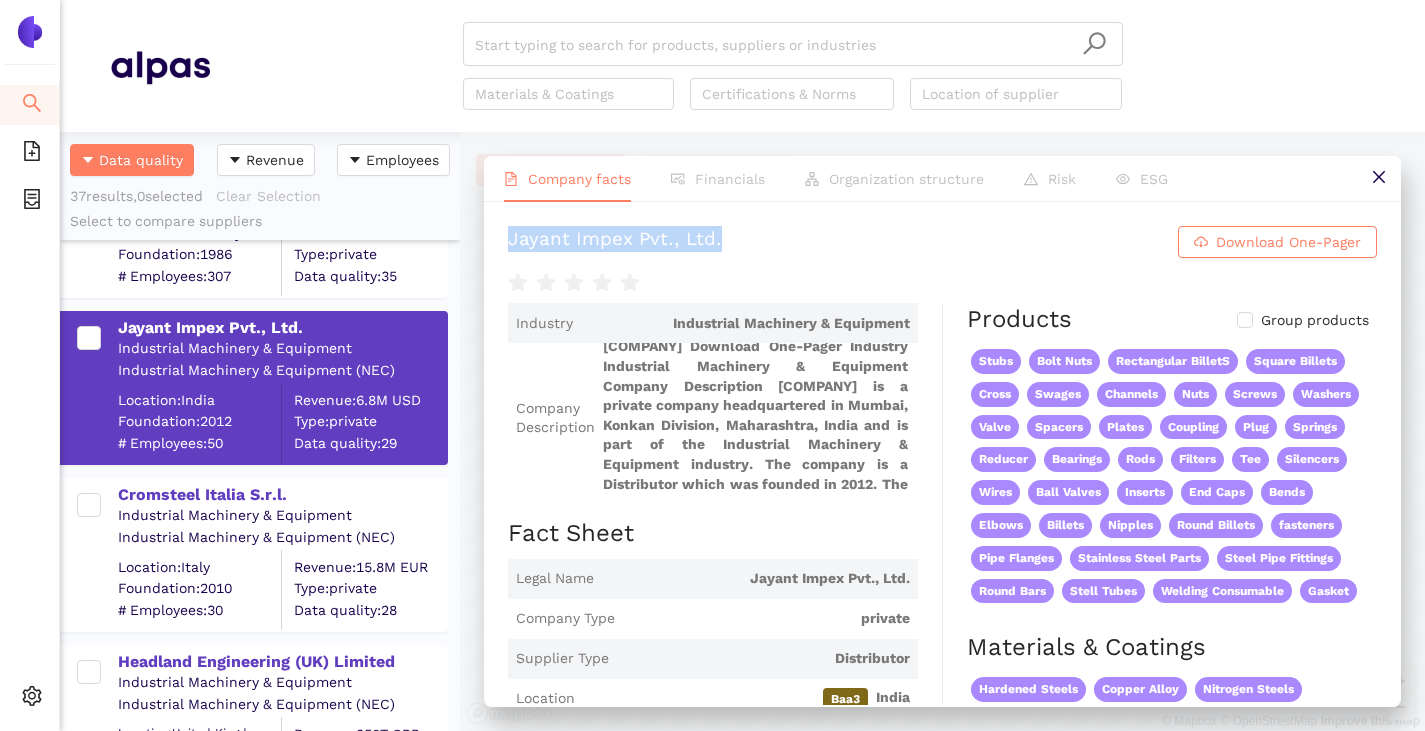 drag, startPoint x: 517, startPoint y: 230, endPoint x: 734, endPoint y: 217, distance: 217.38905 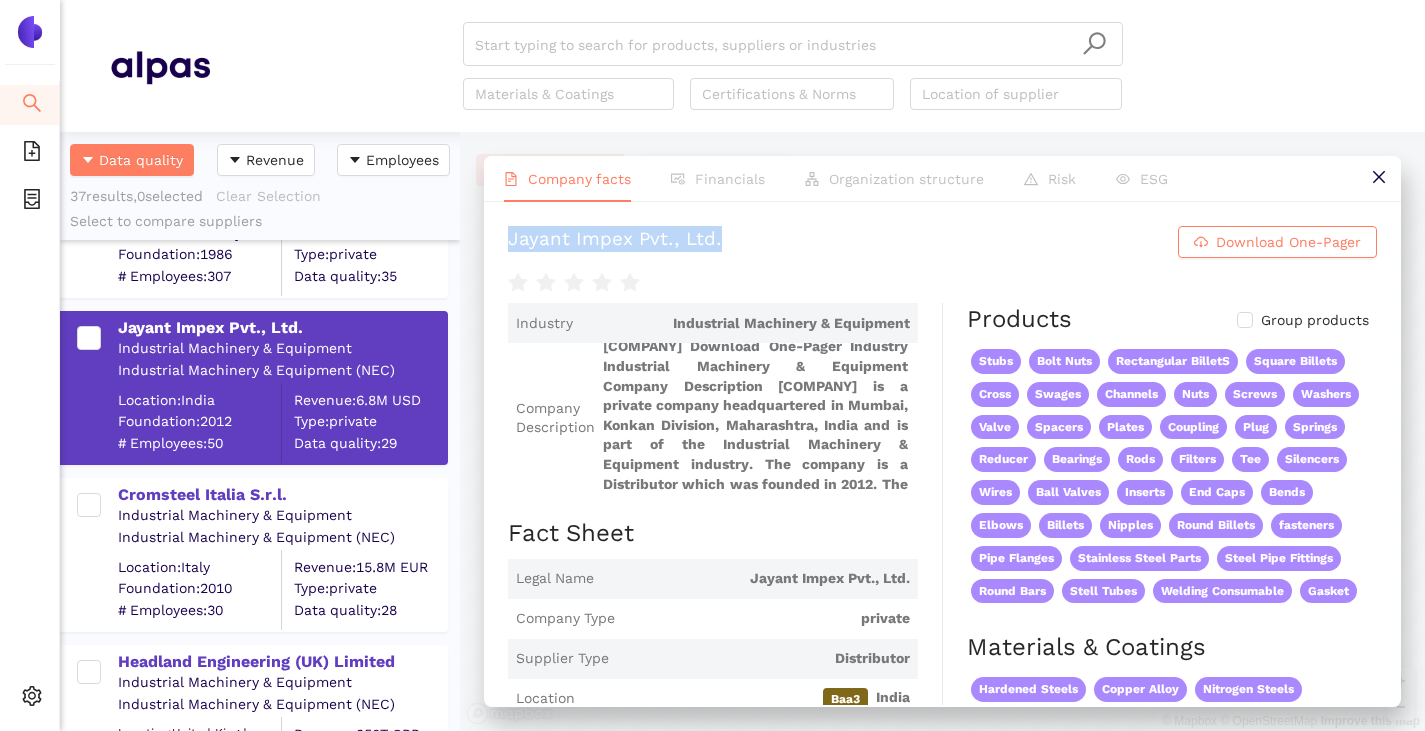 copy on "Jayant Impex Pvt., Ltd." 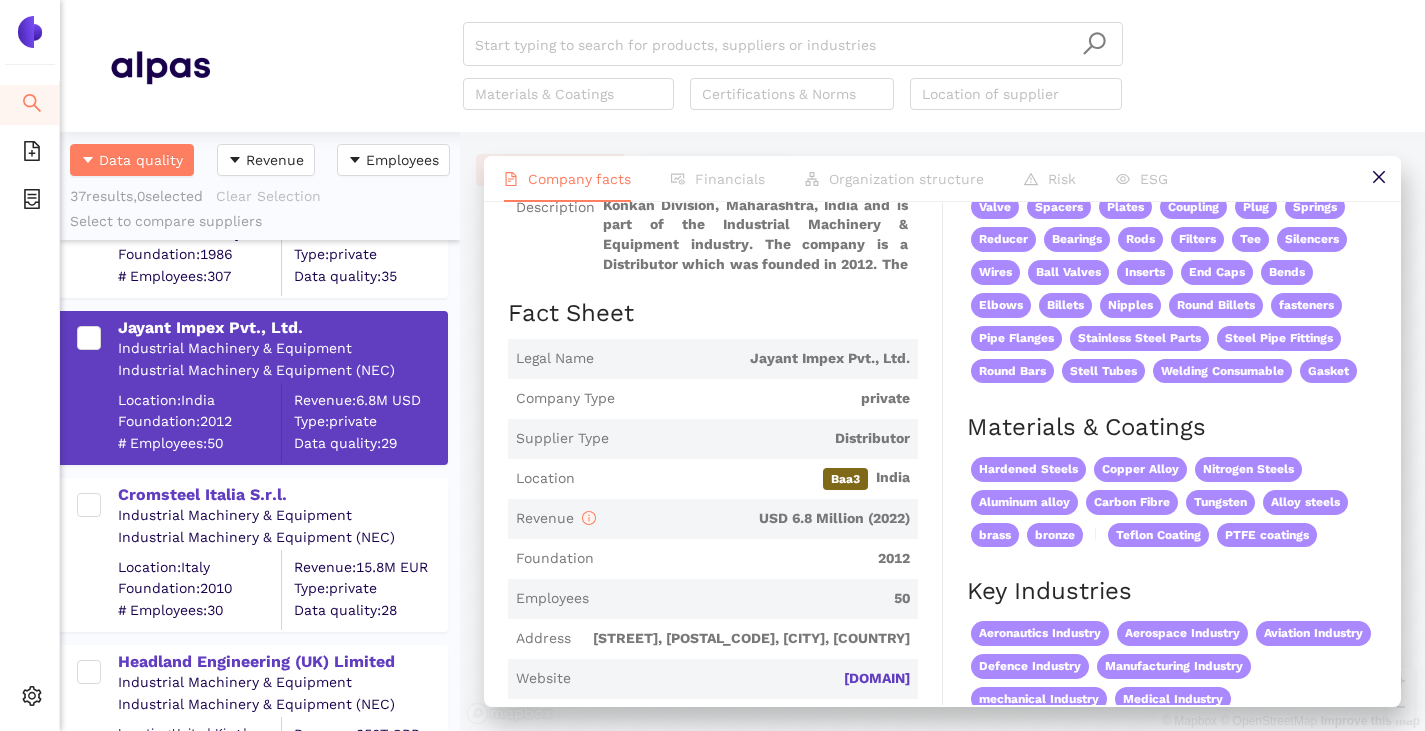 scroll, scrollTop: 0, scrollLeft: 0, axis: both 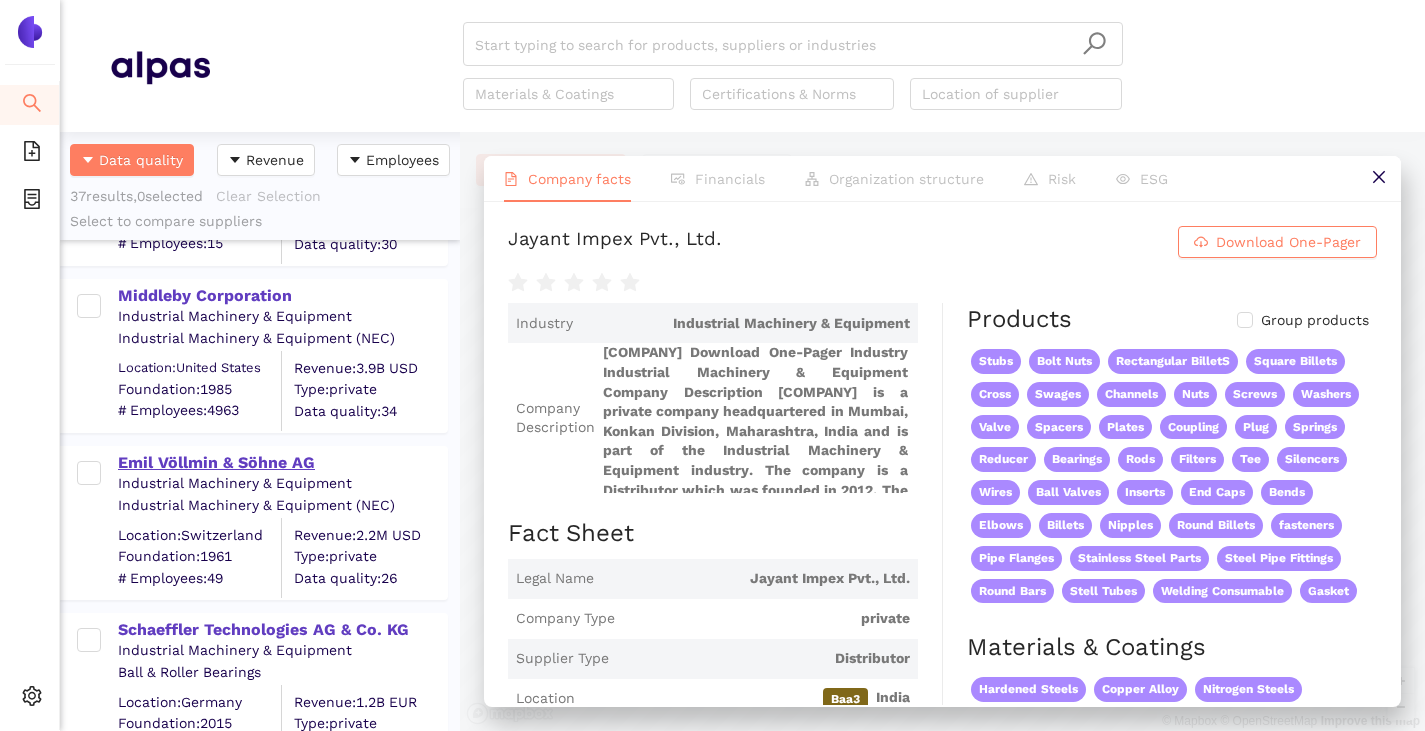 click on "Emil Völlmin & Söhne AG" at bounding box center (282, 463) 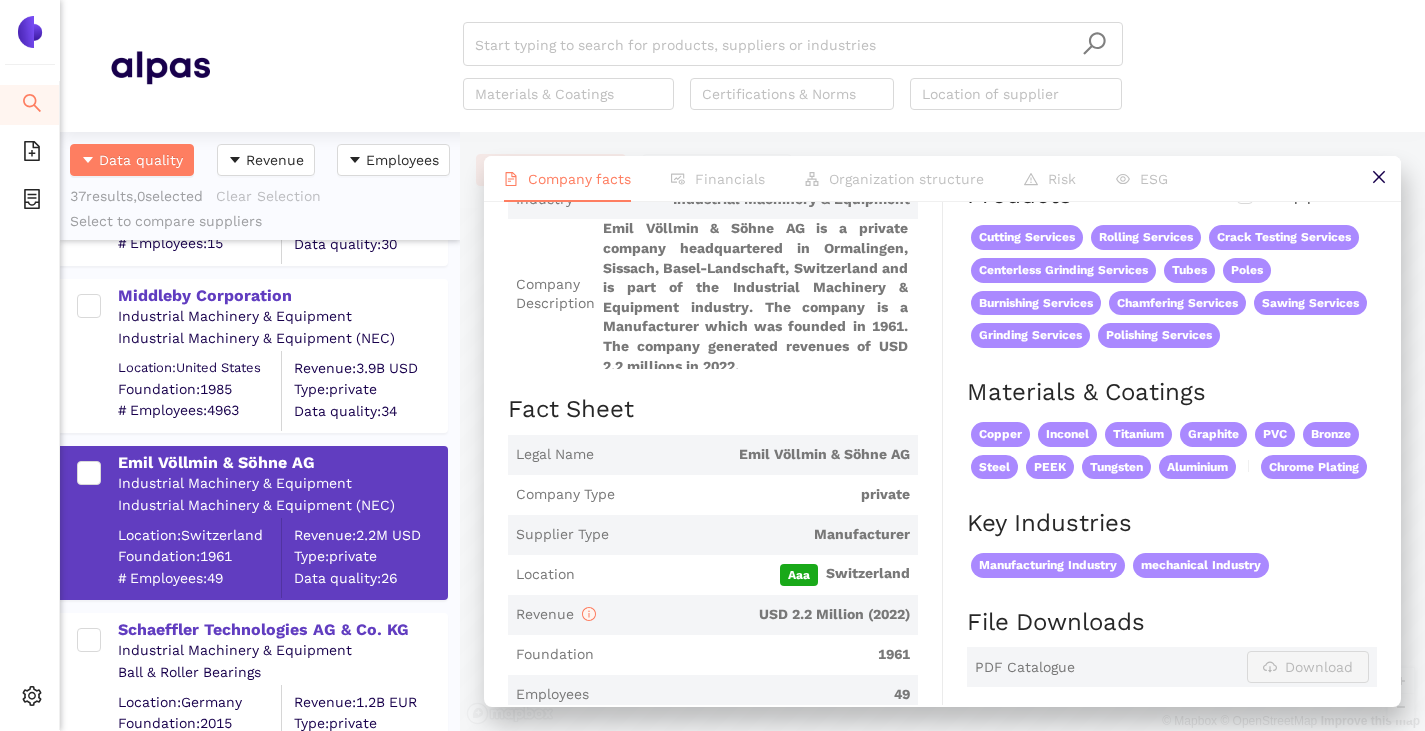 scroll, scrollTop: 300, scrollLeft: 0, axis: vertical 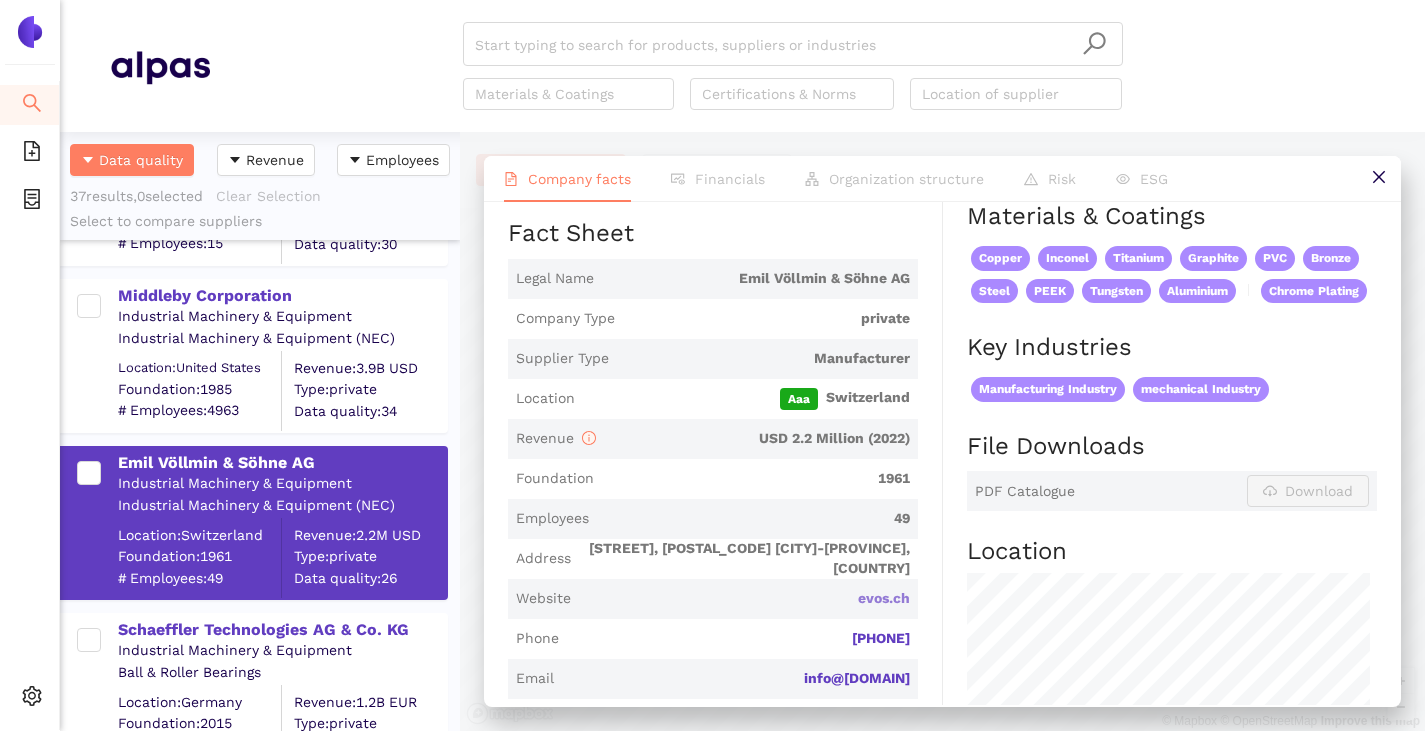 click on "evos.ch" at bounding box center [0, 0] 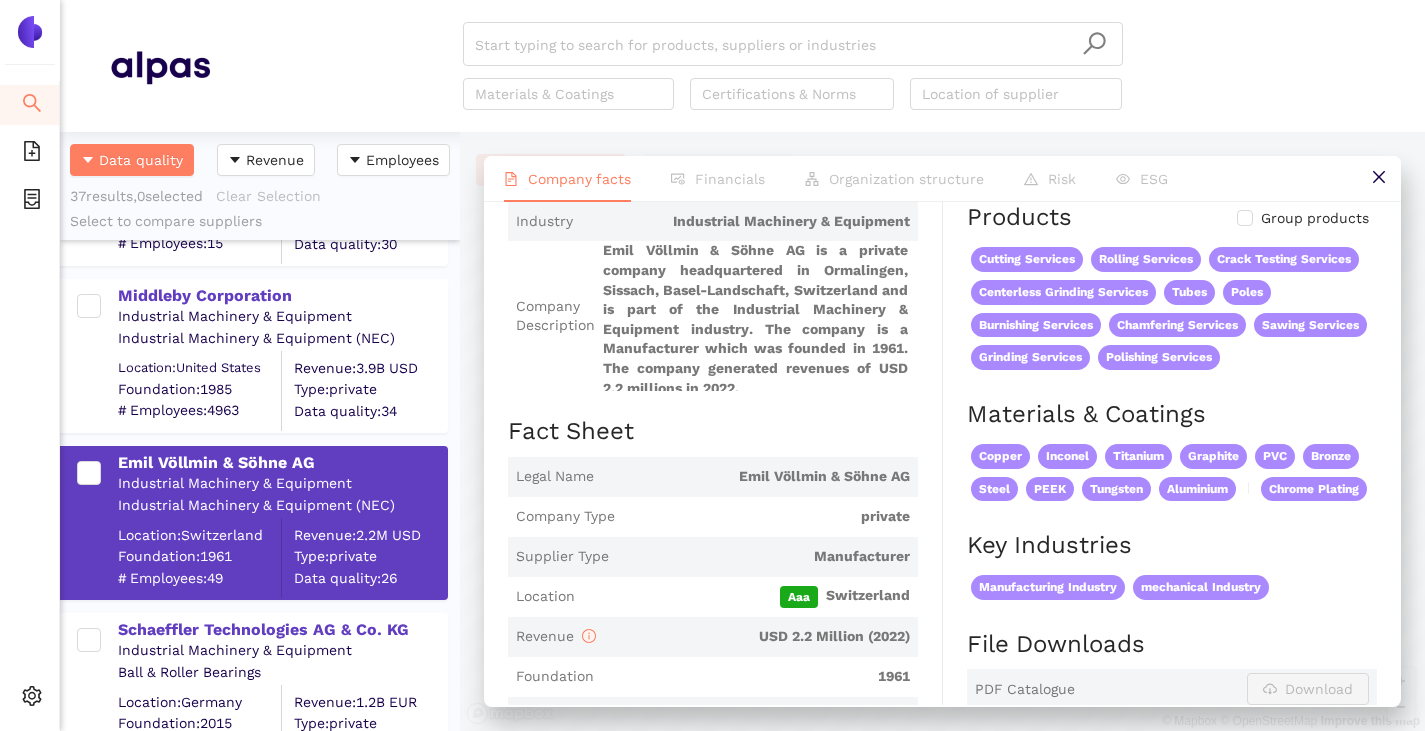 scroll, scrollTop: 0, scrollLeft: 0, axis: both 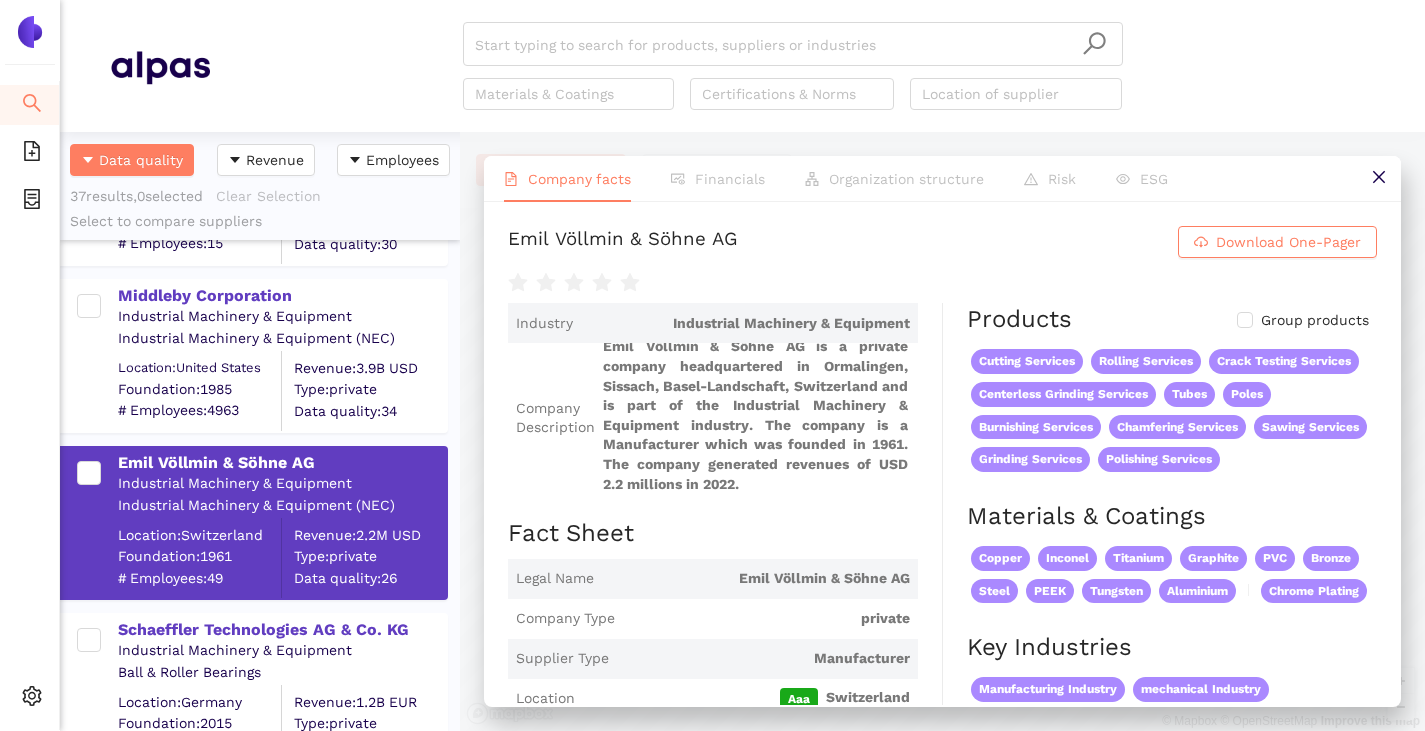 click on "Emil Völlmin & Söhne AG" at bounding box center (623, 242) 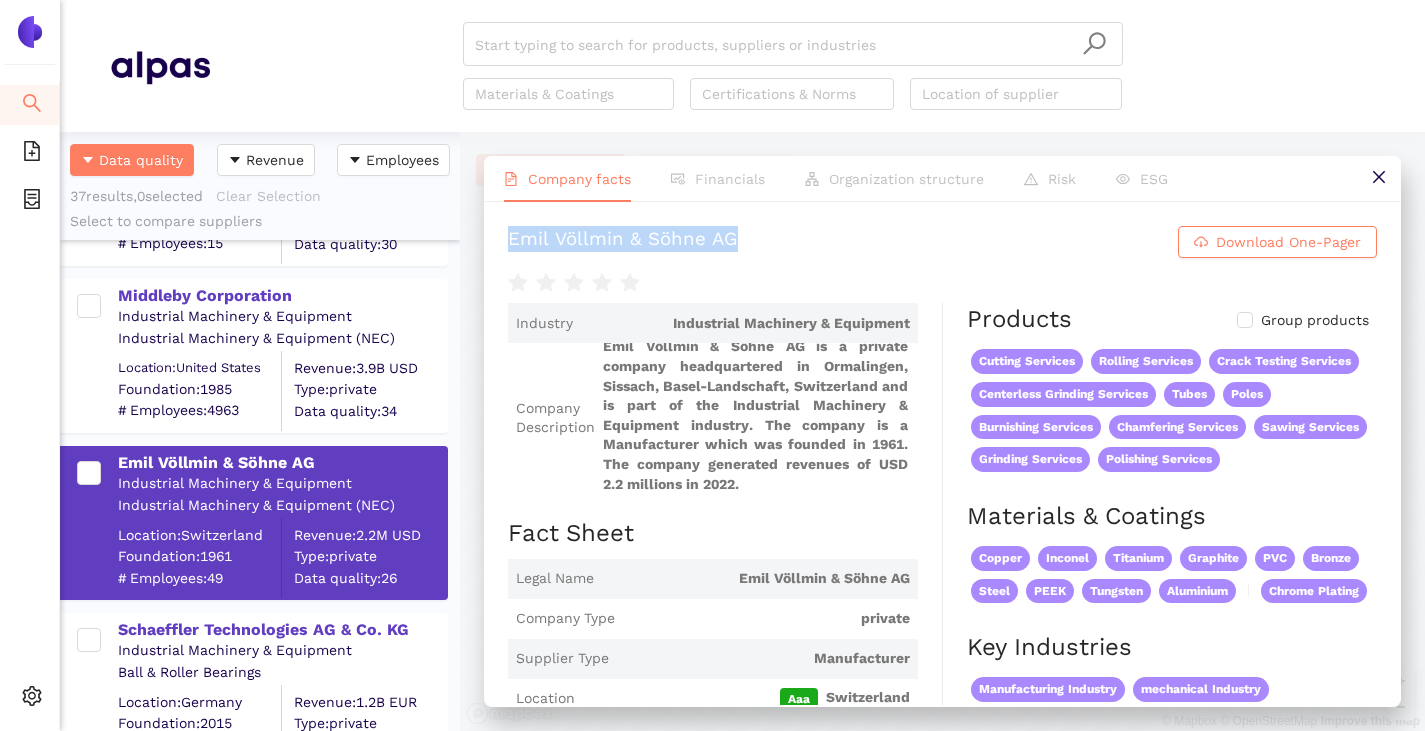 drag, startPoint x: 508, startPoint y: 237, endPoint x: 769, endPoint y: 229, distance: 261.1226 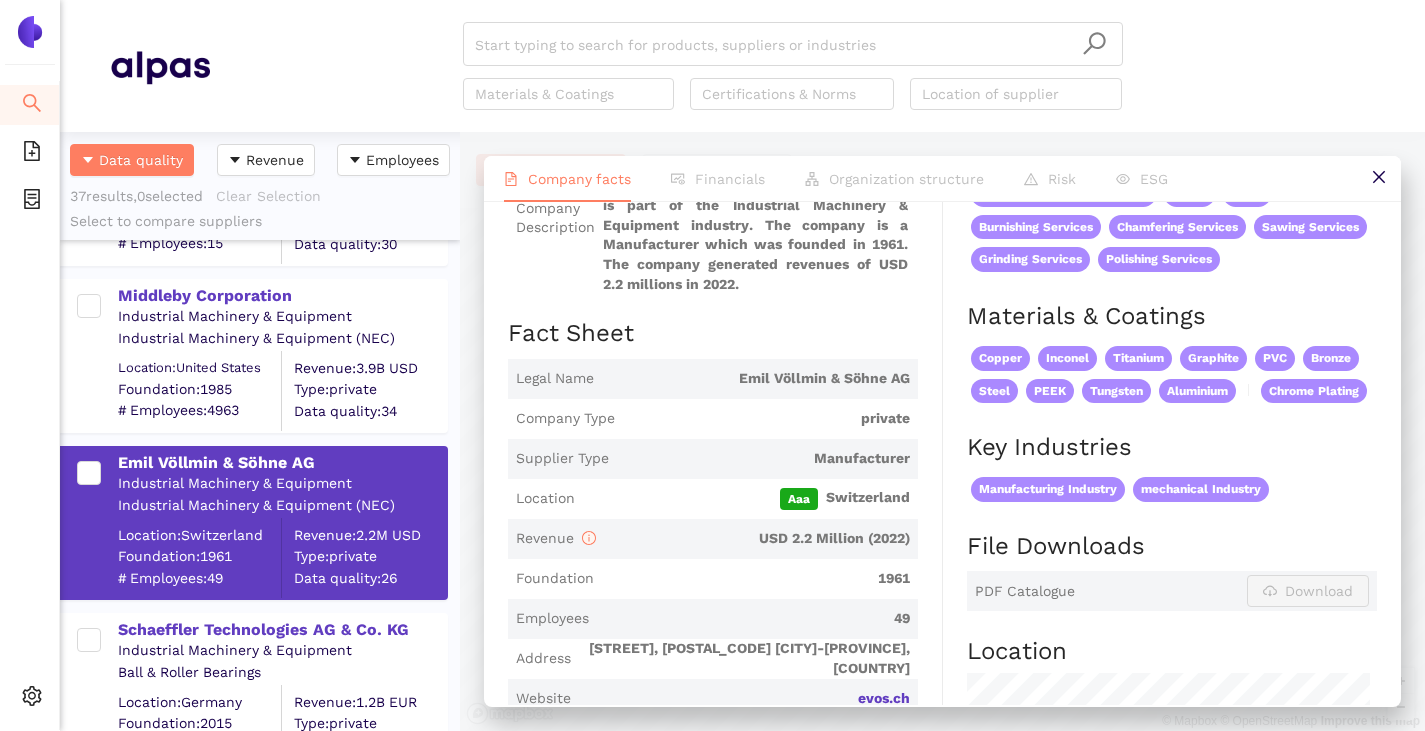 scroll, scrollTop: 300, scrollLeft: 0, axis: vertical 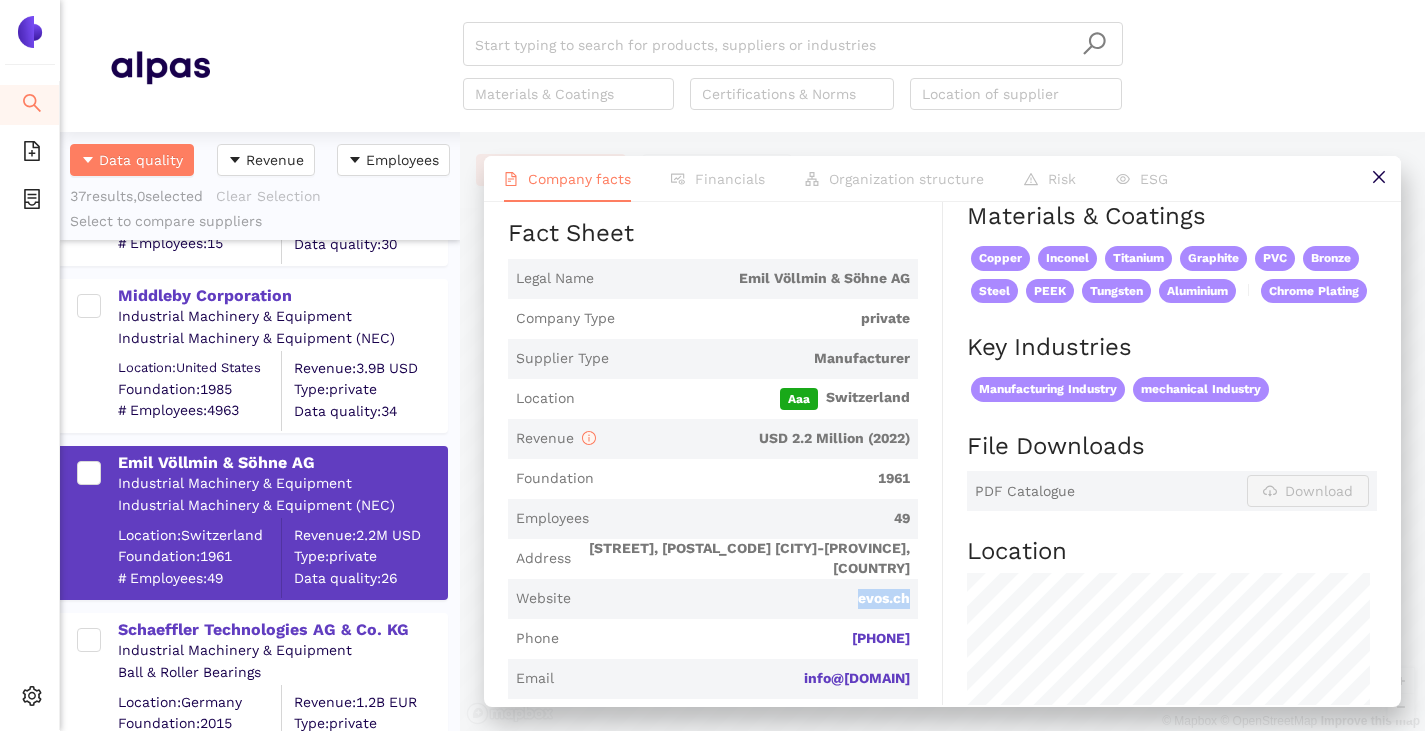 drag, startPoint x: 911, startPoint y: 605, endPoint x: 847, endPoint y: 603, distance: 64.03124 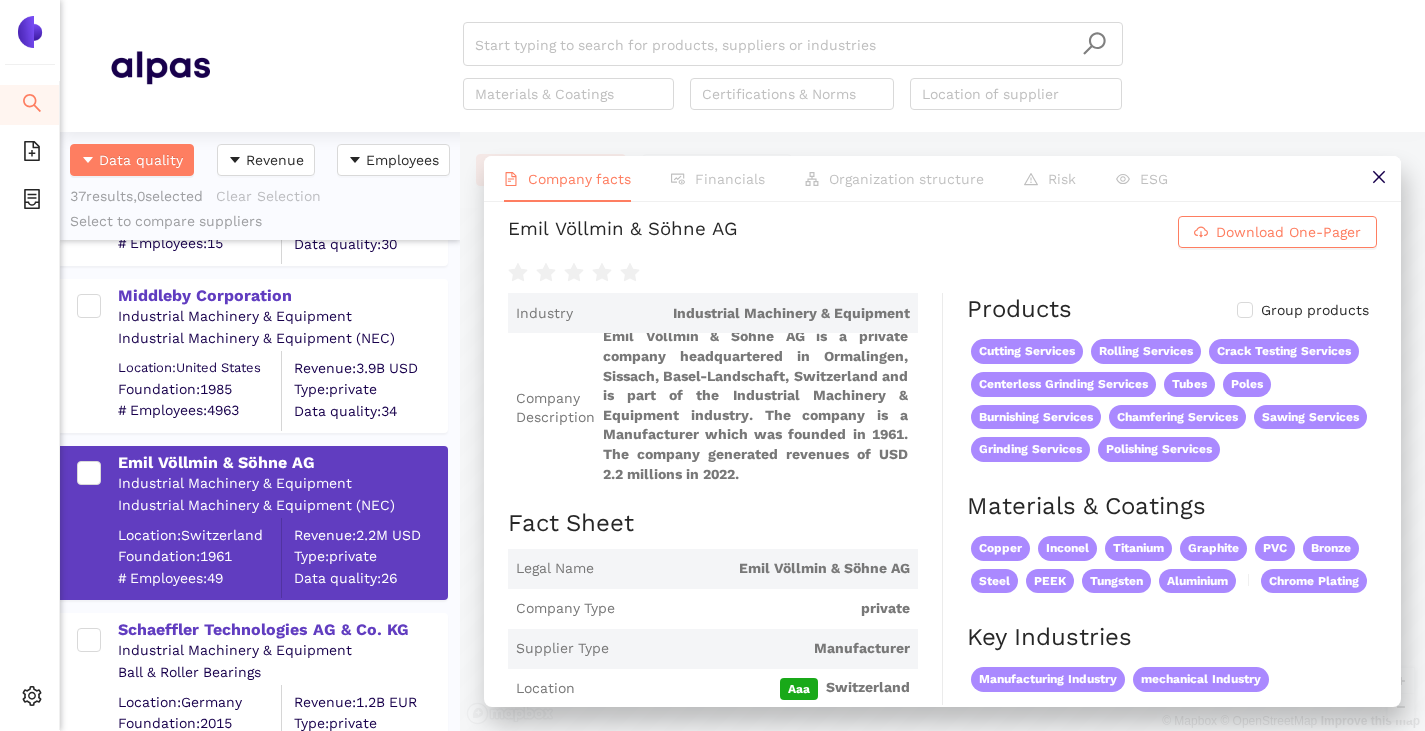 scroll, scrollTop: 0, scrollLeft: 0, axis: both 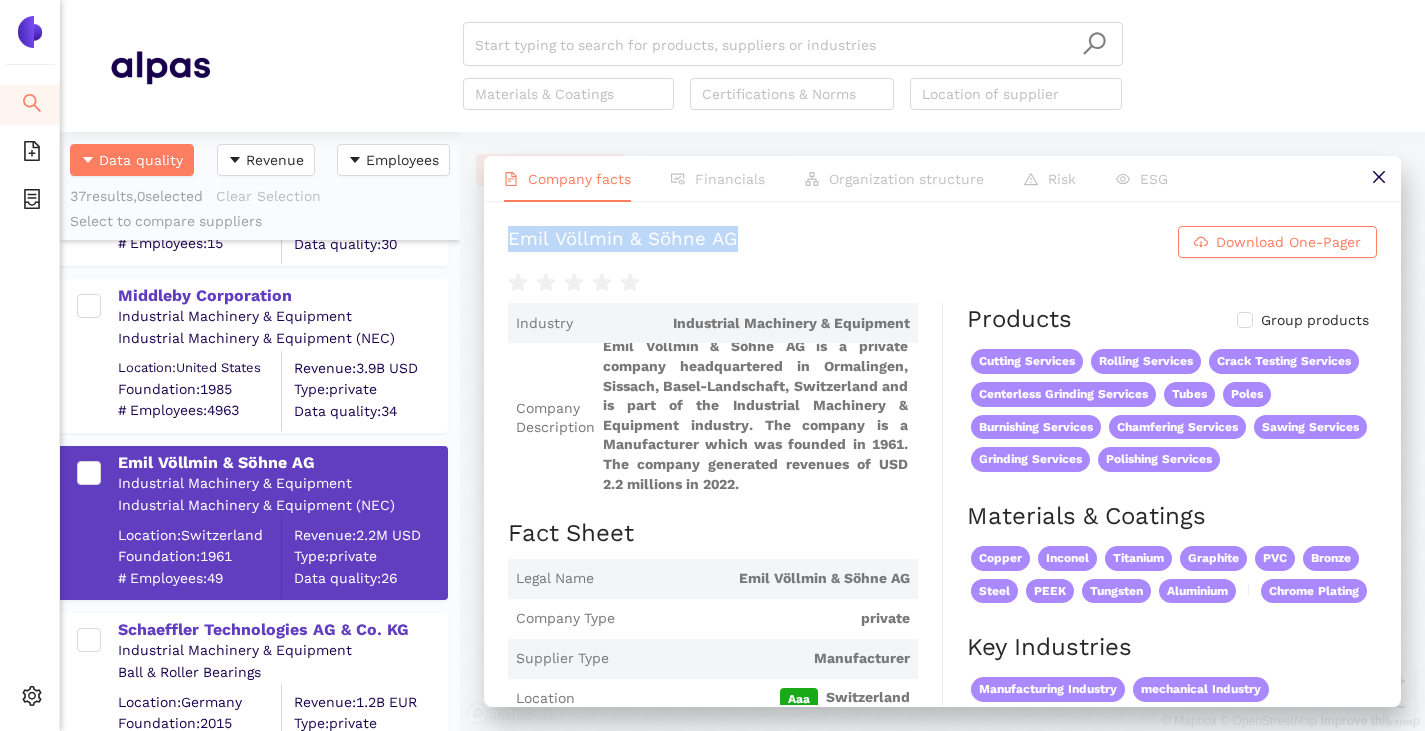 drag, startPoint x: 503, startPoint y: 234, endPoint x: 818, endPoint y: 254, distance: 315.63428 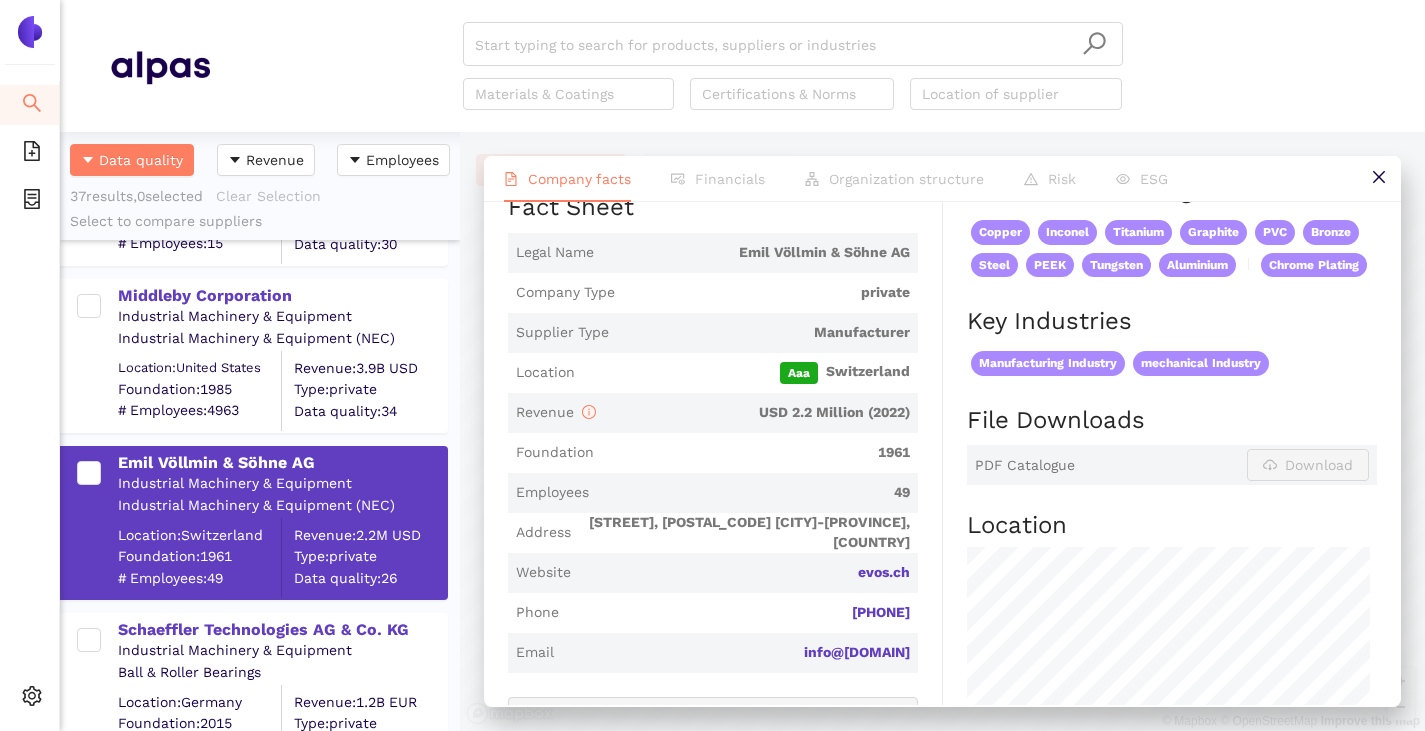 scroll, scrollTop: 0, scrollLeft: 0, axis: both 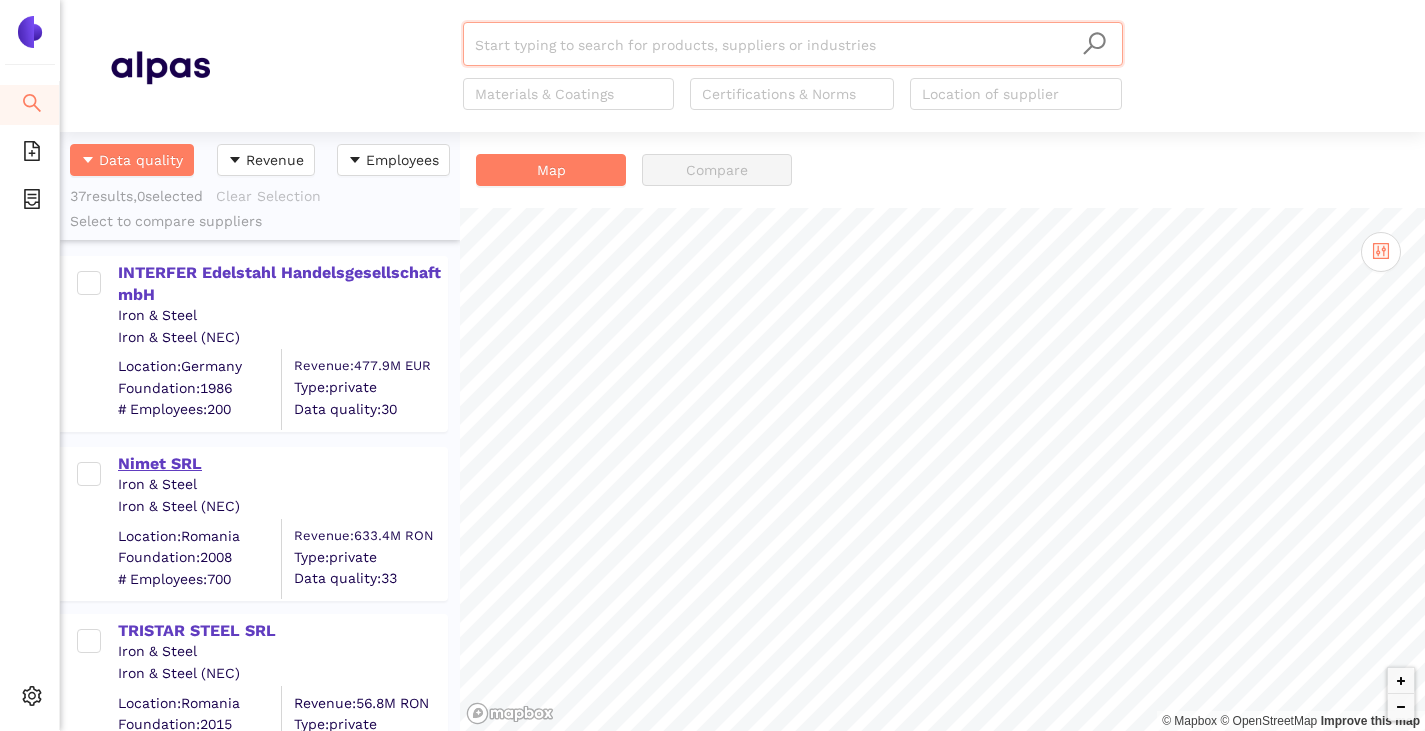 click on "Nimet SRL" at bounding box center [282, 464] 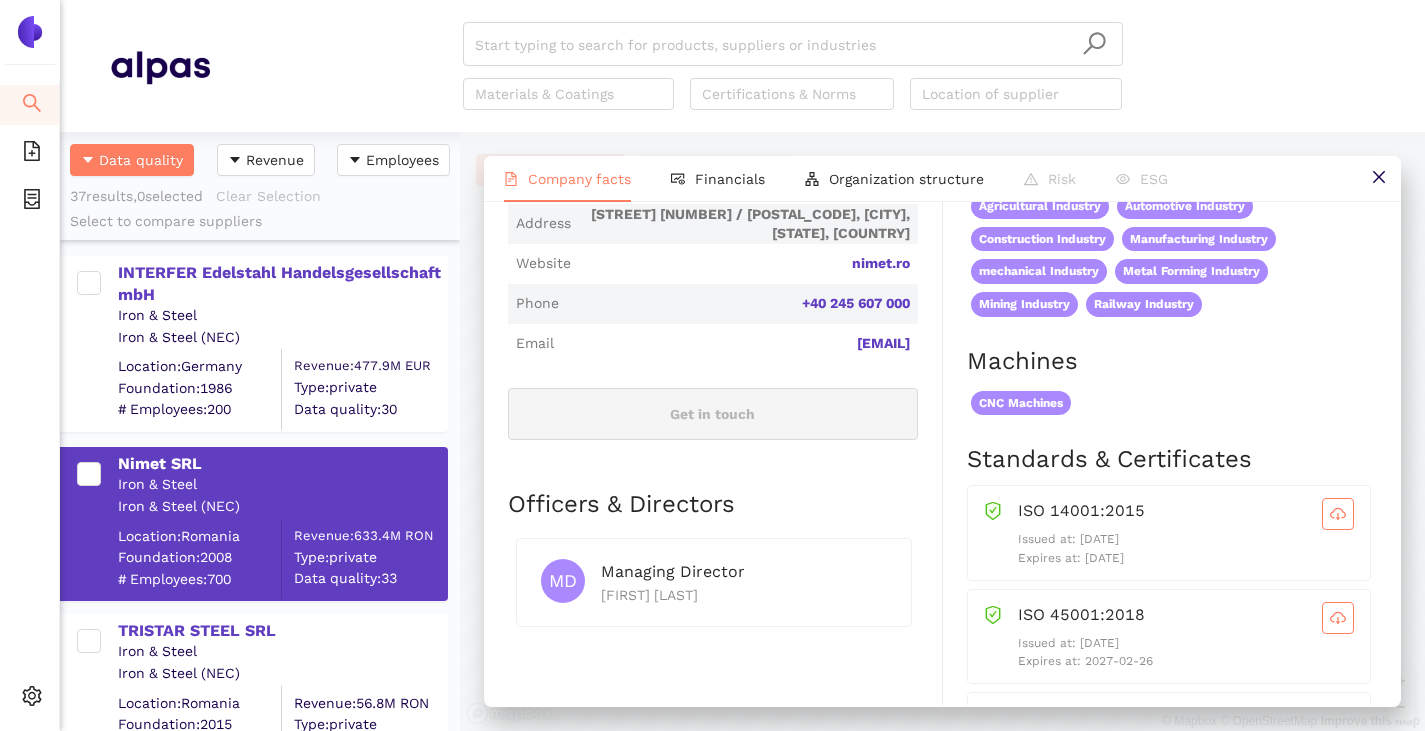 scroll, scrollTop: 1000, scrollLeft: 0, axis: vertical 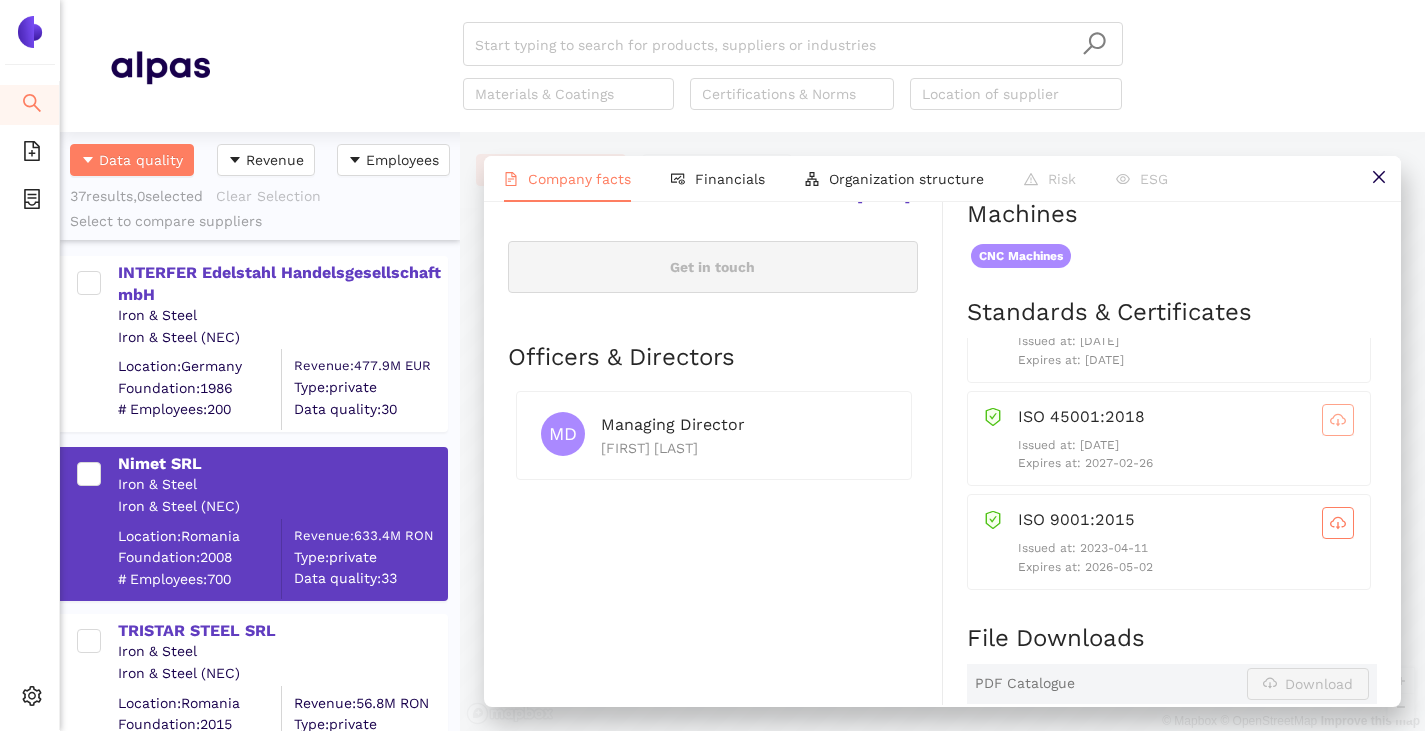 click at bounding box center (1338, 420) 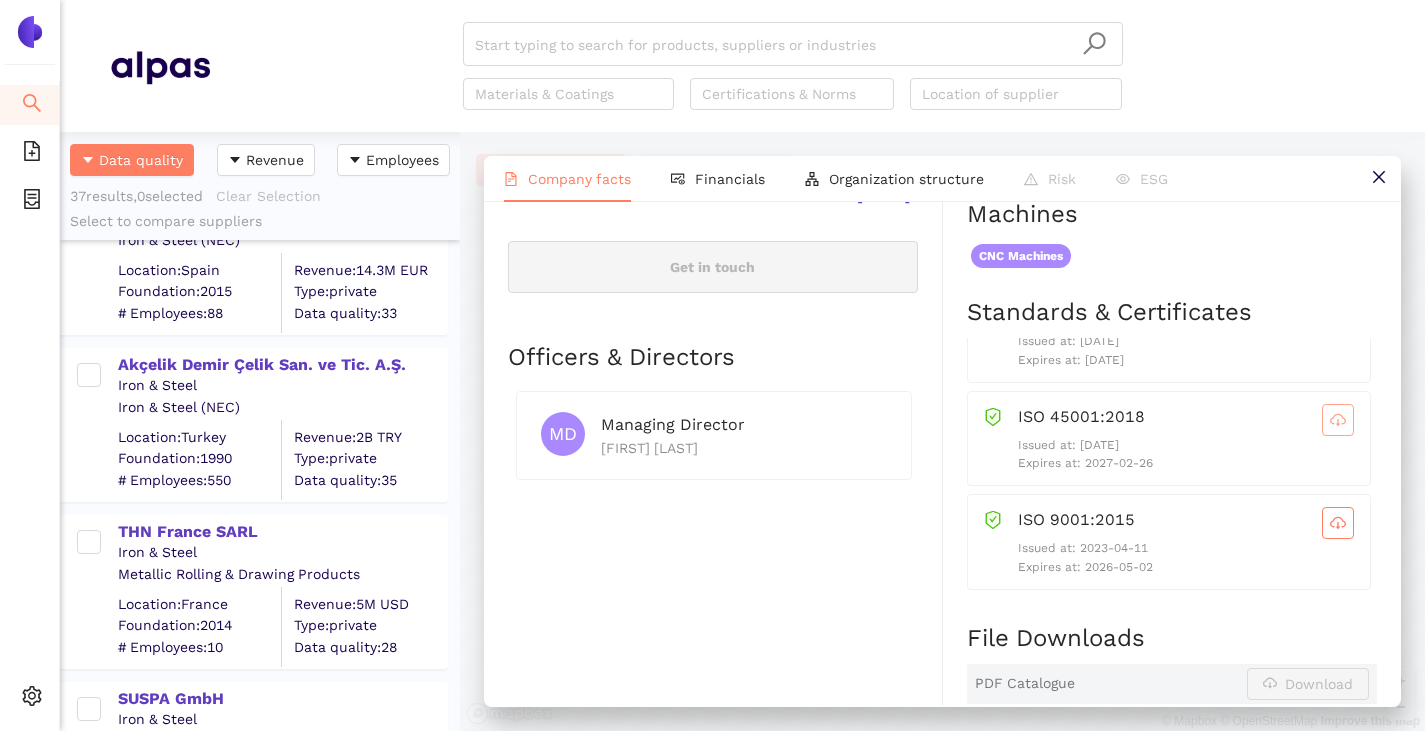 scroll, scrollTop: 700, scrollLeft: 0, axis: vertical 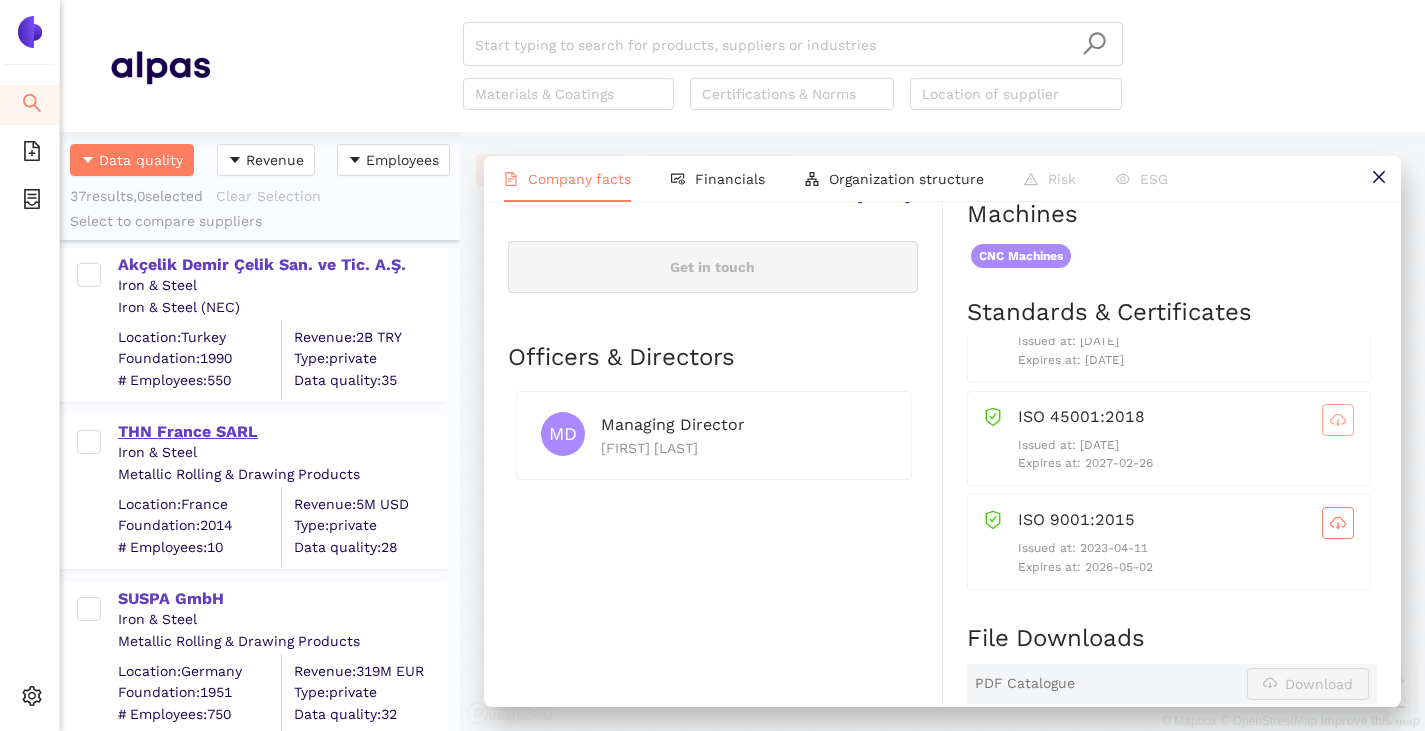 click on "THN France SARL" at bounding box center [282, 432] 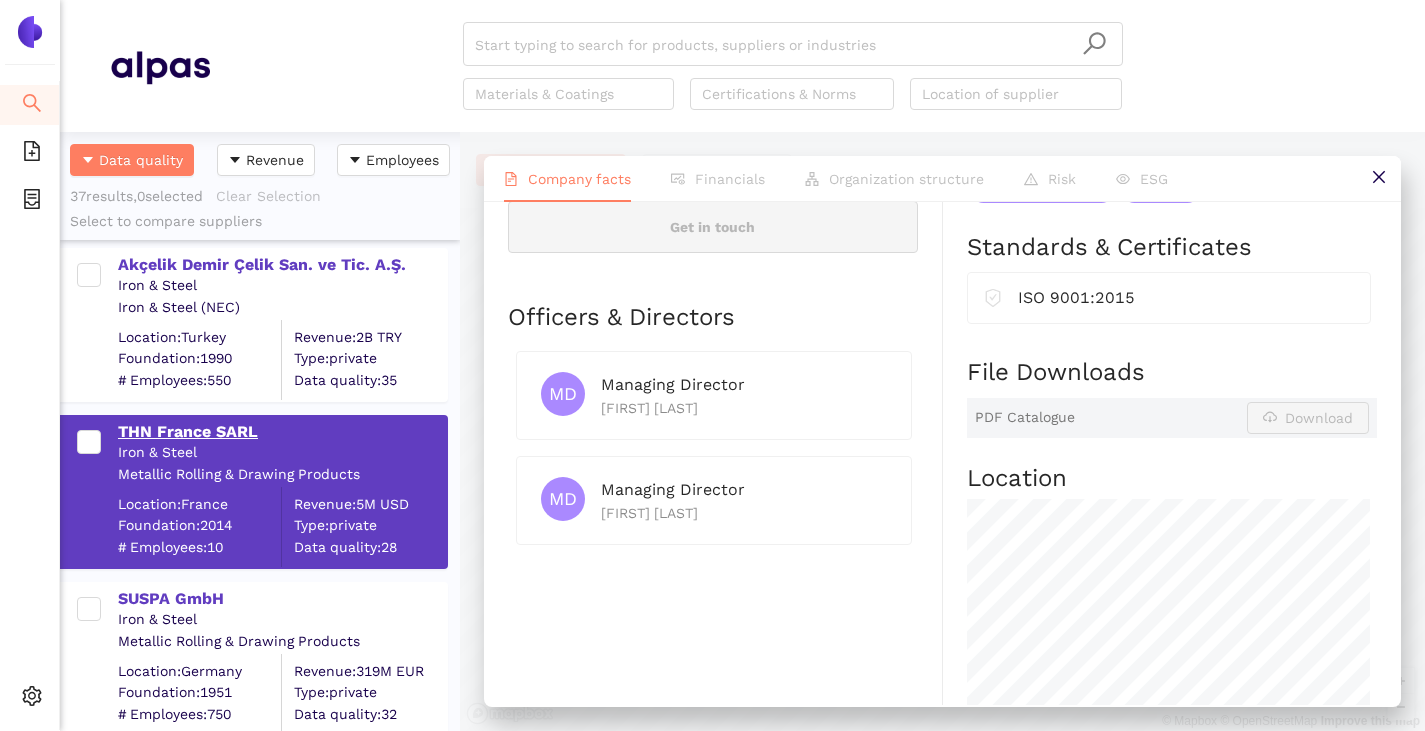 scroll, scrollTop: 0, scrollLeft: 0, axis: both 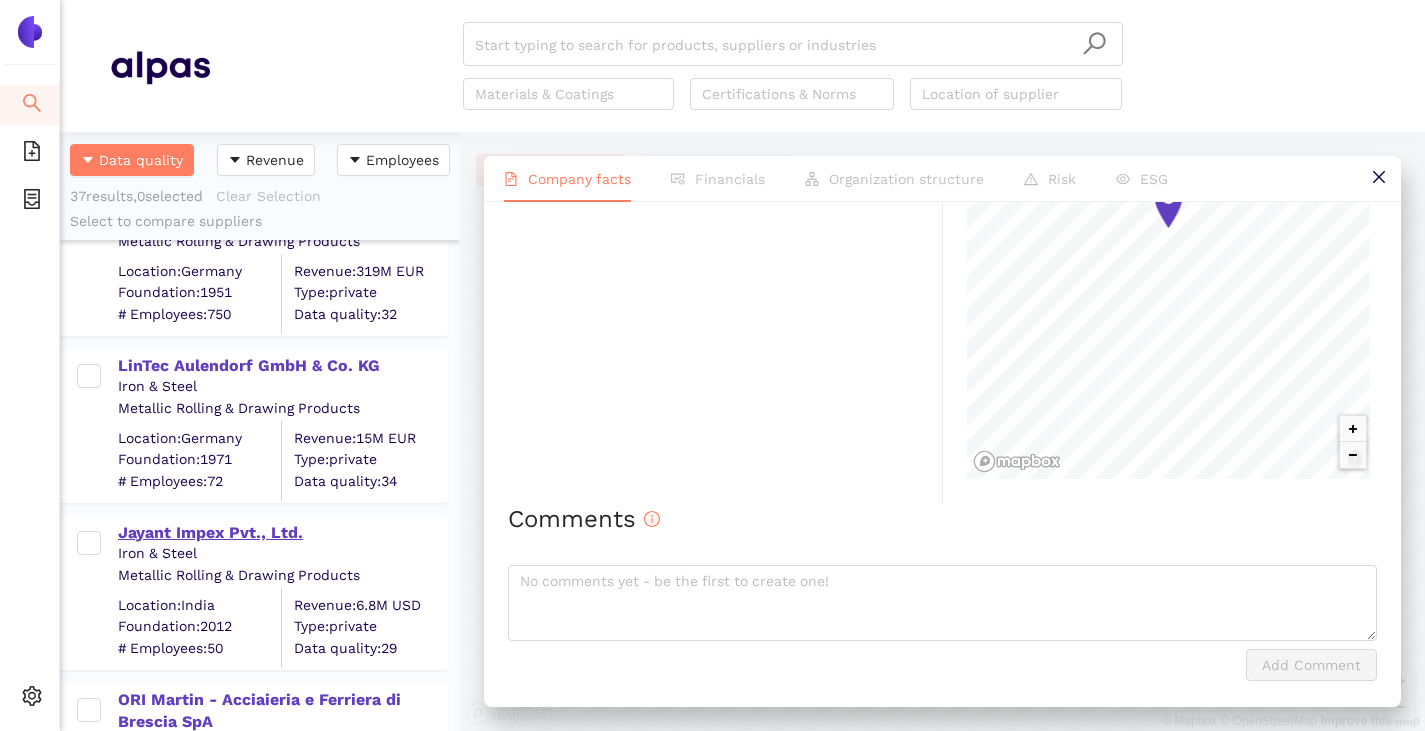 click on "Jayant Impex Pvt., Ltd." at bounding box center [282, 533] 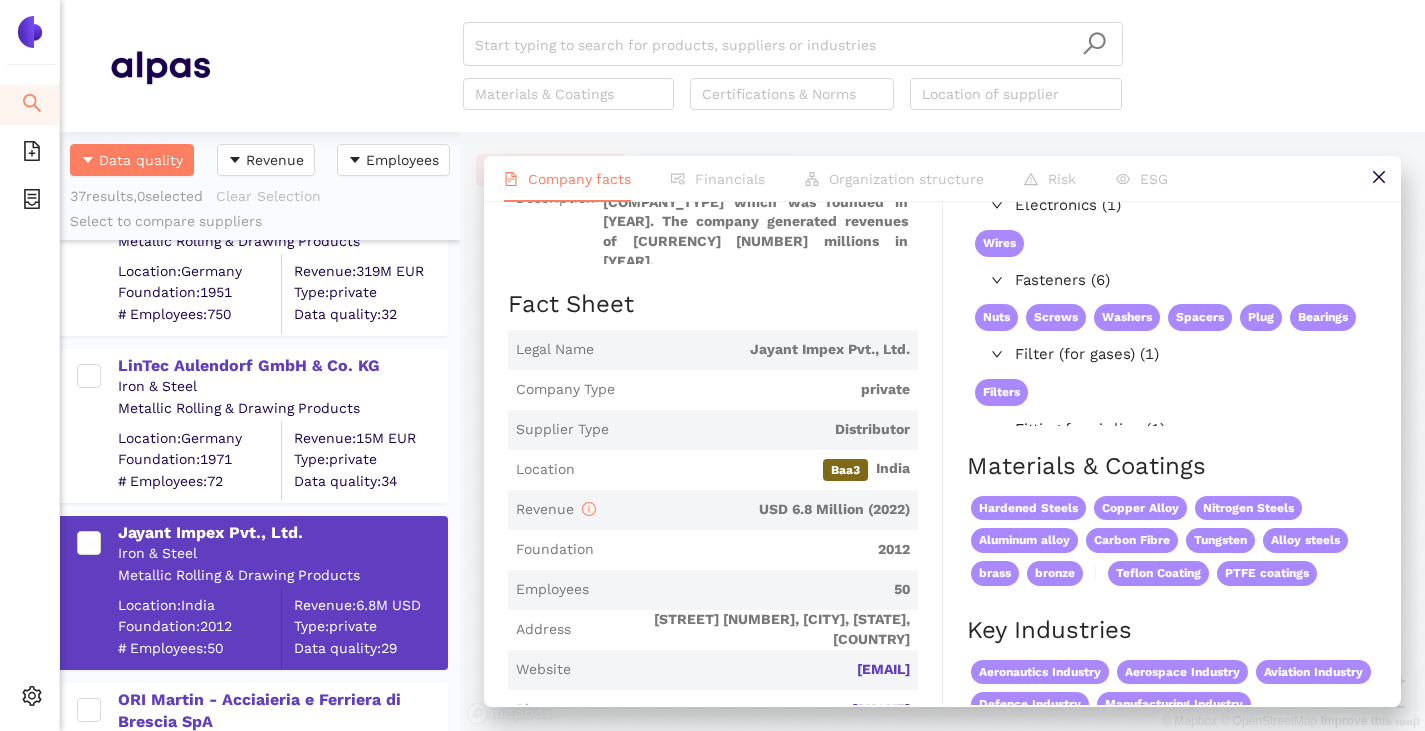 scroll, scrollTop: 0, scrollLeft: 0, axis: both 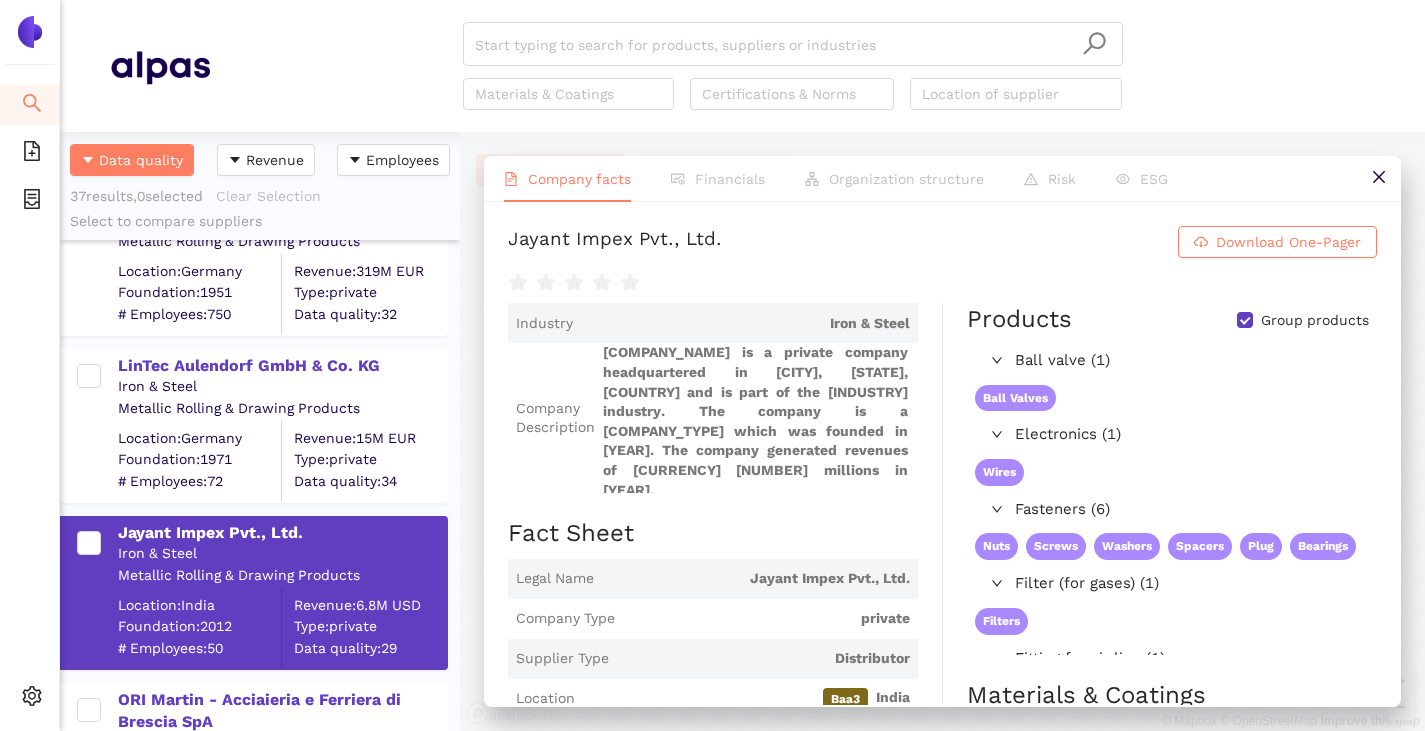 click on "Group products" at bounding box center (1245, 320) 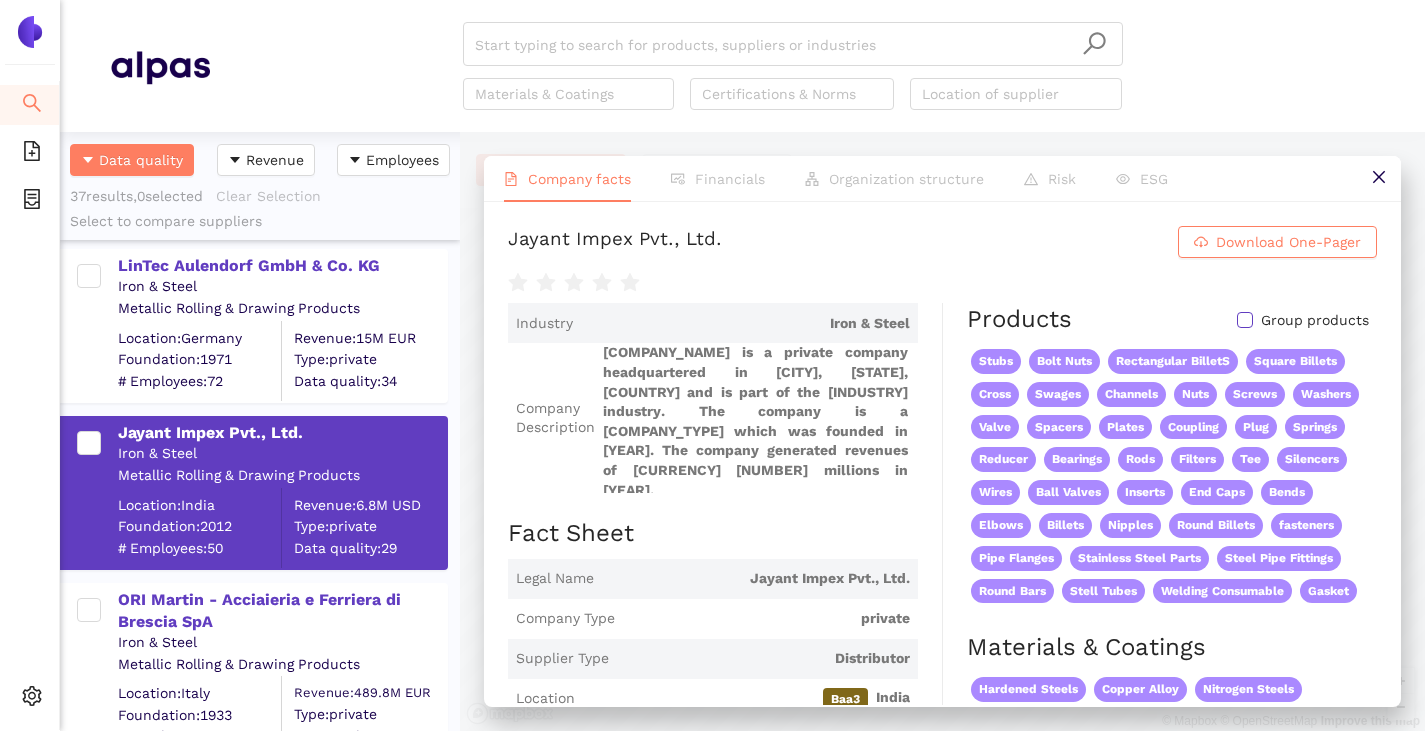 scroll, scrollTop: 1400, scrollLeft: 0, axis: vertical 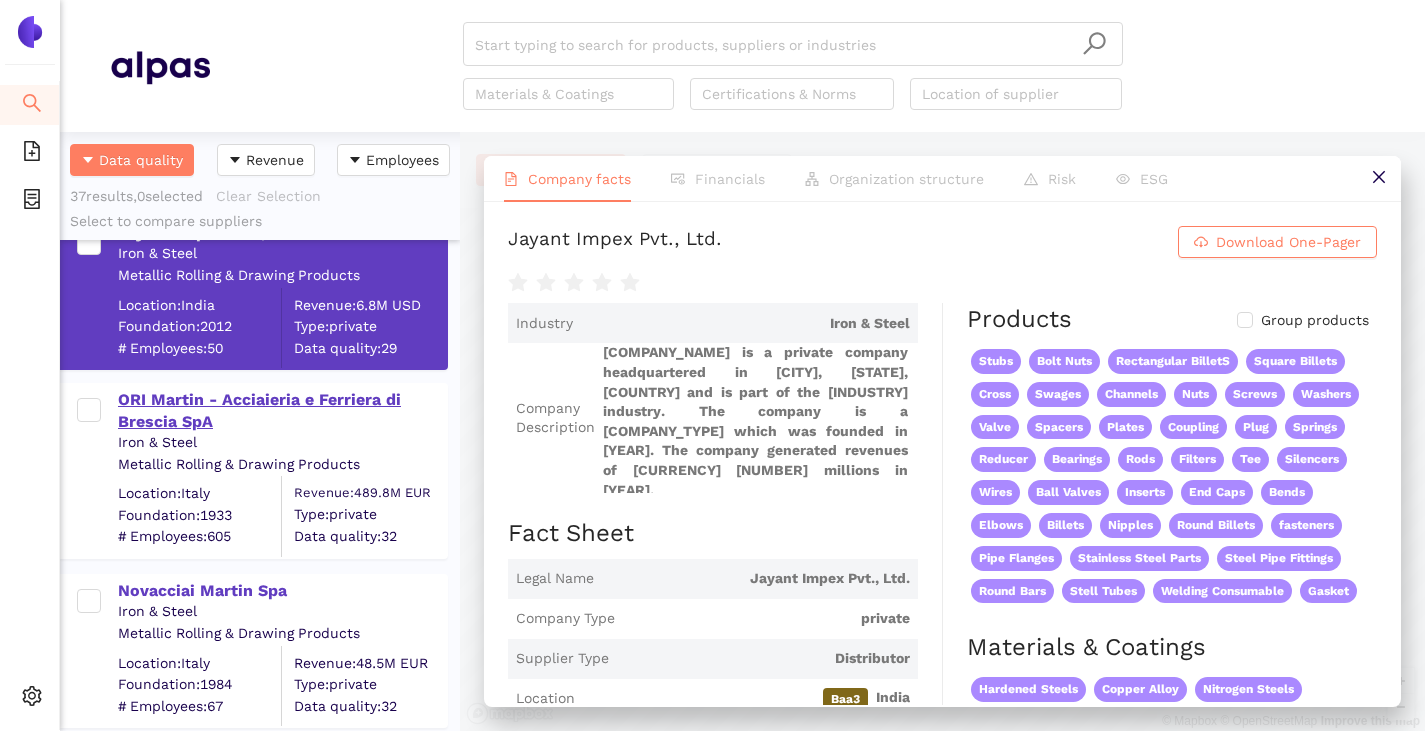 click on "ORI Martin - Acciaieria e Ferriera di Brescia SpA" at bounding box center [282, 411] 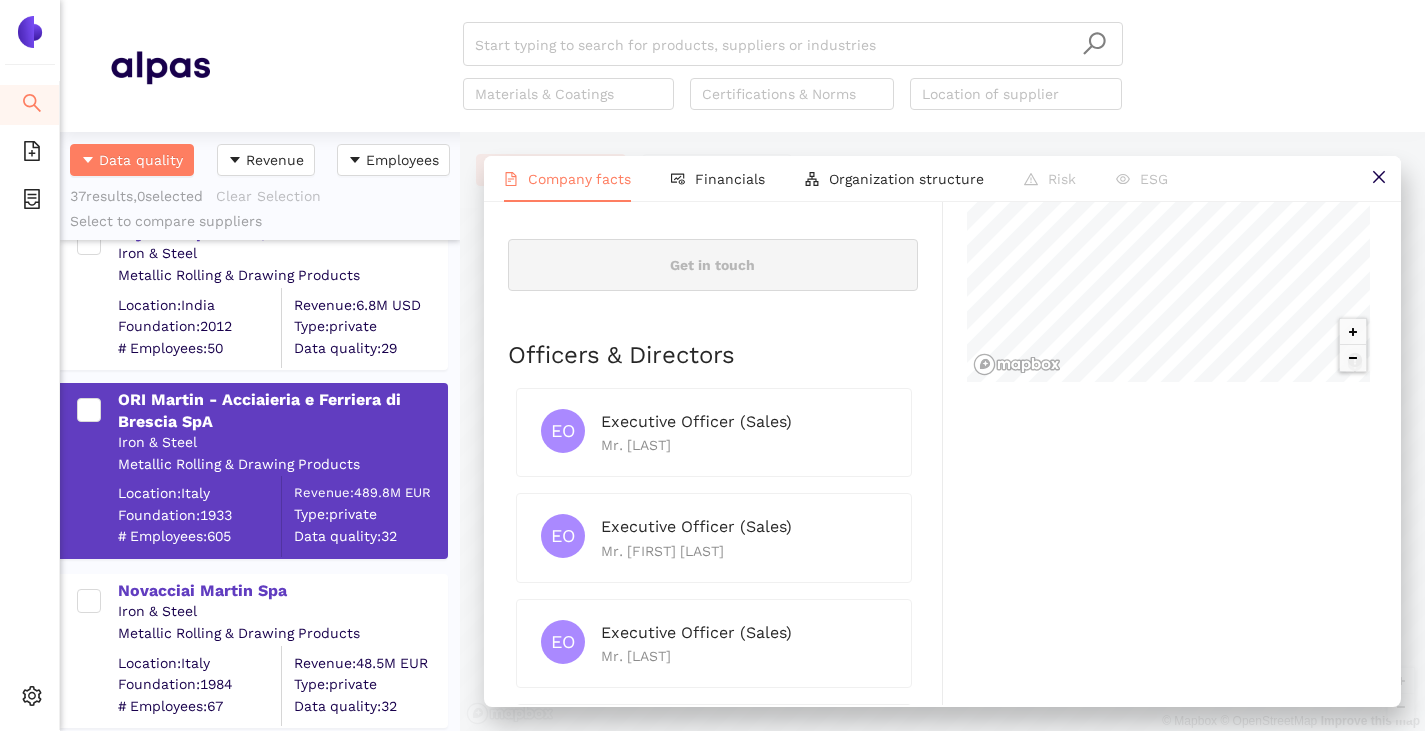 scroll, scrollTop: 900, scrollLeft: 0, axis: vertical 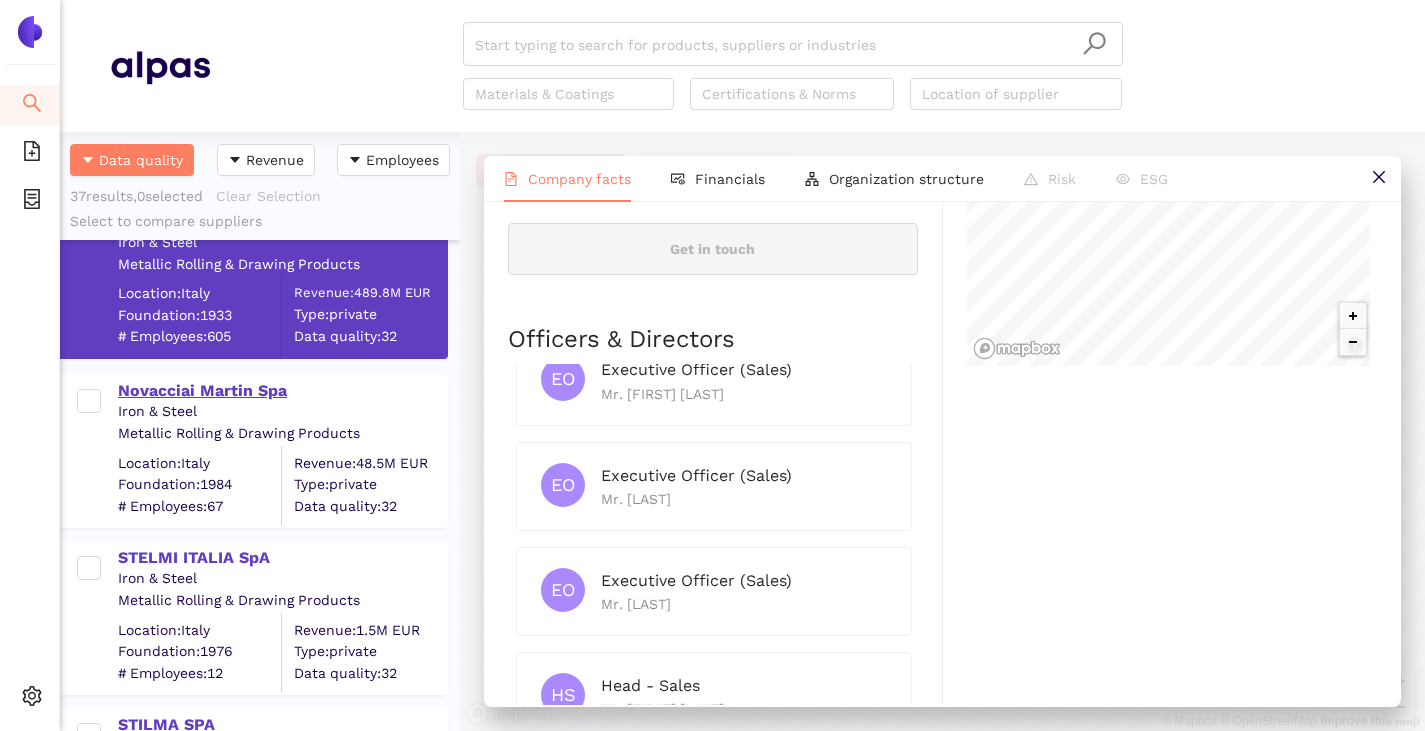 click on "Novacciai Martin Spa" at bounding box center [282, 391] 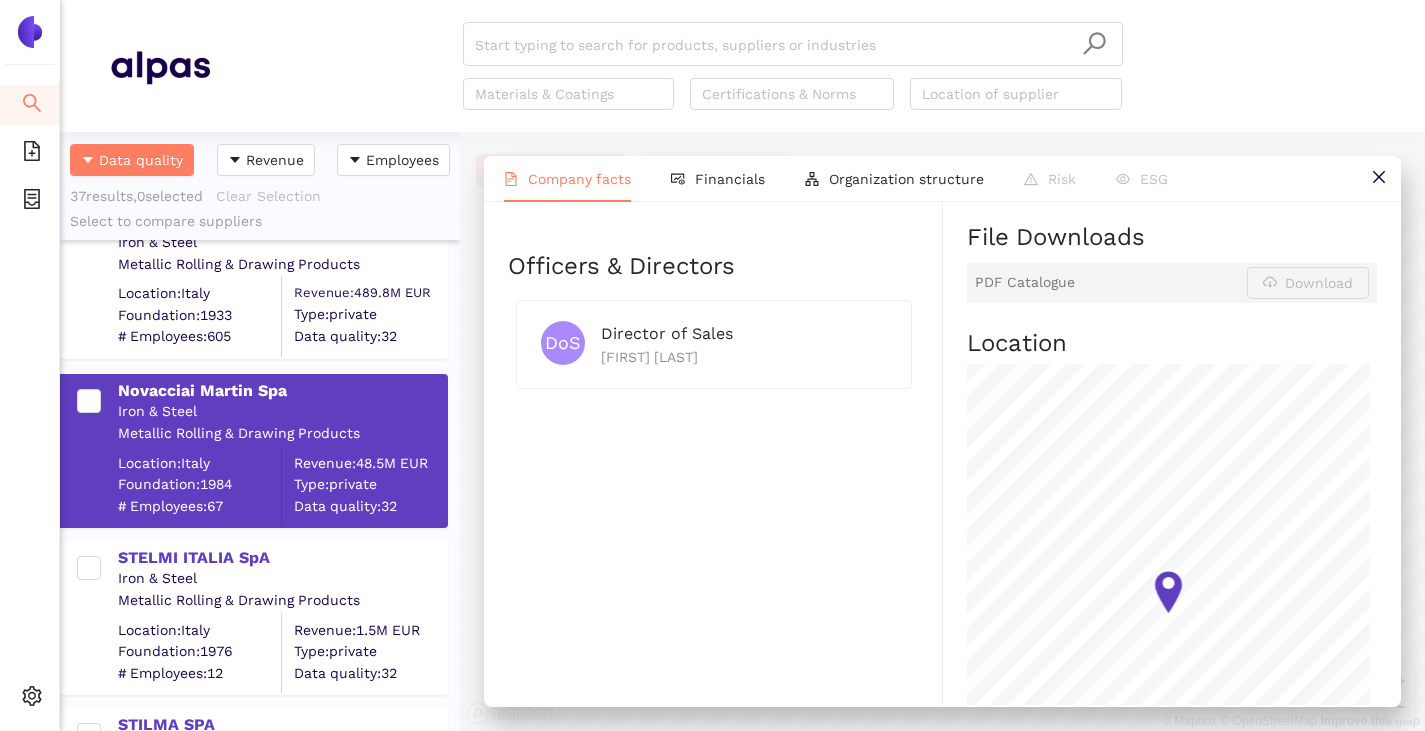 scroll, scrollTop: 0, scrollLeft: 0, axis: both 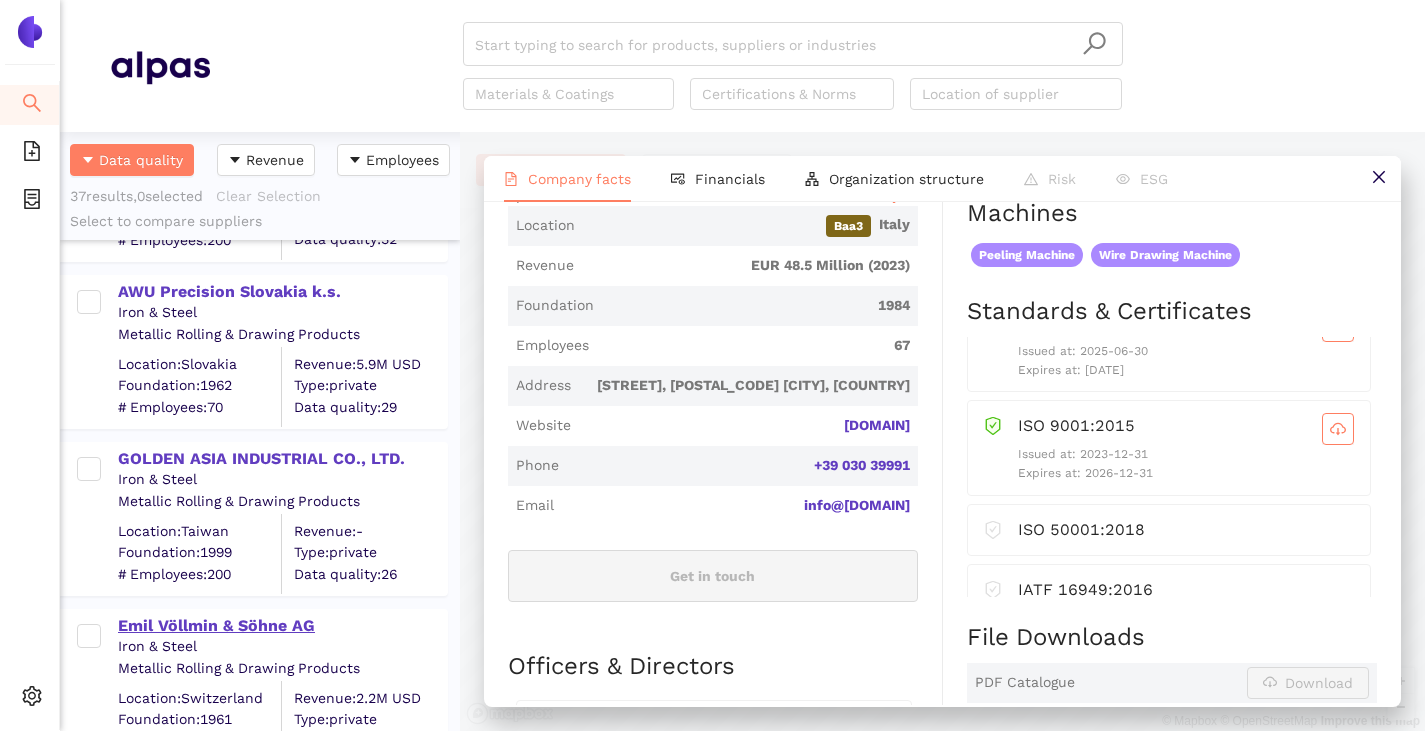 click on "Emil Völlmin & Söhne AG" at bounding box center [282, 626] 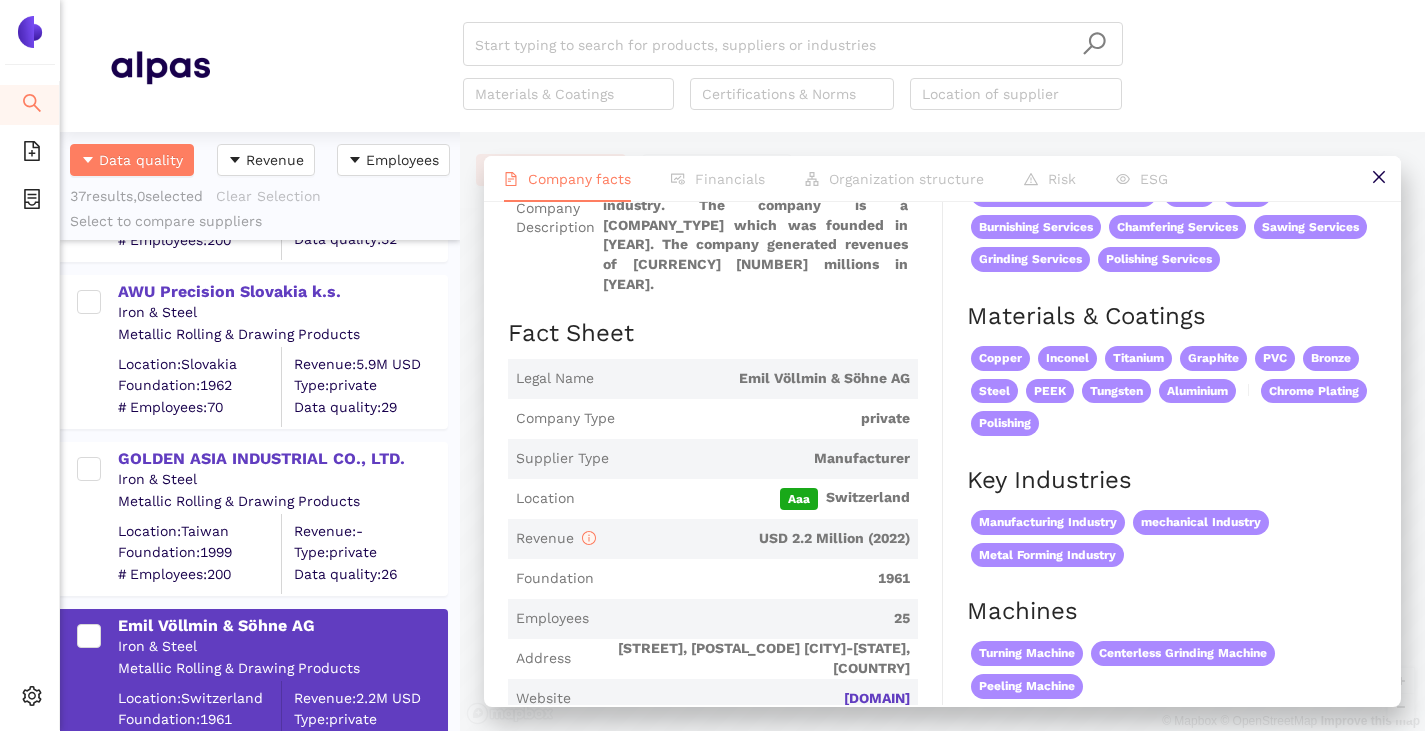 scroll, scrollTop: 400, scrollLeft: 0, axis: vertical 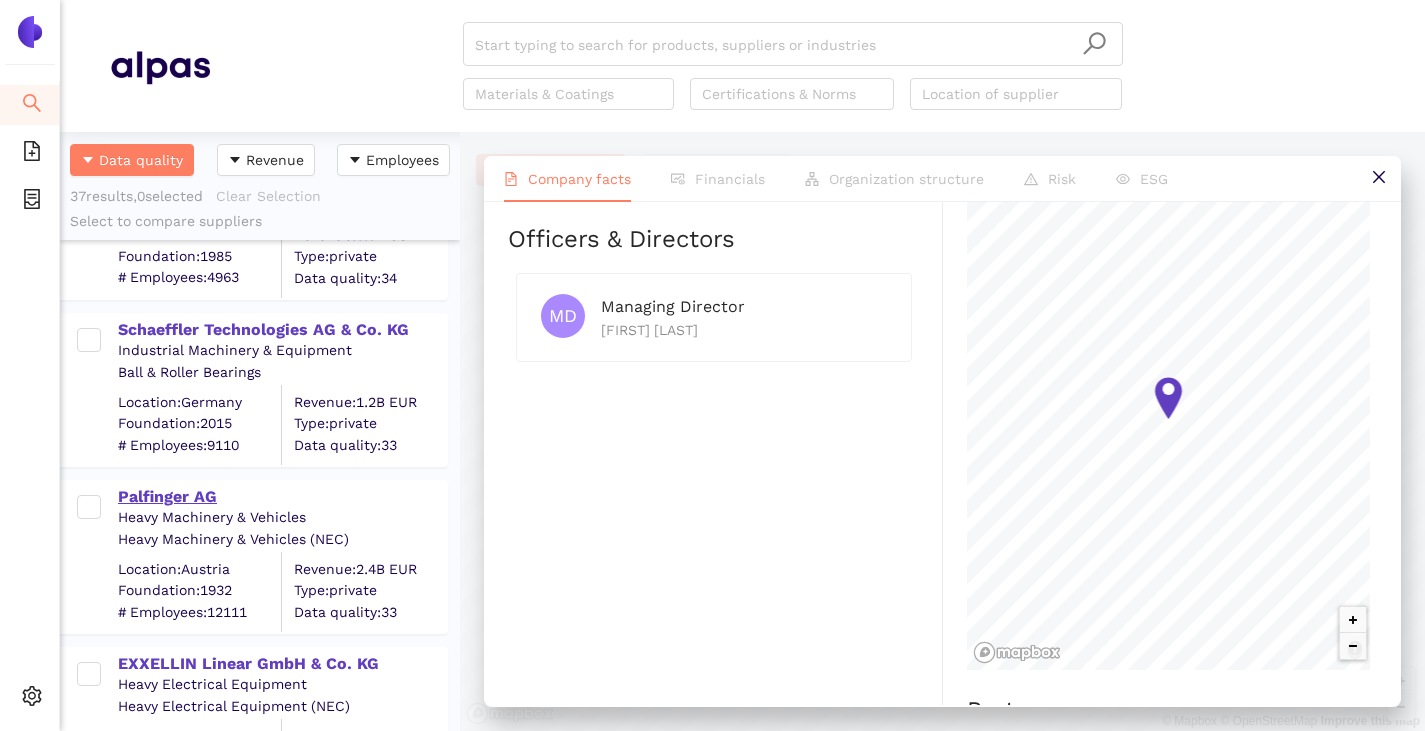 click on "Palfinger AG" at bounding box center [282, 497] 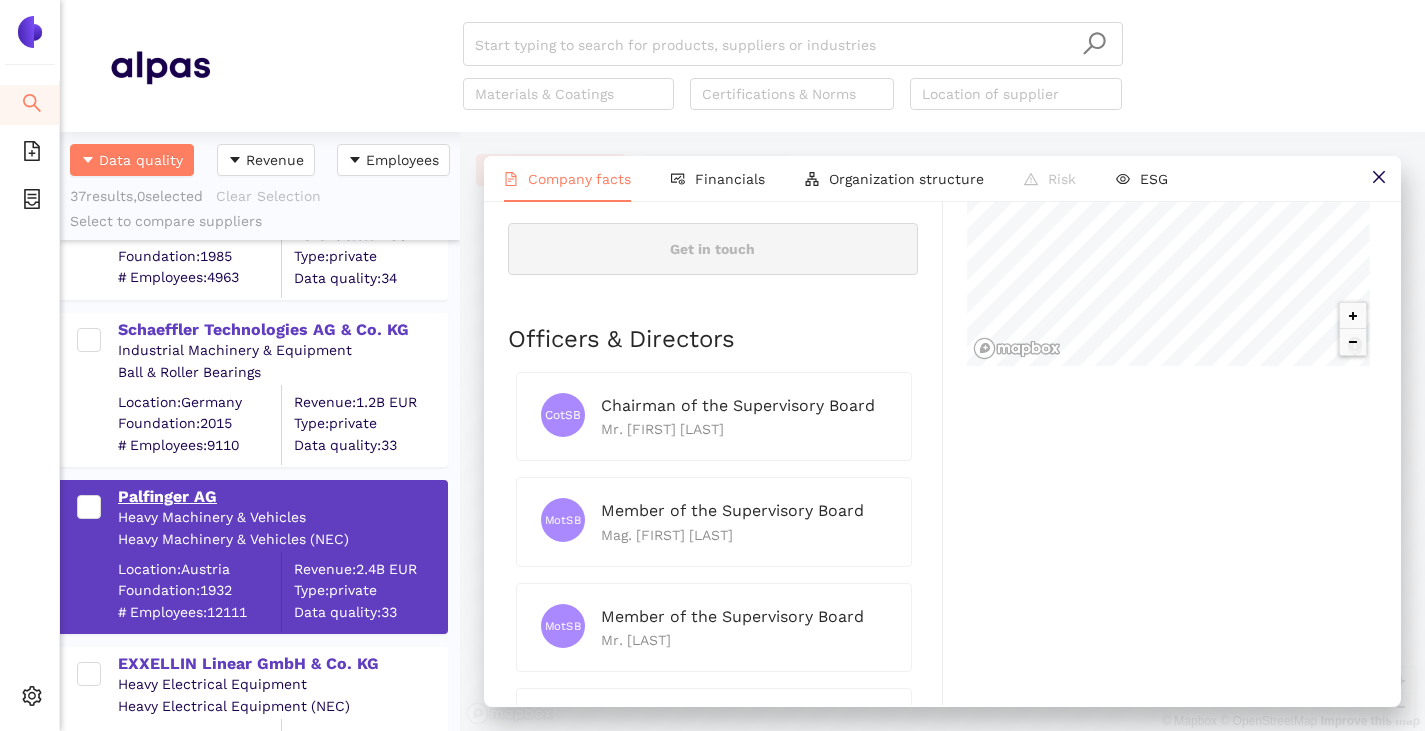 scroll, scrollTop: 0, scrollLeft: 0, axis: both 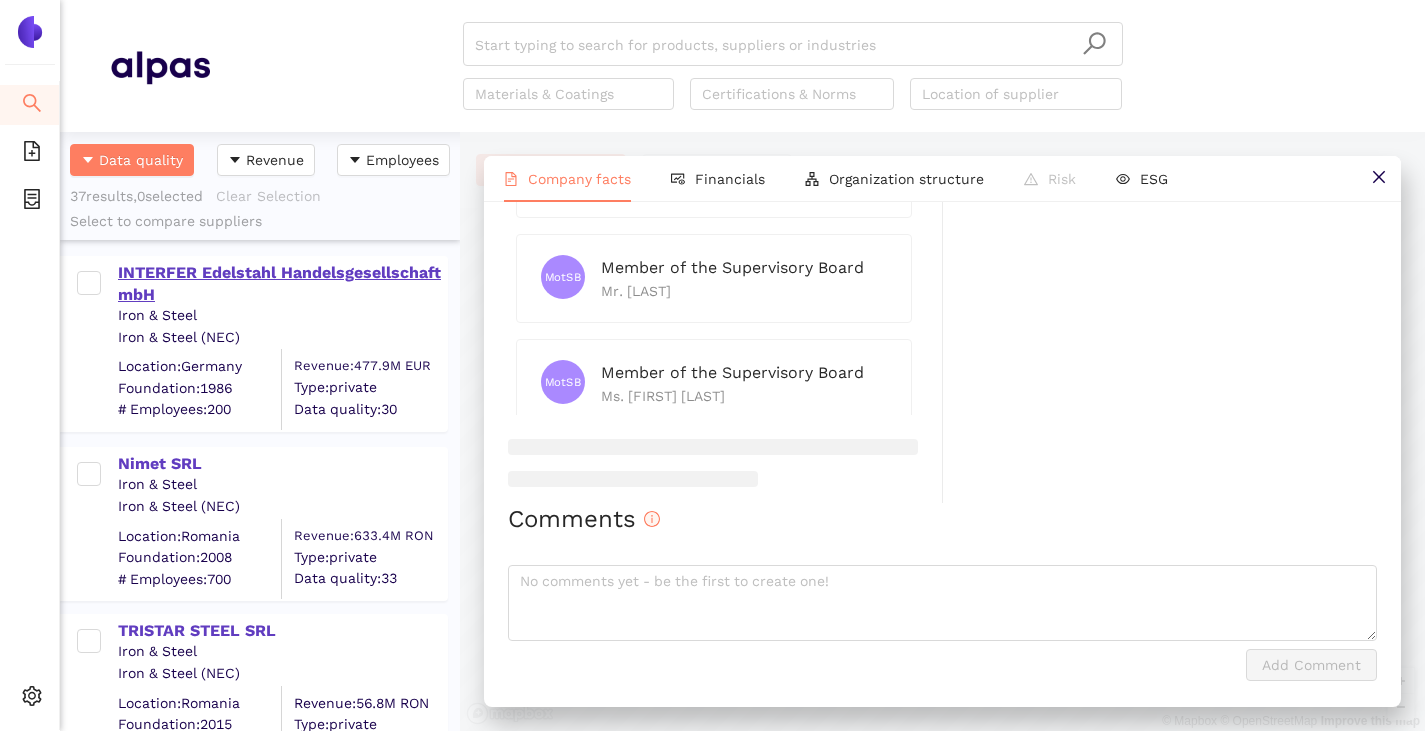 click on "INTERFER Edelstahl Handelsgesellschaft mbH" at bounding box center (282, 284) 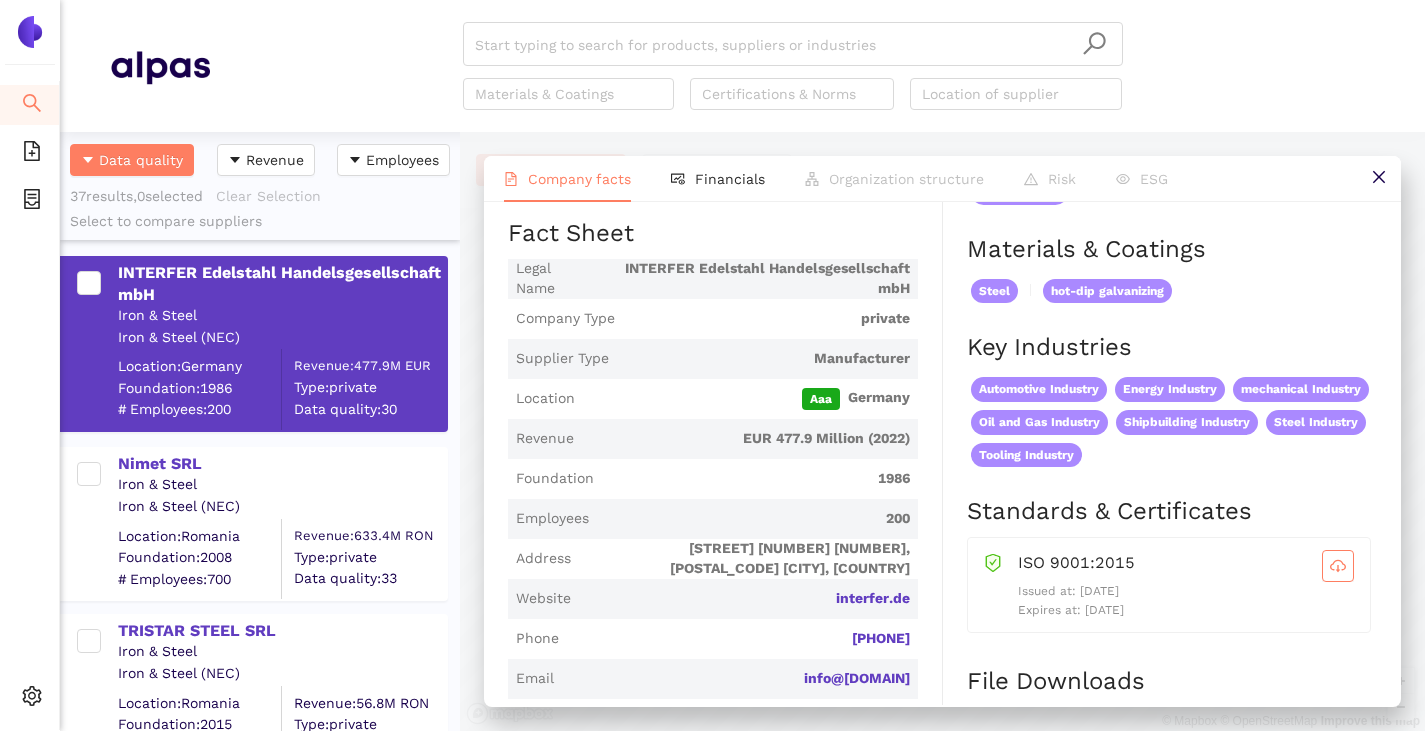 scroll, scrollTop: 500, scrollLeft: 0, axis: vertical 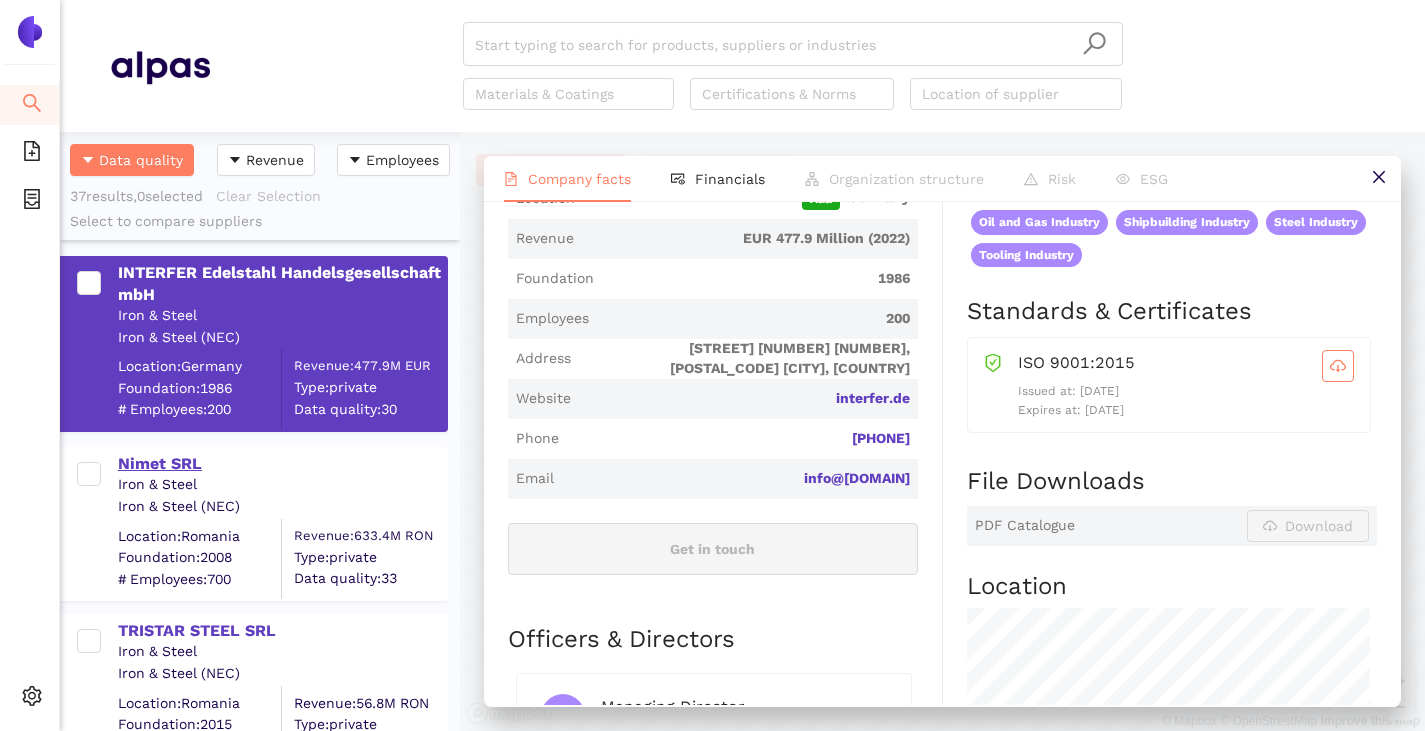 click on "Nimet SRL" at bounding box center [282, 464] 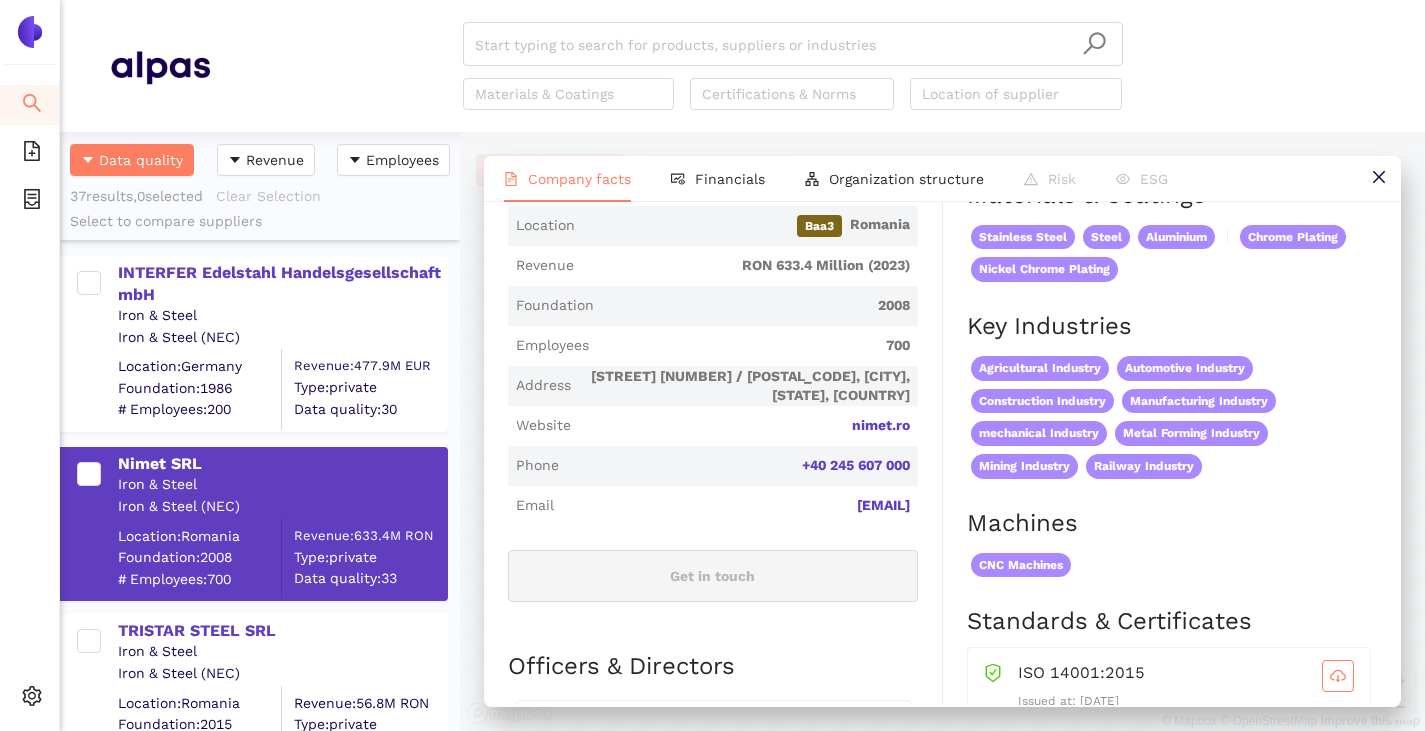 scroll, scrollTop: 0, scrollLeft: 0, axis: both 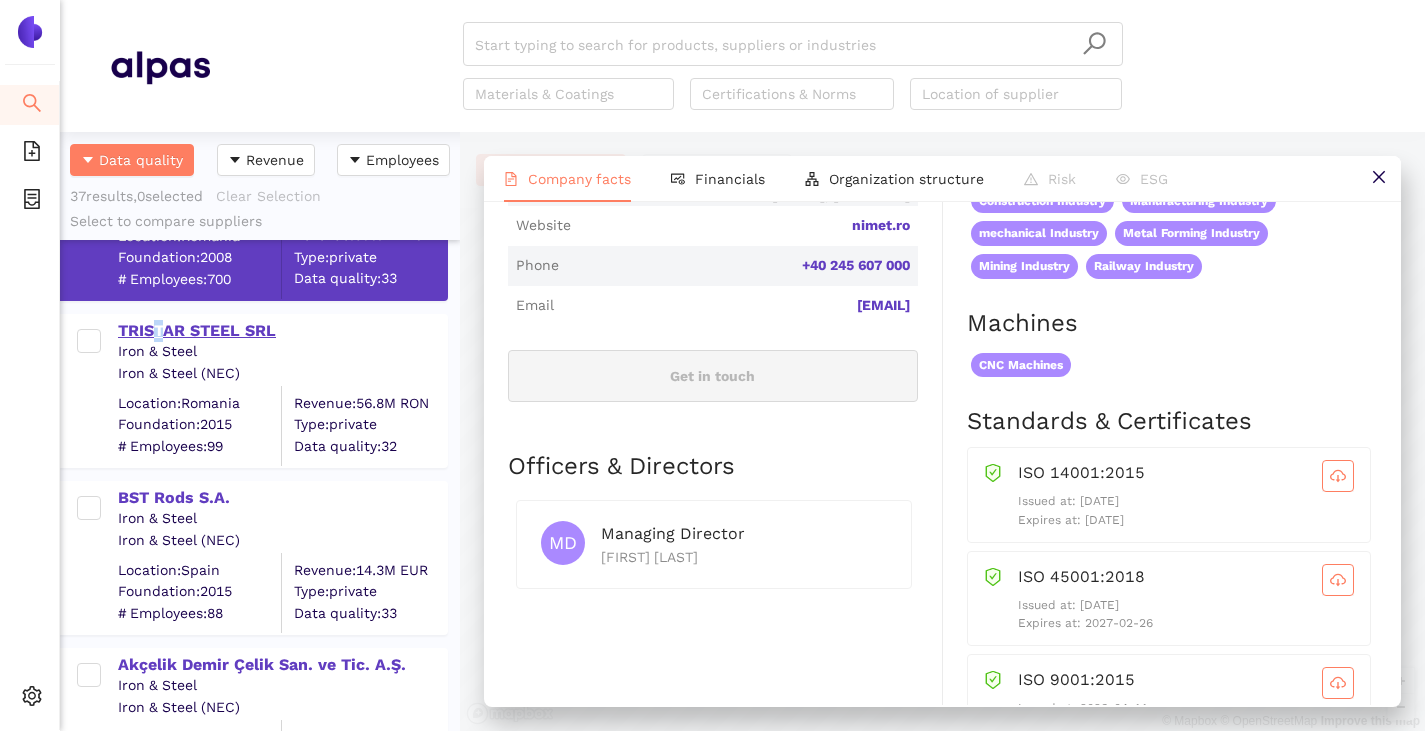 click on "TRISTAR STEEL SRL" at bounding box center (282, 331) 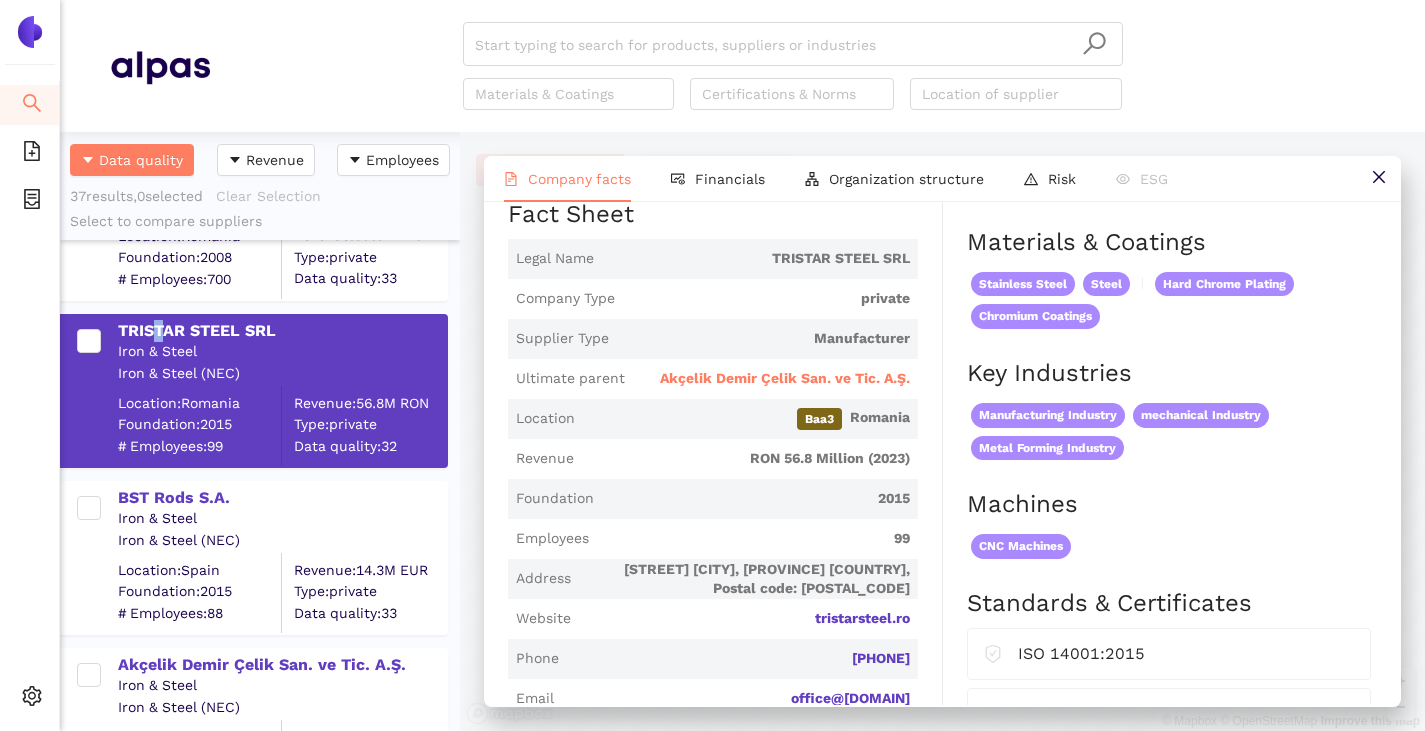 scroll, scrollTop: 300, scrollLeft: 0, axis: vertical 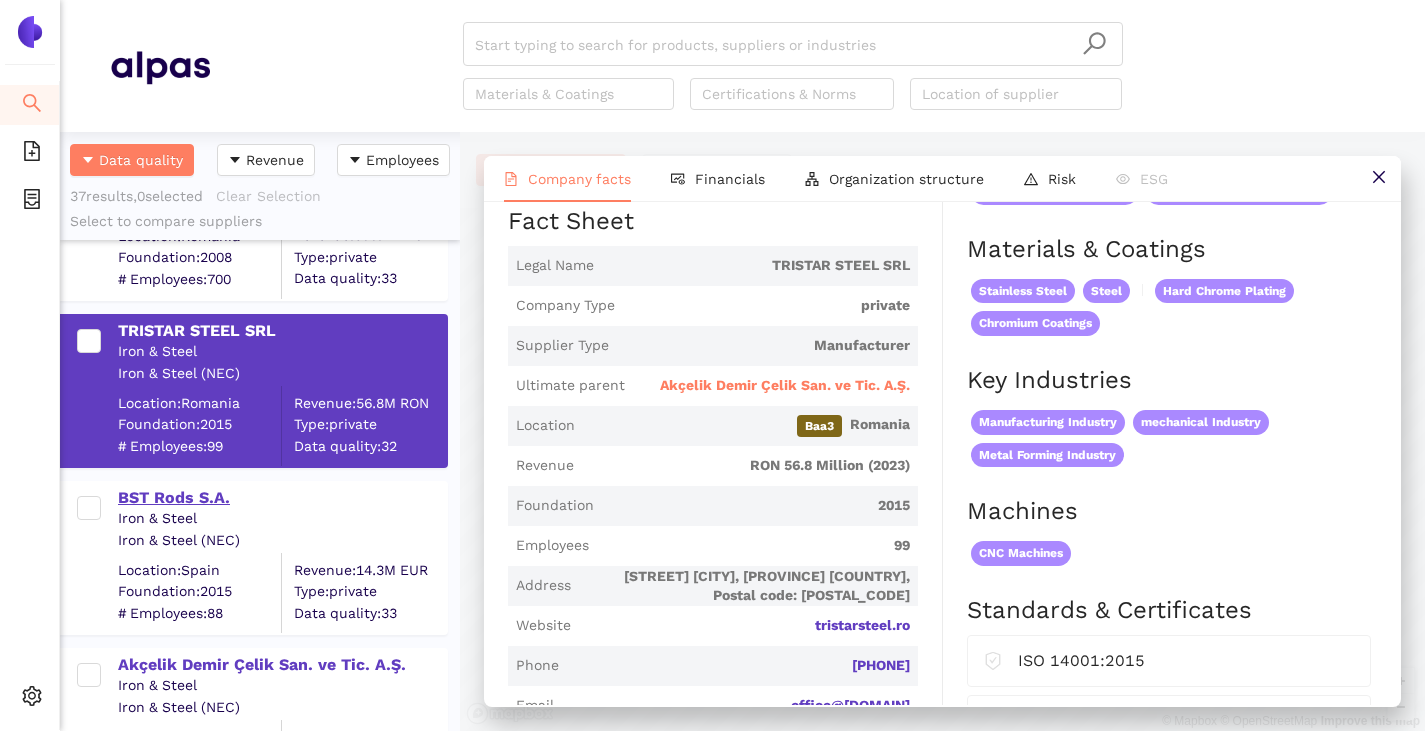 click on "BST Rods S.A." at bounding box center (282, 498) 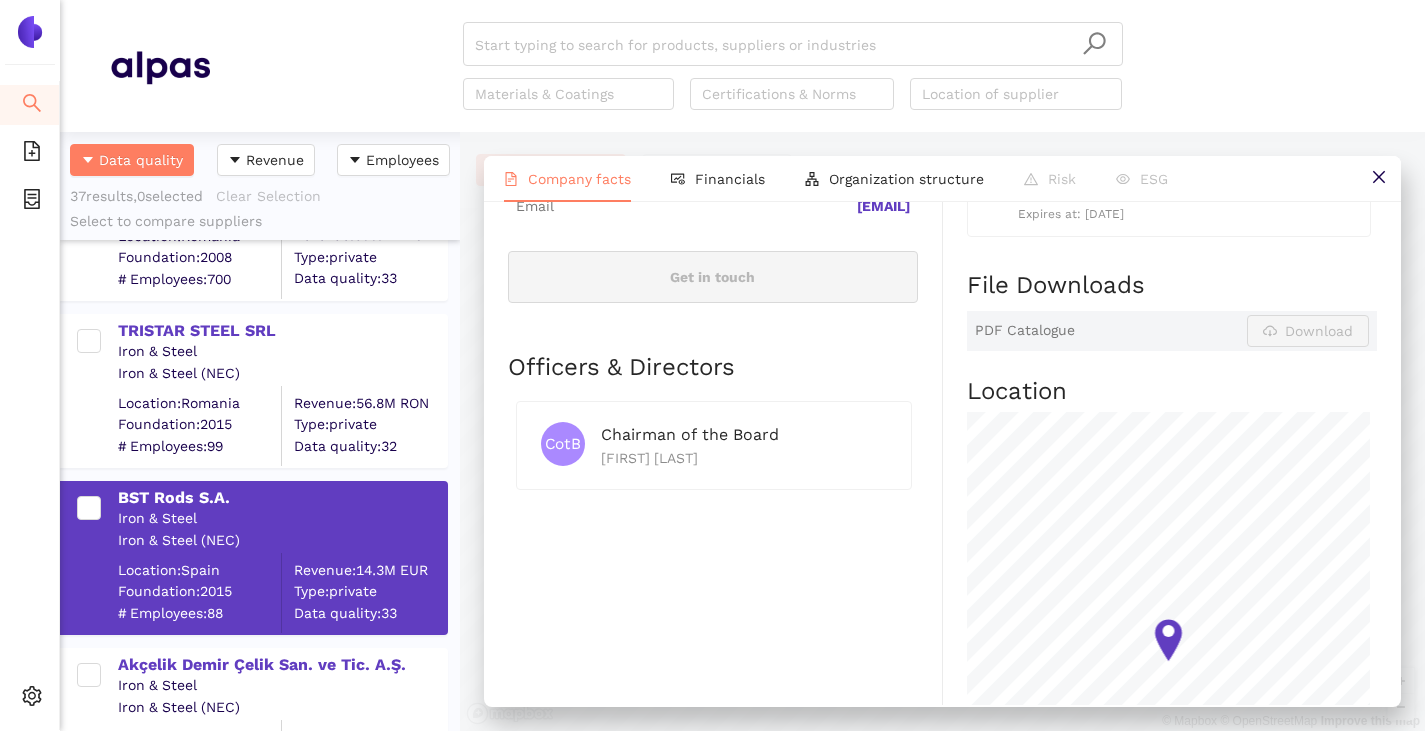 scroll, scrollTop: 800, scrollLeft: 0, axis: vertical 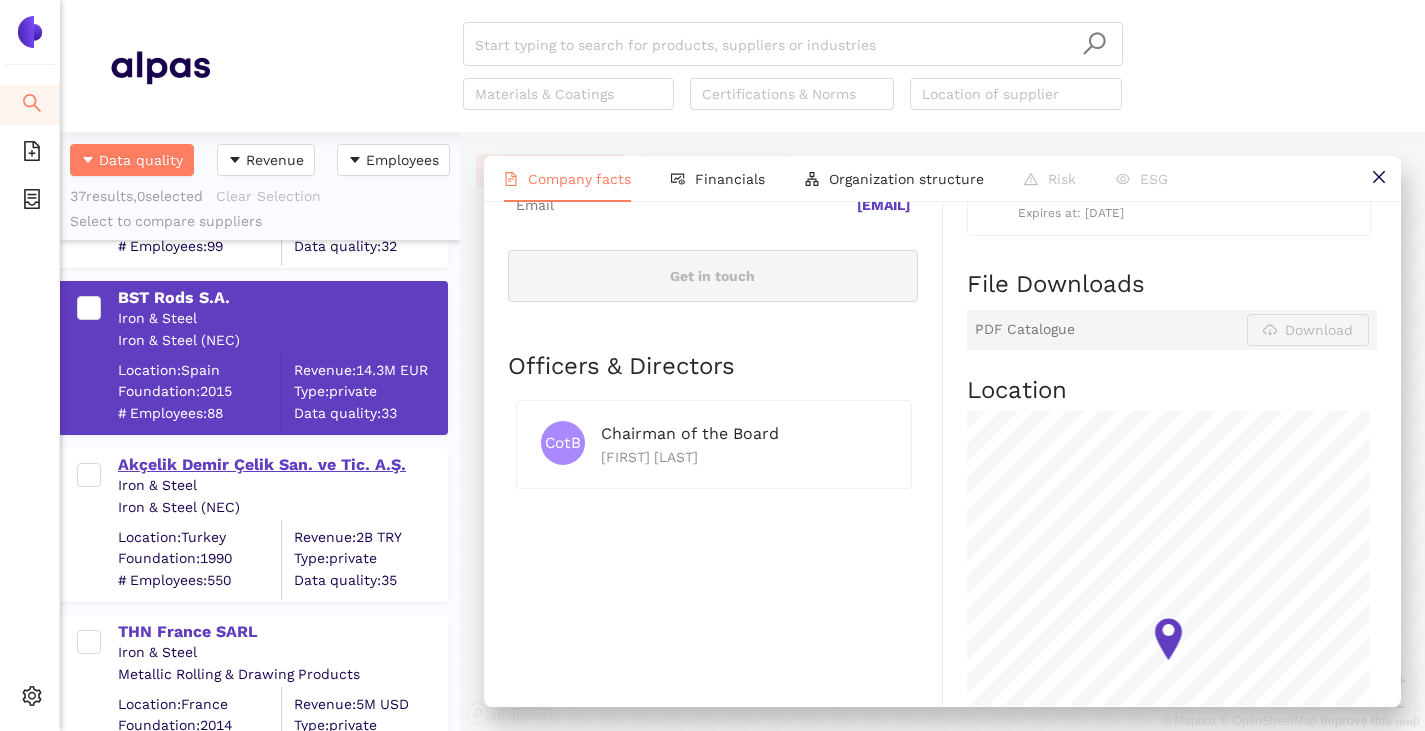 click on "Akçelik Demir Çelik San. ve Tic. A.Ş." at bounding box center (282, 465) 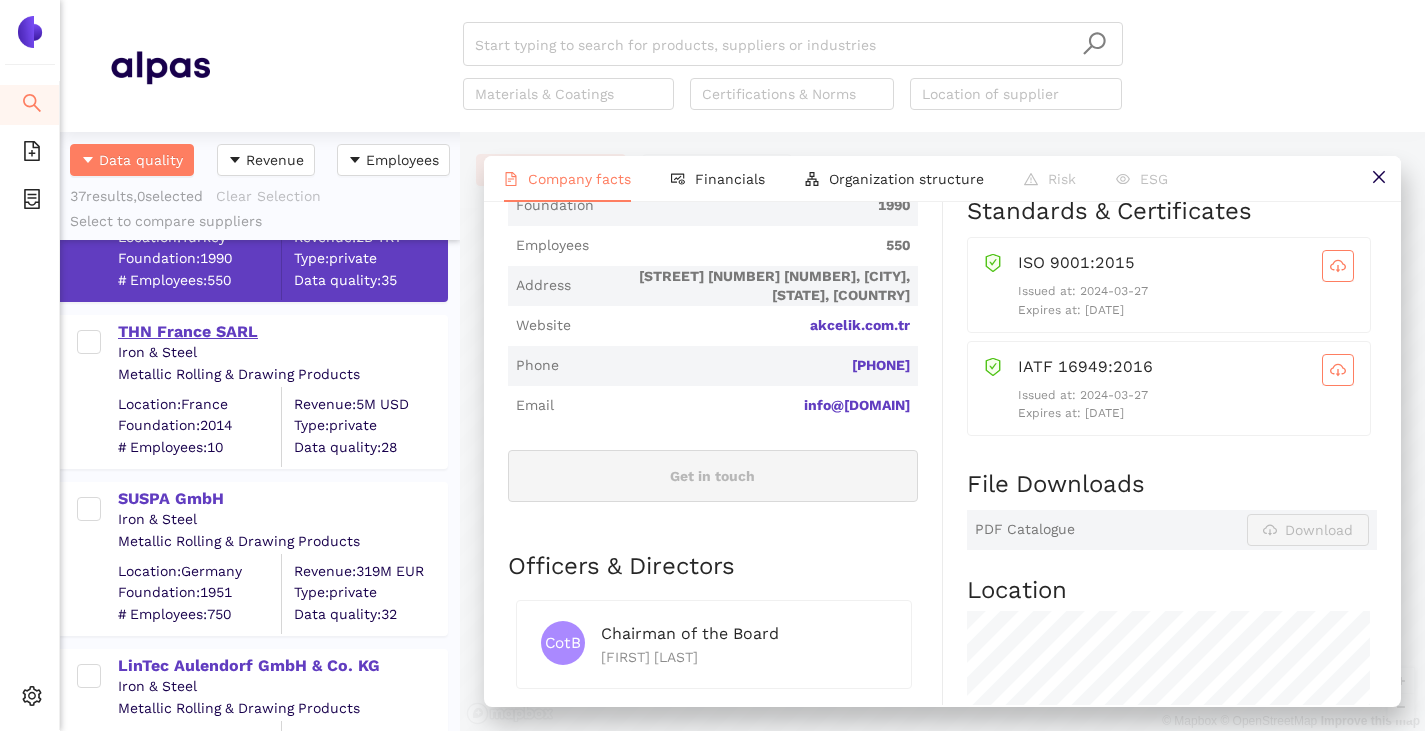 click on "THN France SARL" at bounding box center [282, 332] 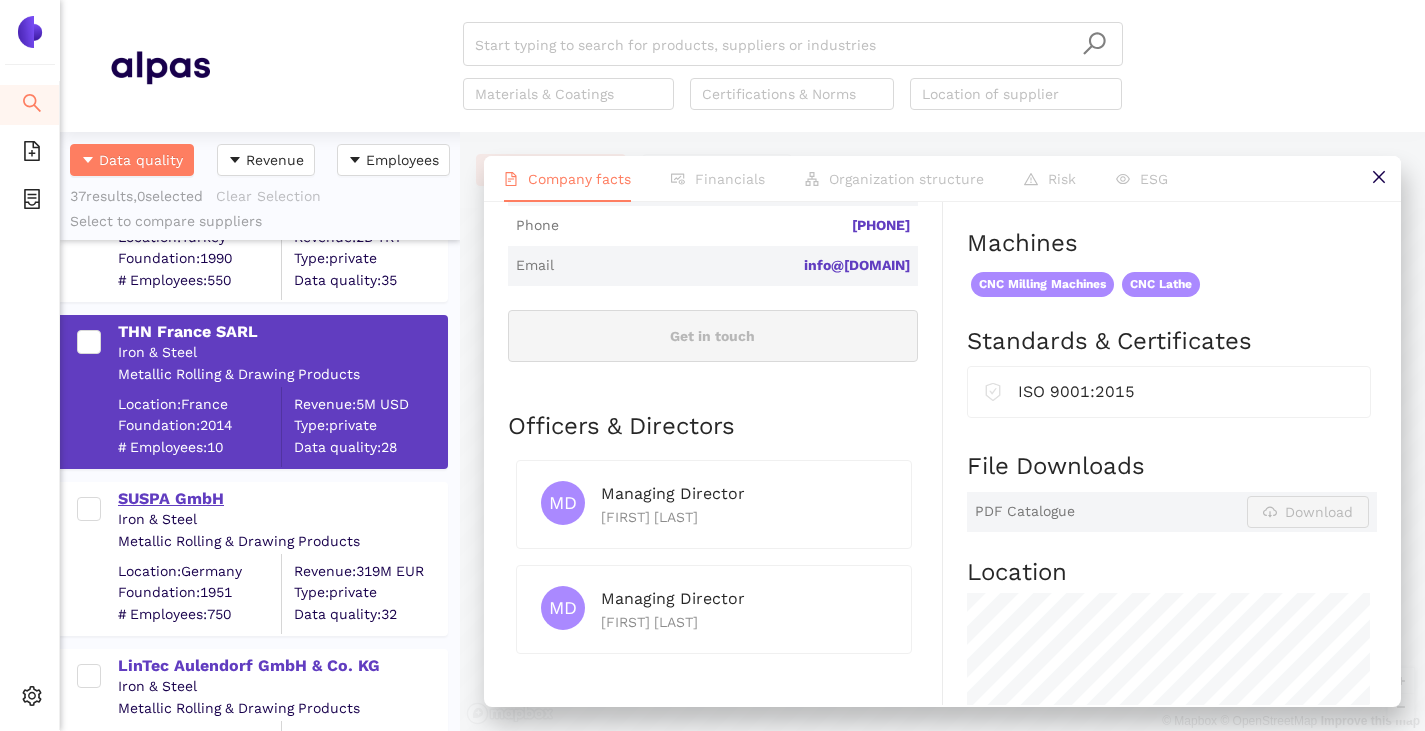click on "SUSPA GmbH" at bounding box center (282, 499) 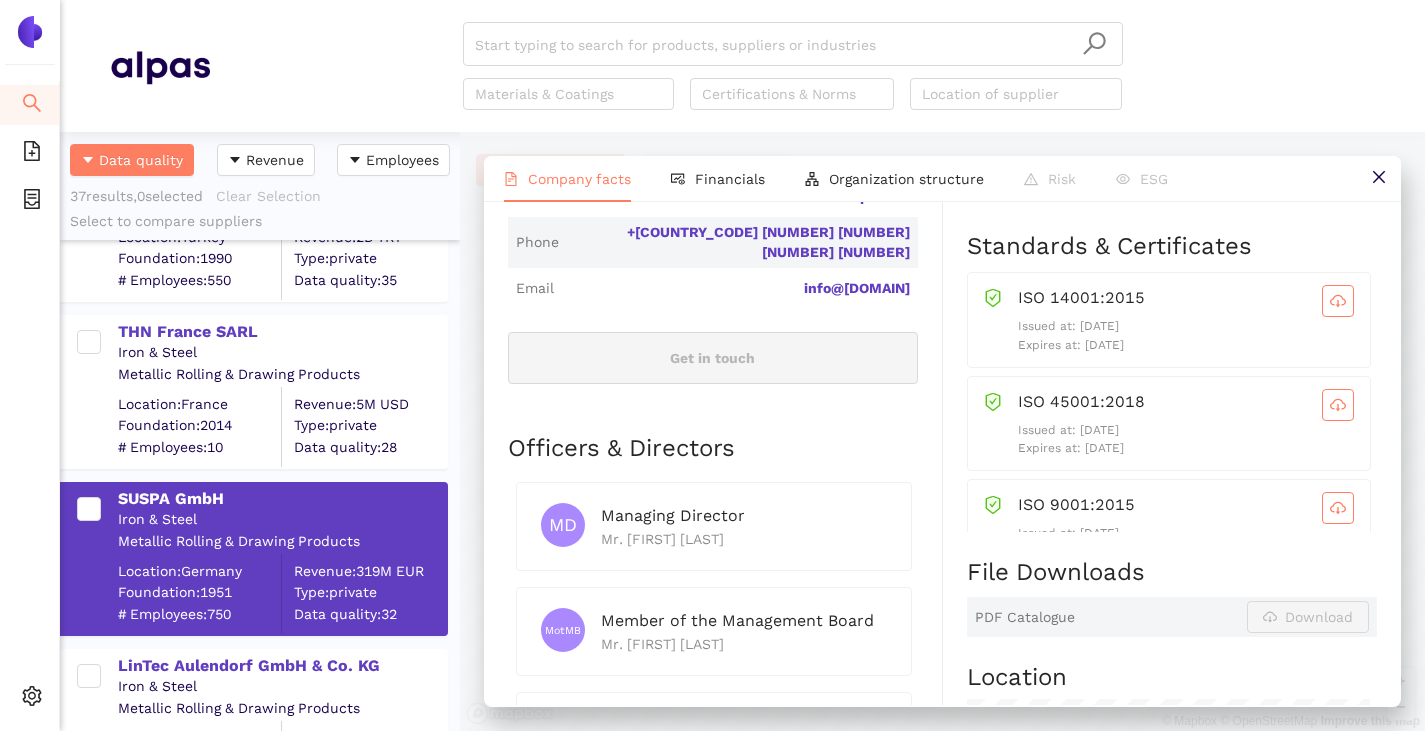 scroll, scrollTop: 800, scrollLeft: 0, axis: vertical 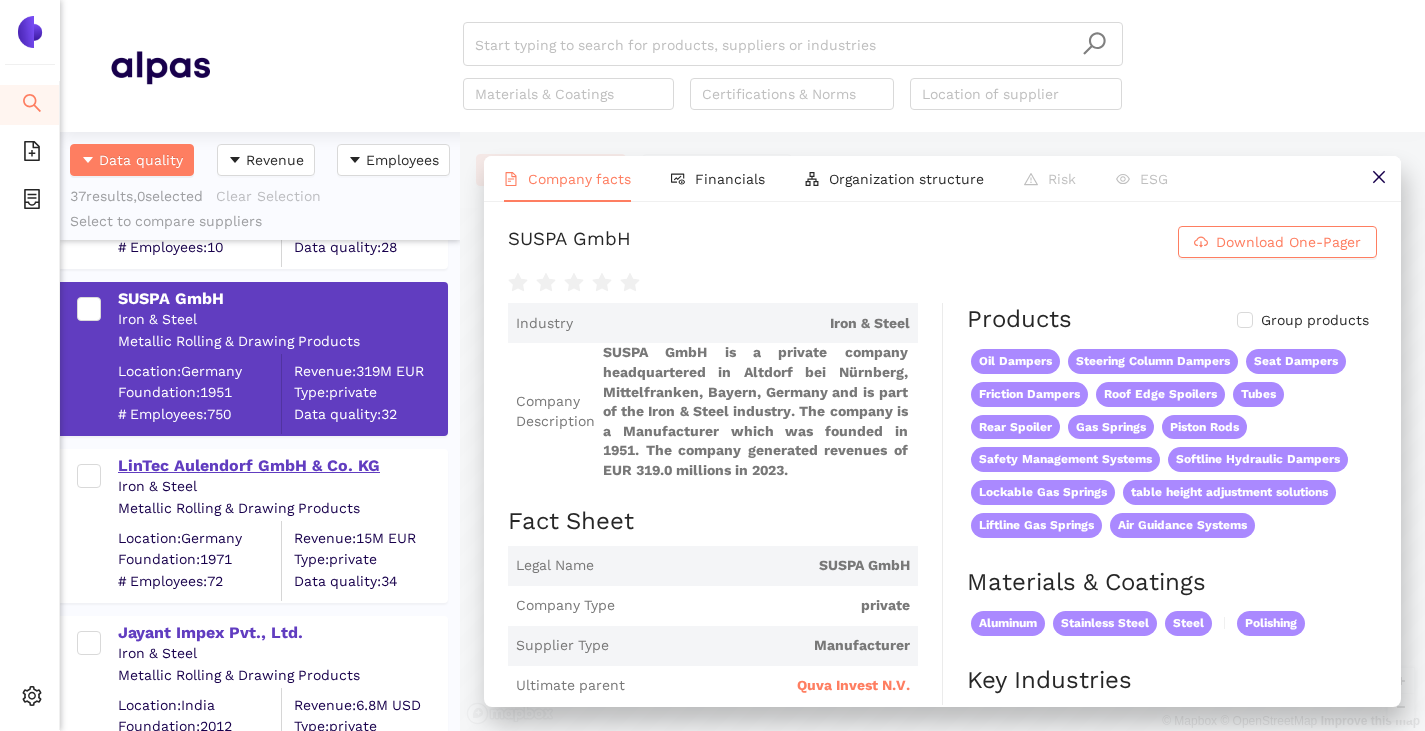 click on "LinTec Aulendorf GmbH & Co. KG" at bounding box center (282, 466) 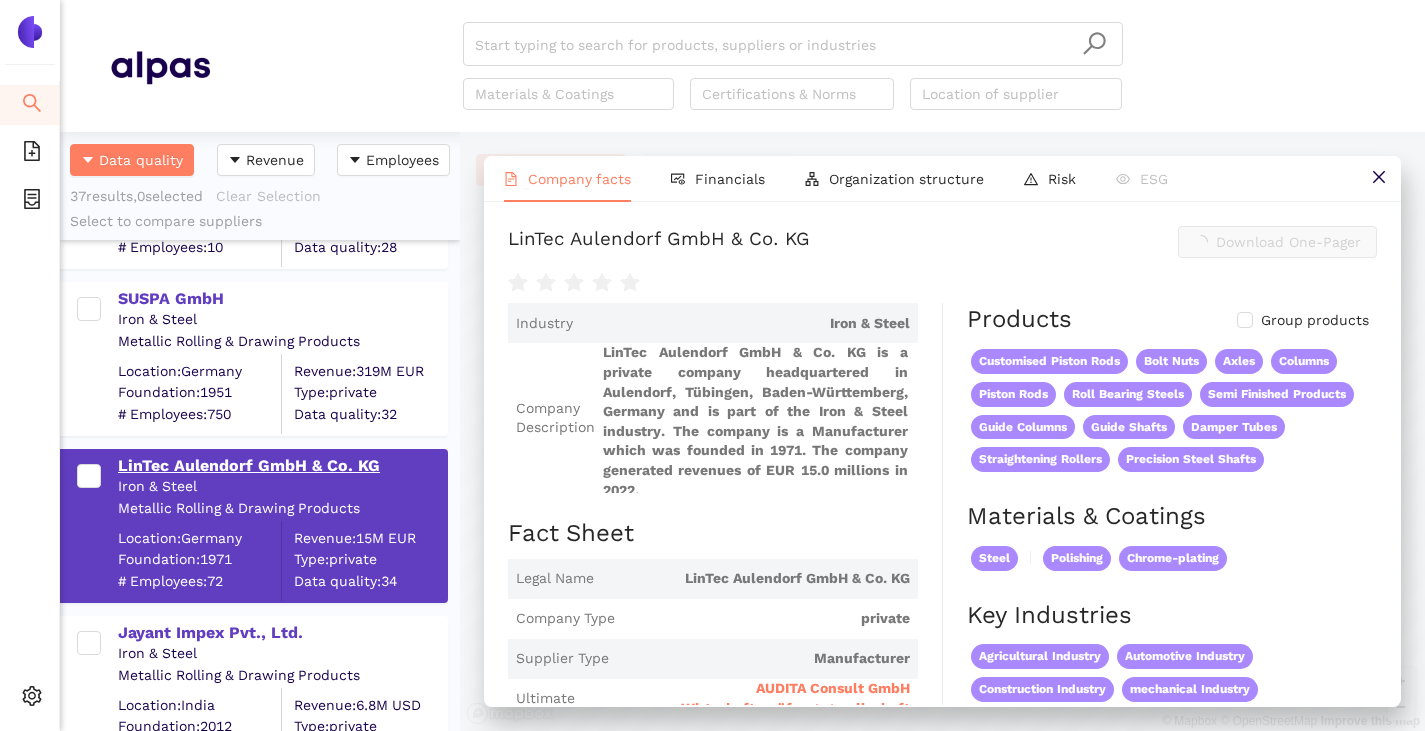 scroll, scrollTop: 51, scrollLeft: 0, axis: vertical 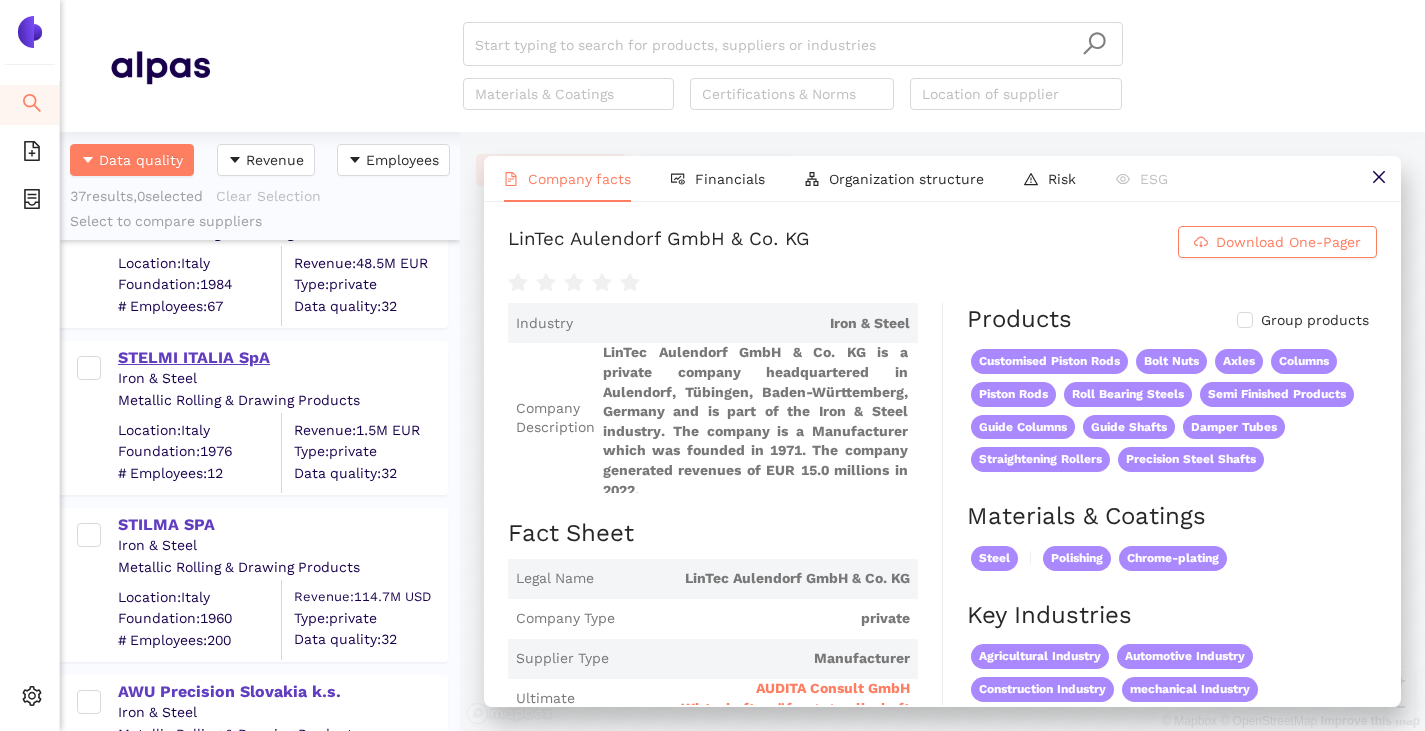click on "STELMI ITALIA SpA" at bounding box center [282, 358] 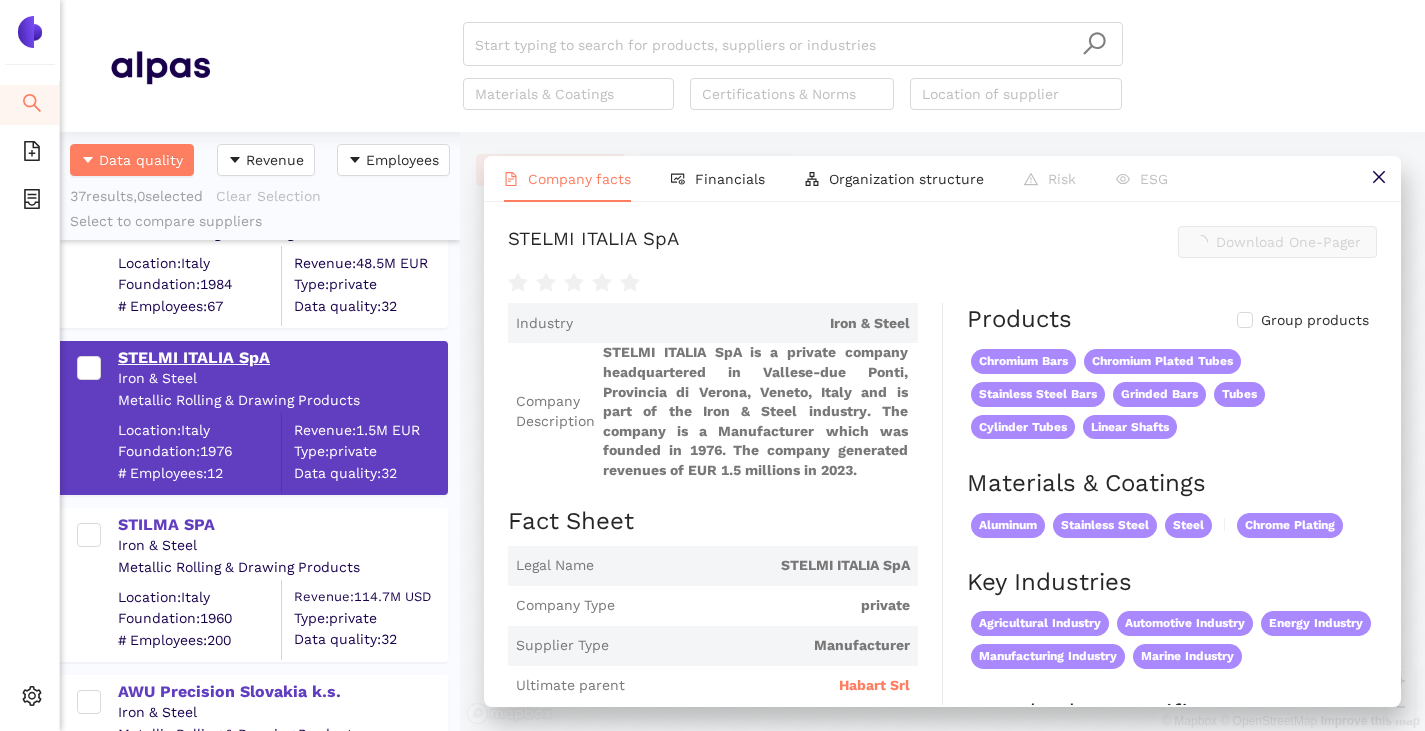 scroll, scrollTop: 0, scrollLeft: 0, axis: both 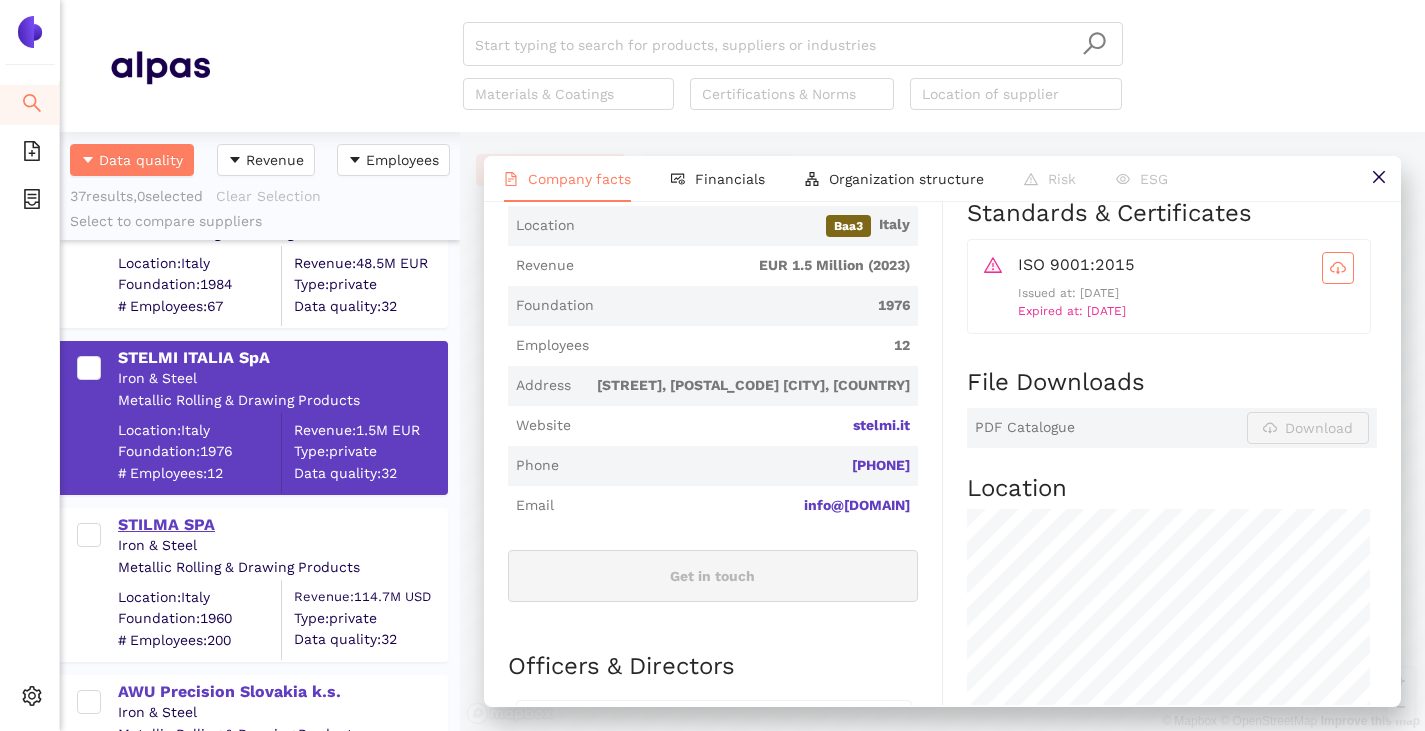 click on "STILMA SPA" at bounding box center (282, 525) 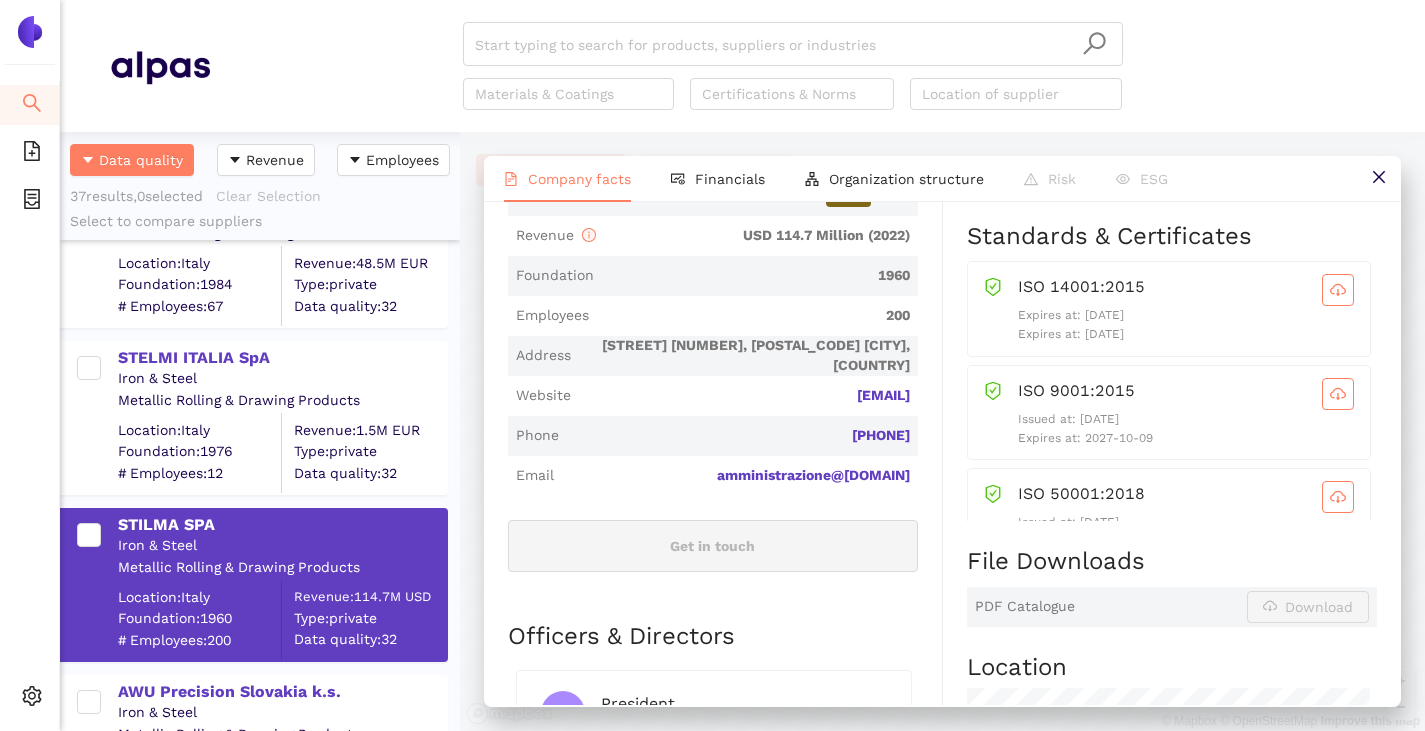 scroll, scrollTop: 600, scrollLeft: 0, axis: vertical 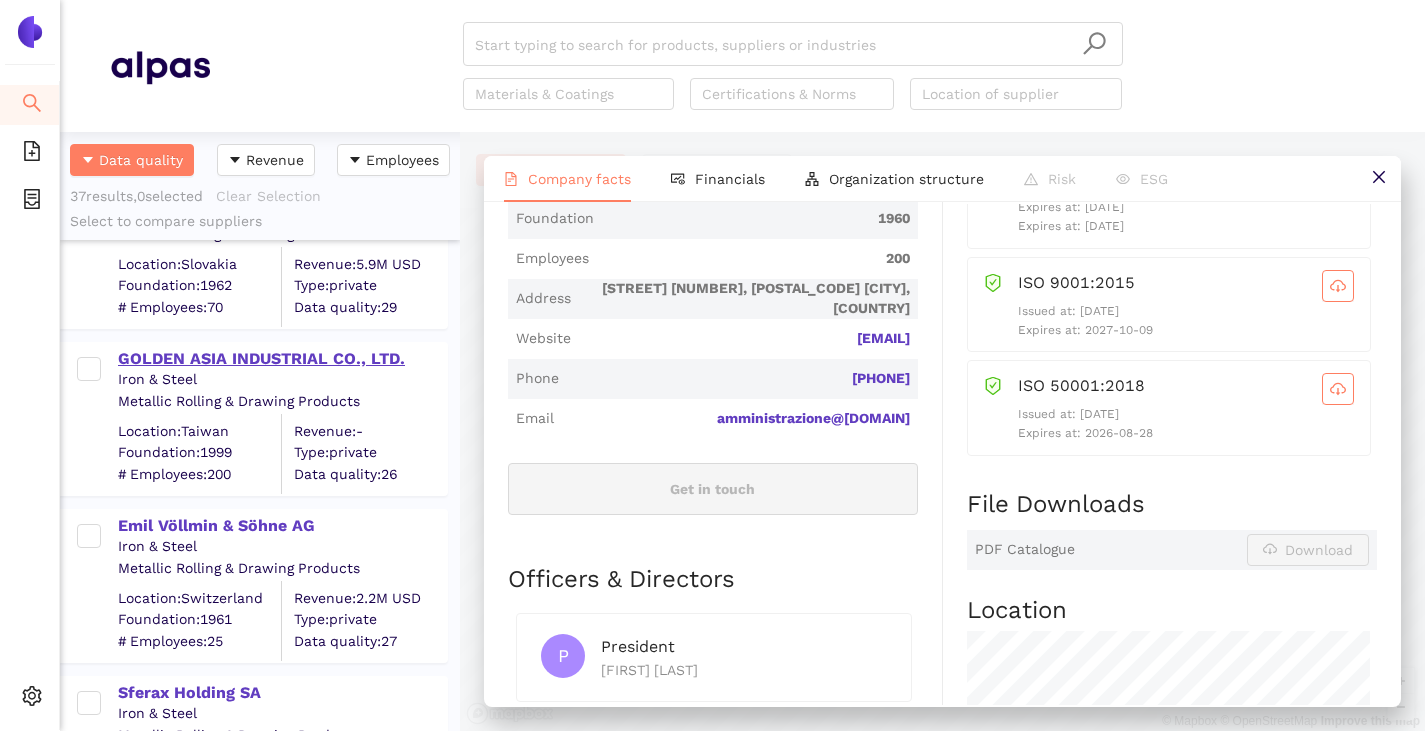 click on "GOLDEN ASIA INDUSTRIAL CO., LTD." at bounding box center [282, 359] 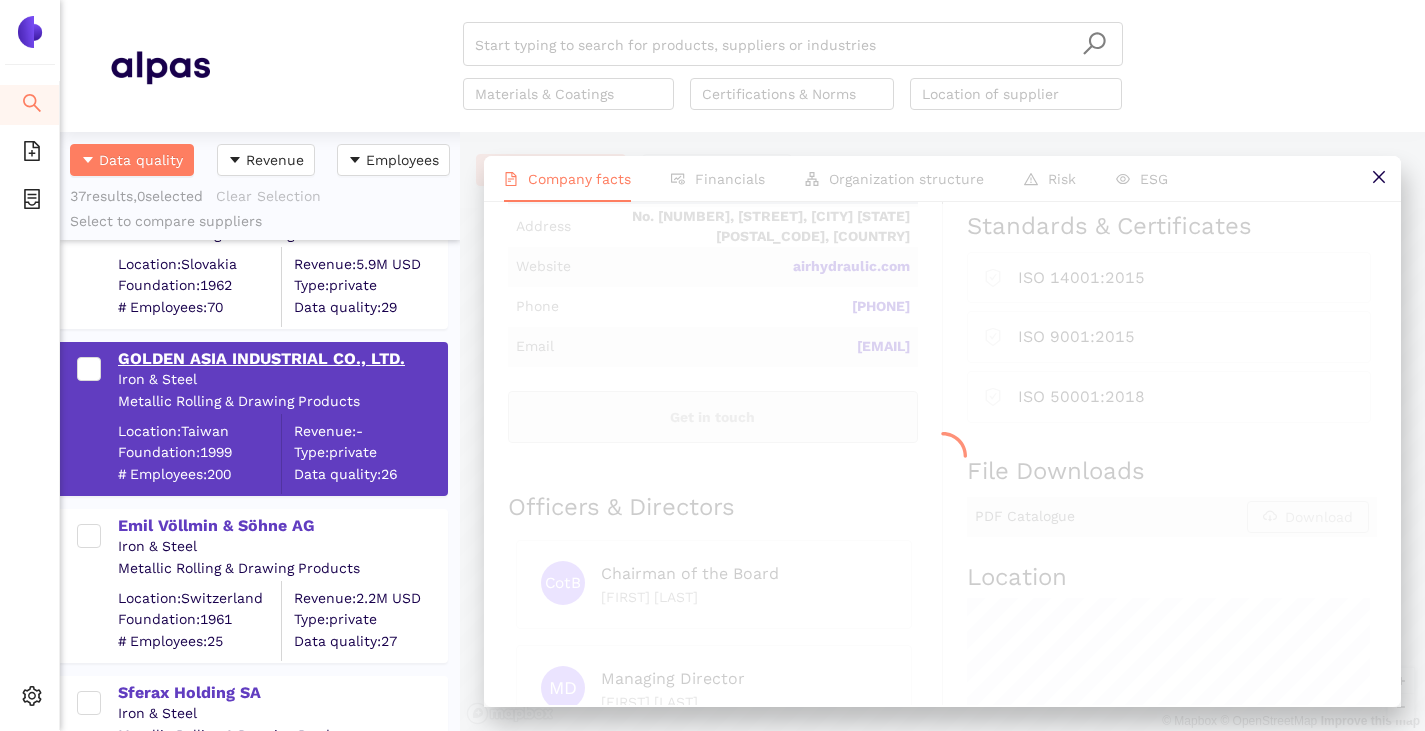 scroll, scrollTop: 0, scrollLeft: 0, axis: both 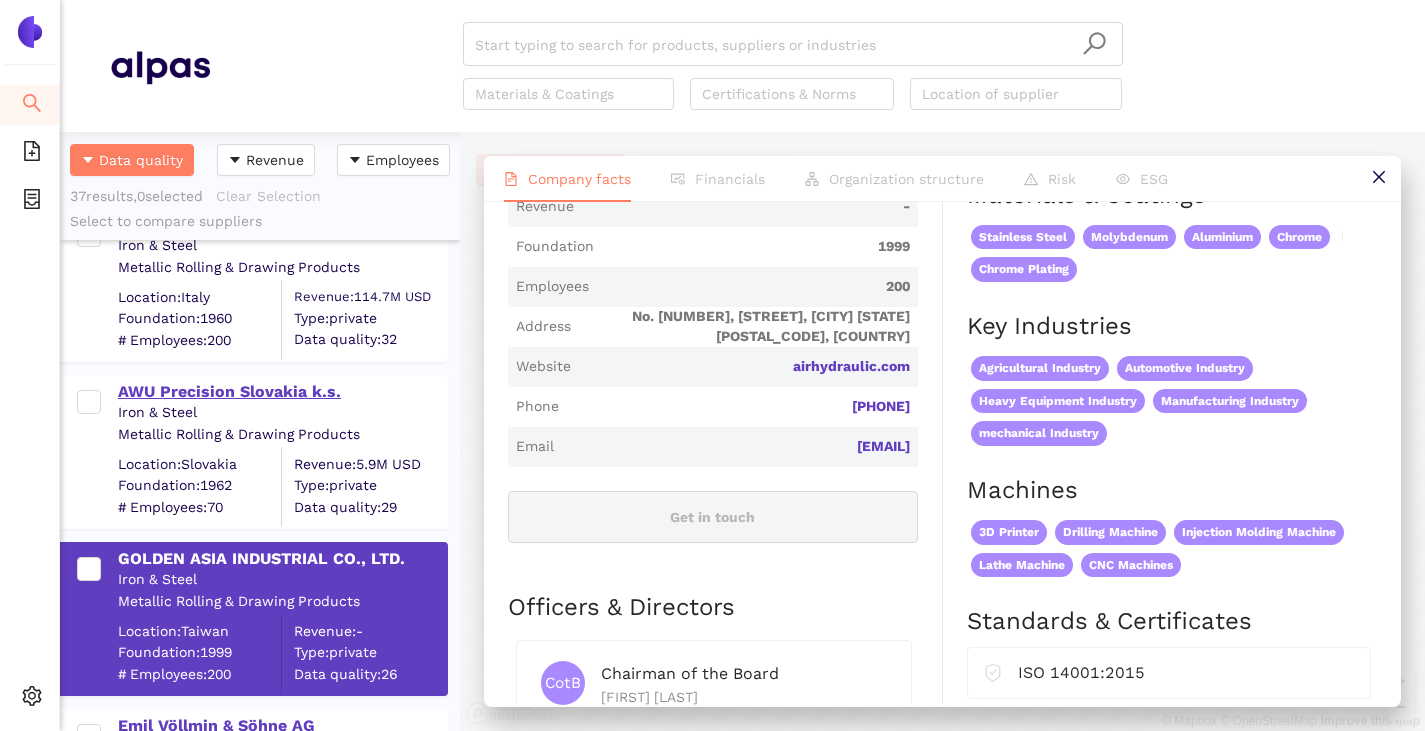 click on "AWU Precision Slovakia k.s." at bounding box center (282, 392) 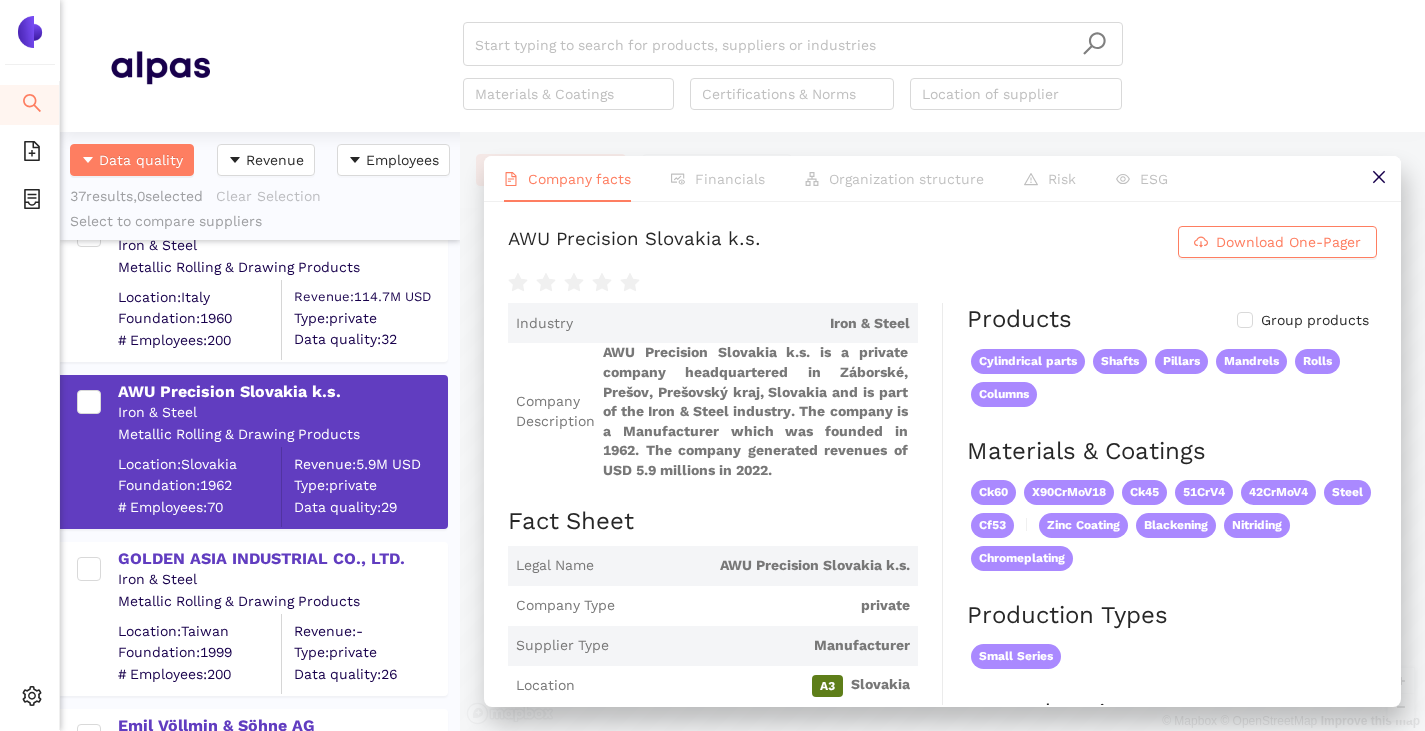 scroll, scrollTop: 600, scrollLeft: 0, axis: vertical 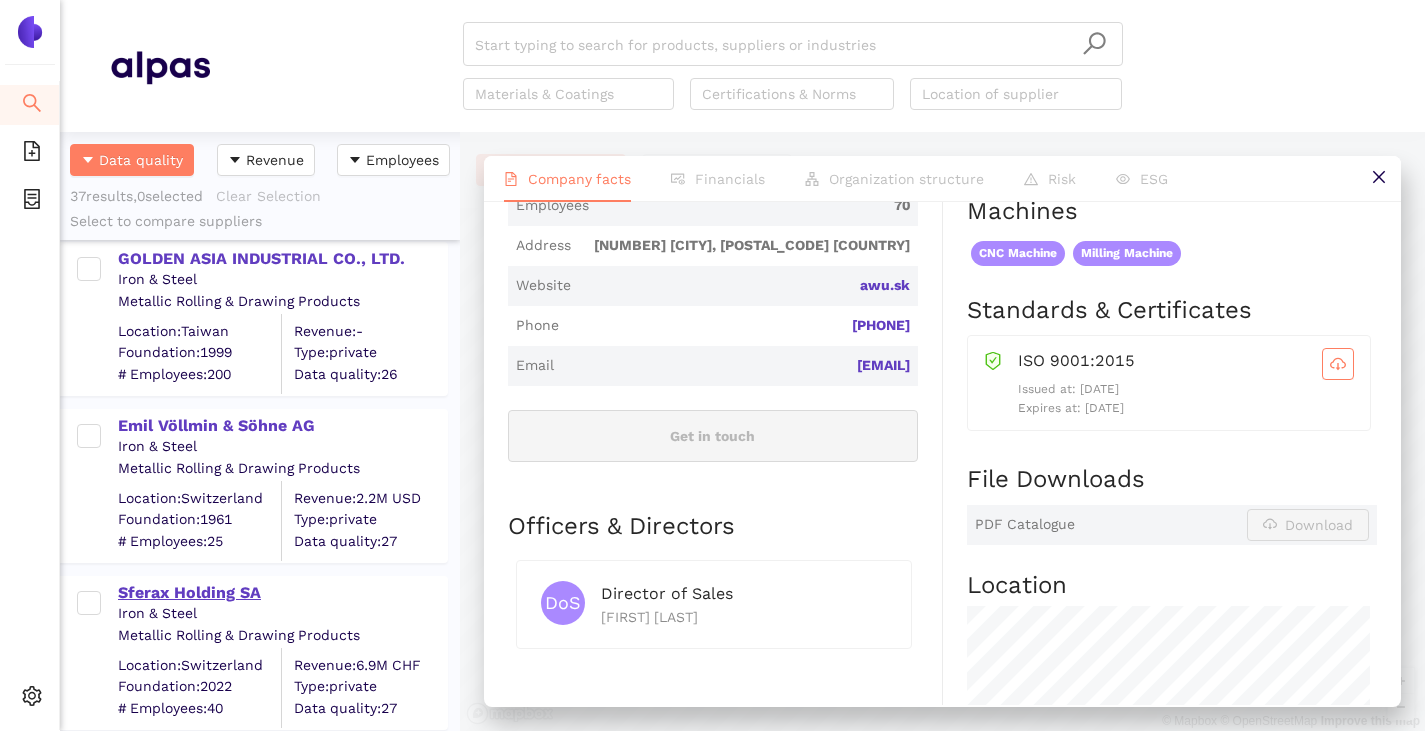 click on "Sferax Holding SA" at bounding box center [282, 593] 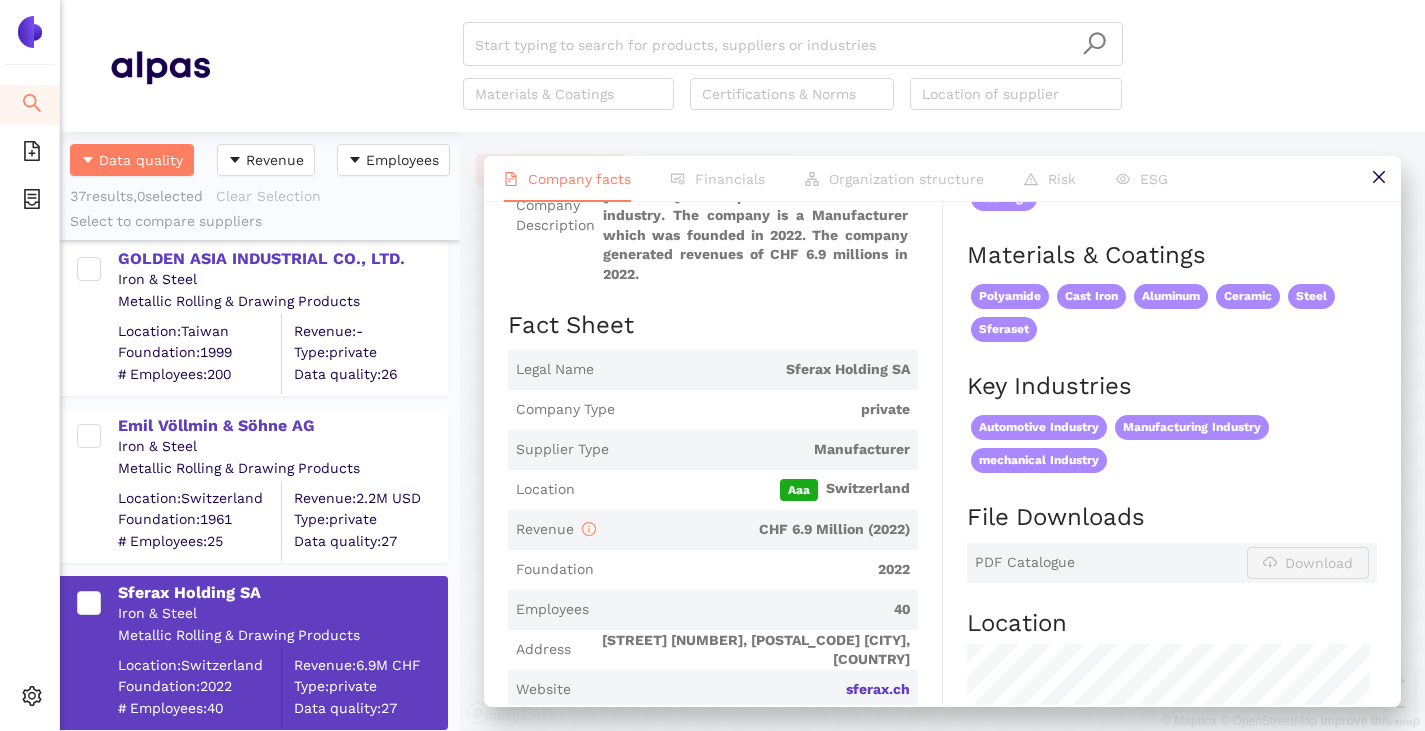 scroll, scrollTop: 0, scrollLeft: 0, axis: both 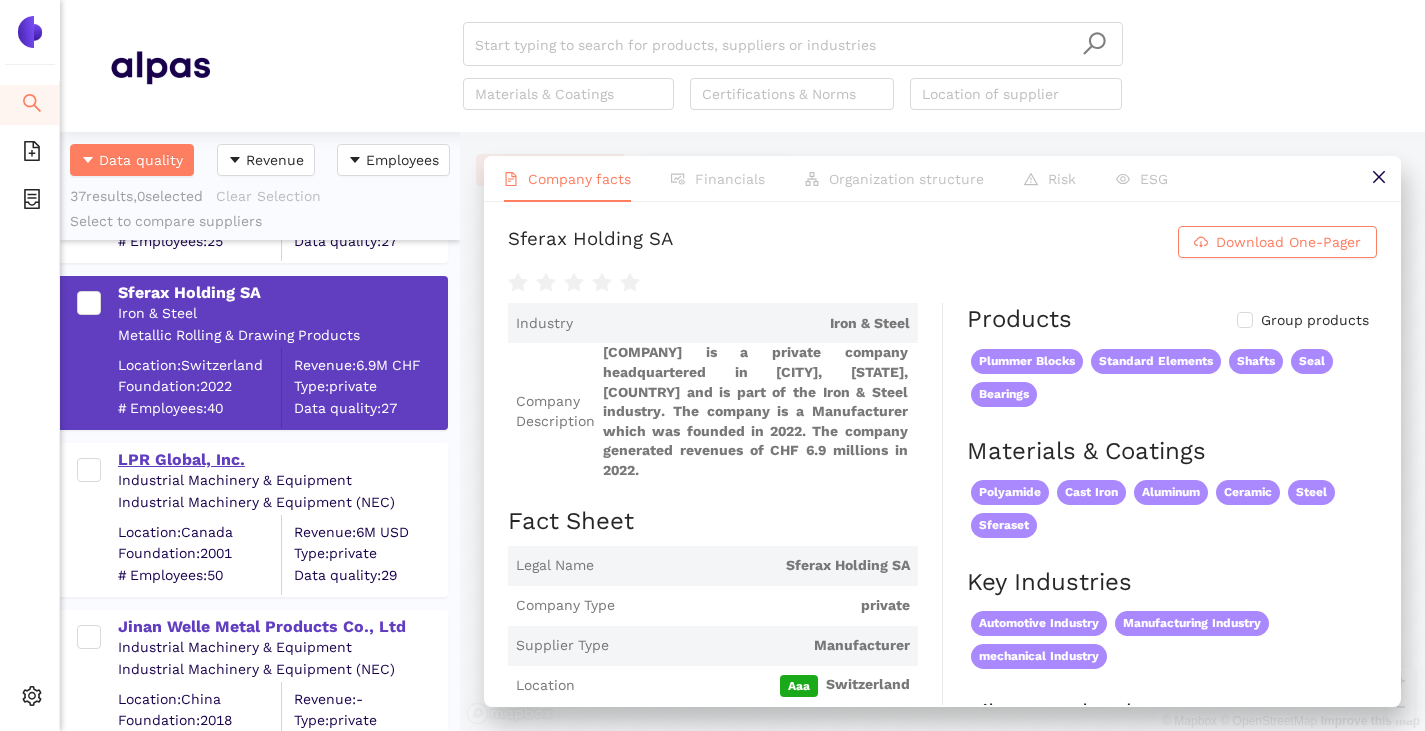 click on "LPR Global, Inc." at bounding box center (282, 460) 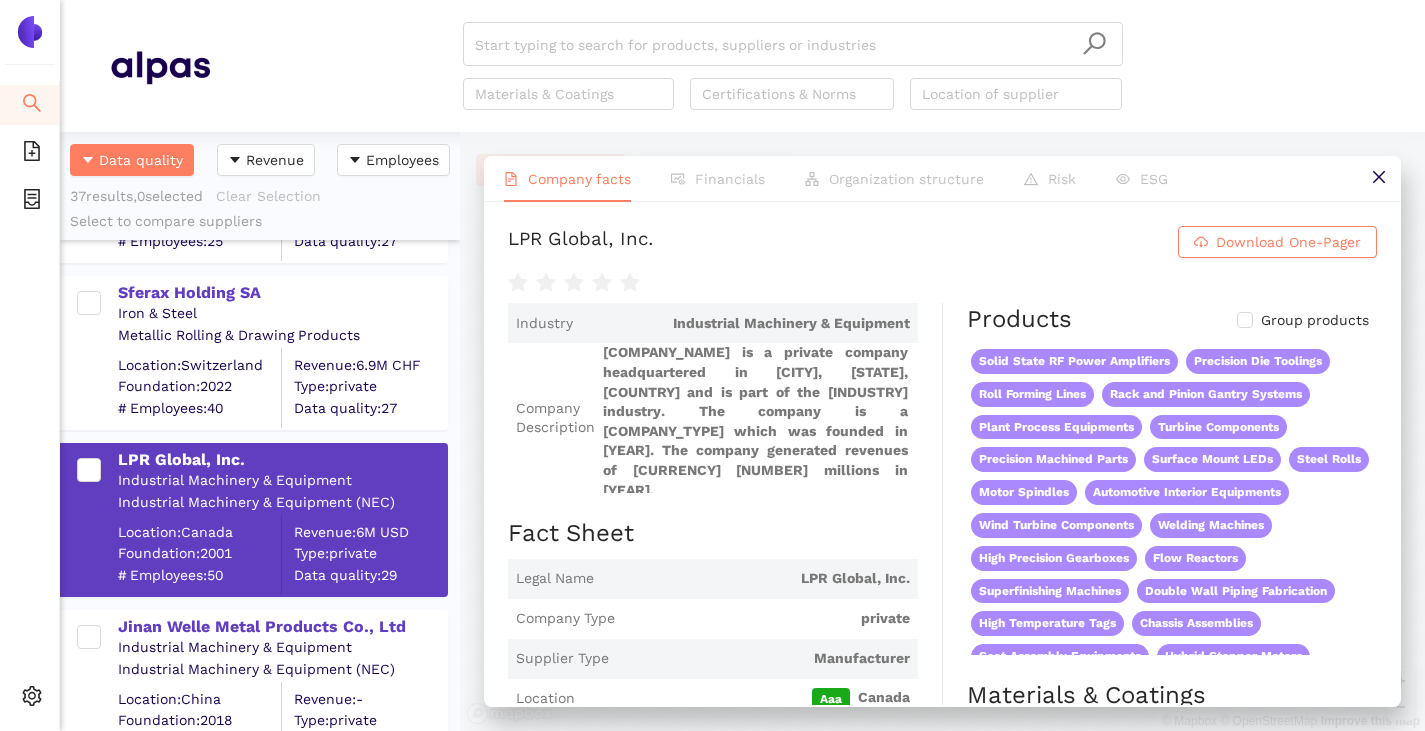 scroll, scrollTop: 6, scrollLeft: 0, axis: vertical 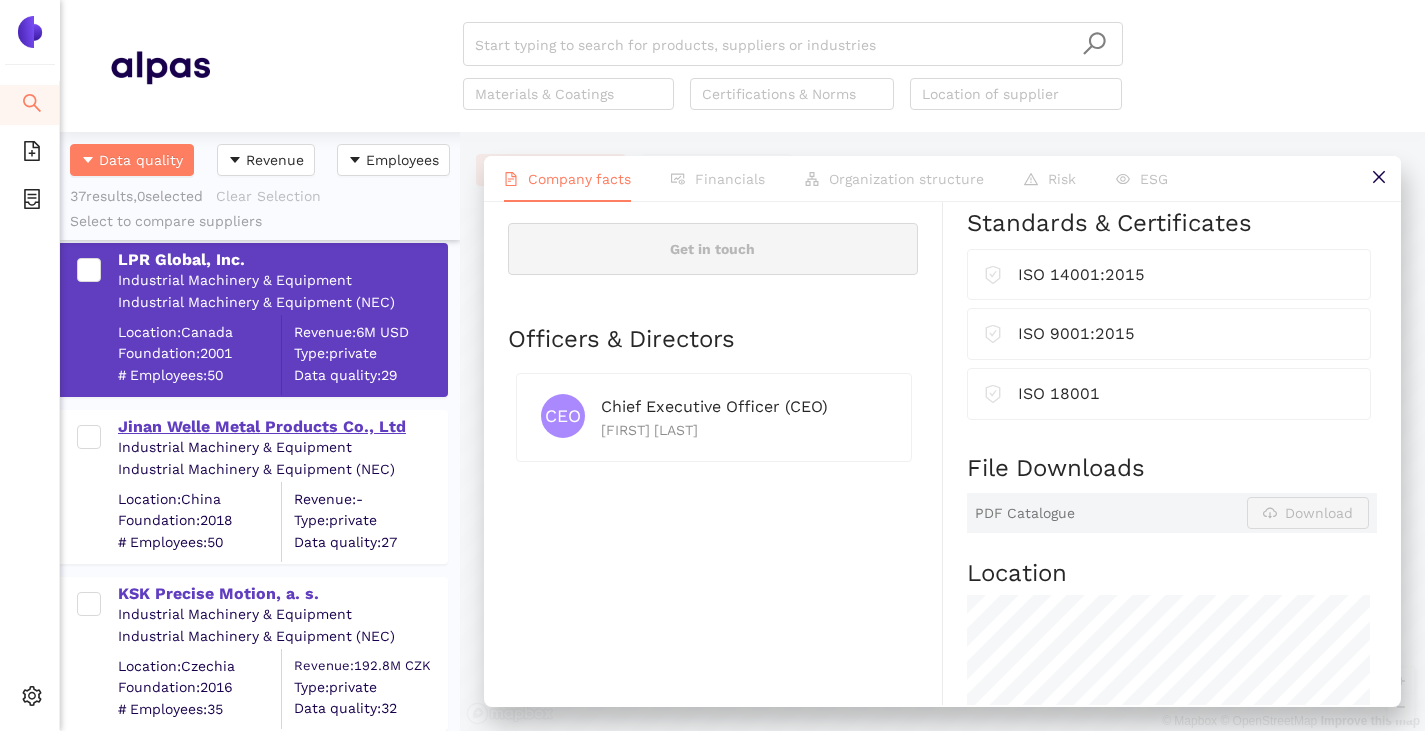 click on "Jinan Welle Metal Products Co., Ltd" at bounding box center (282, 427) 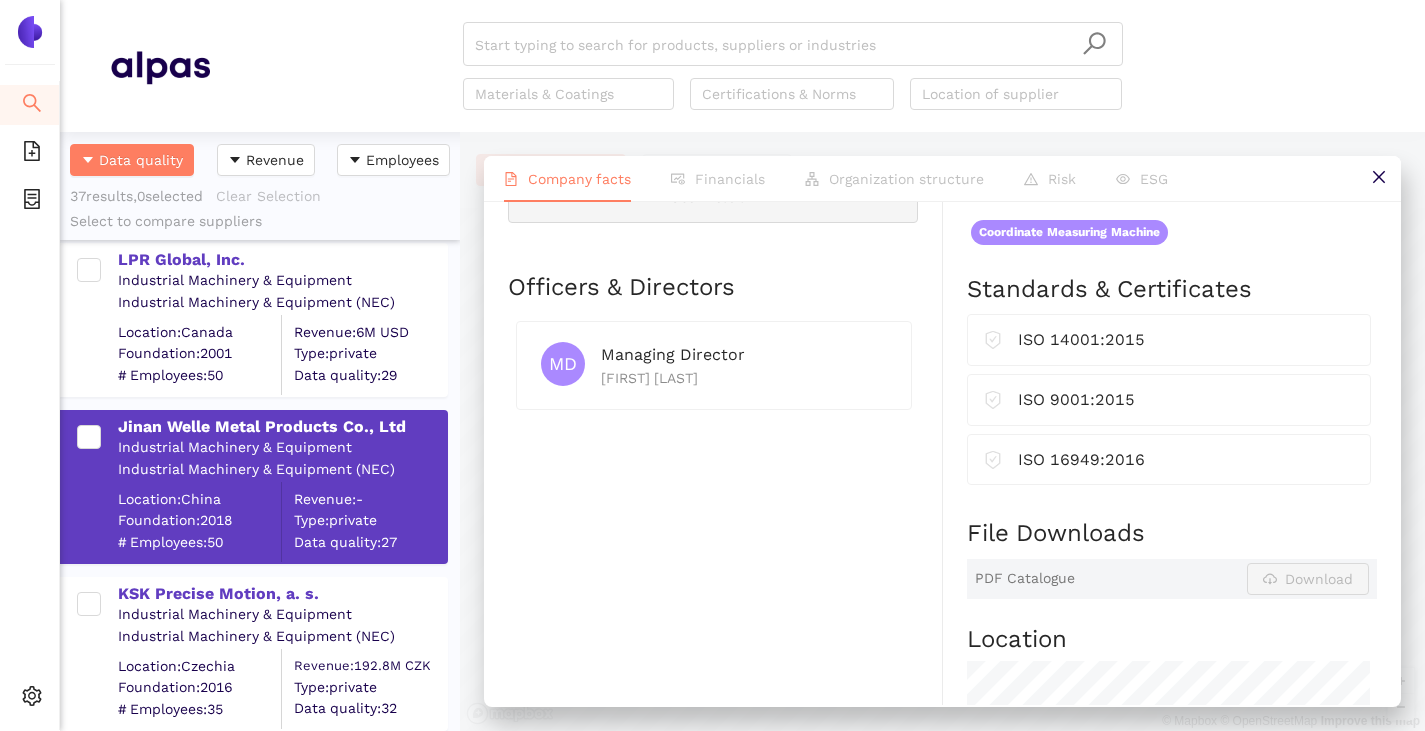 scroll, scrollTop: 0, scrollLeft: 0, axis: both 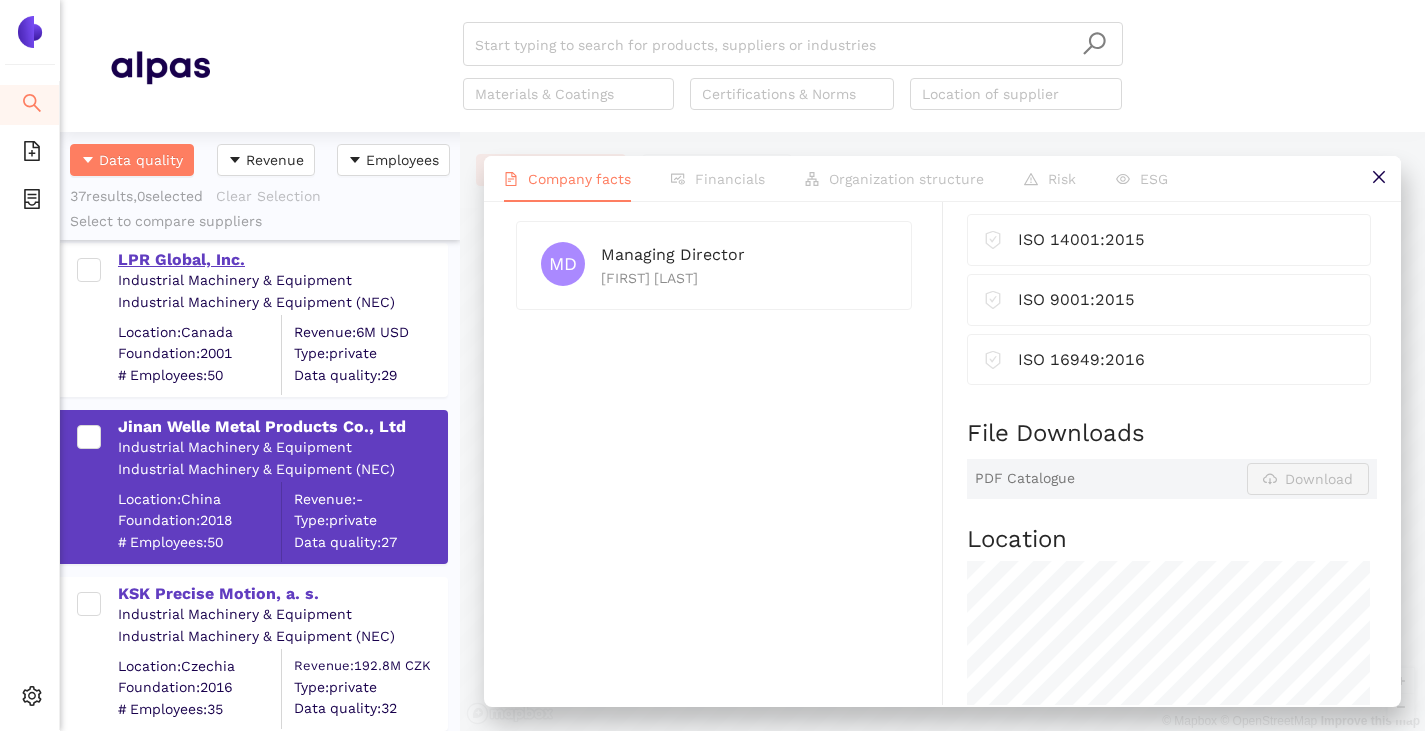 click on "LPR Global, Inc." at bounding box center [282, 260] 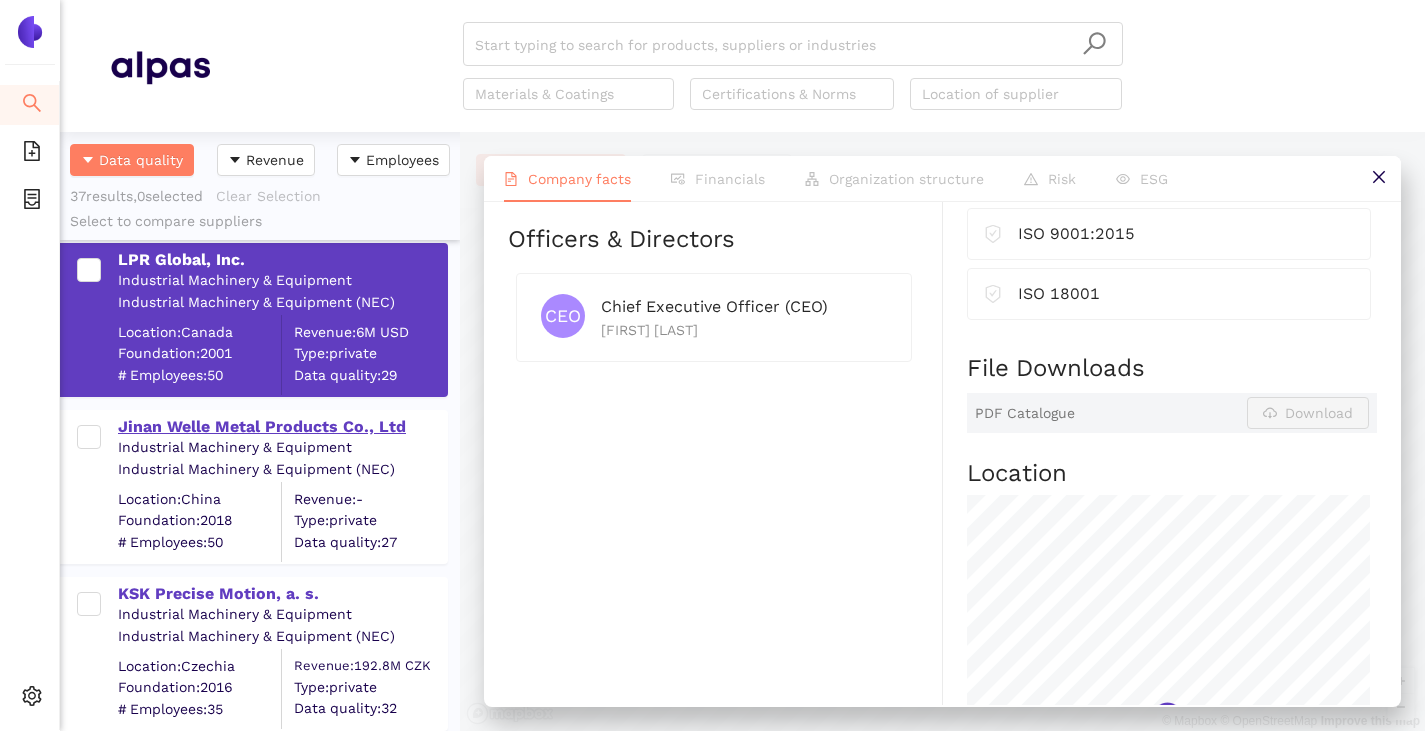 click on "Jinan Welle Metal Products Co., Ltd" at bounding box center (282, 427) 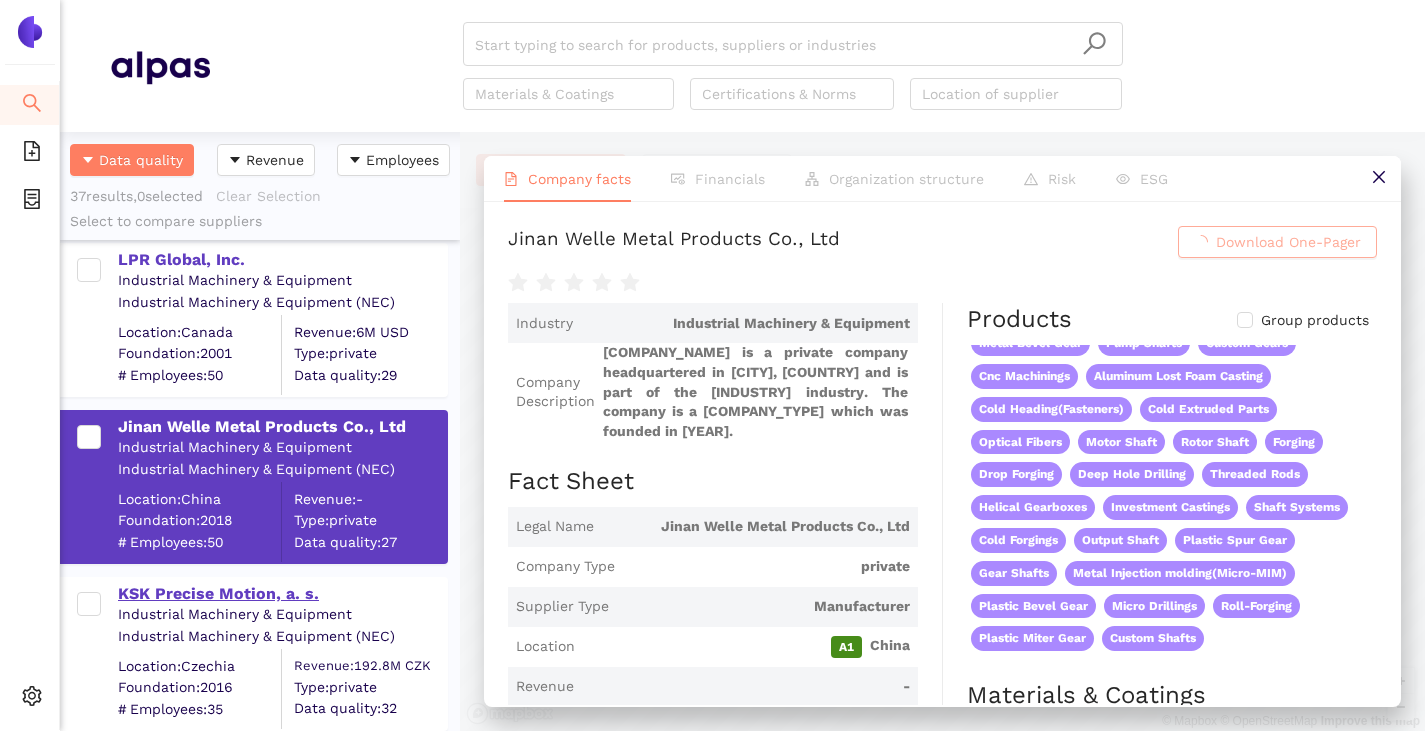 click on "KSK Precise Motion, a. s." at bounding box center (282, 594) 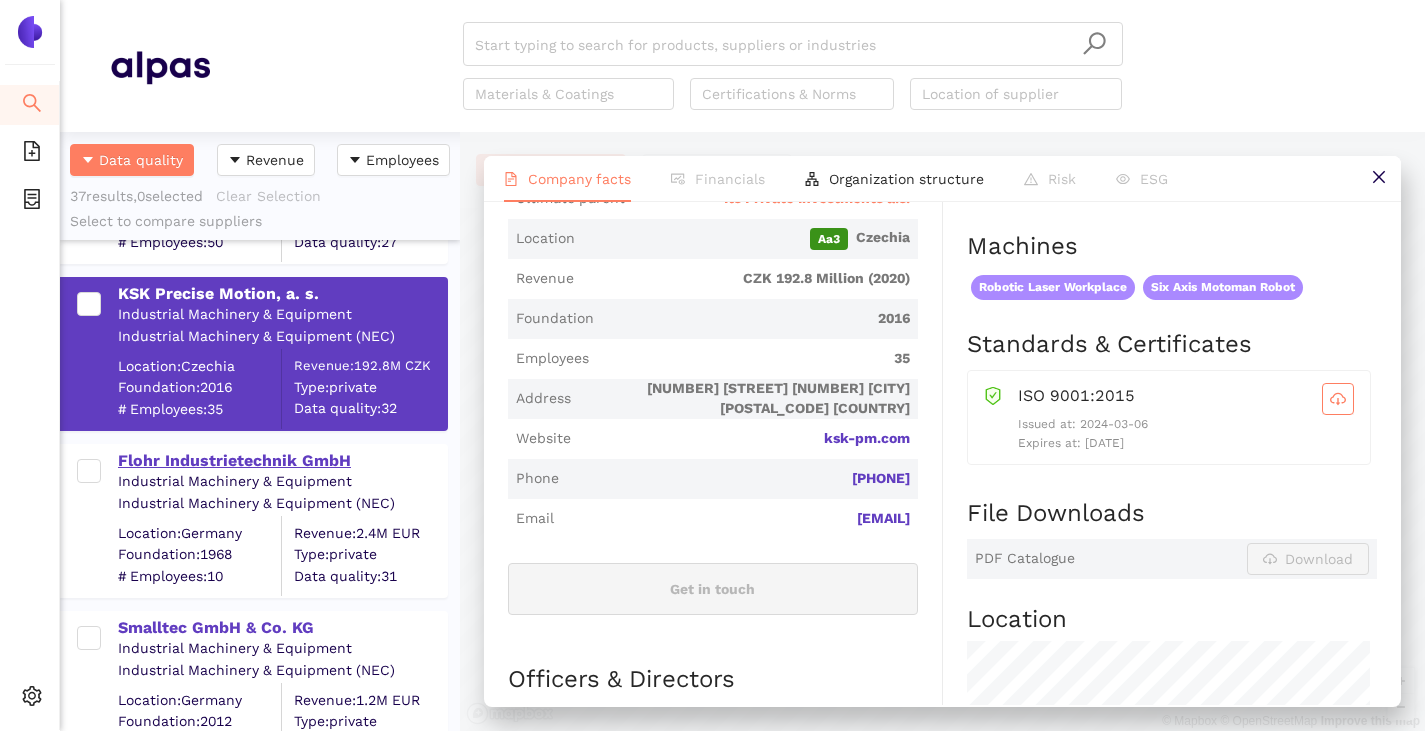 click on "Flohr Industrietechnik GmbH" at bounding box center (282, 461) 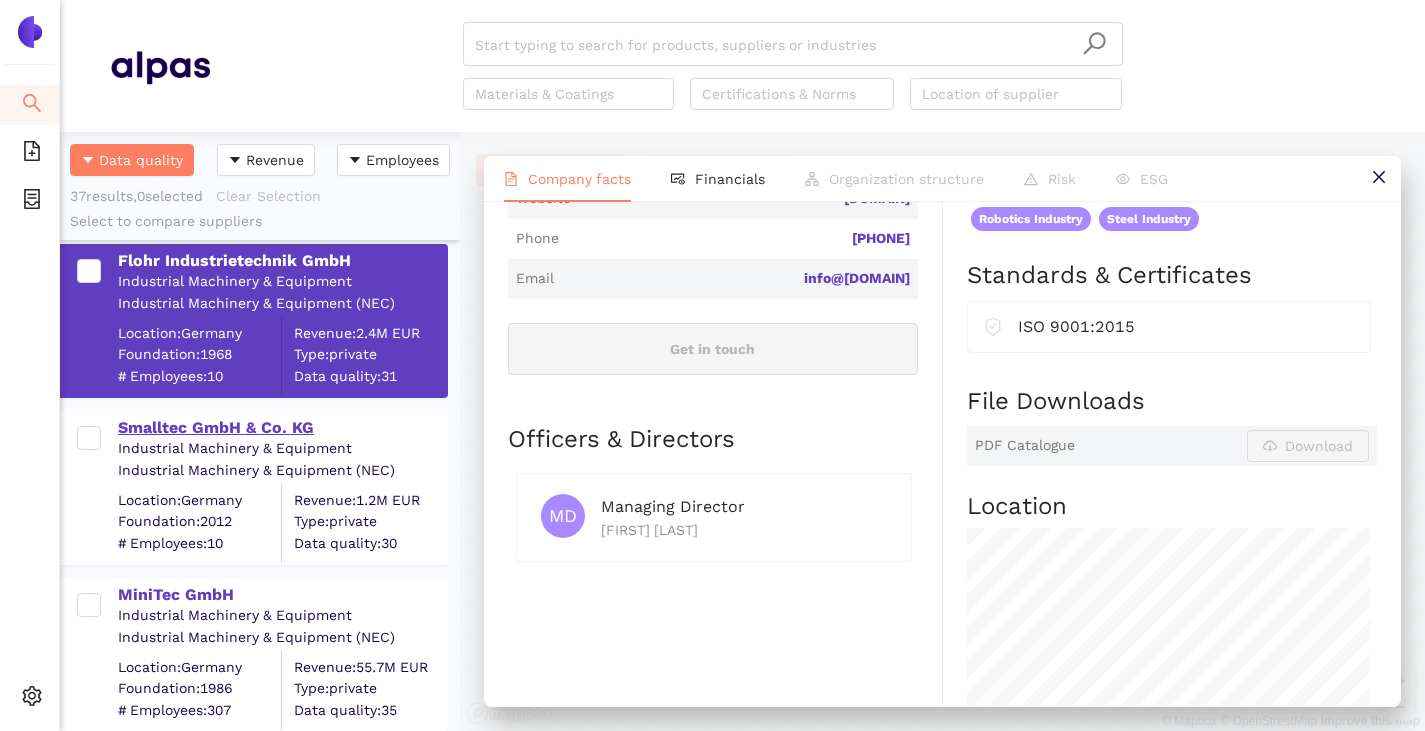 click on "Smalltec GmbH & Co. KG" at bounding box center [282, 428] 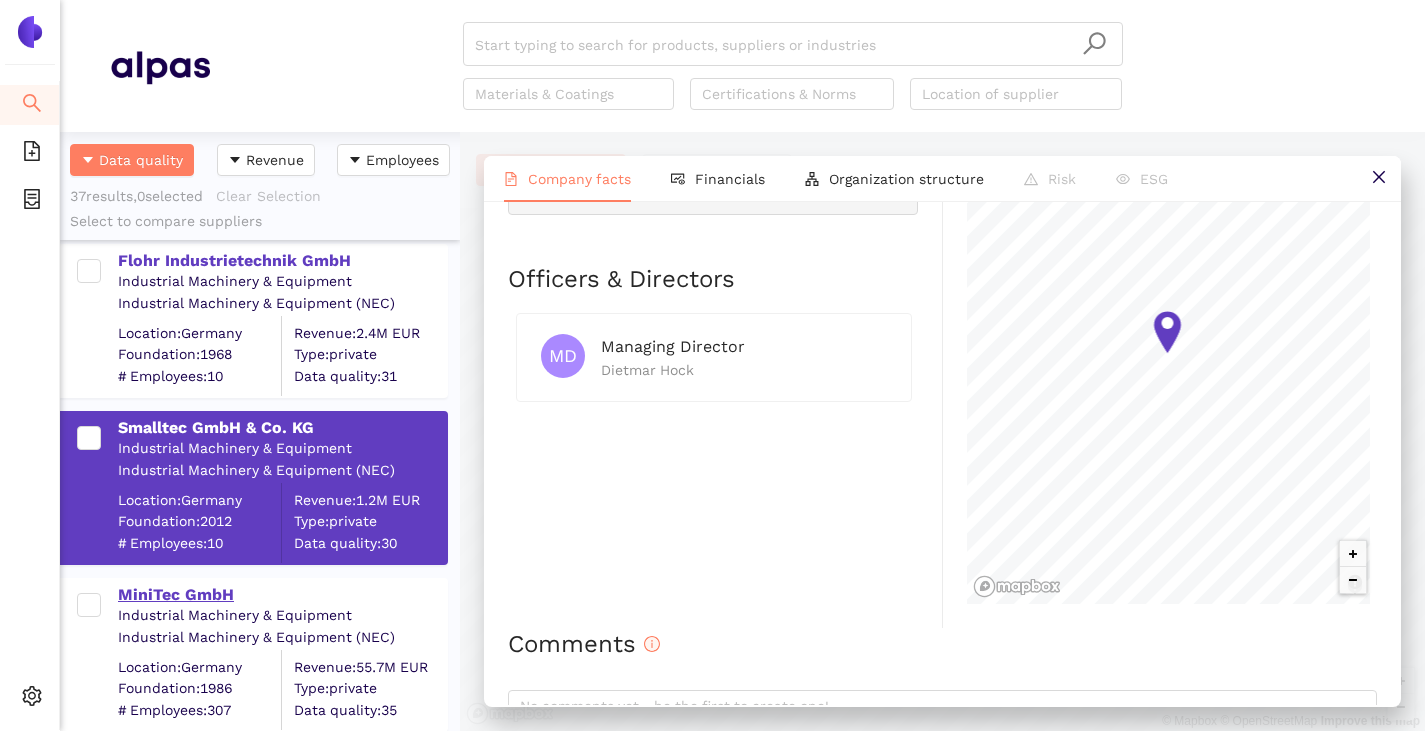 click on "MiniTec GmbH" at bounding box center (282, 595) 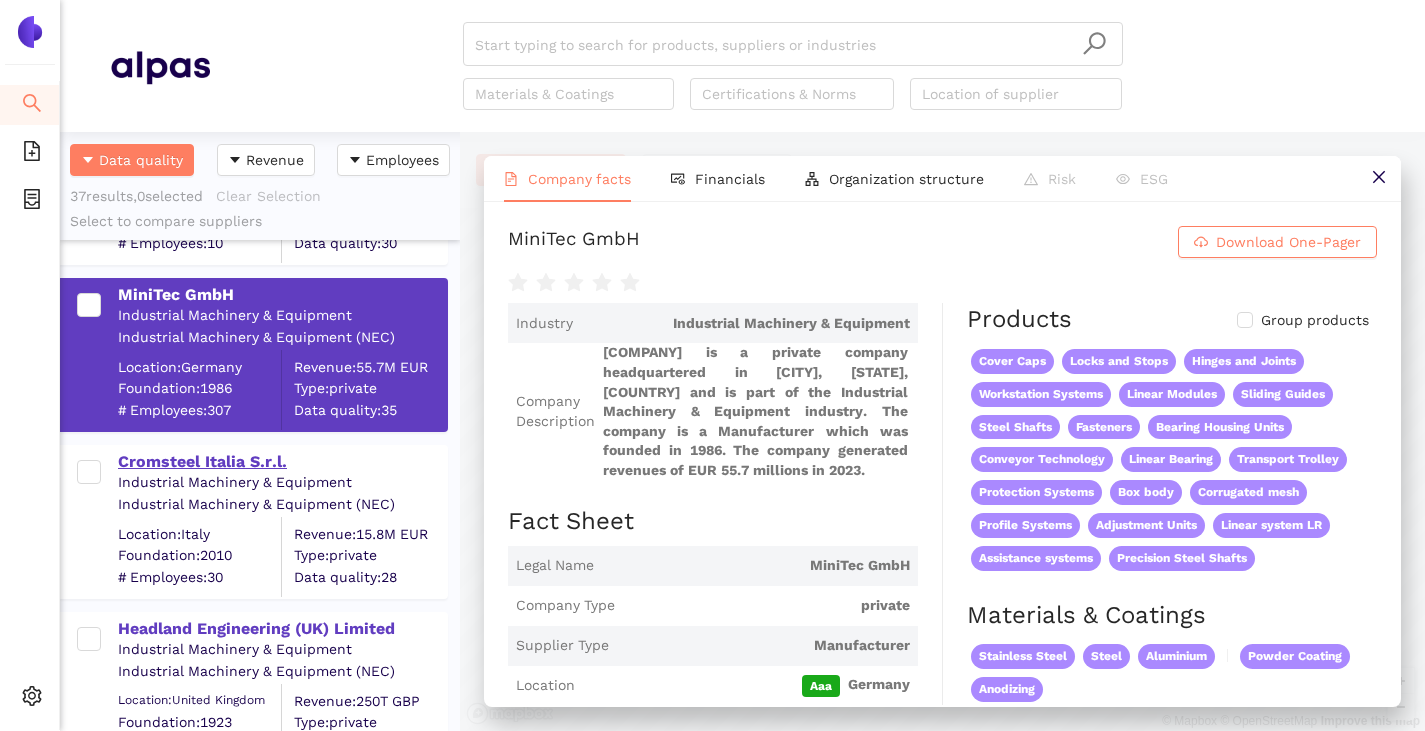 click on "Cromsteel Italia S.r.l." at bounding box center [282, 462] 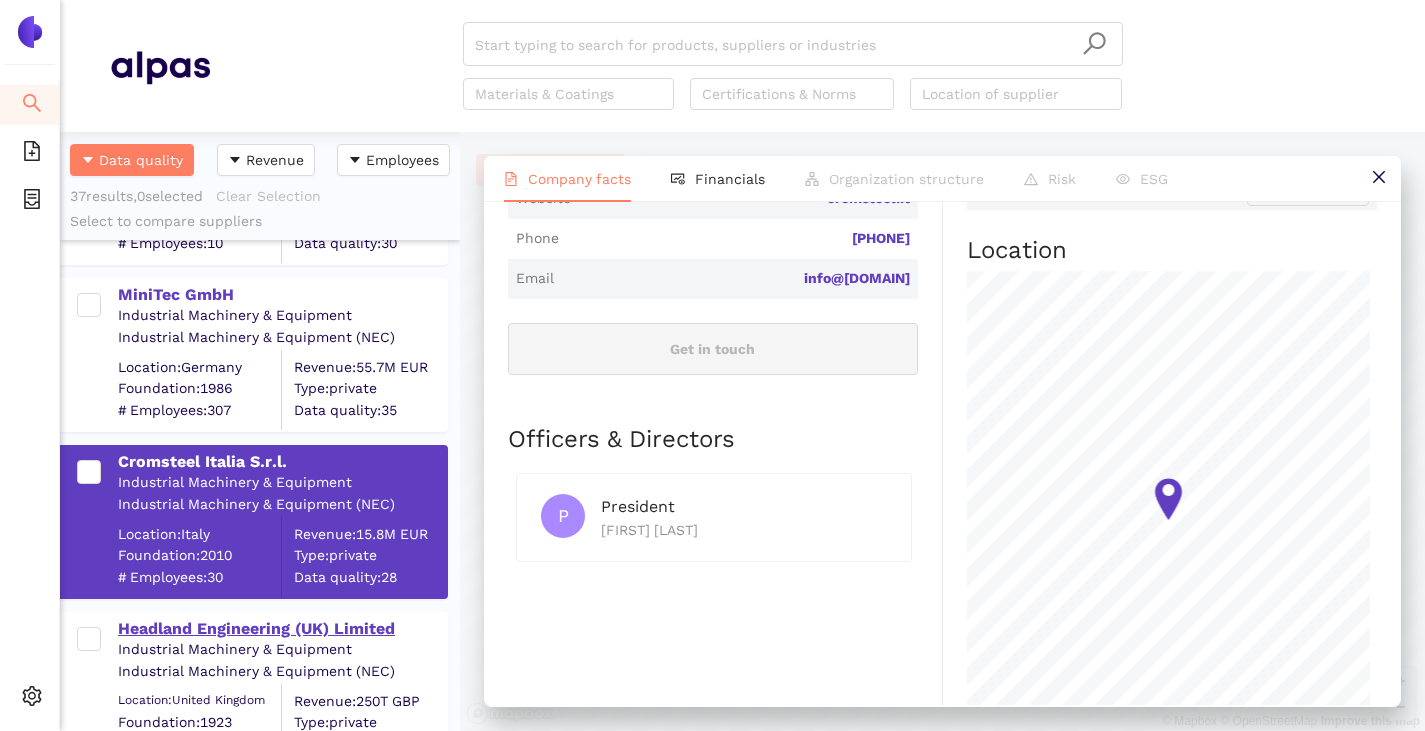click on "Headland Engineering (UK) Limited" at bounding box center [282, 629] 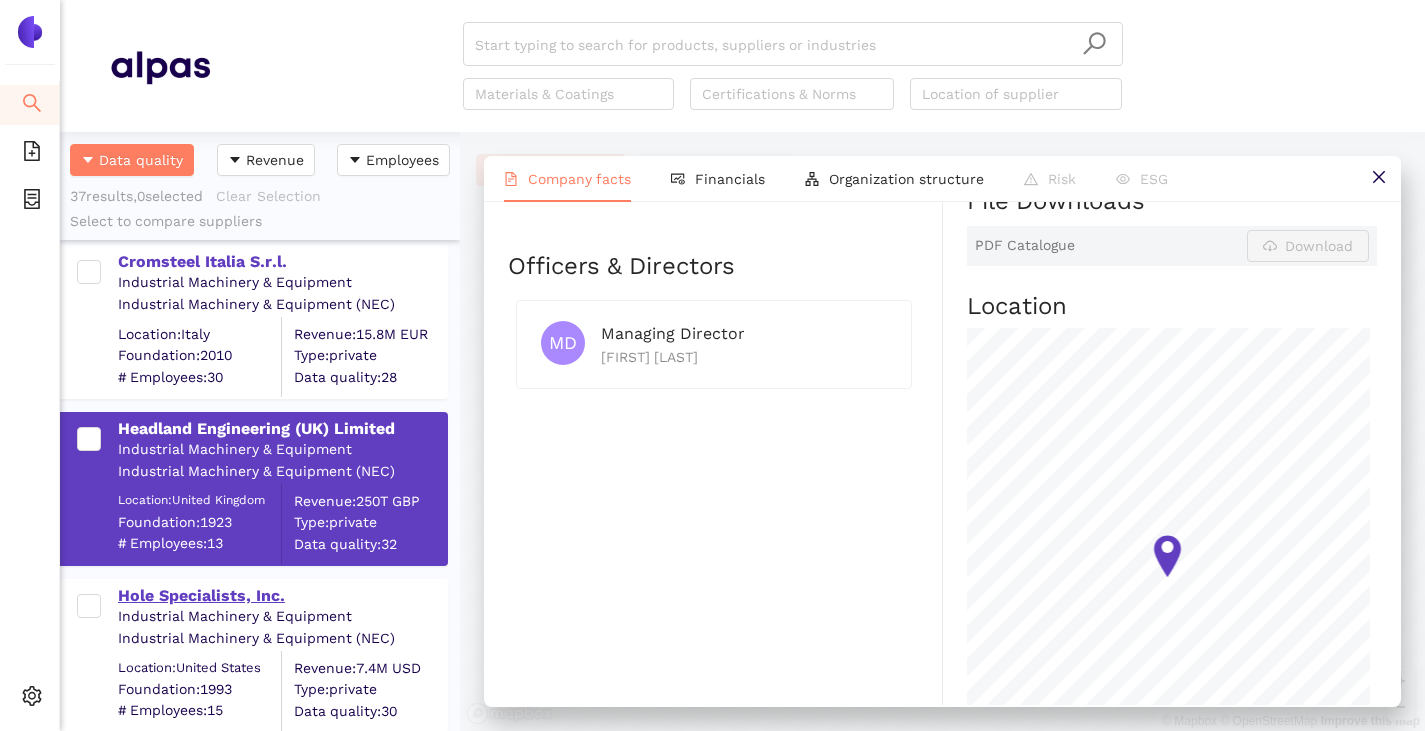 click on "Hole Specialists, Inc." at bounding box center [282, 596] 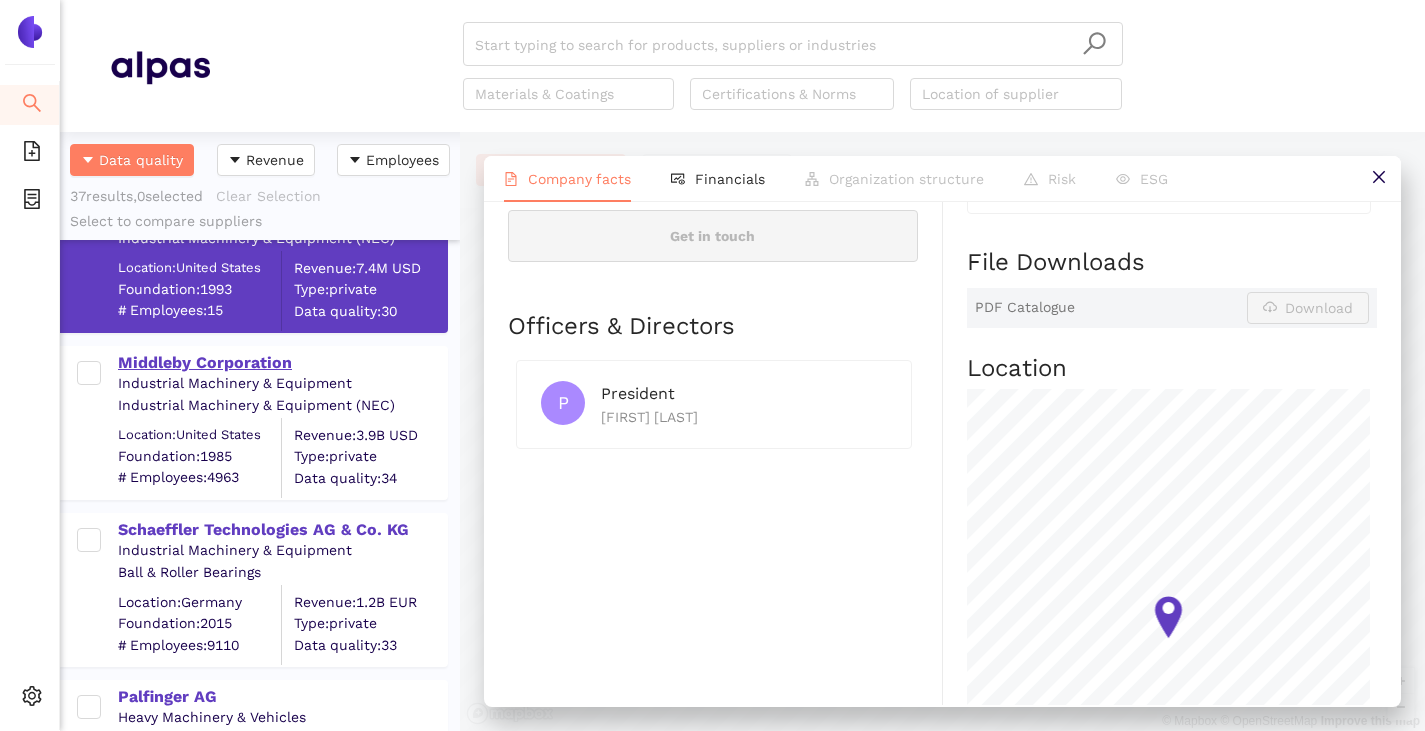 click on "Middleby Corporation" at bounding box center [282, 363] 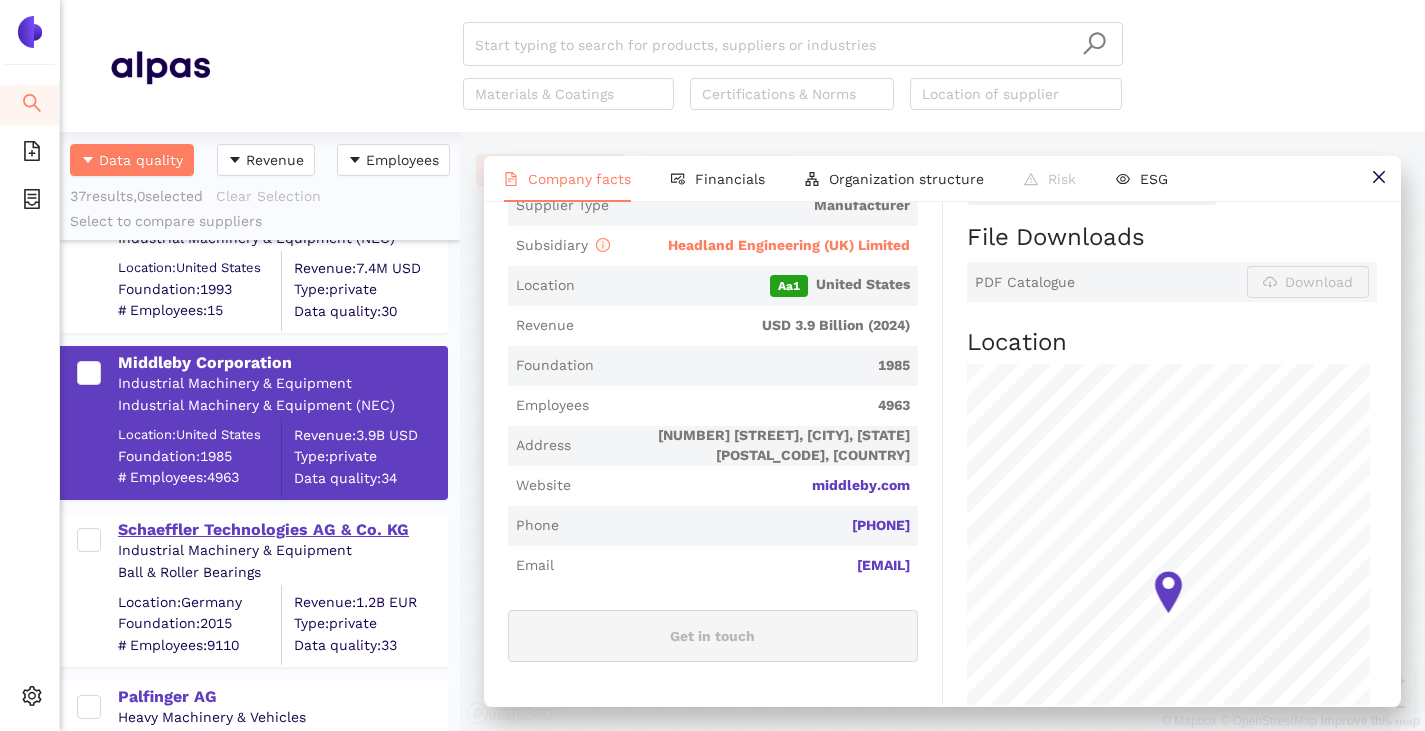 click on "Schaeffler Technologies AG & Co. KG" at bounding box center (282, 530) 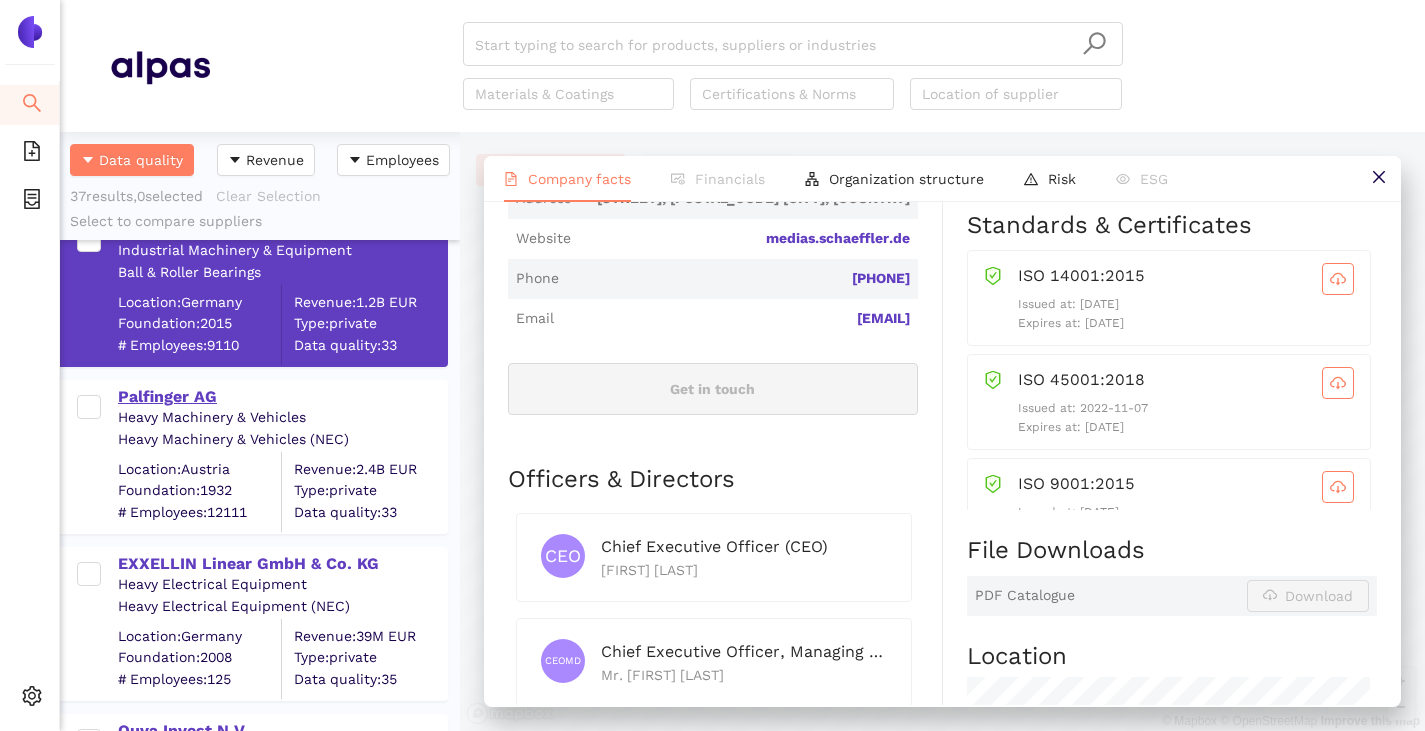 click on "Palfinger AG" at bounding box center (282, 397) 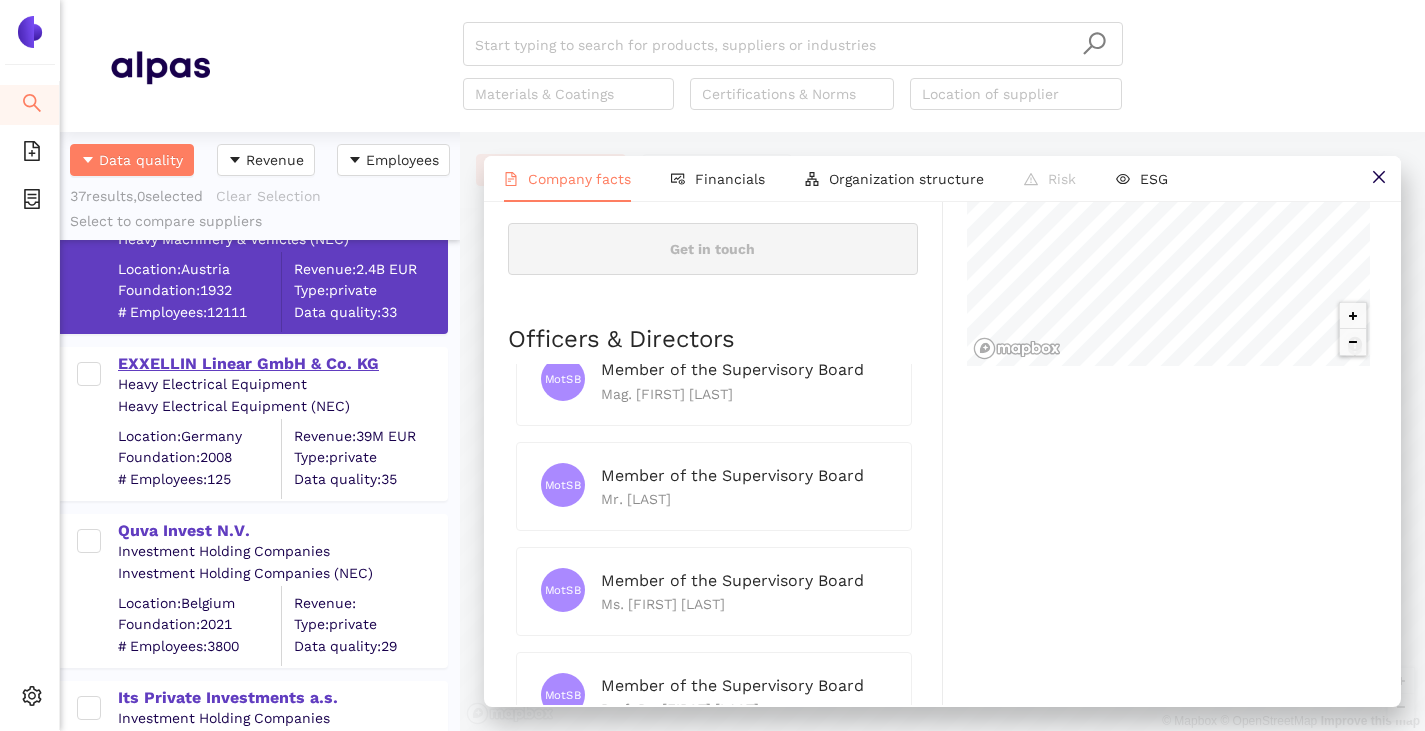 click on "EXXELLIN Linear GmbH & Co. KG" at bounding box center [282, 364] 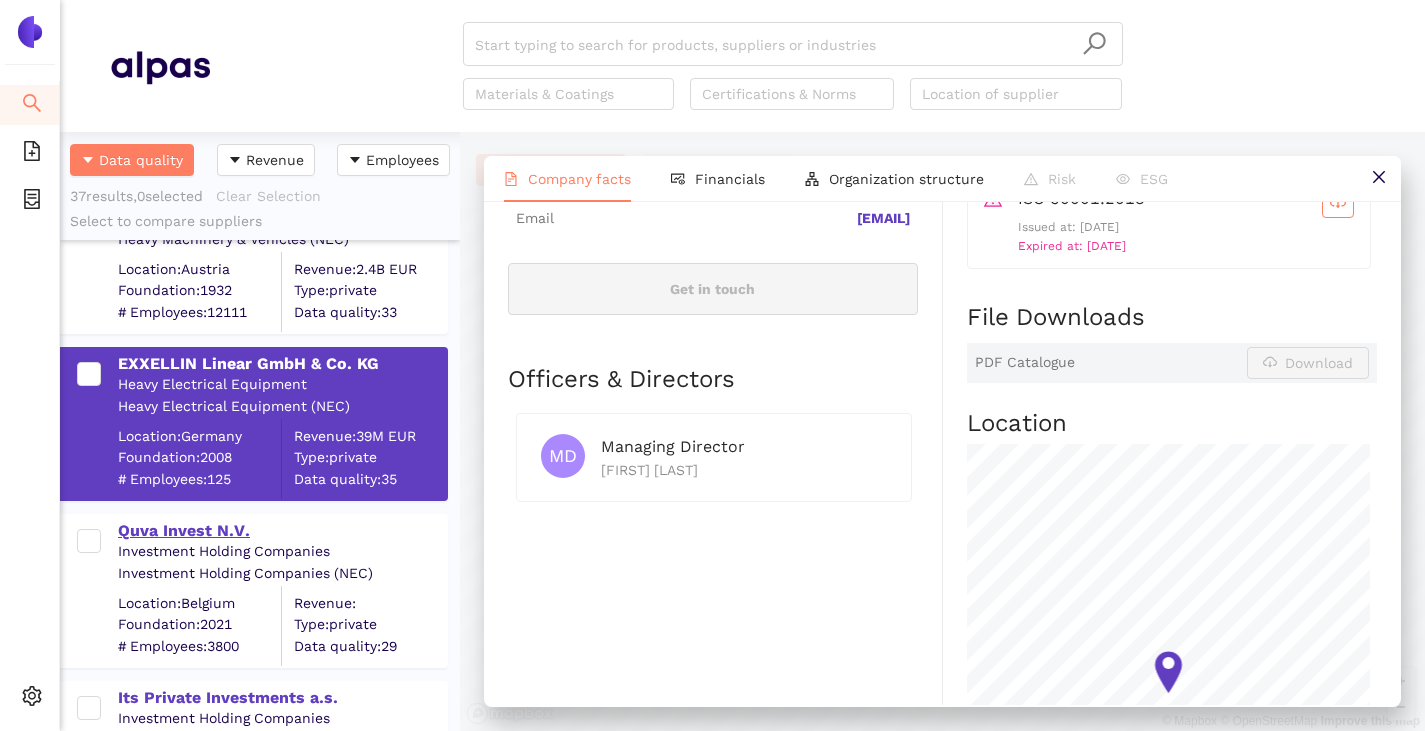 click on "Quva Invest N.V." at bounding box center (282, 531) 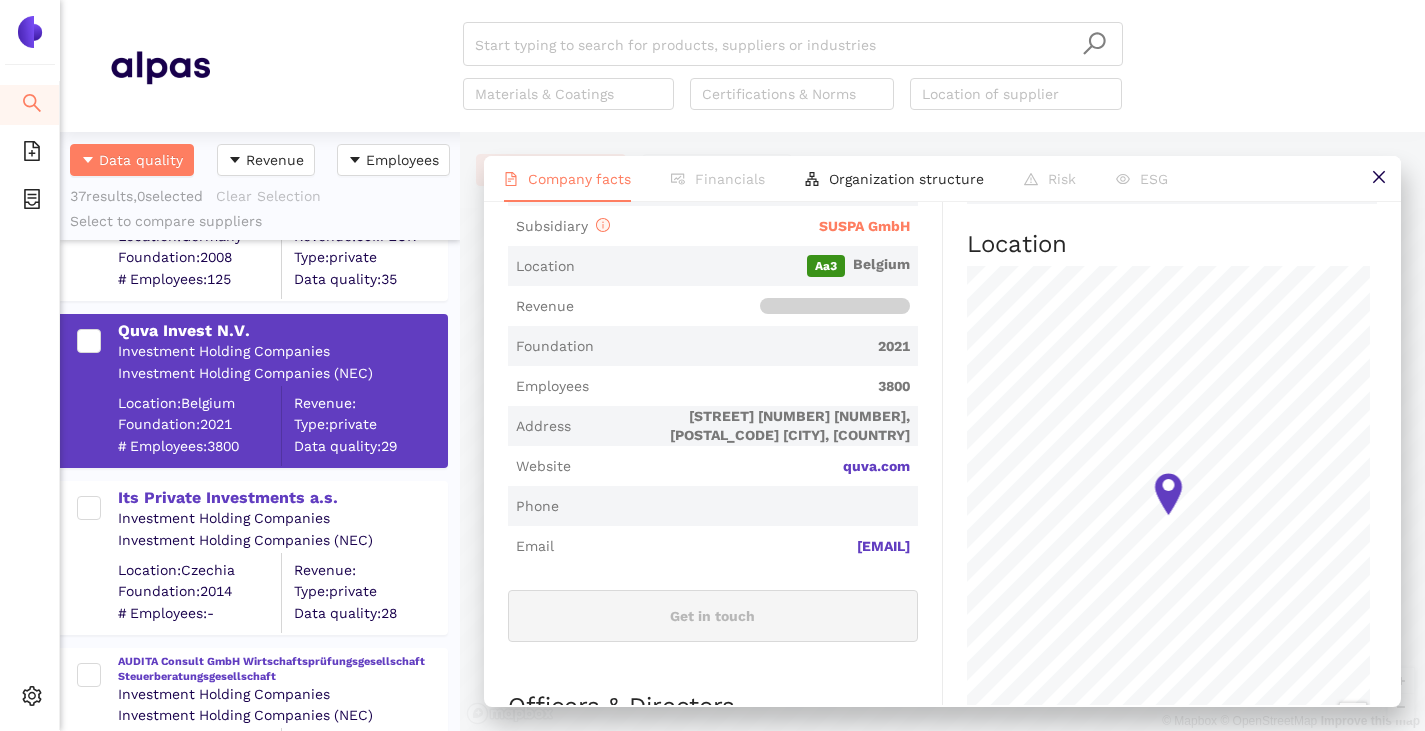 click on "Investment Holding Companies" at bounding box center (282, 519) 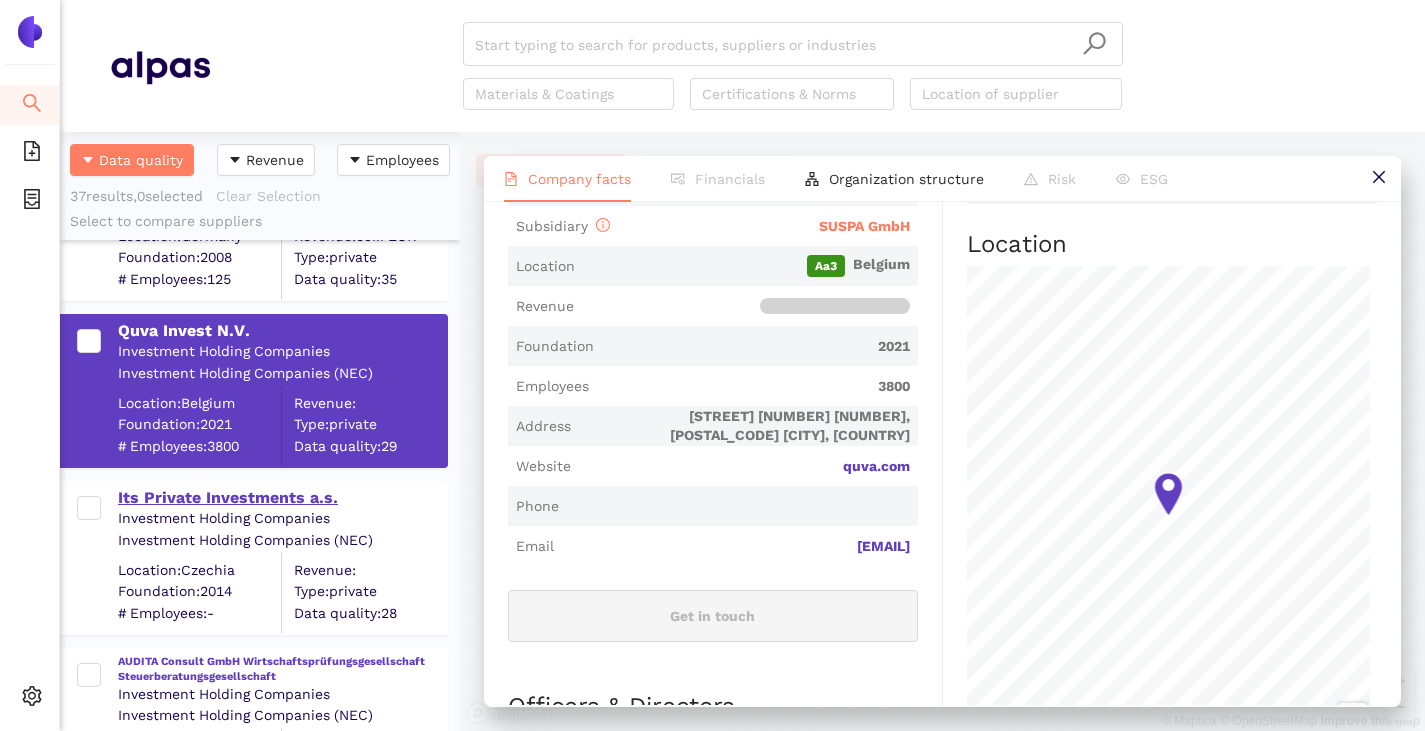 click on "Its Private Investments a.s." at bounding box center (282, 498) 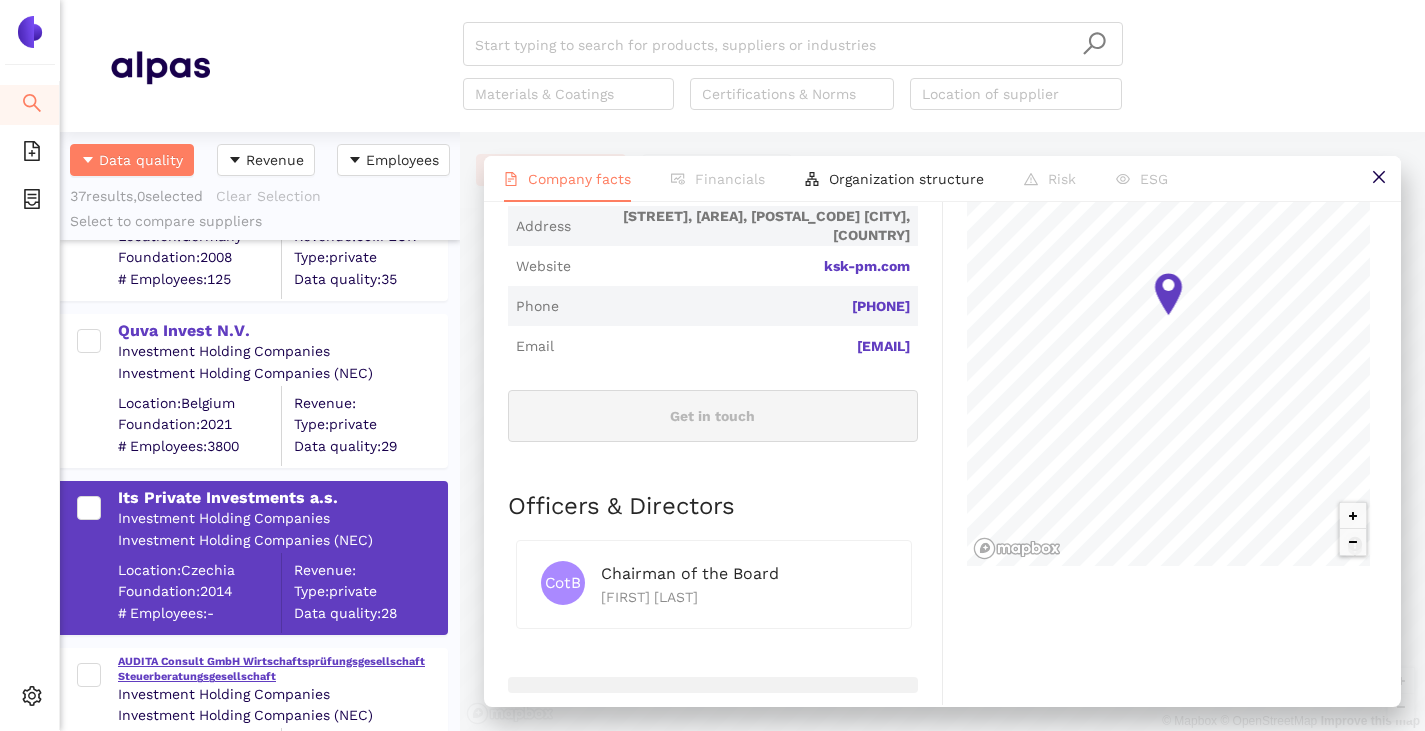 click on "AUDITA Consult GmbH Wirtschaftsprüfungsgesellschaft Steuerberatungsgesellschaft" at bounding box center (282, 669) 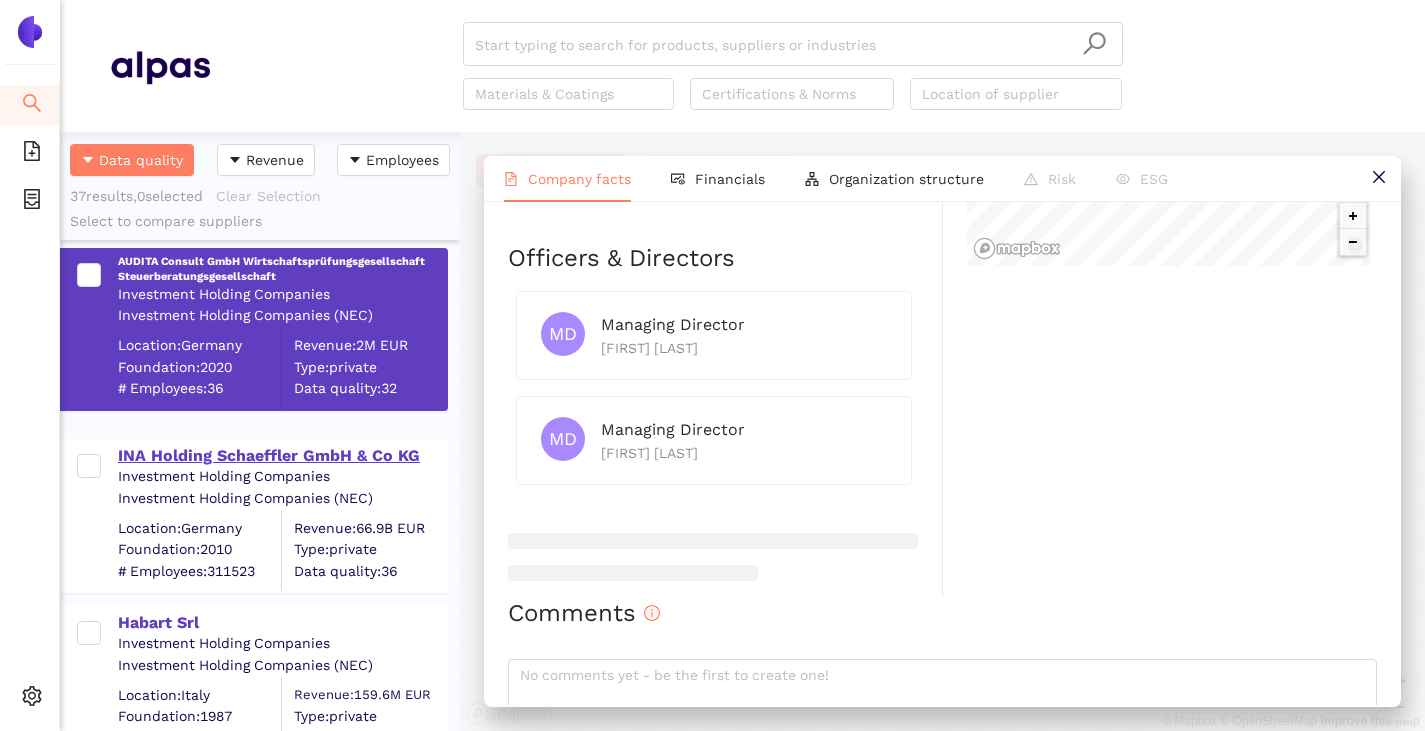 click on "INA Holding Schaeffler GmbH & Co KG" at bounding box center (282, 456) 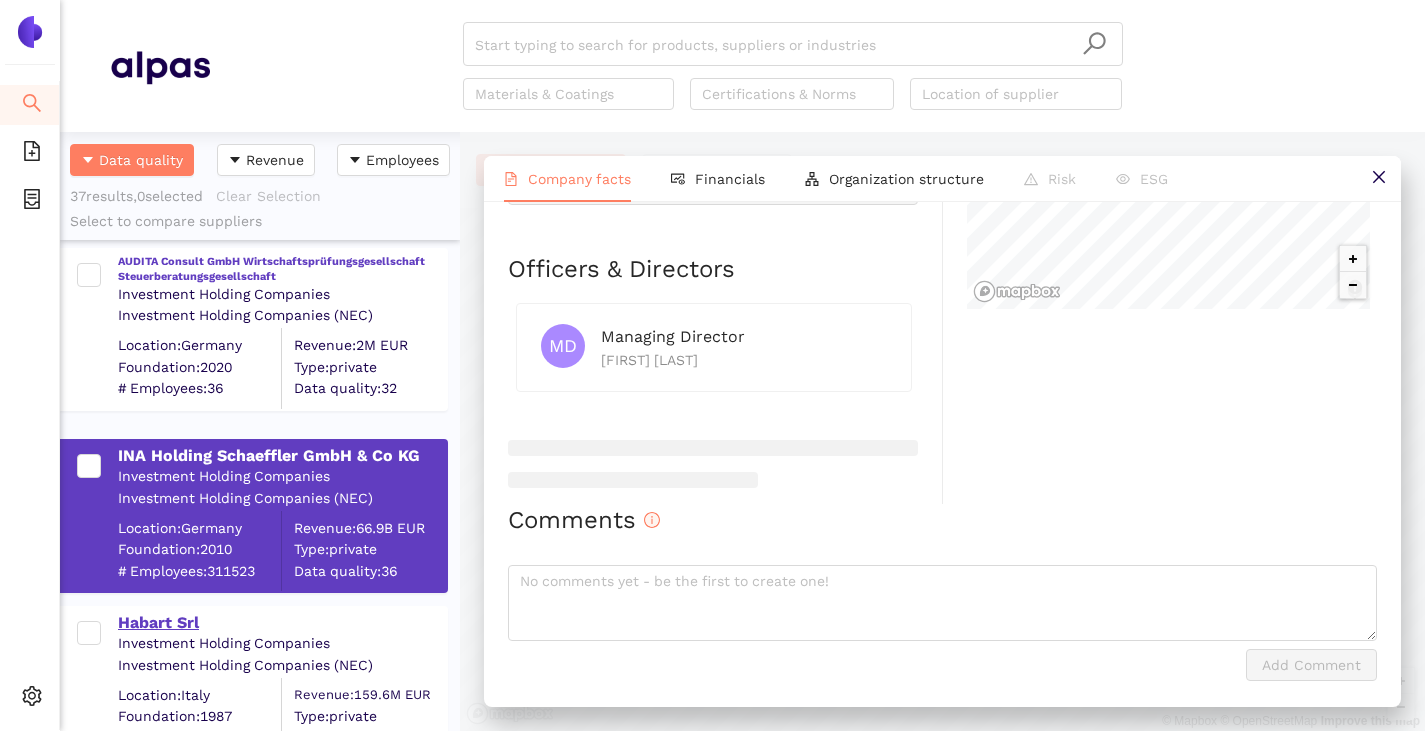 click on "Habart Srl" at bounding box center [282, 623] 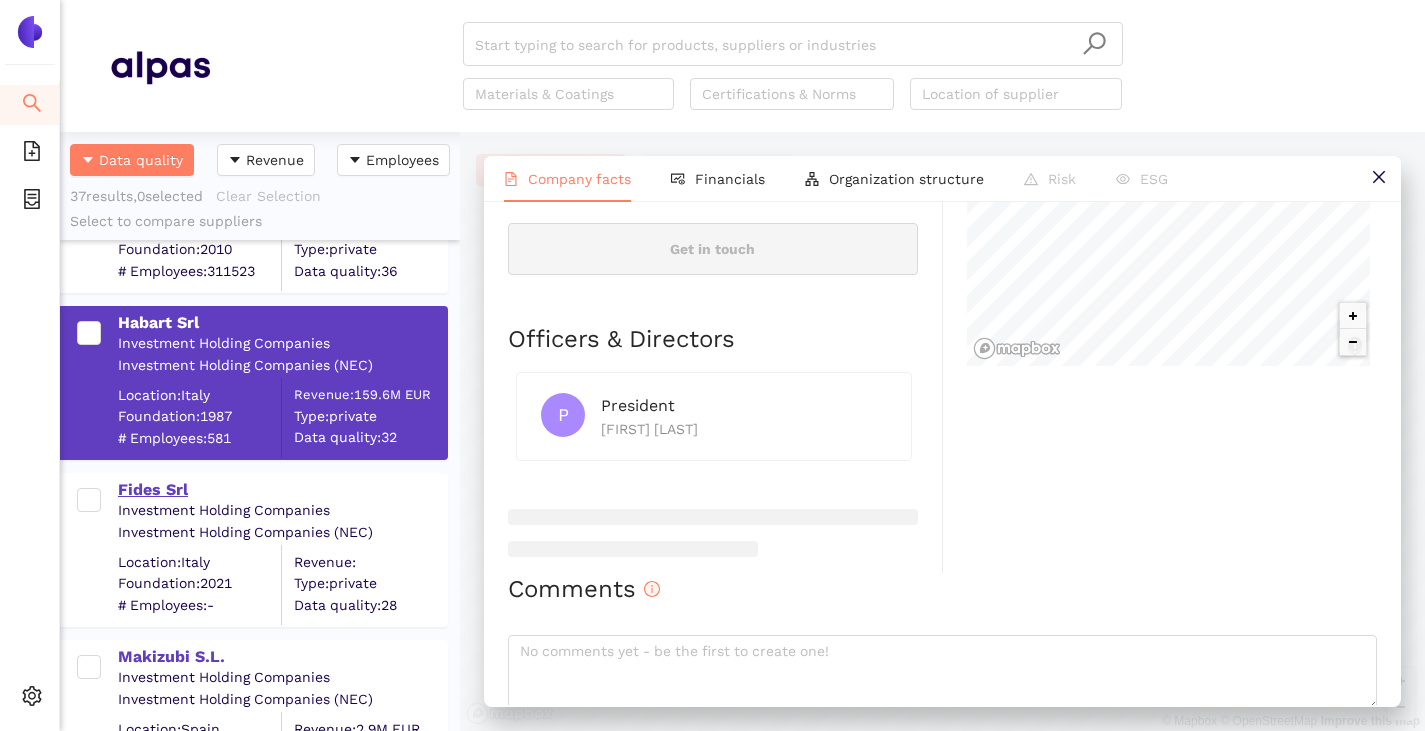 click on "Fides Srl" at bounding box center (282, 490) 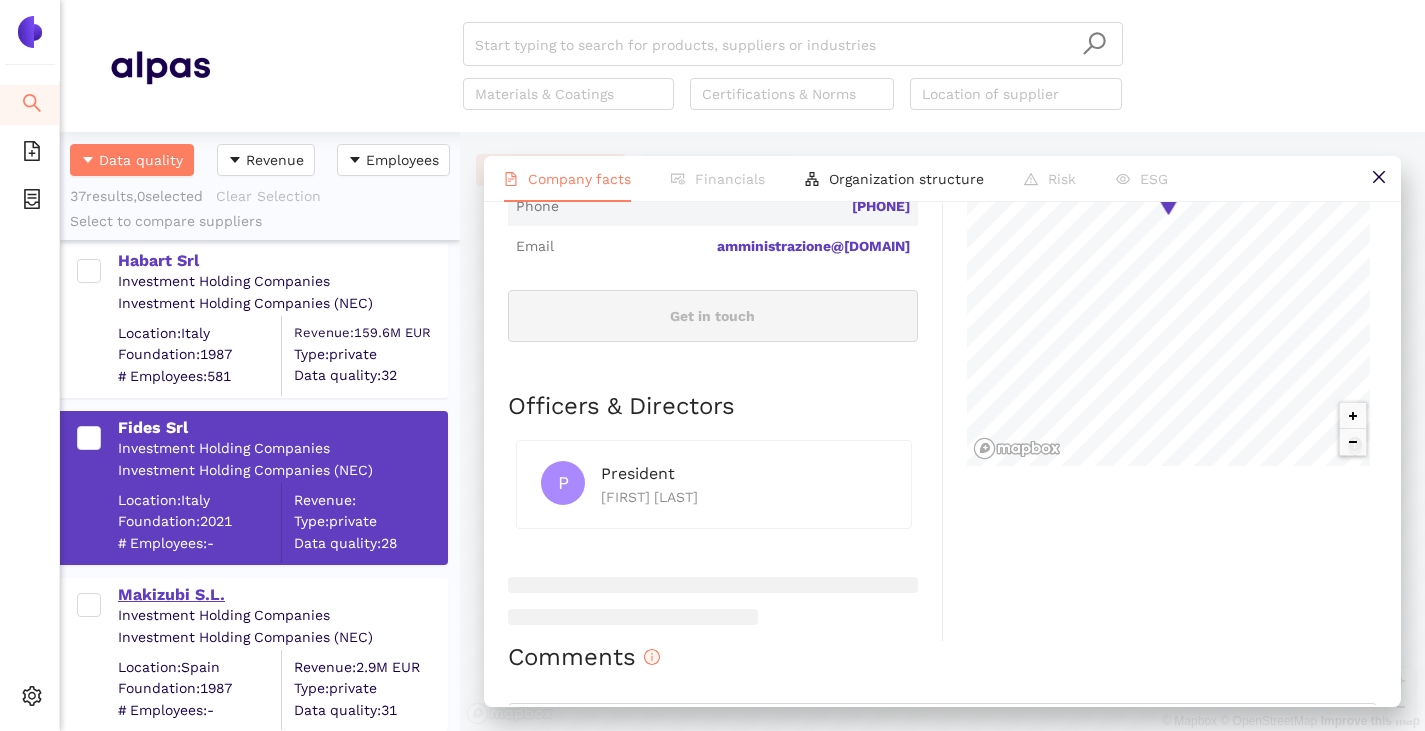 click on "Makizubi S.L." at bounding box center (282, 595) 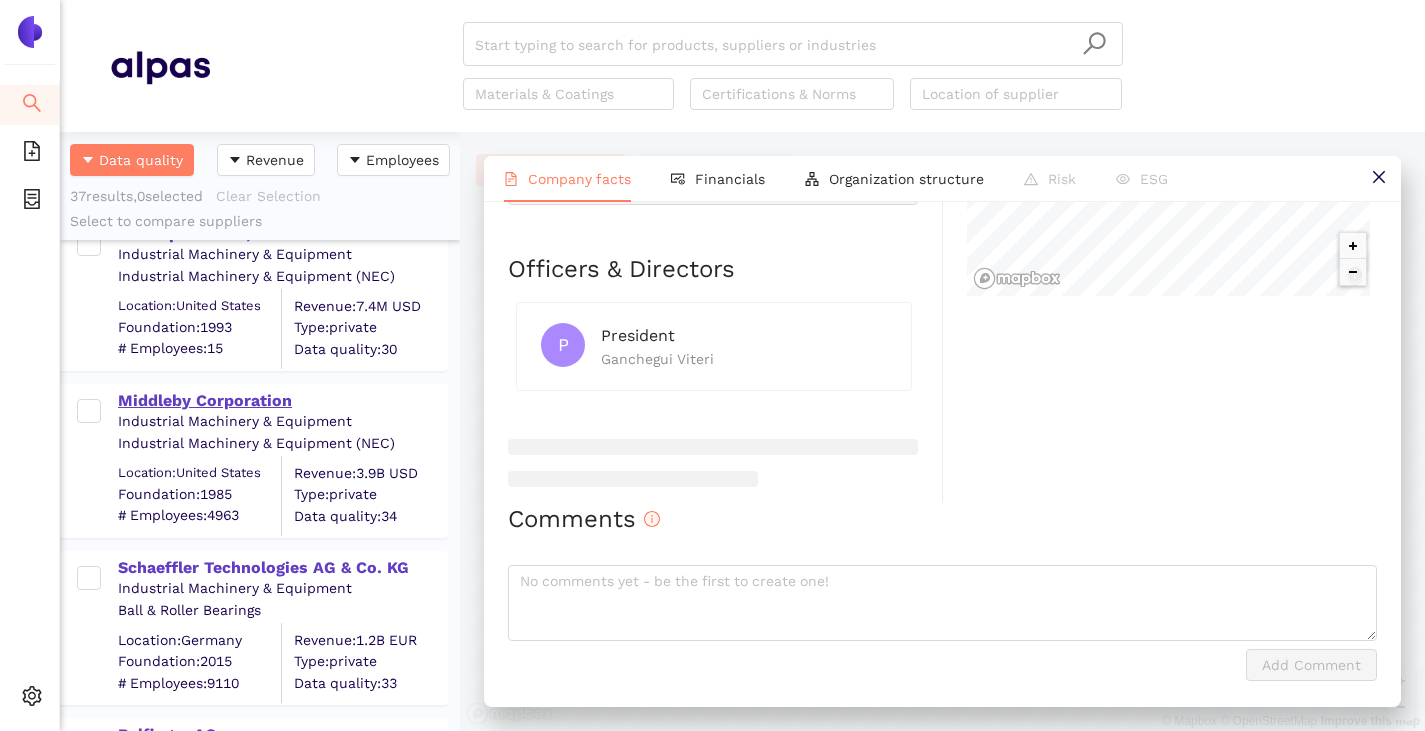 click on "Middleby Corporation" at bounding box center [282, 401] 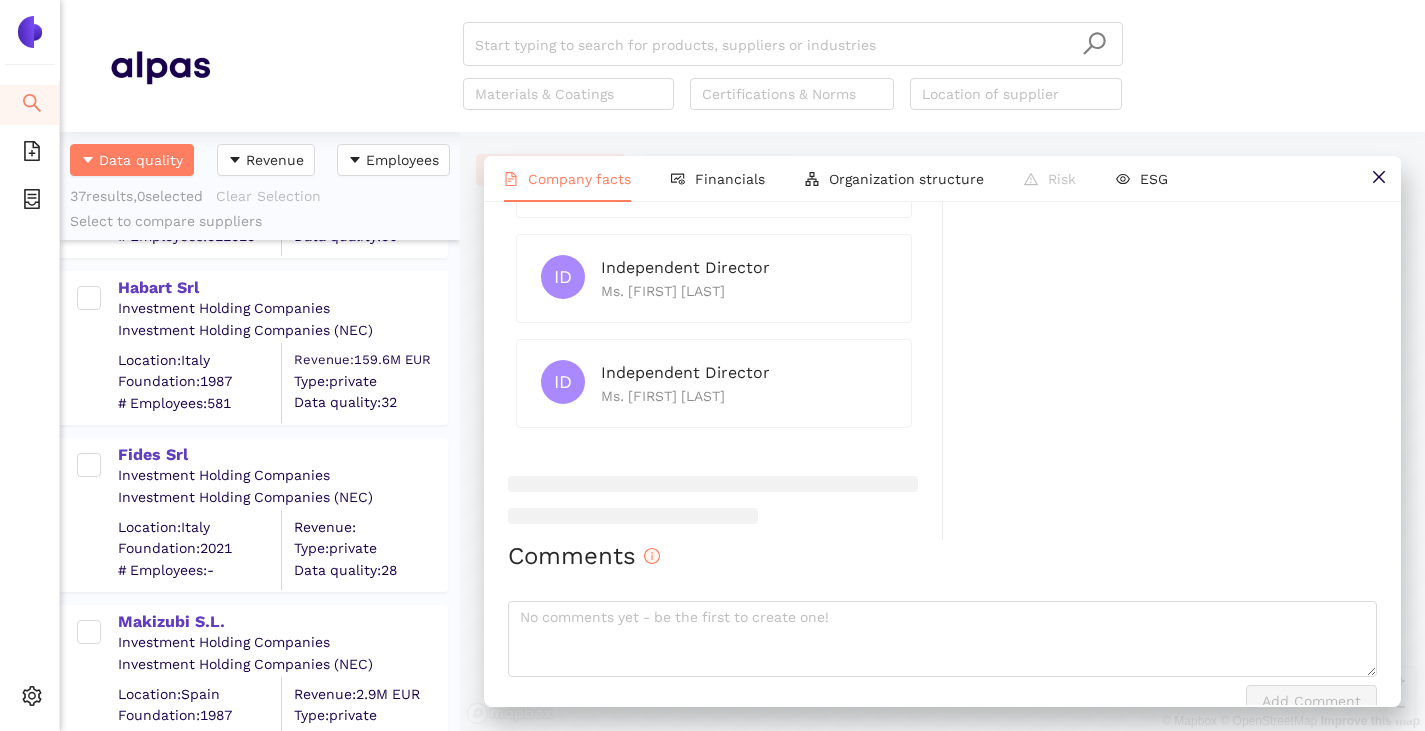 scroll, scrollTop: 5762, scrollLeft: 0, axis: vertical 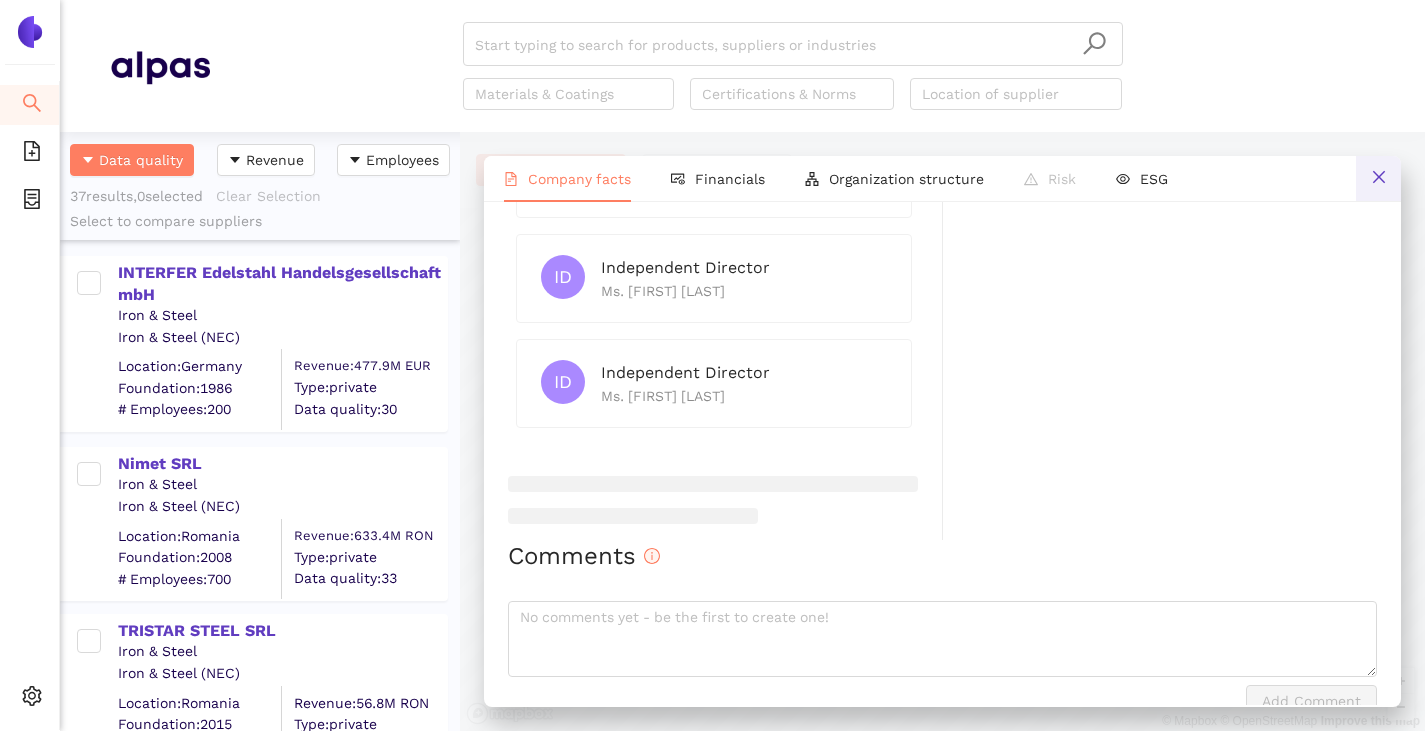 click at bounding box center (1378, 178) 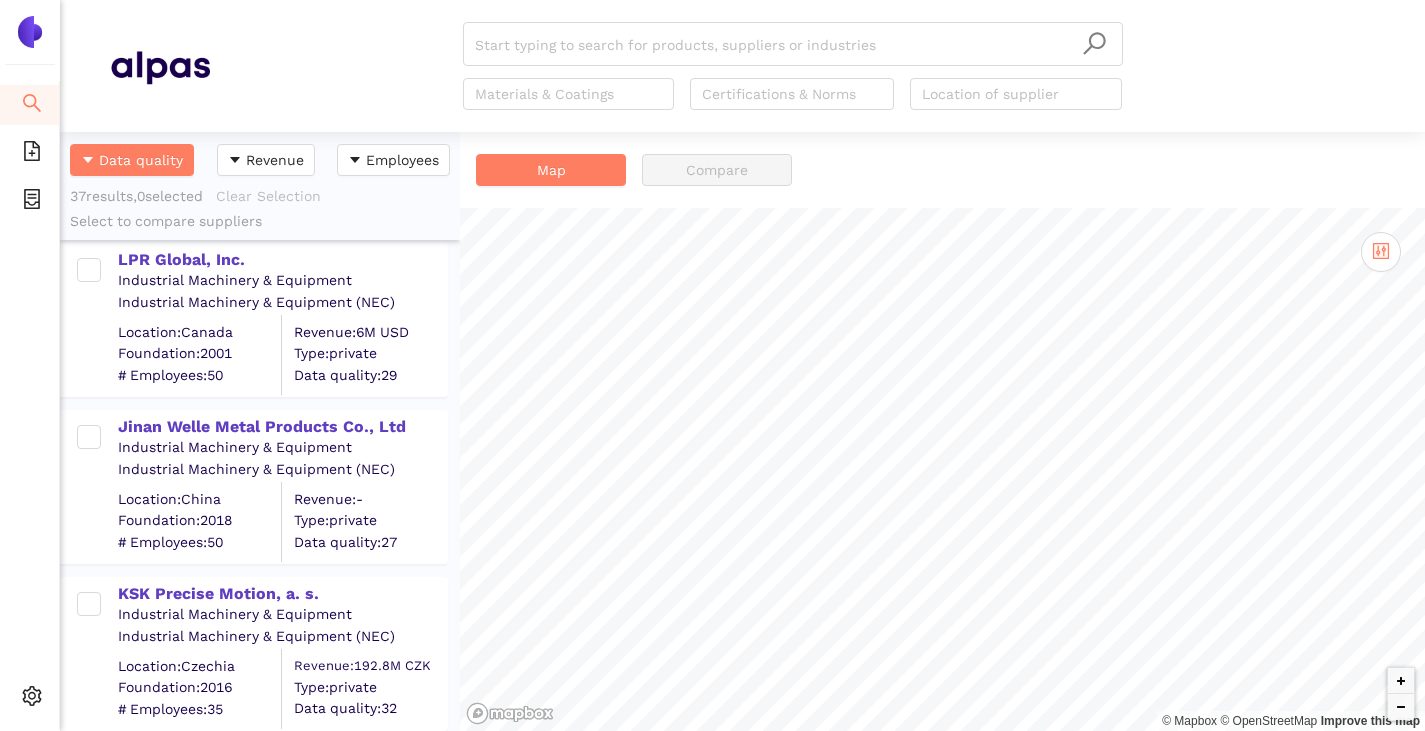 scroll, scrollTop: 3000, scrollLeft: 0, axis: vertical 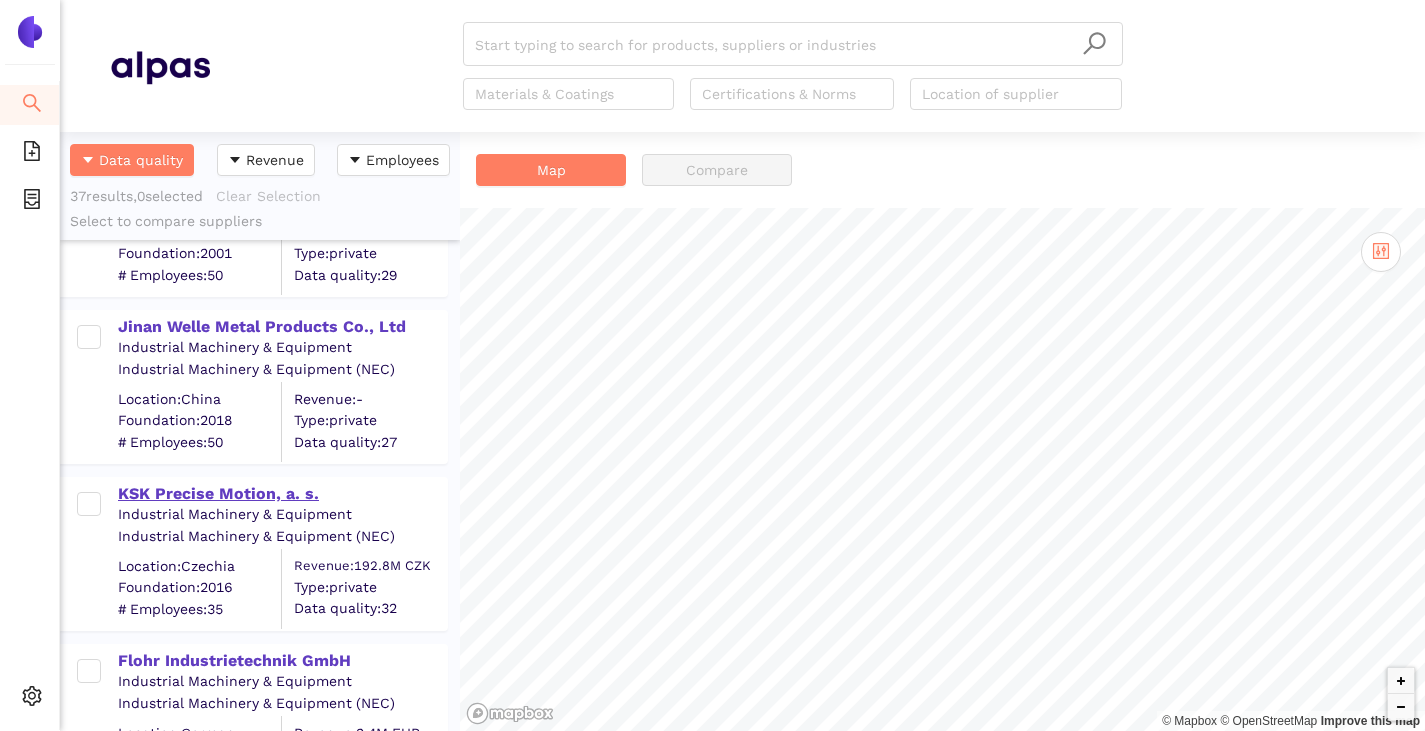 click on "KSK Precise Motion, a. s." at bounding box center (282, 494) 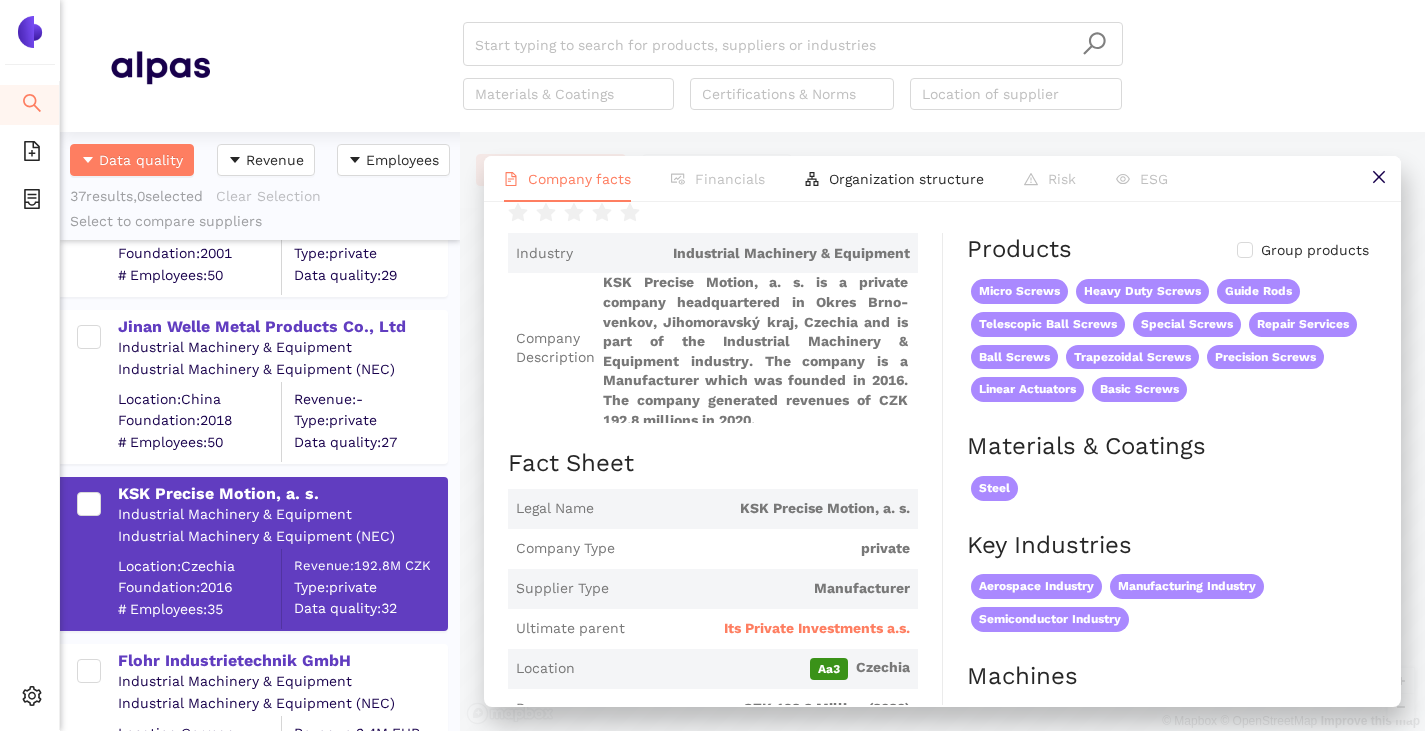 scroll, scrollTop: 0, scrollLeft: 0, axis: both 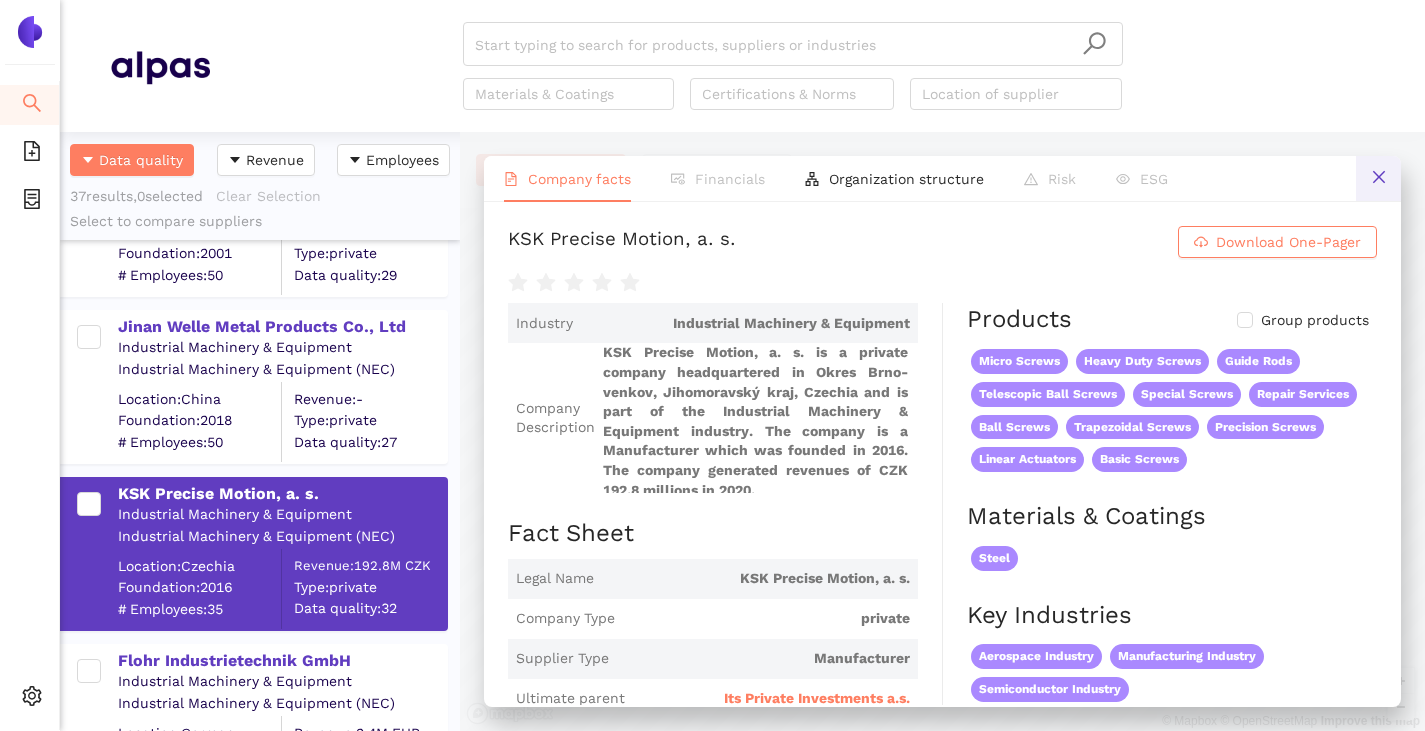 click at bounding box center [1378, 178] 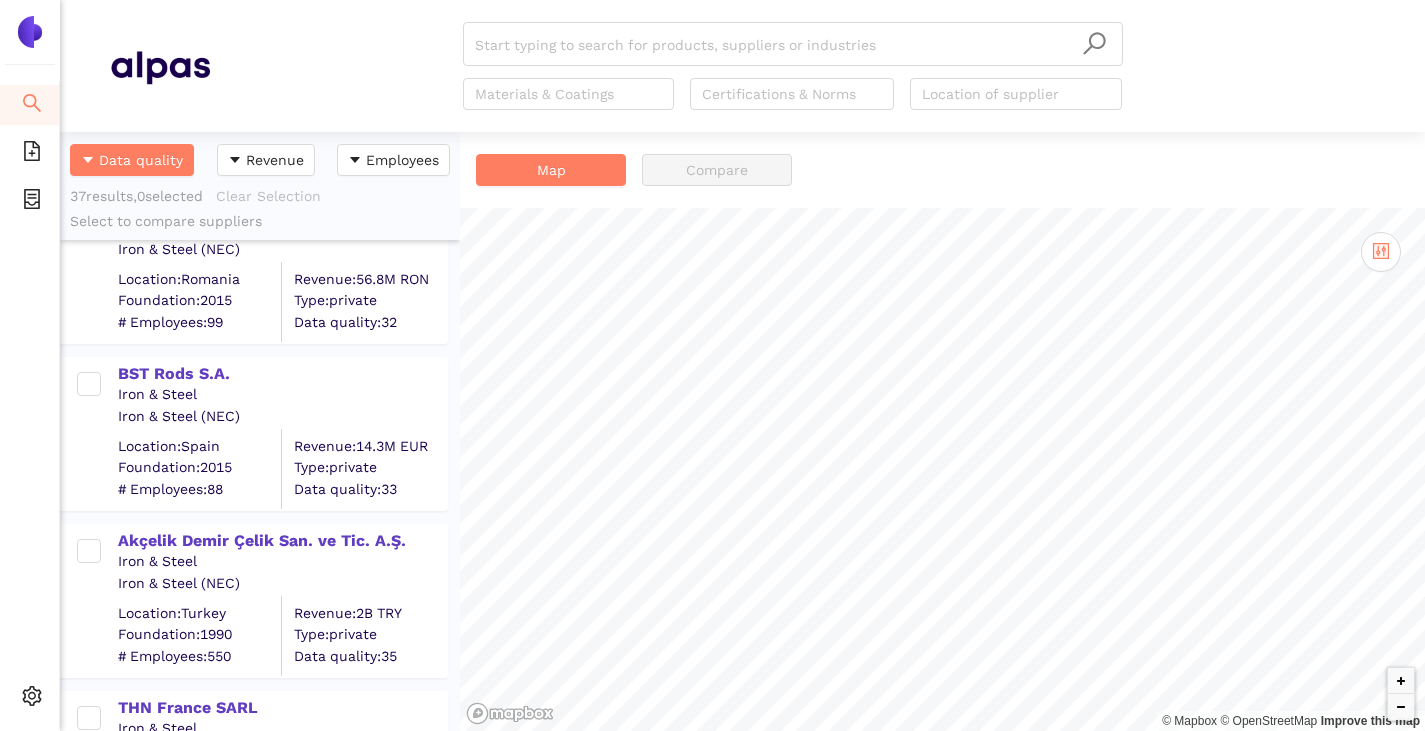 scroll, scrollTop: 400, scrollLeft: 0, axis: vertical 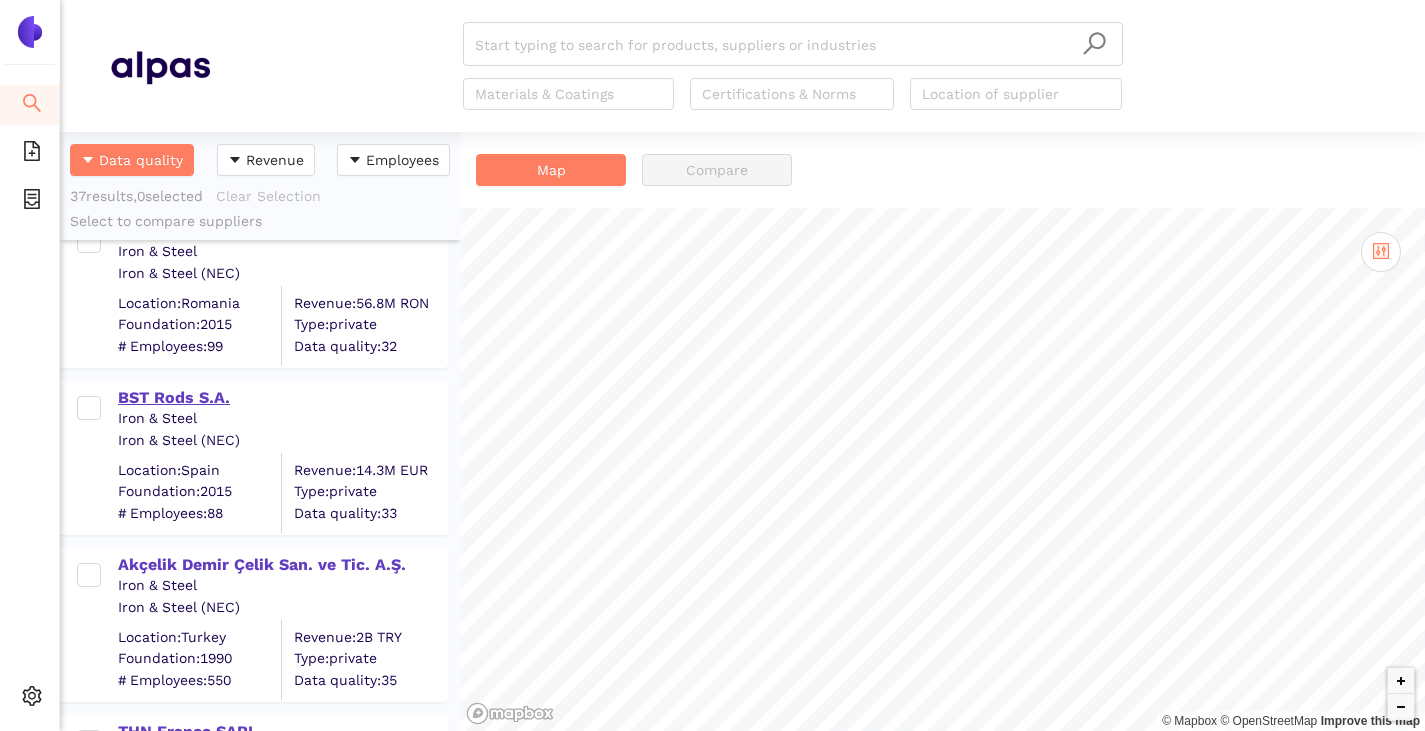click on "BST Rods S.A." at bounding box center [282, 398] 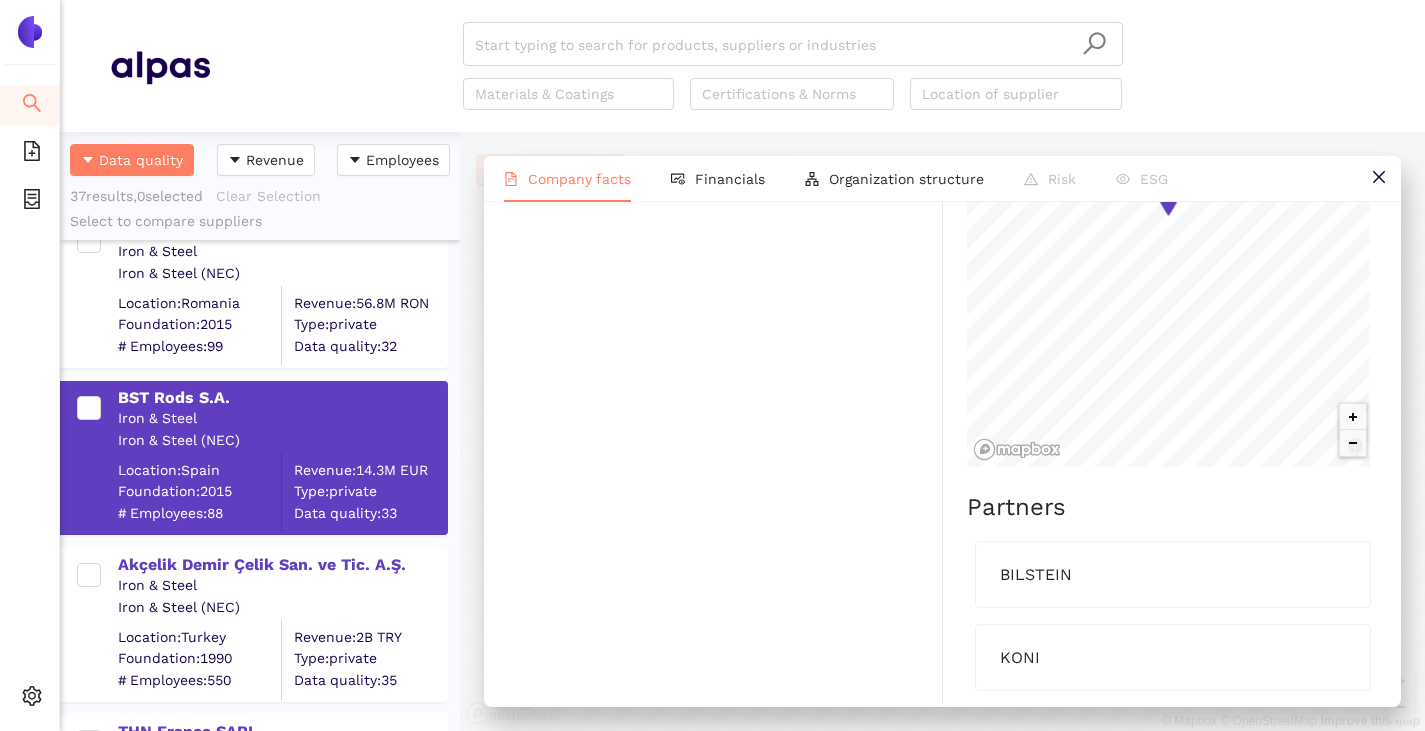 scroll, scrollTop: 1300, scrollLeft: 0, axis: vertical 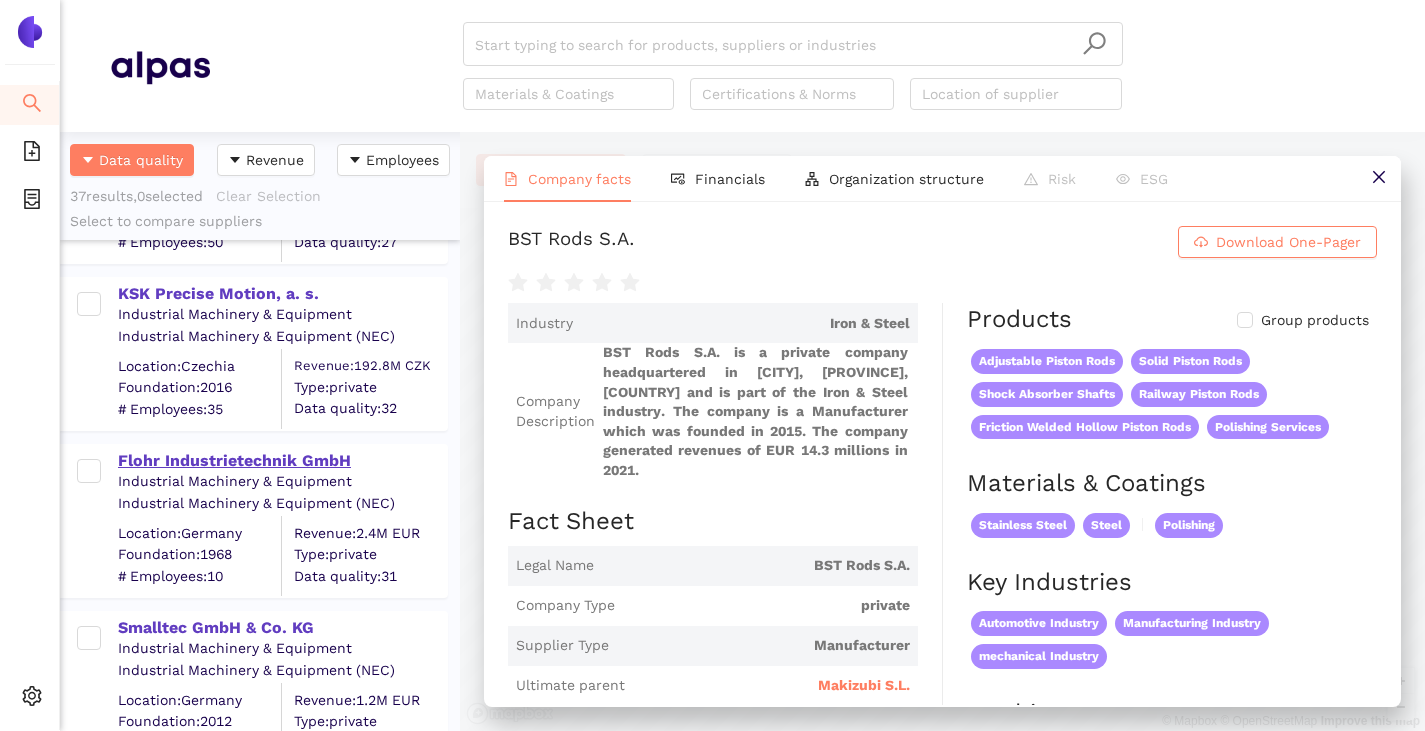 click on "Flohr Industrietechnik GmbH" at bounding box center [282, 461] 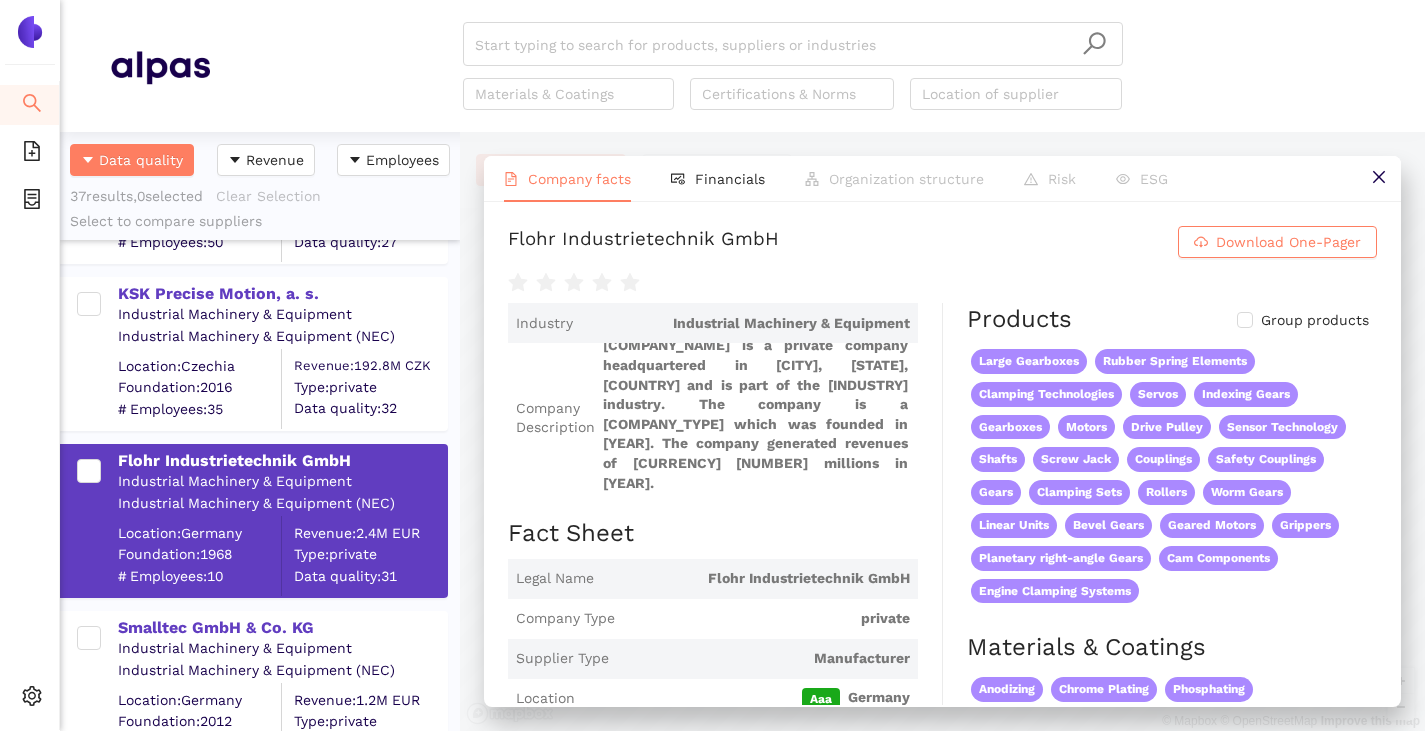 scroll, scrollTop: 26, scrollLeft: 0, axis: vertical 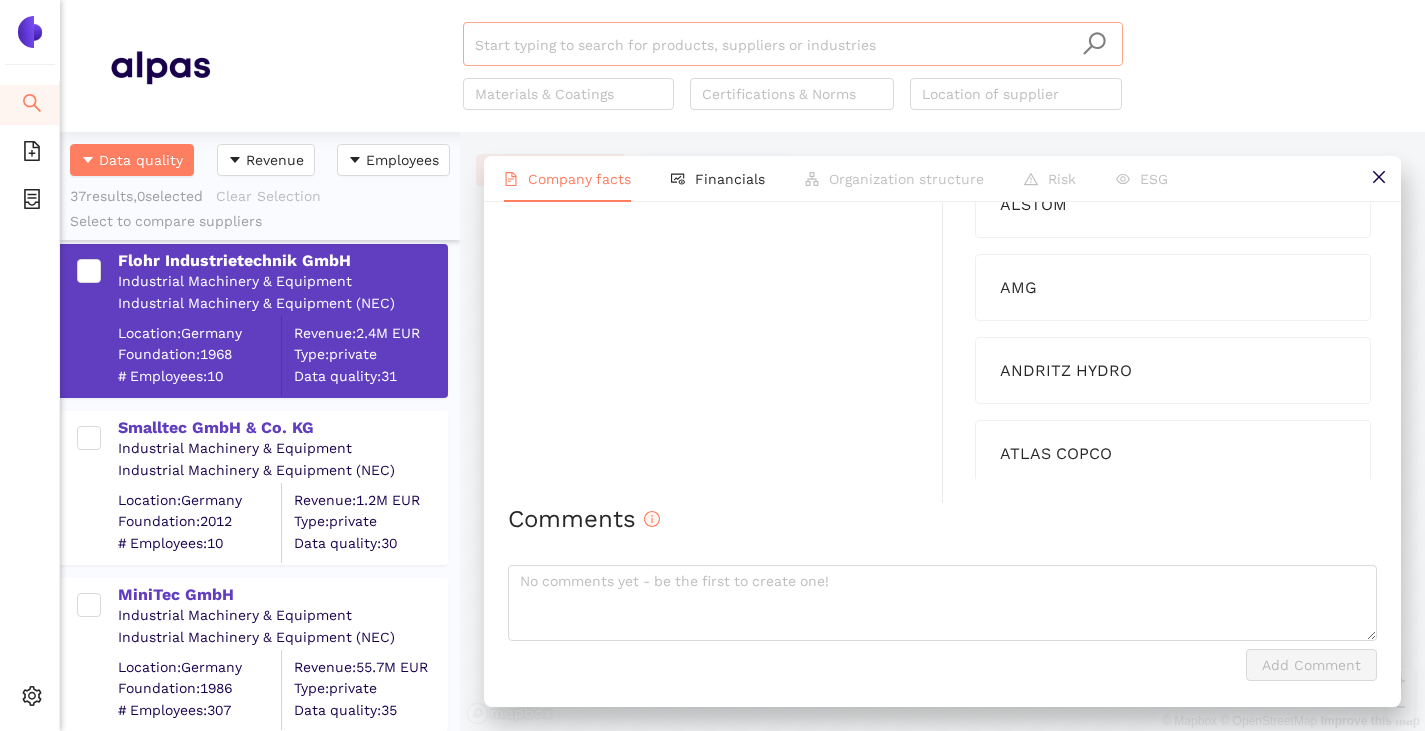 click at bounding box center [793, 45] 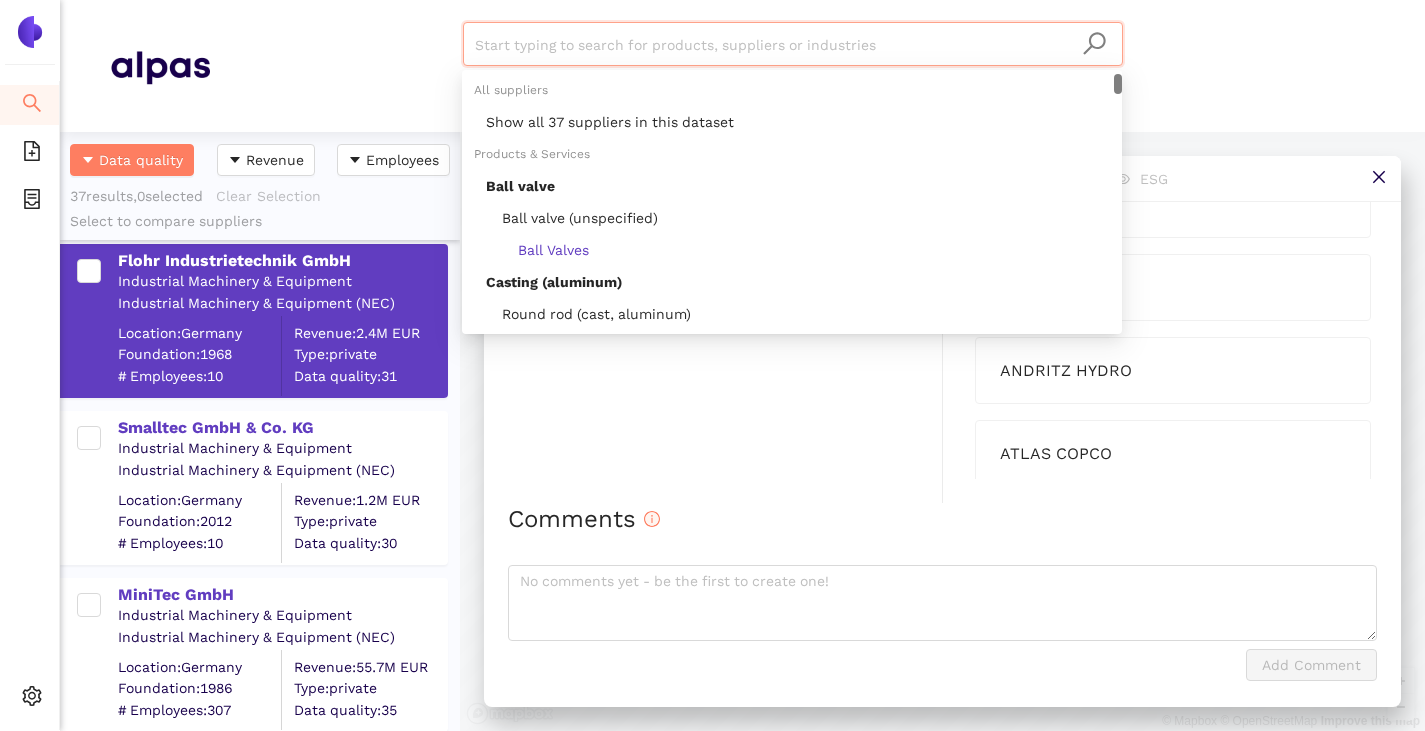 paste on "TRISTAR STEEL SRL" 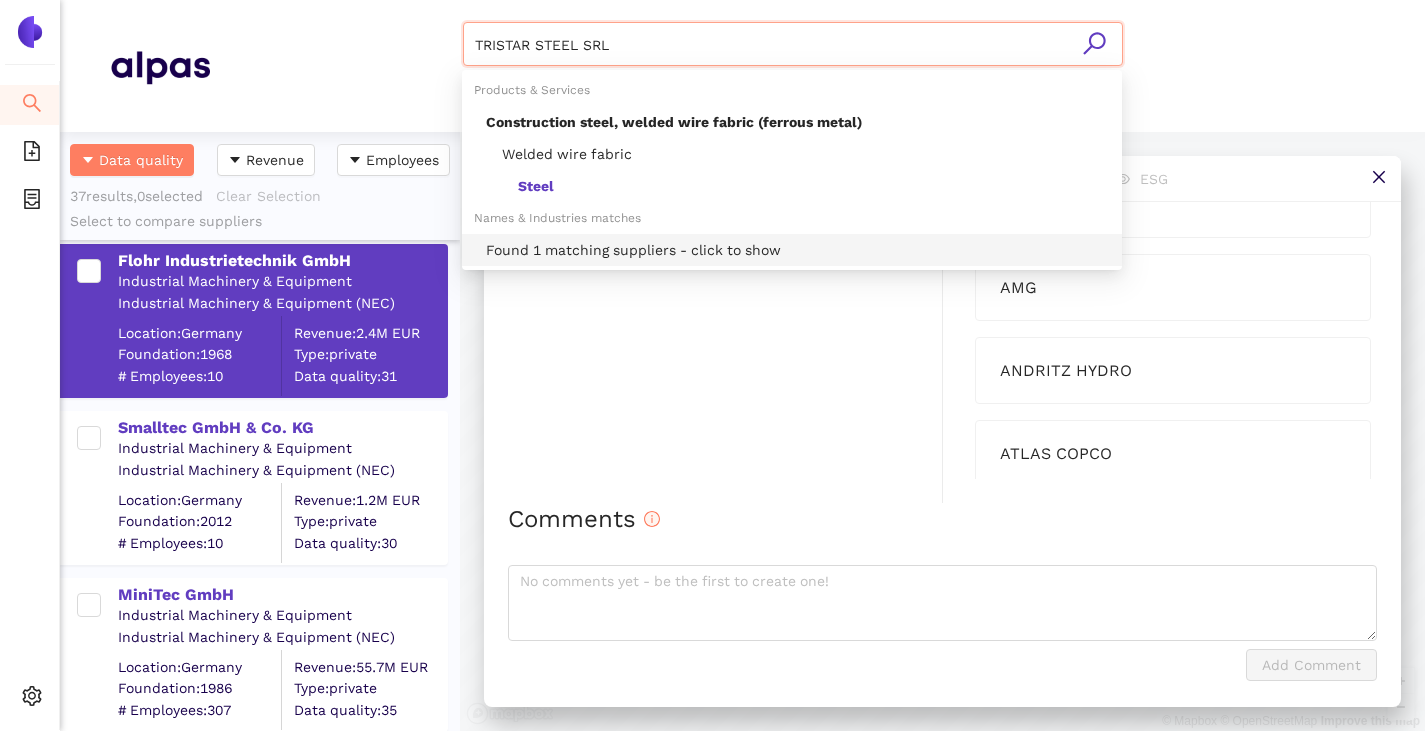 click on "Found 1 matching suppliers - click to show" at bounding box center [798, 250] 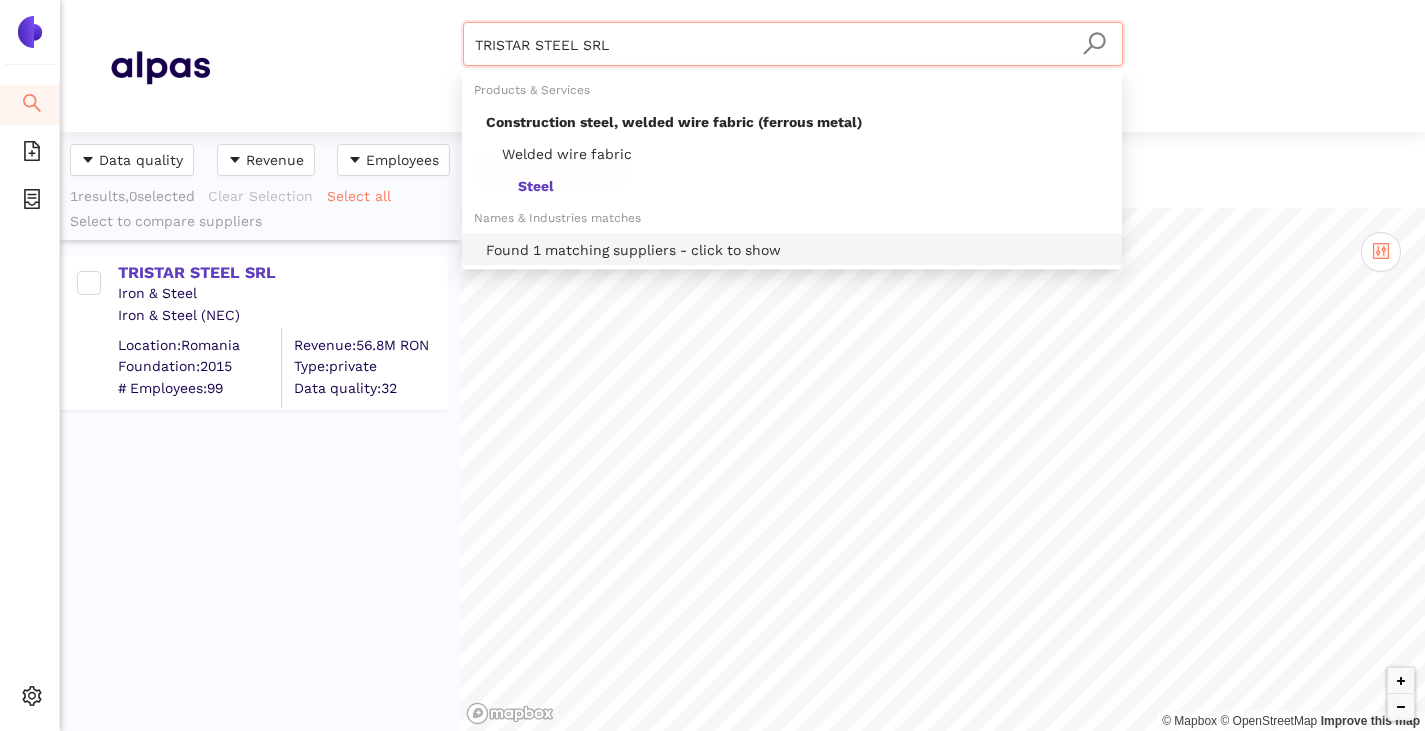 scroll, scrollTop: 0, scrollLeft: 0, axis: both 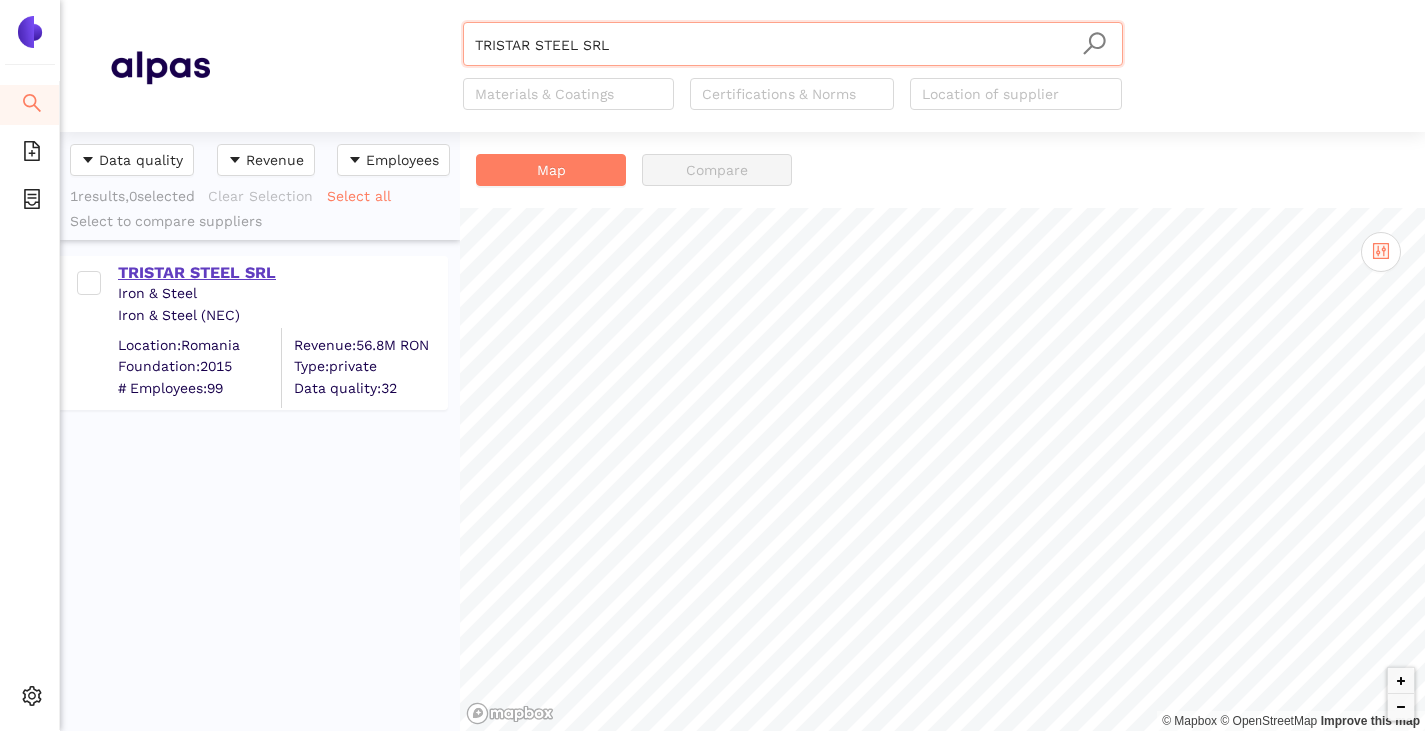 type on "TRISTAR STEEL SRL" 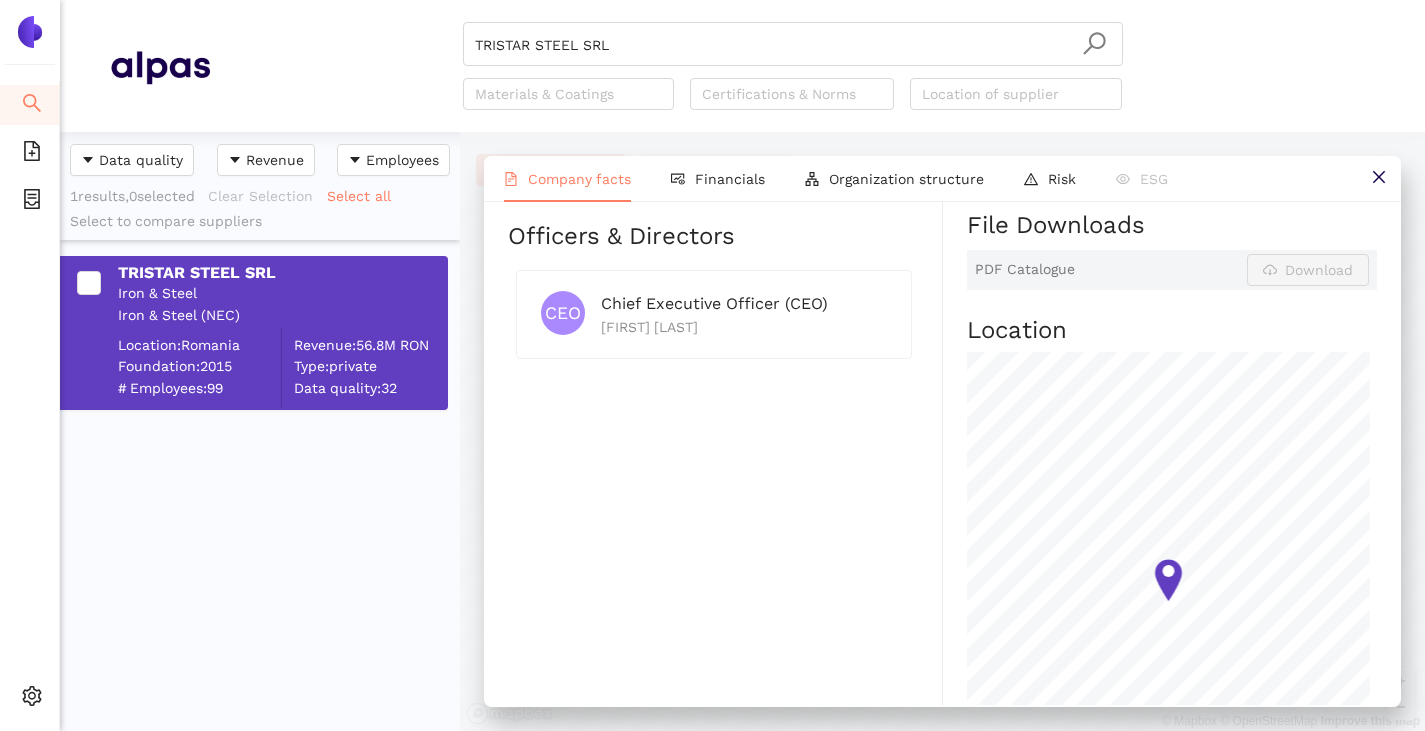 scroll, scrollTop: 1000, scrollLeft: 0, axis: vertical 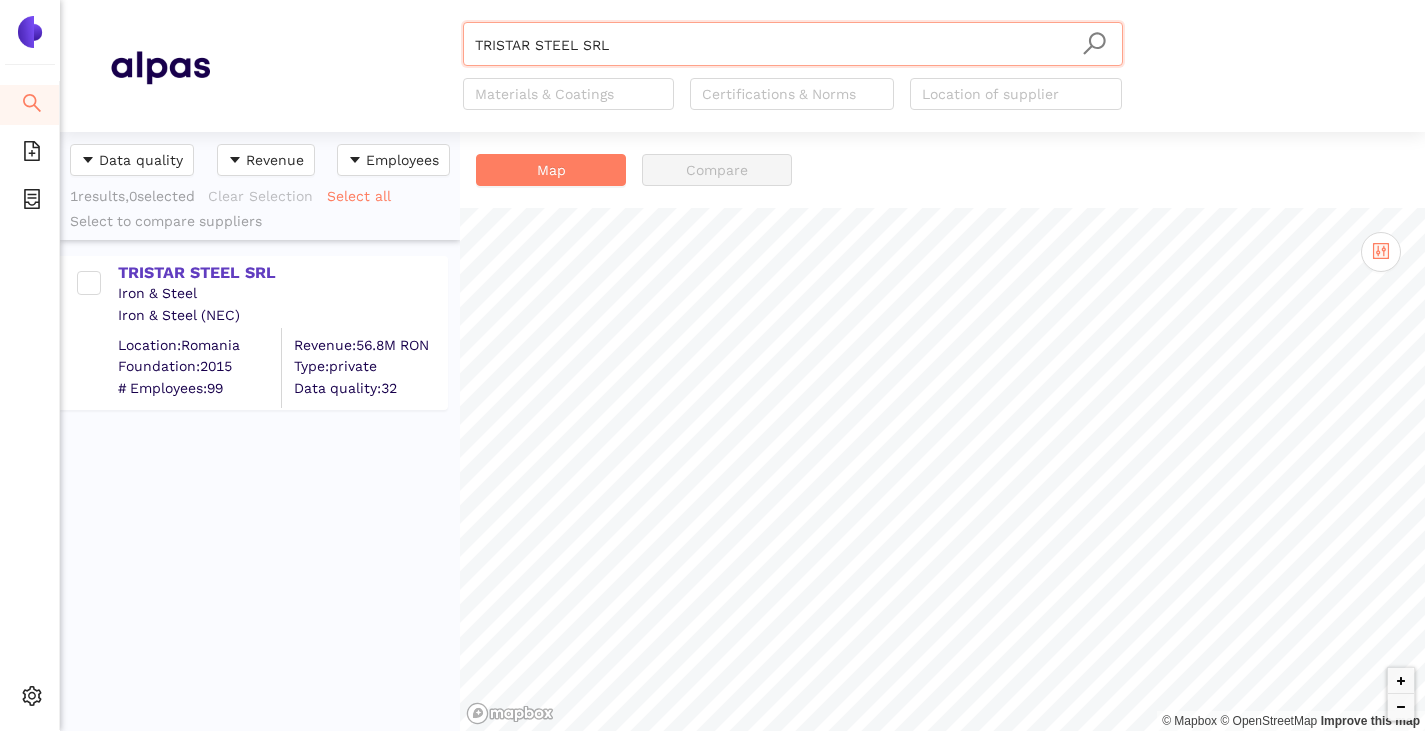 click on "TRISTAR STEEL SRL" at bounding box center [793, 45] 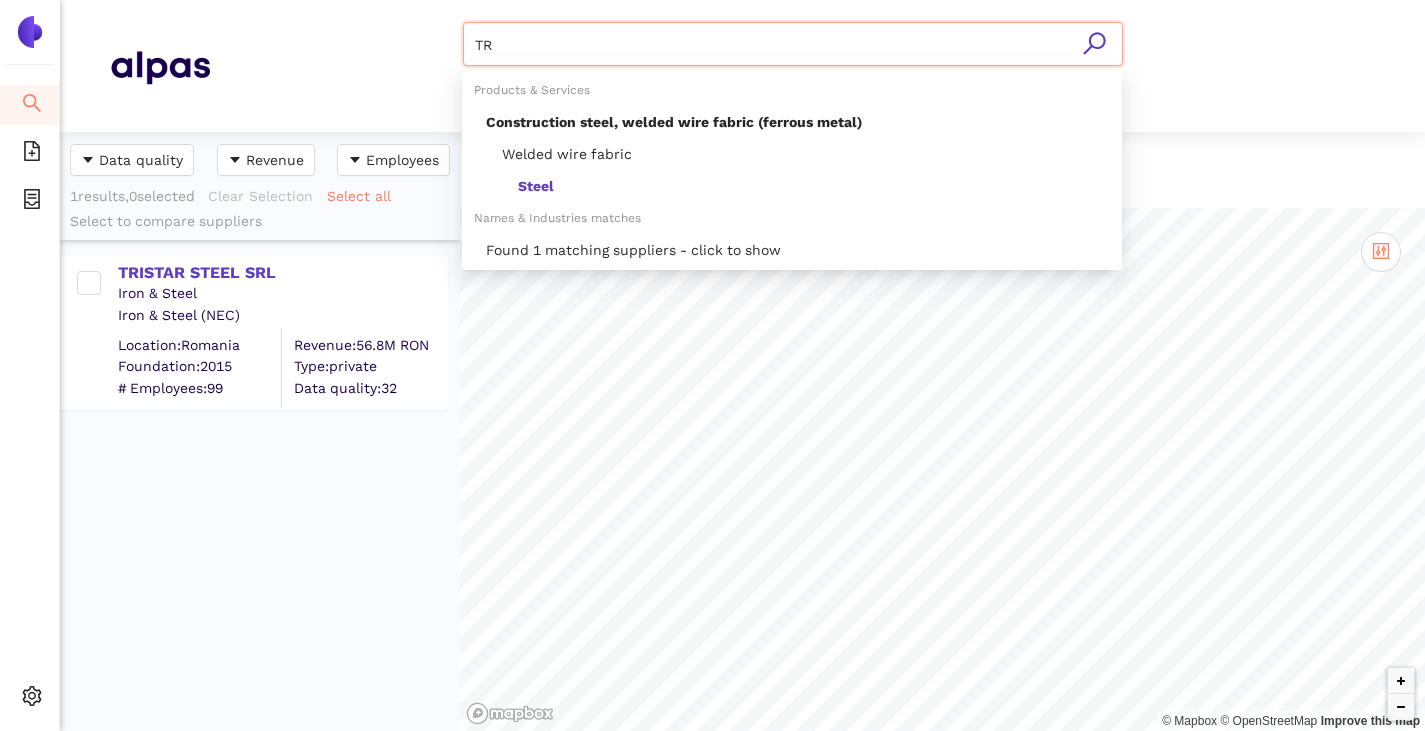 type on "T" 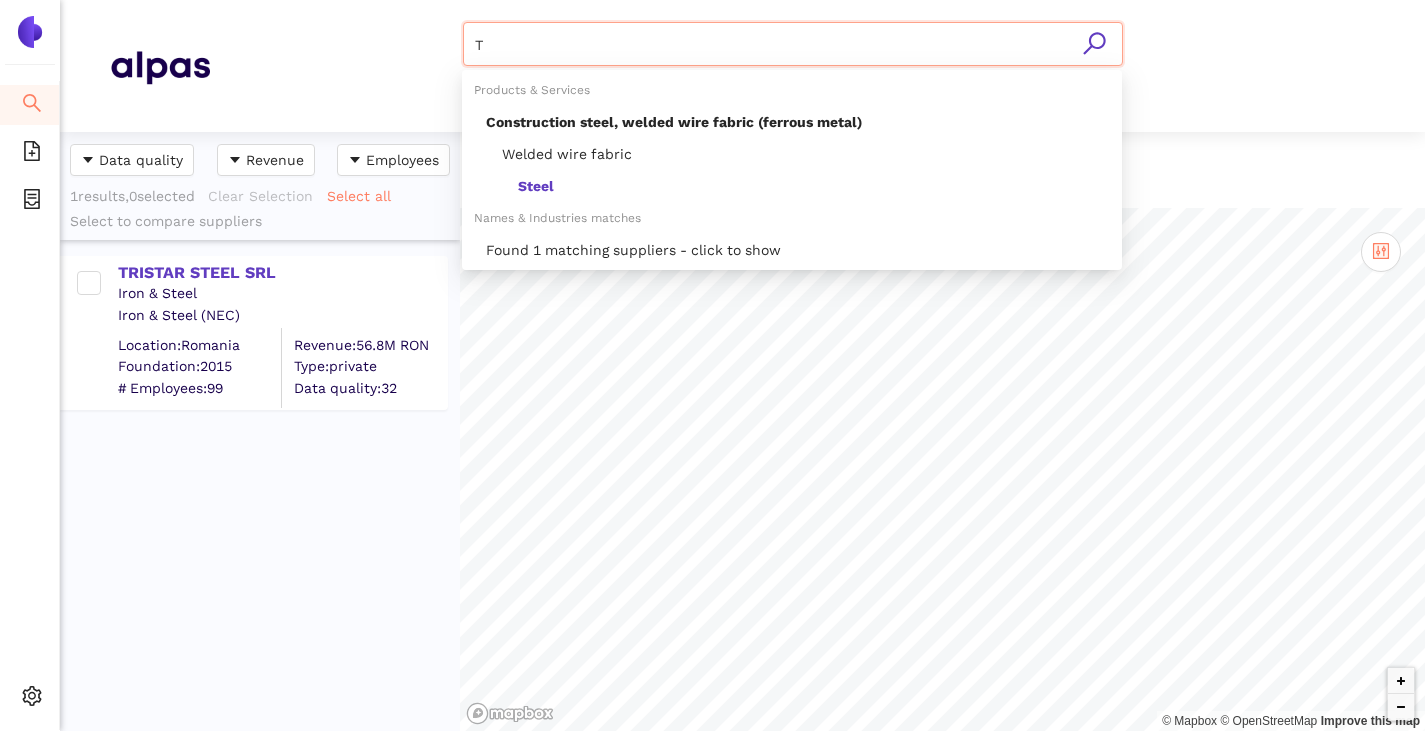 type 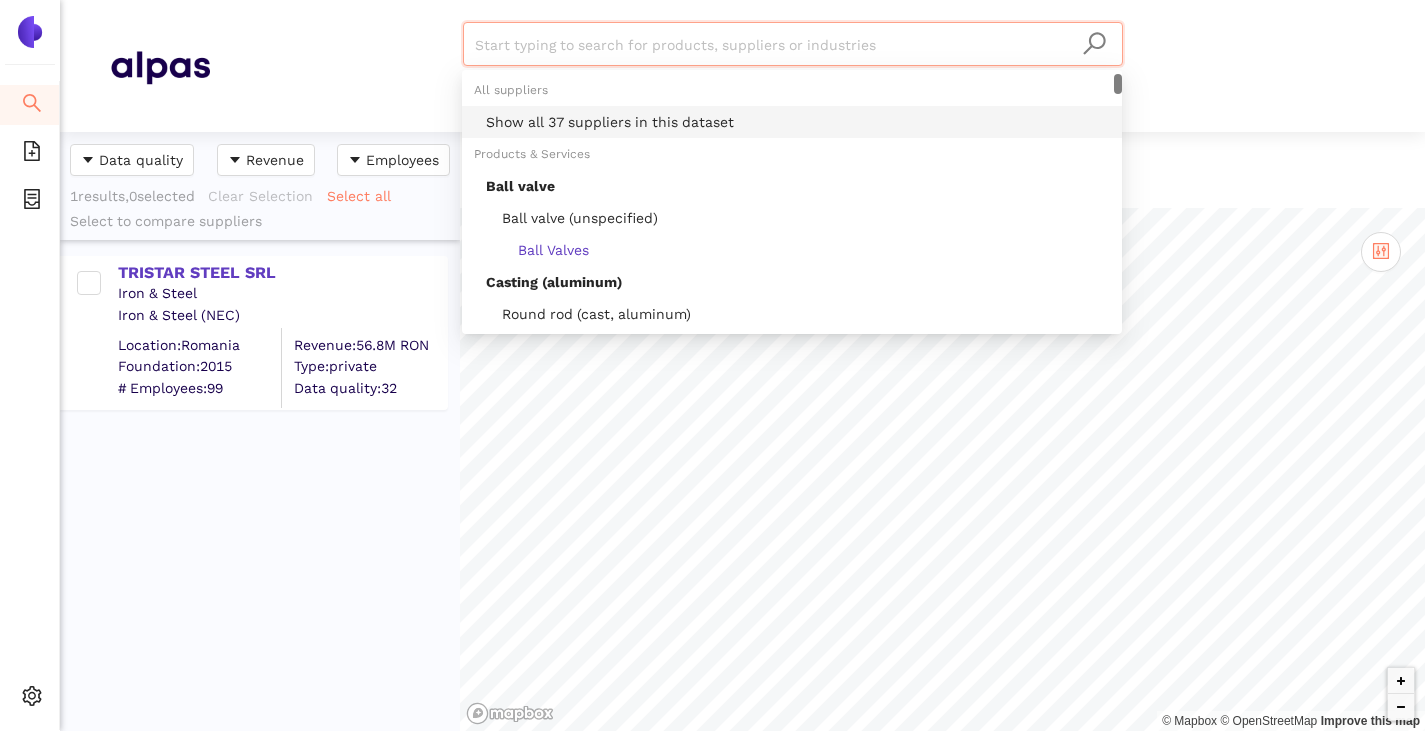 click on "Show all 37 suppliers in this dataset" at bounding box center [798, 122] 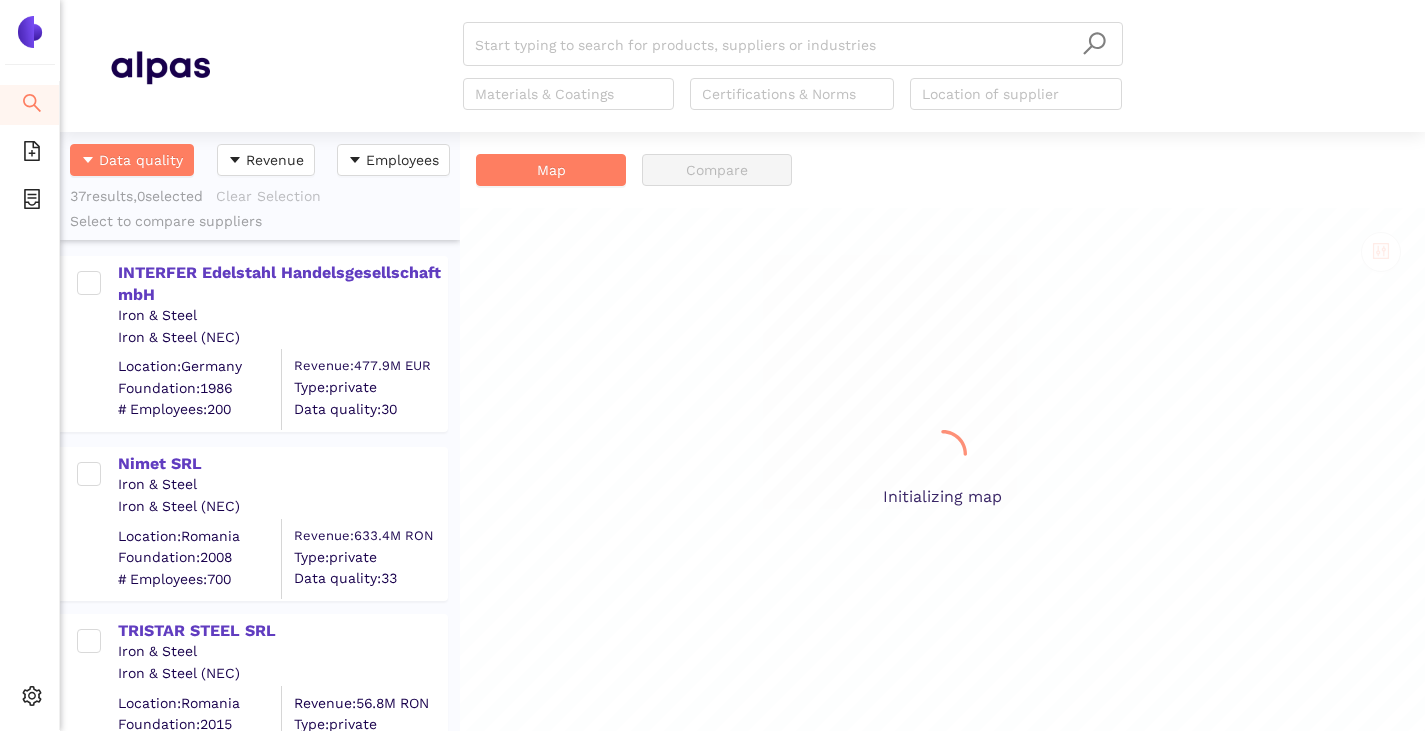scroll, scrollTop: 0, scrollLeft: 0, axis: both 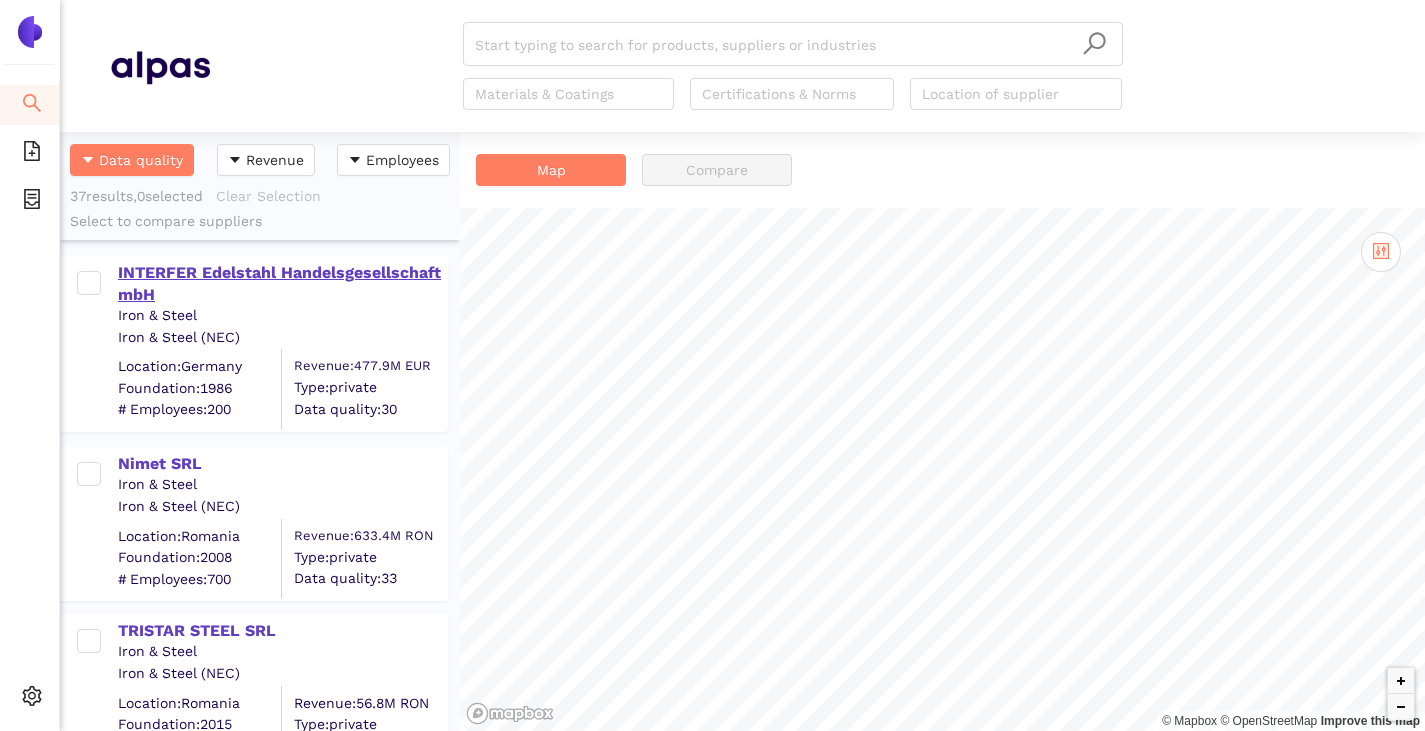 click on "INTERFER Edelstahl Handelsgesellschaft mbH" at bounding box center [282, 284] 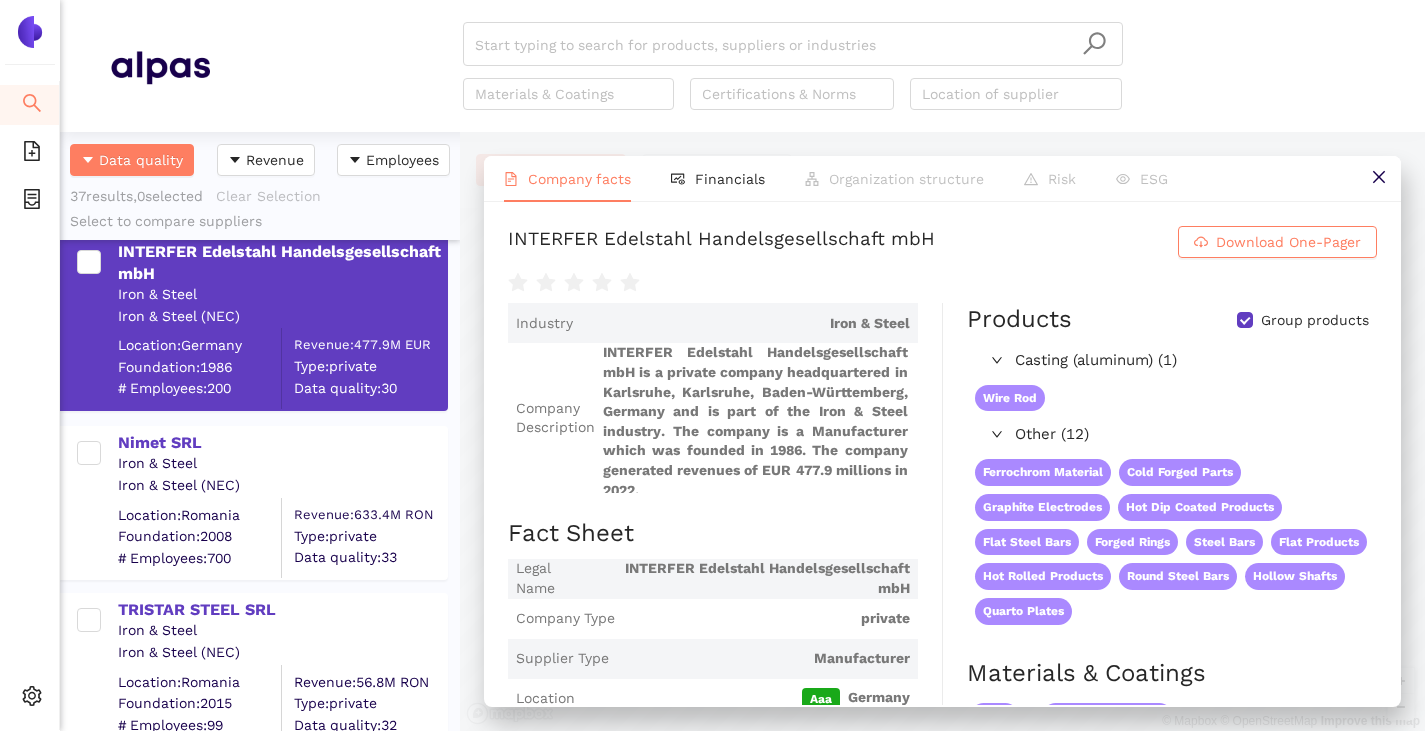 scroll, scrollTop: 0, scrollLeft: 0, axis: both 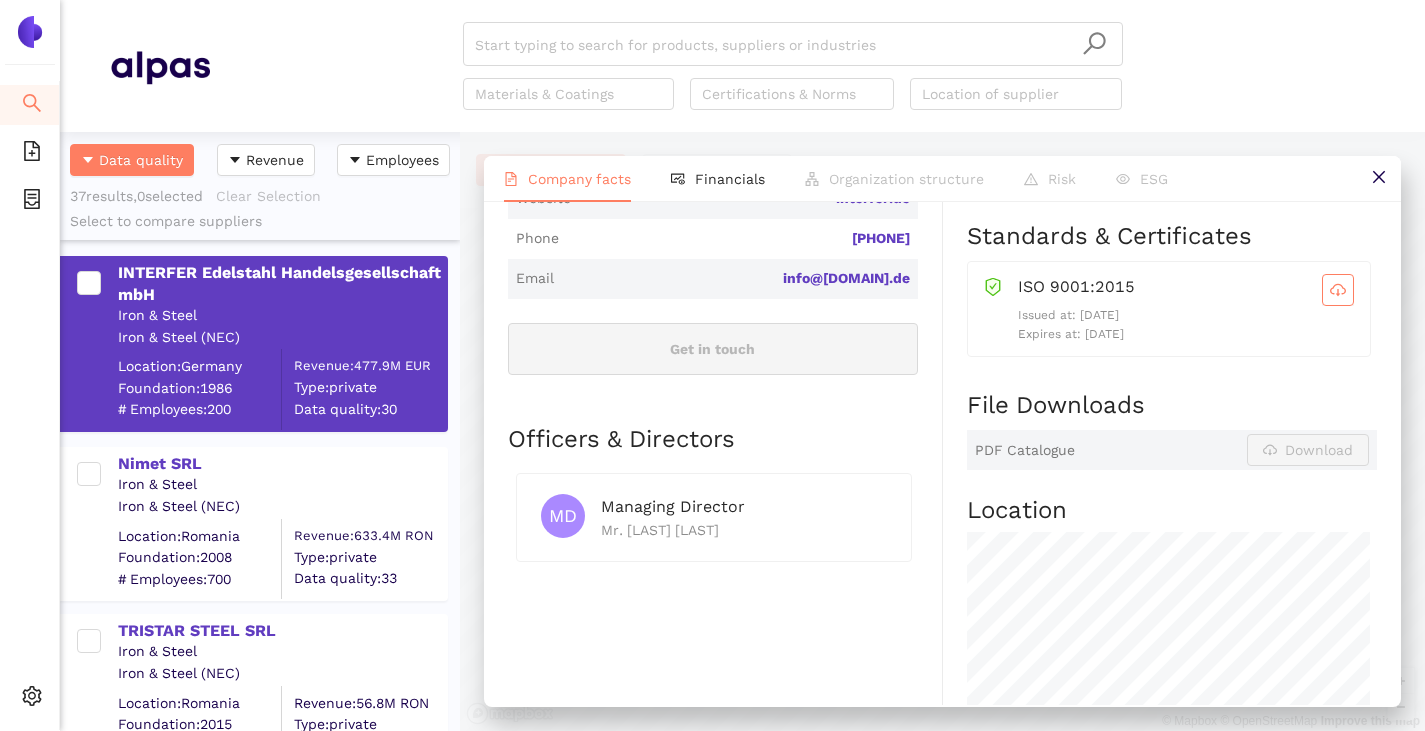 drag, startPoint x: 178, startPoint y: 465, endPoint x: 381, endPoint y: 438, distance: 204.78769 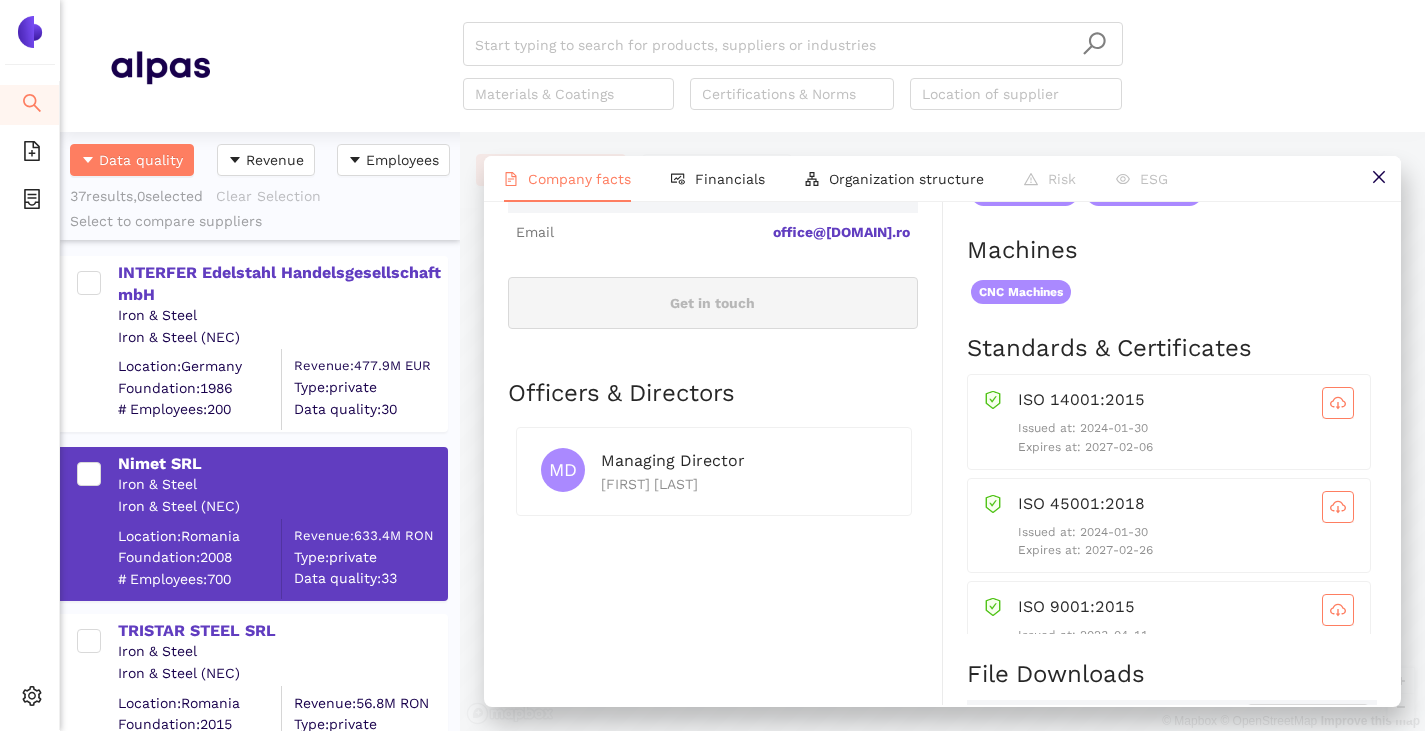 scroll, scrollTop: 800, scrollLeft: 0, axis: vertical 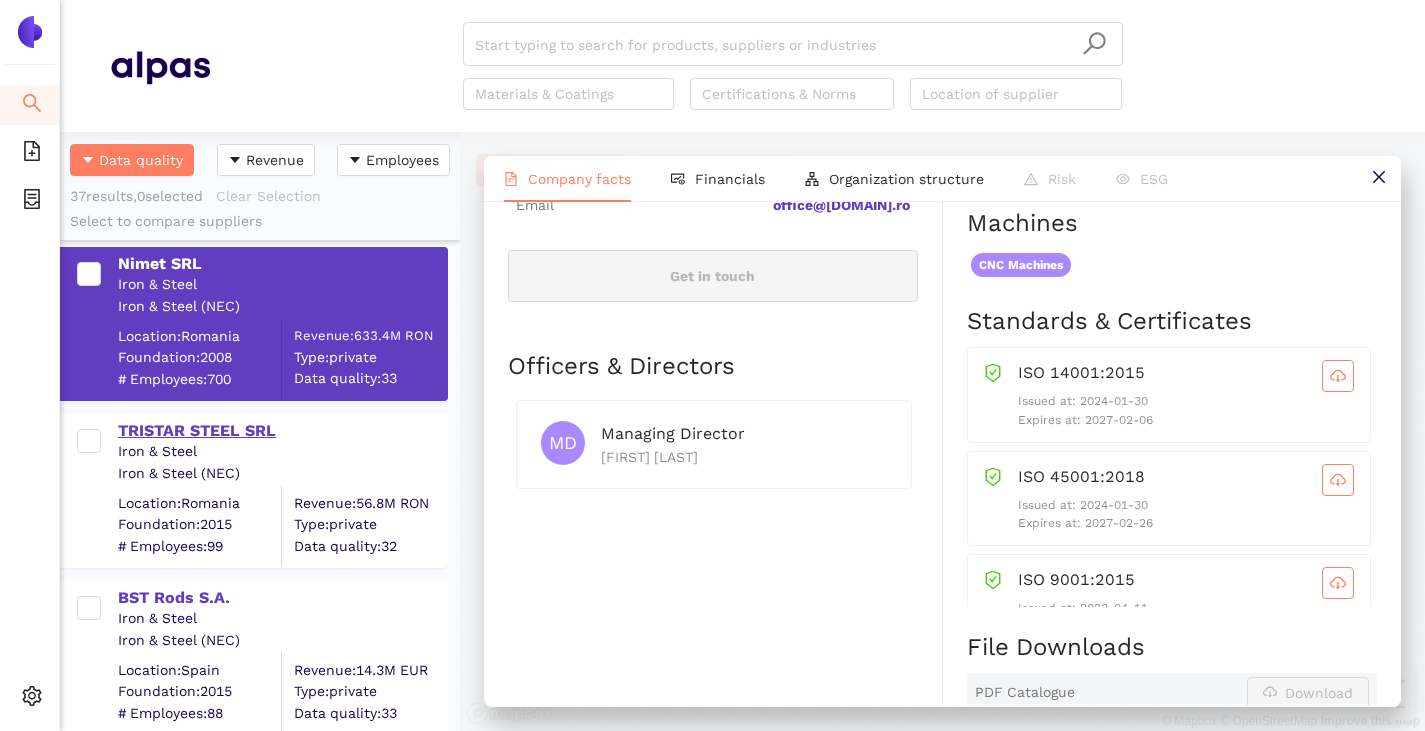 click on "TRISTAR STEEL SRL" at bounding box center (282, 431) 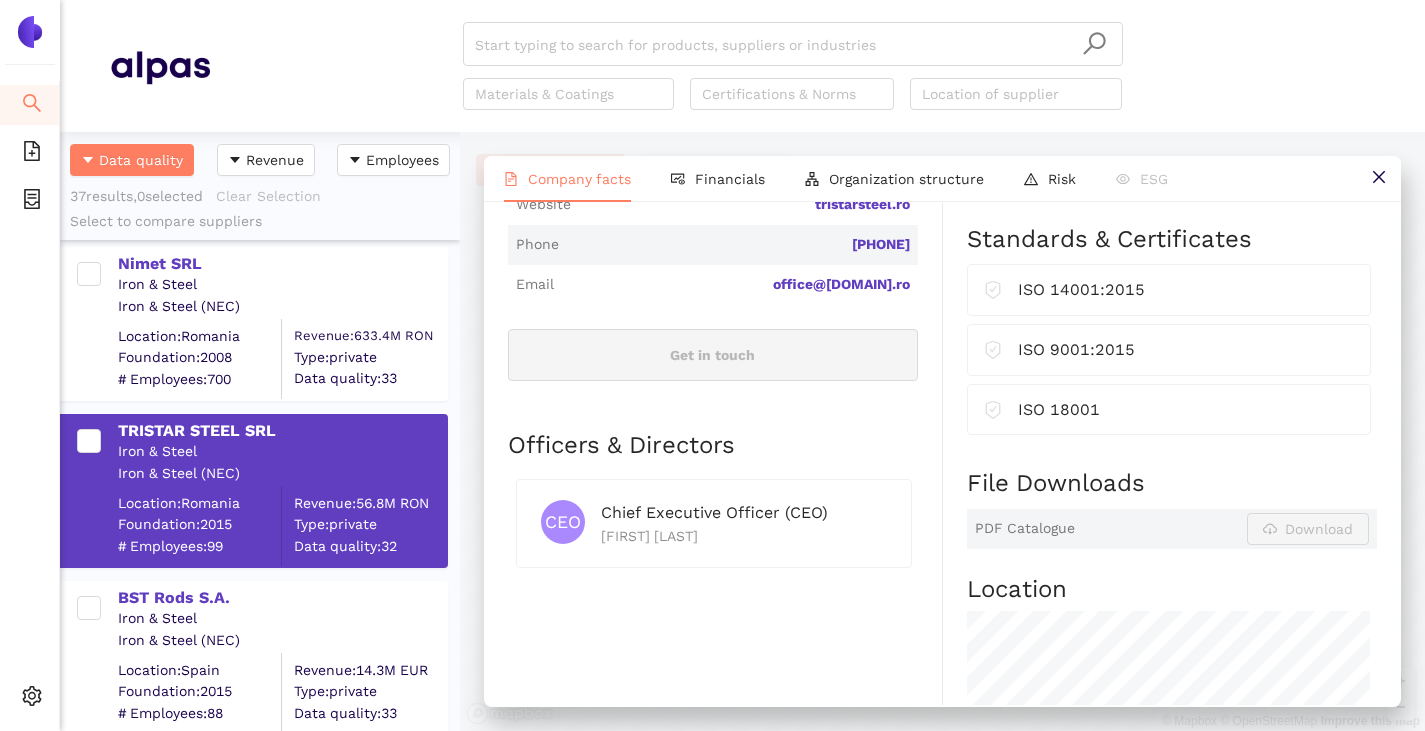 scroll, scrollTop: 800, scrollLeft: 0, axis: vertical 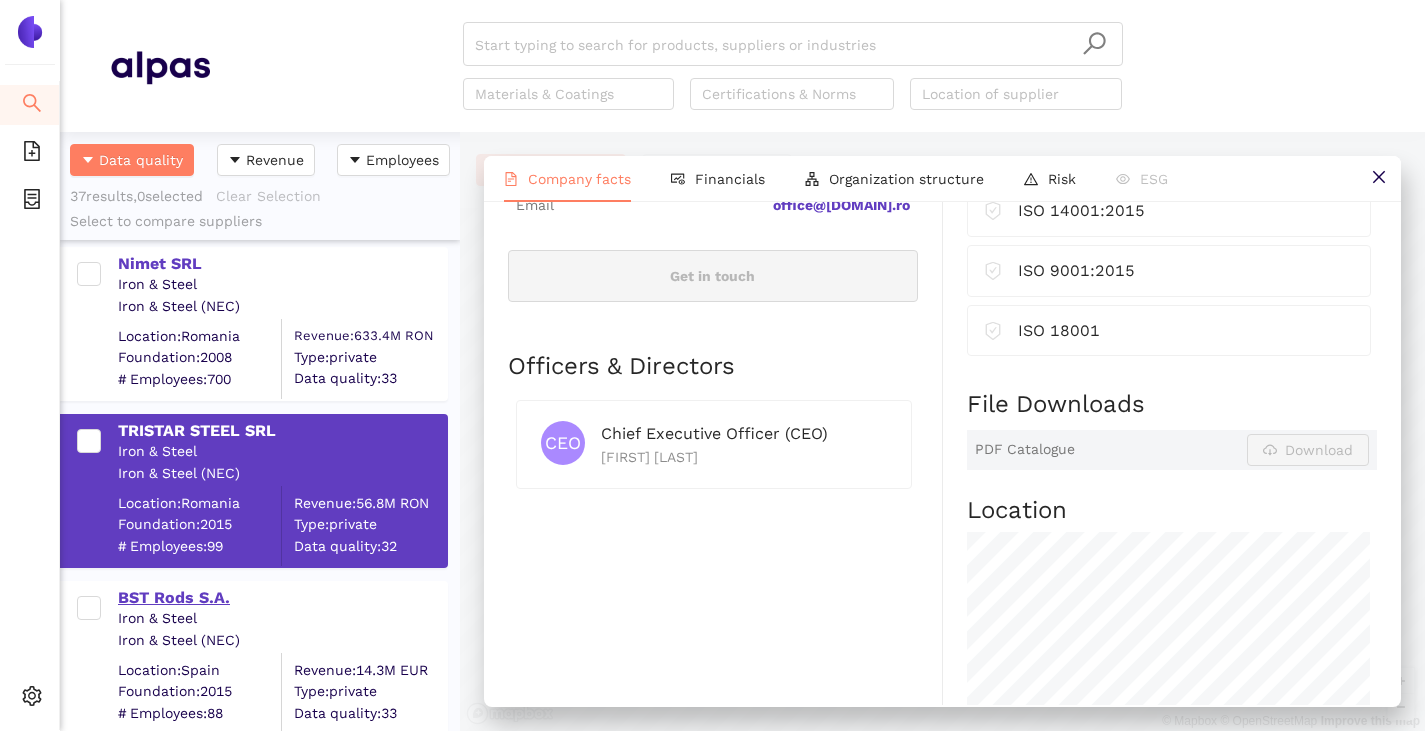 click on "BST Rods S.A." at bounding box center (282, 598) 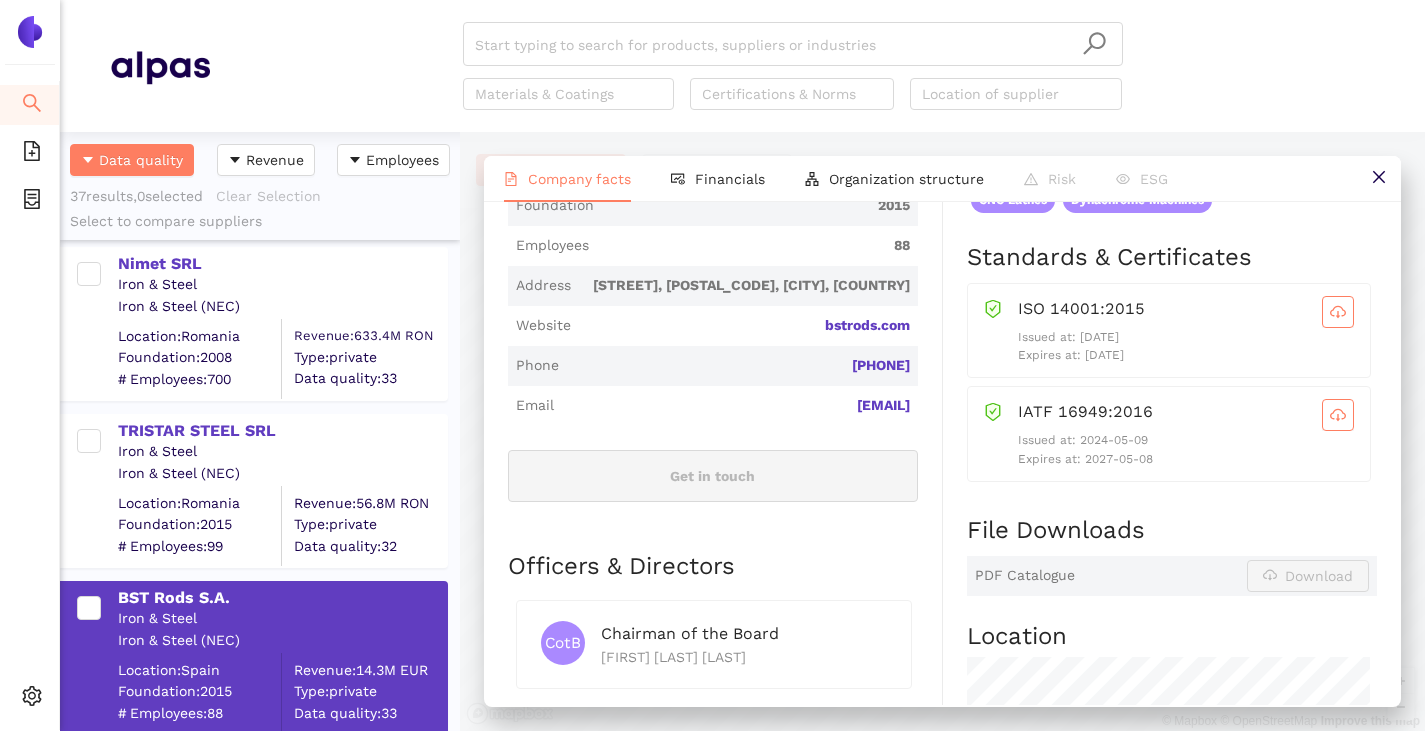 scroll, scrollTop: 800, scrollLeft: 0, axis: vertical 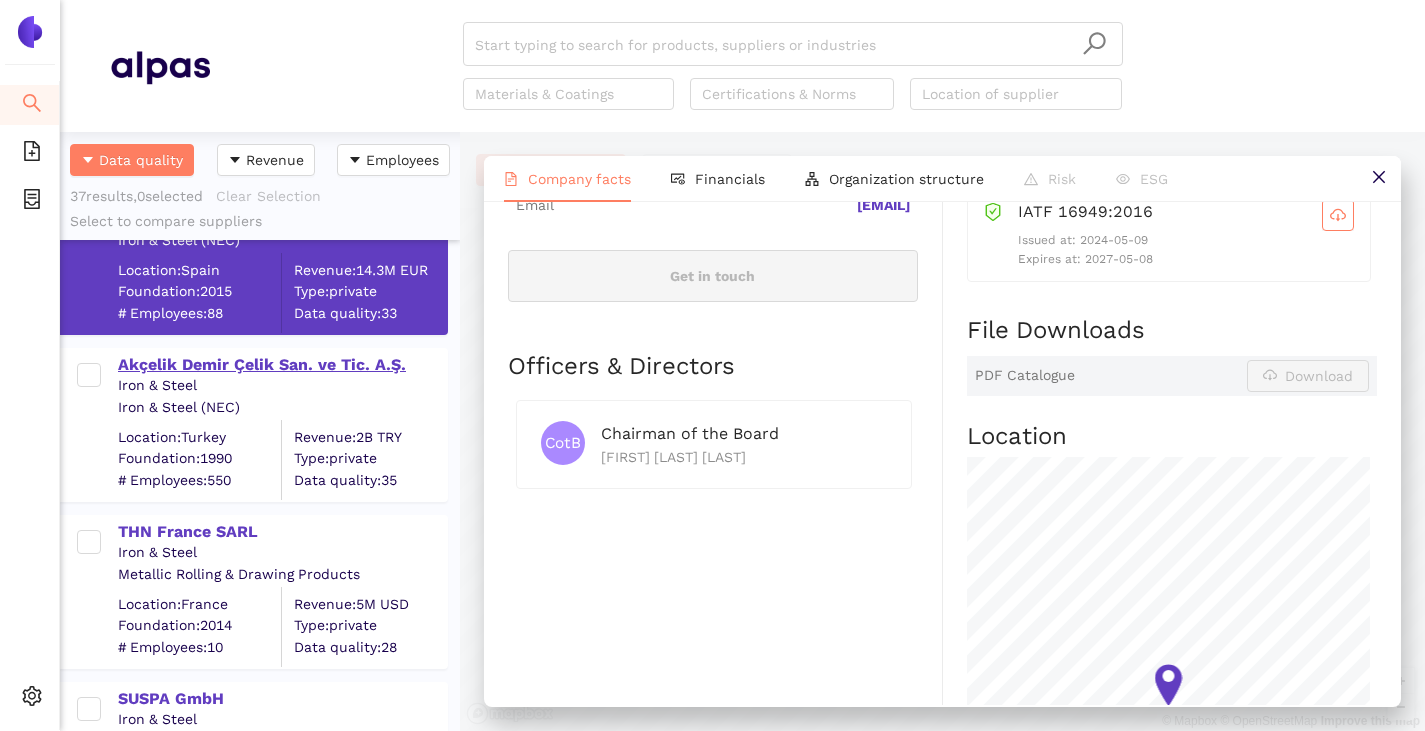 click on "Akçelik Demir Çelik San. ve Tic. A.Ş." at bounding box center (282, 365) 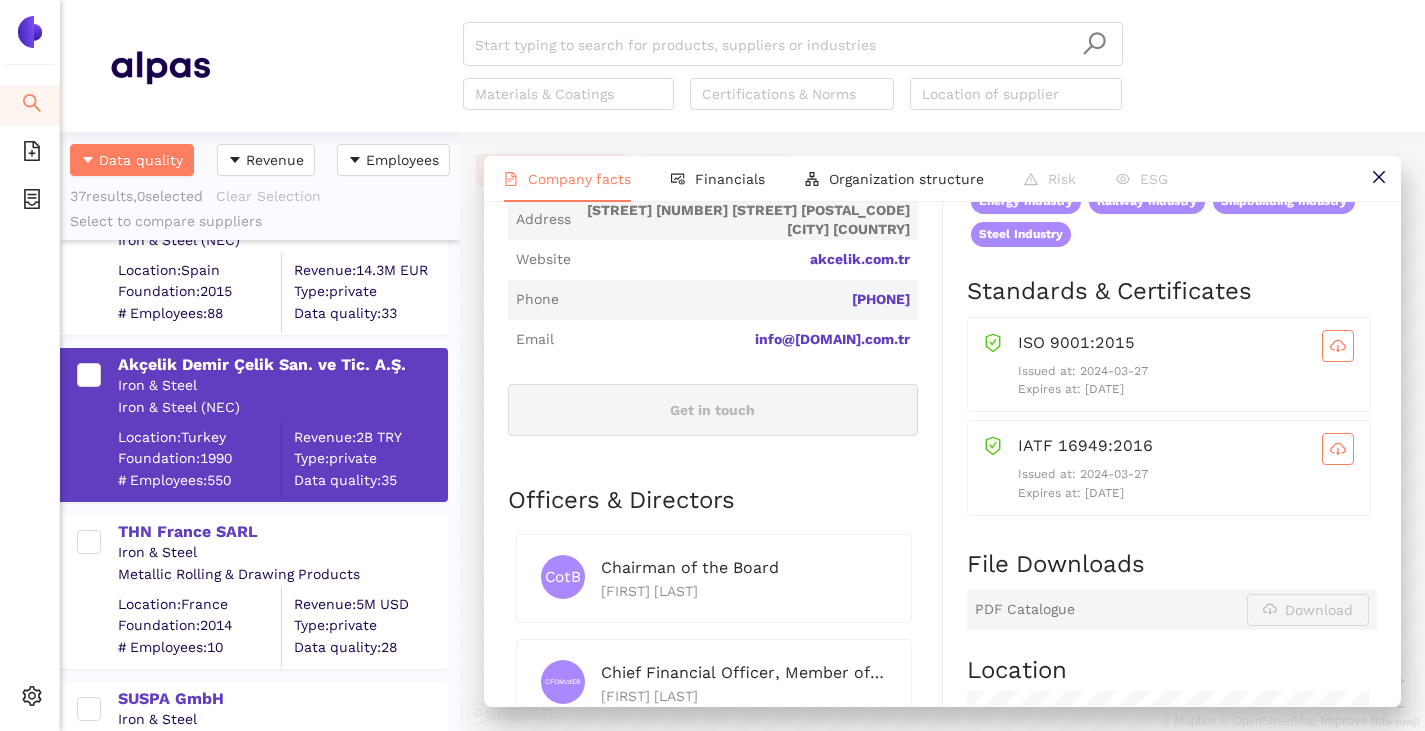 scroll, scrollTop: 700, scrollLeft: 0, axis: vertical 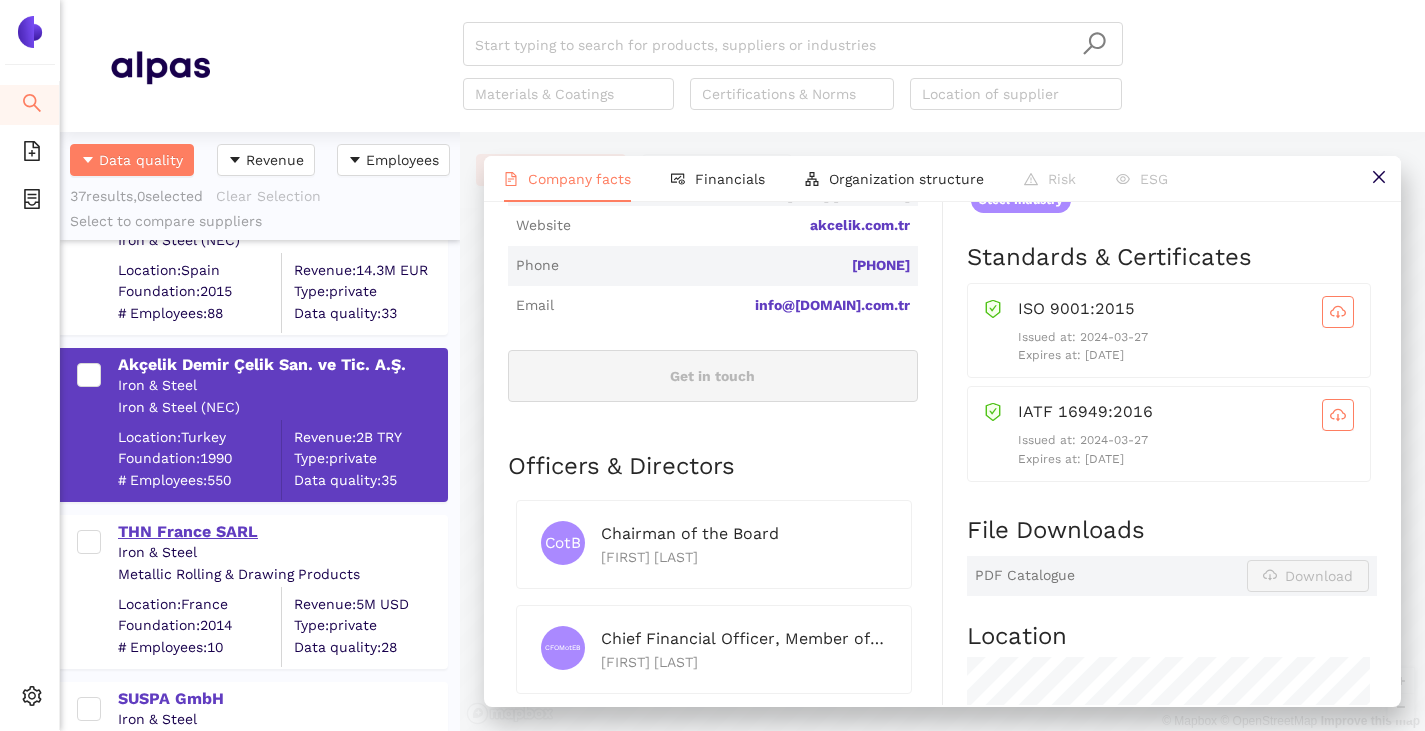 click on "THN France SARL" at bounding box center [282, 532] 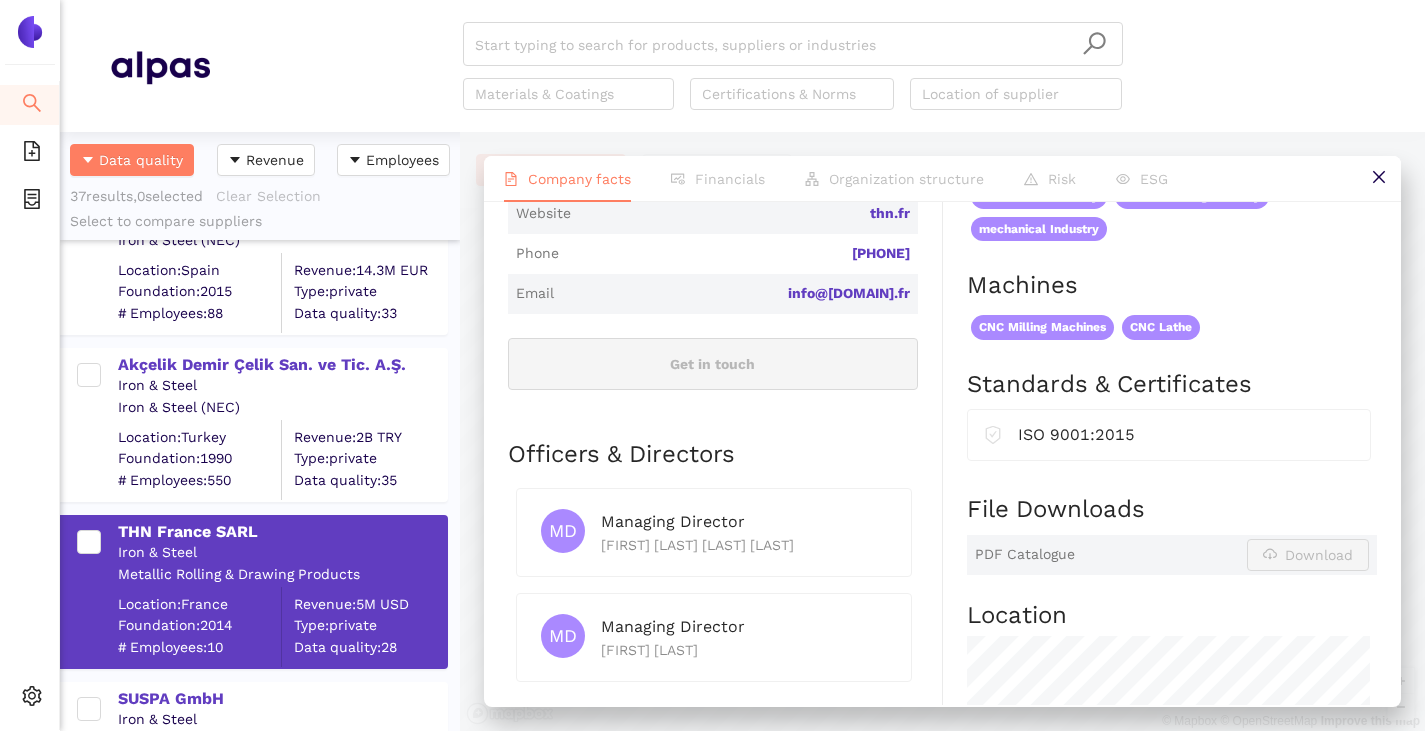 scroll, scrollTop: 800, scrollLeft: 0, axis: vertical 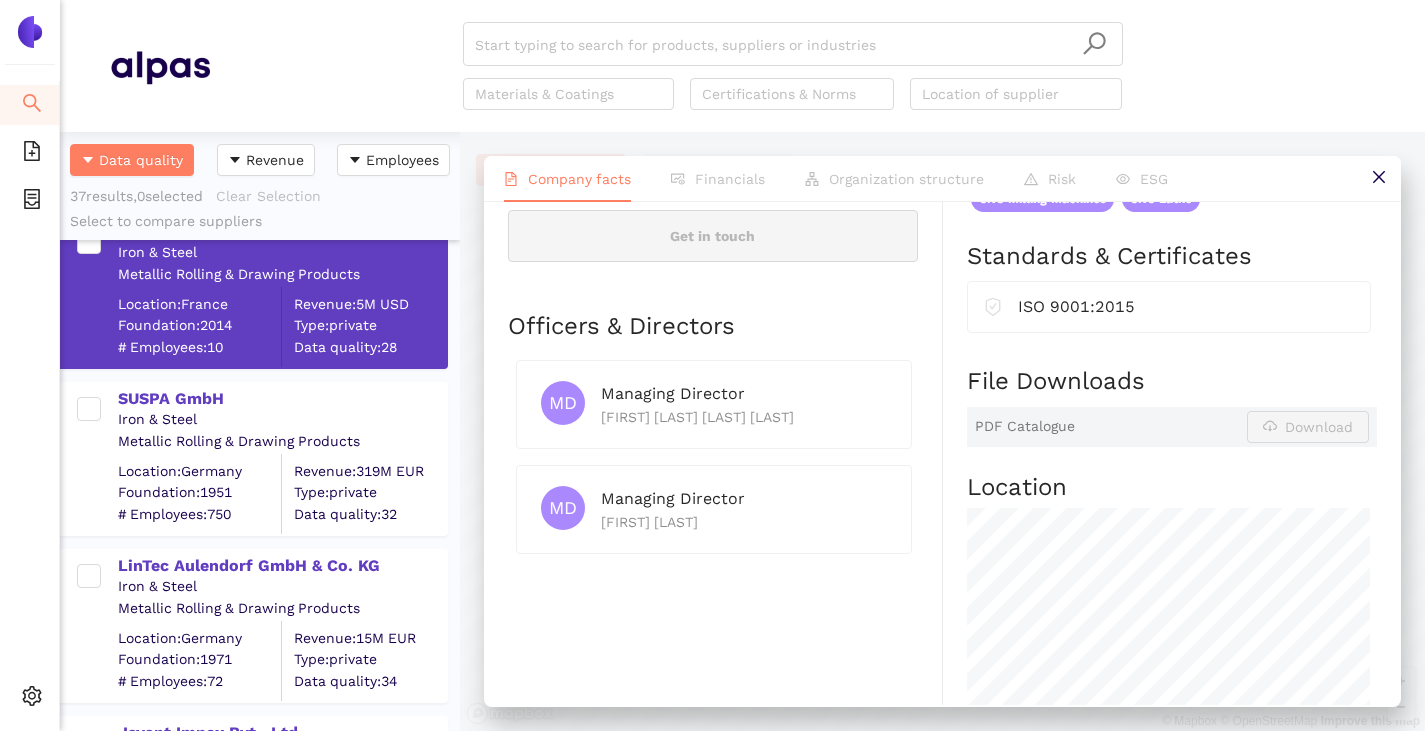 click on "SUSPA GmbH" at bounding box center (282, 399) 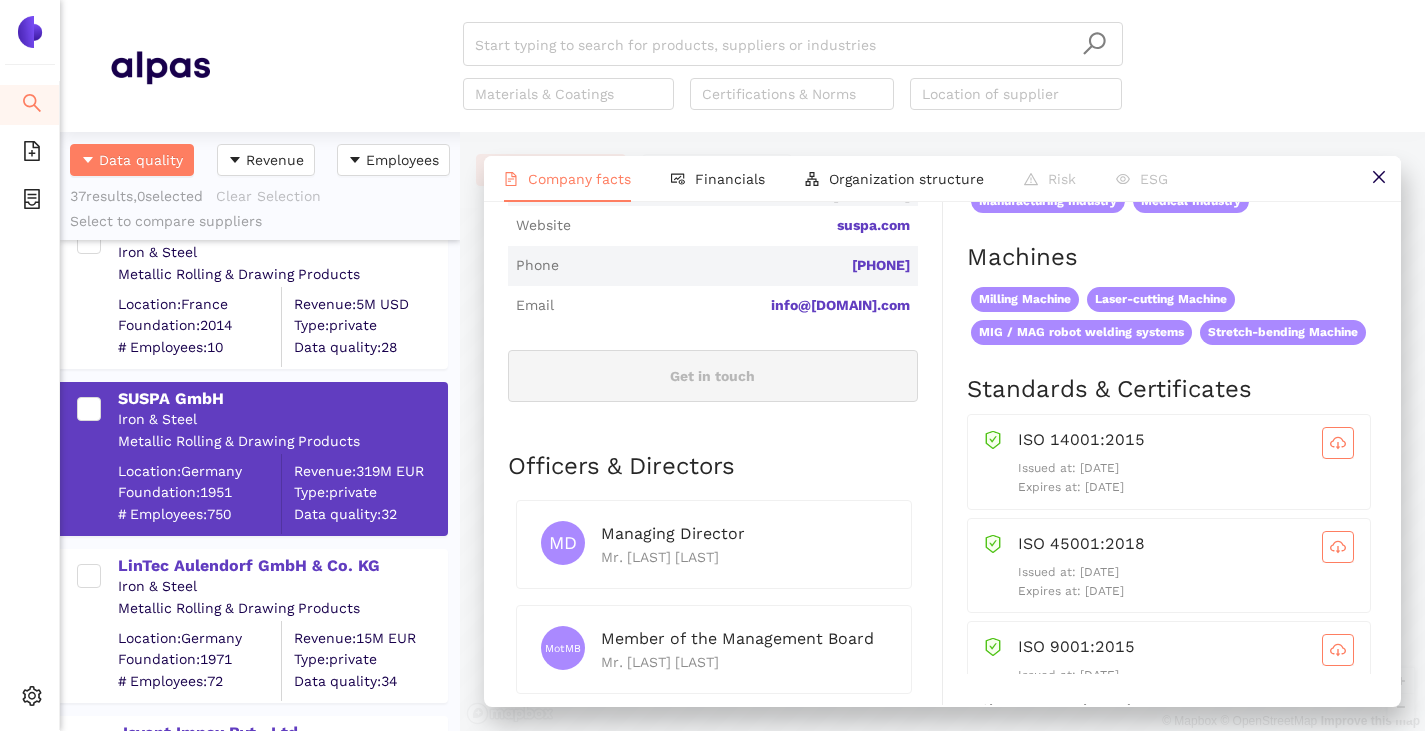 scroll, scrollTop: 900, scrollLeft: 0, axis: vertical 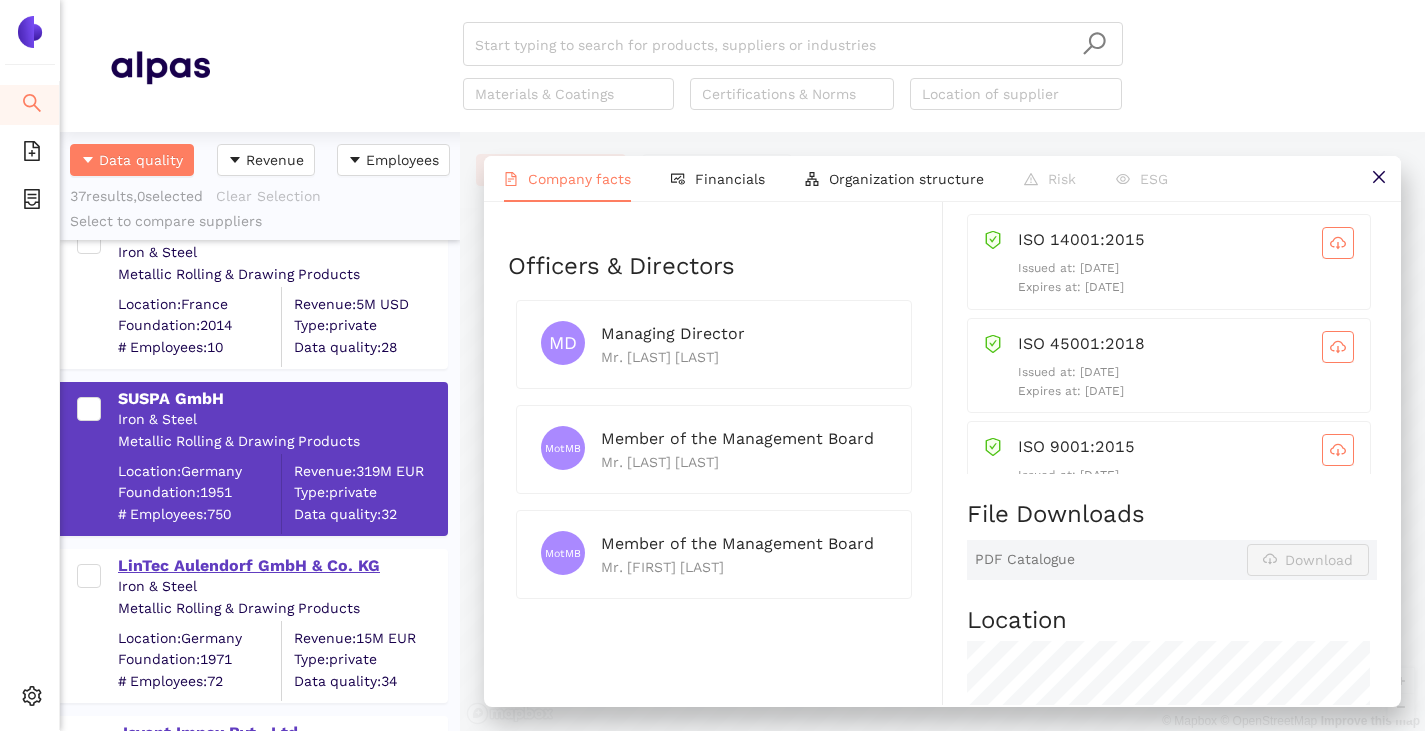 click on "LinTec Aulendorf GmbH & Co. KG" at bounding box center (282, 566) 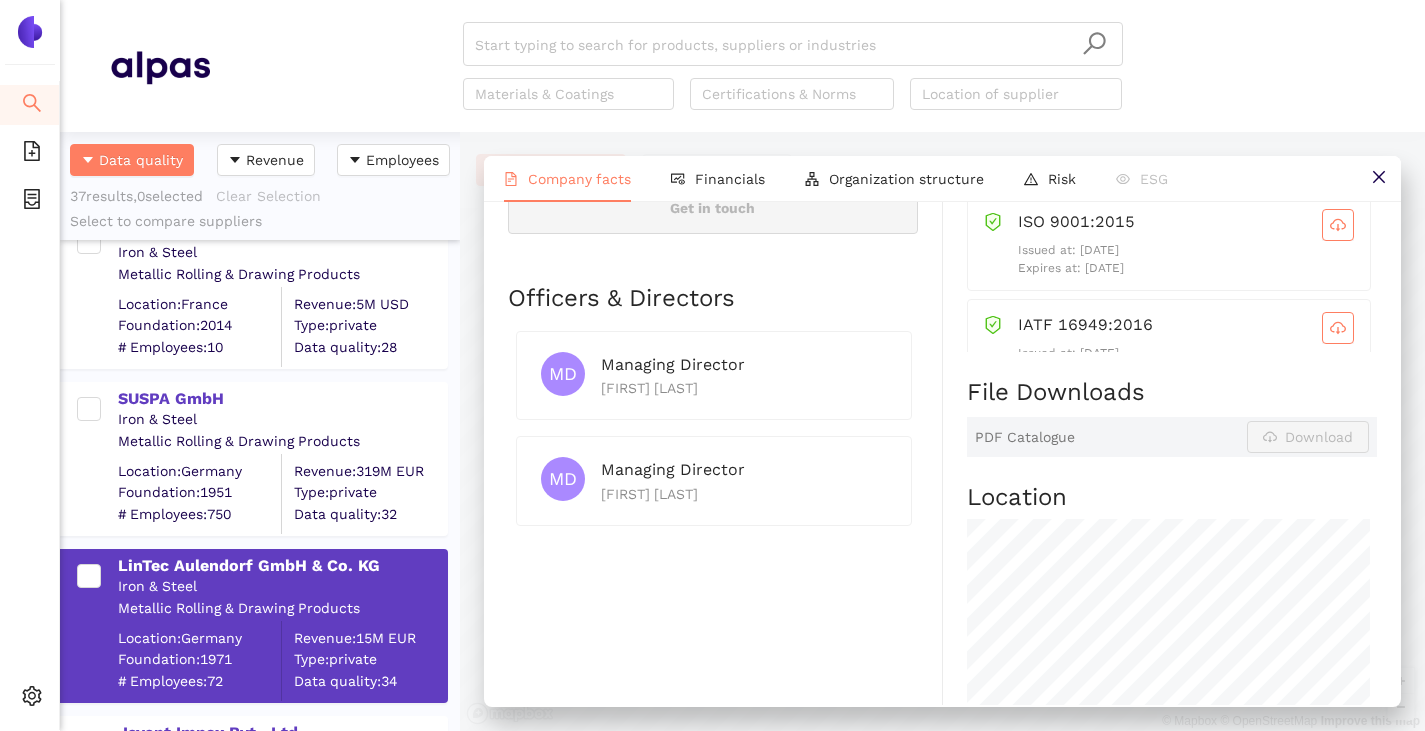 scroll, scrollTop: 0, scrollLeft: 0, axis: both 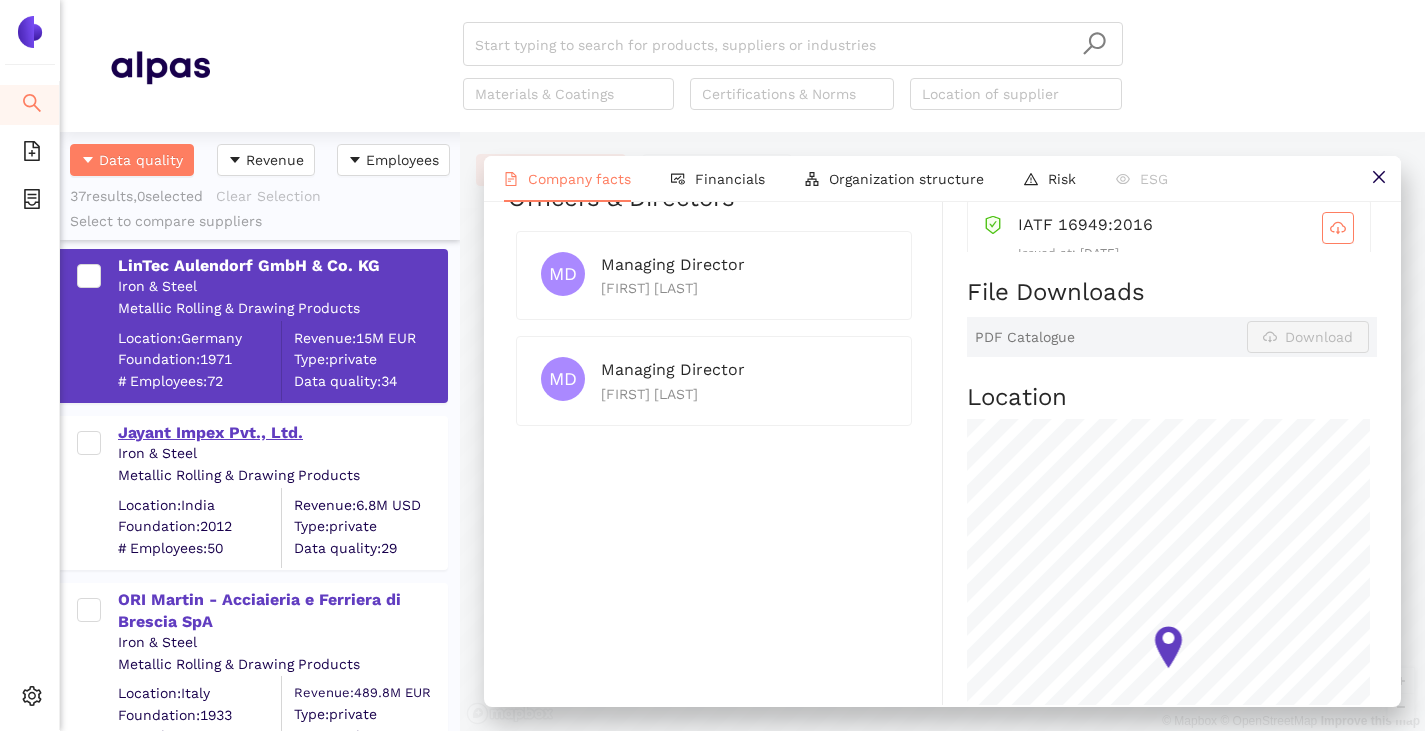 drag, startPoint x: 206, startPoint y: 427, endPoint x: 265, endPoint y: 442, distance: 60.876926 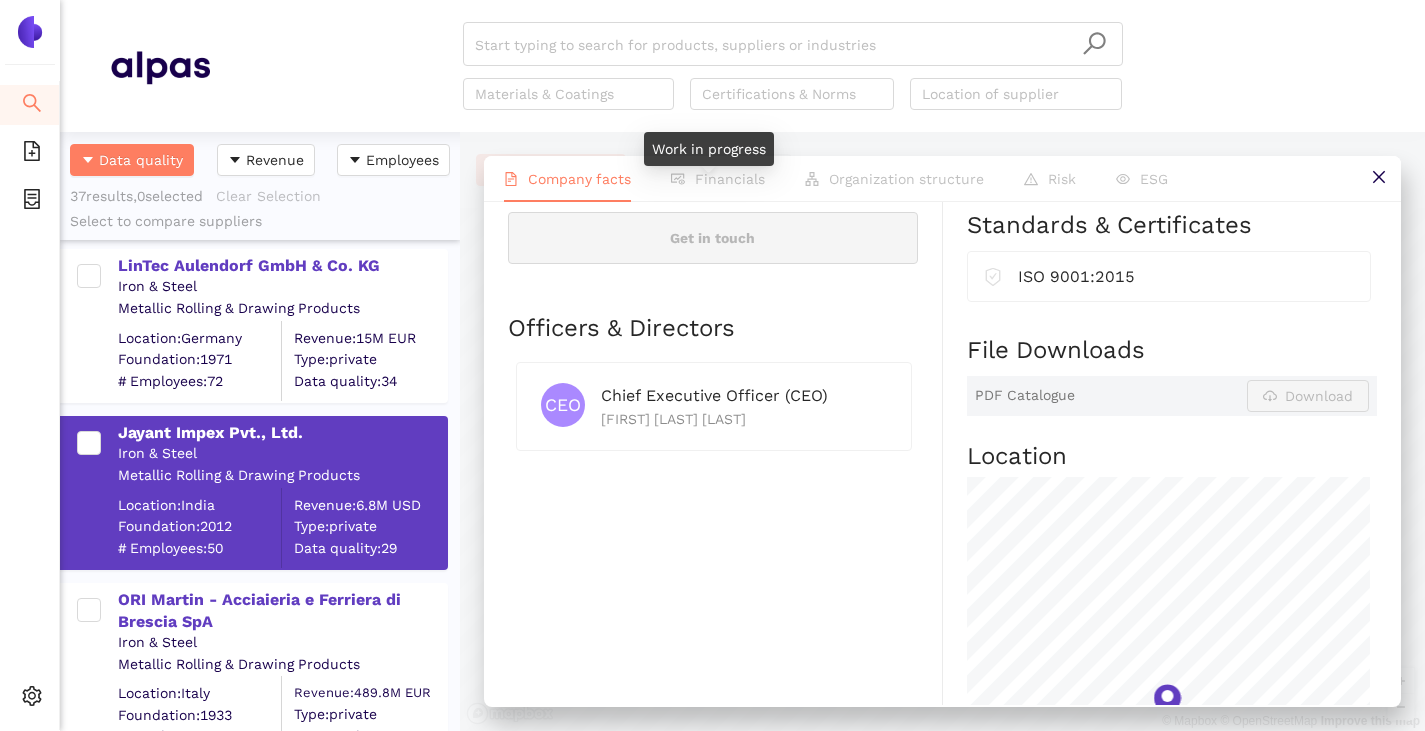scroll, scrollTop: 900, scrollLeft: 0, axis: vertical 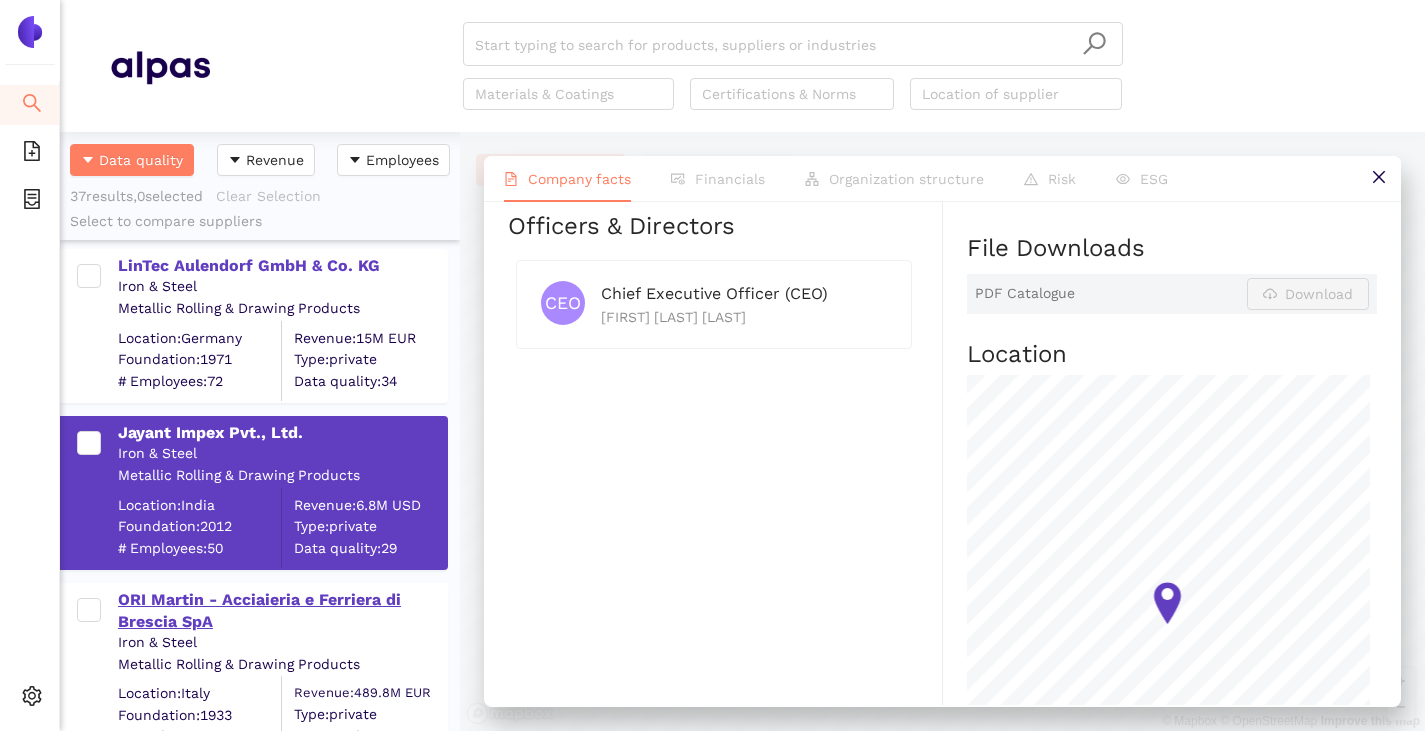 click on "ORI Martin - Acciaieria e Ferriera di Brescia SpA" at bounding box center [282, 611] 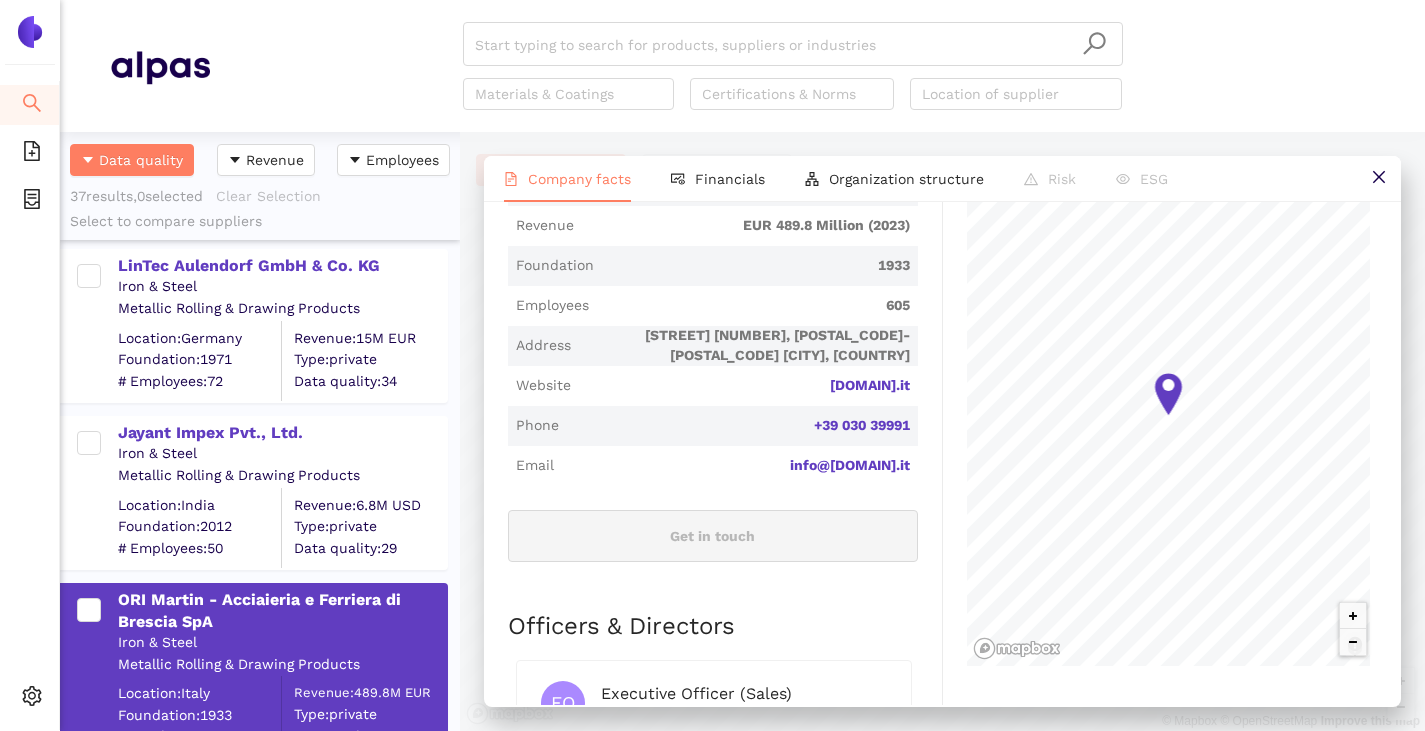 scroll, scrollTop: 800, scrollLeft: 0, axis: vertical 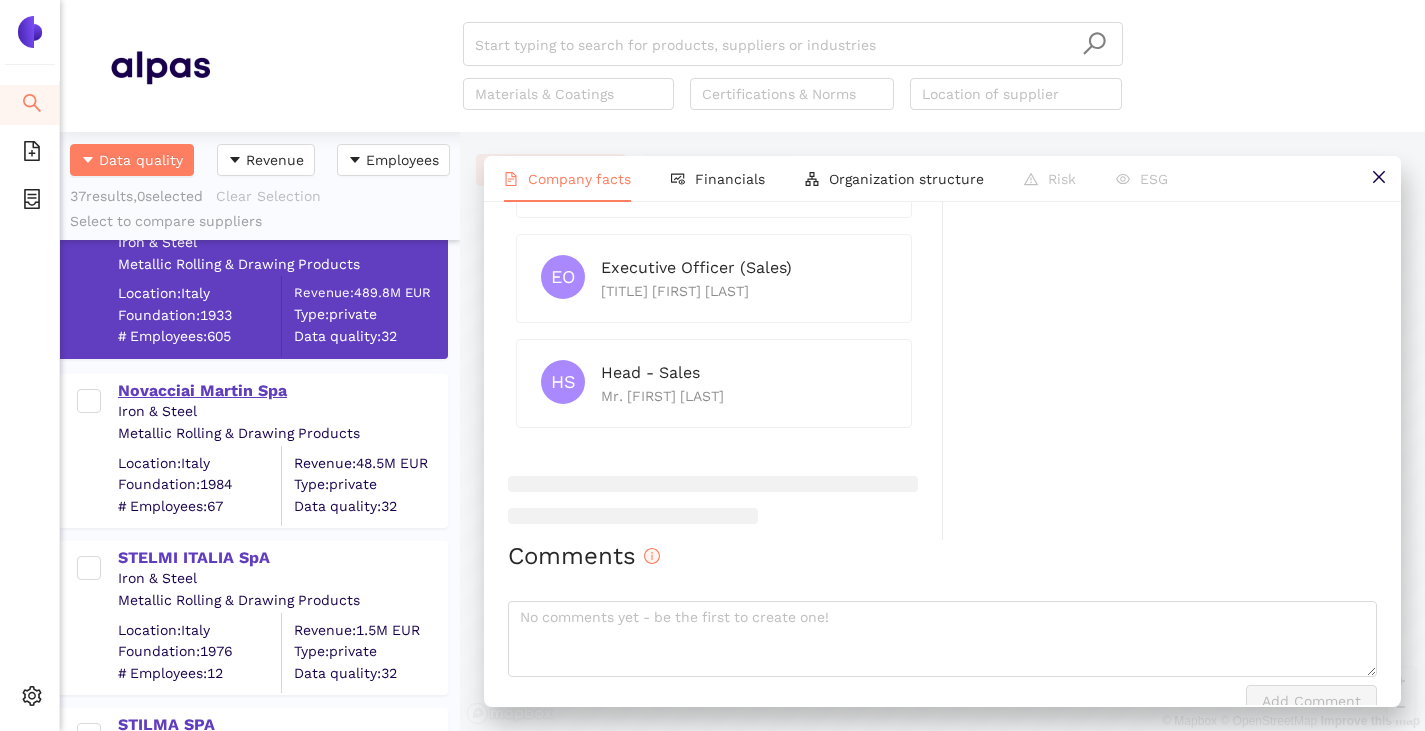click on "Novacciai Martin Spa" at bounding box center (282, 391) 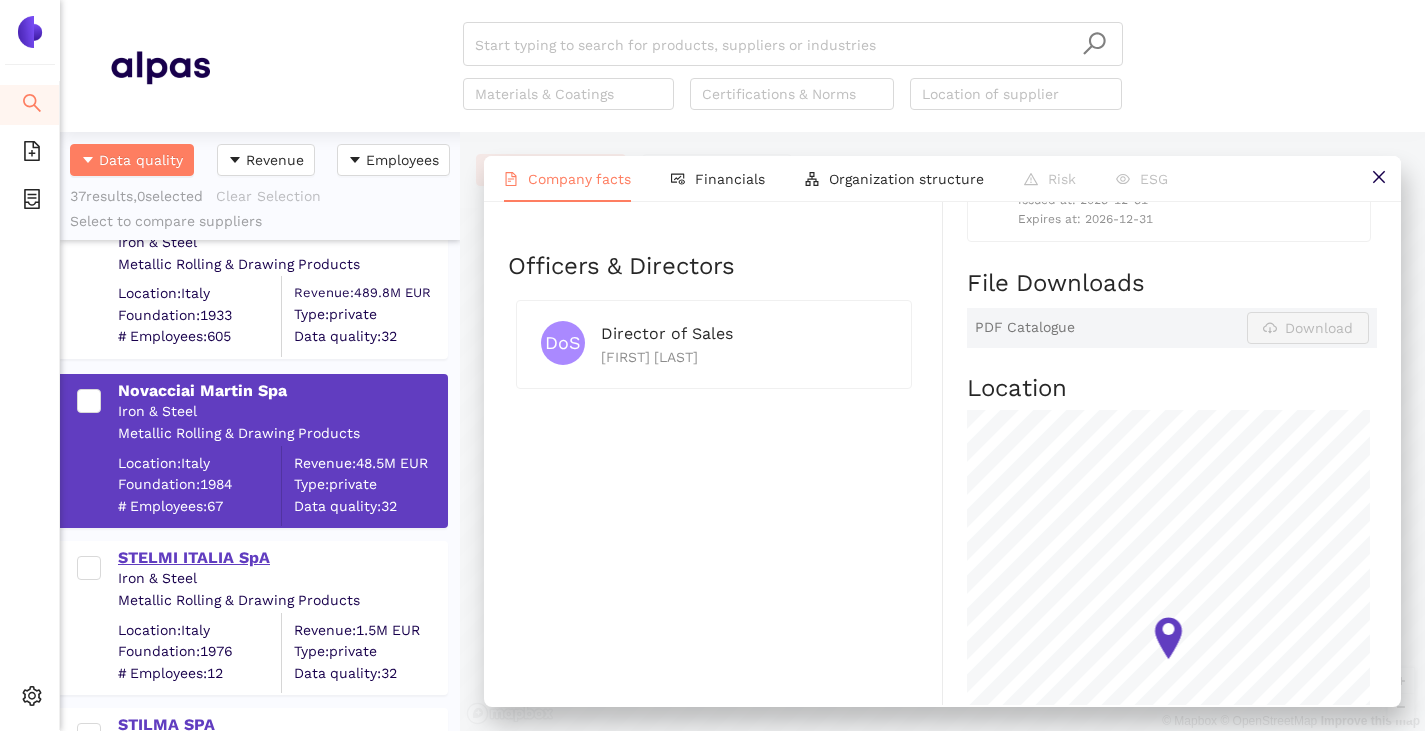 click on "STELMI ITALIA SpA" at bounding box center (282, 558) 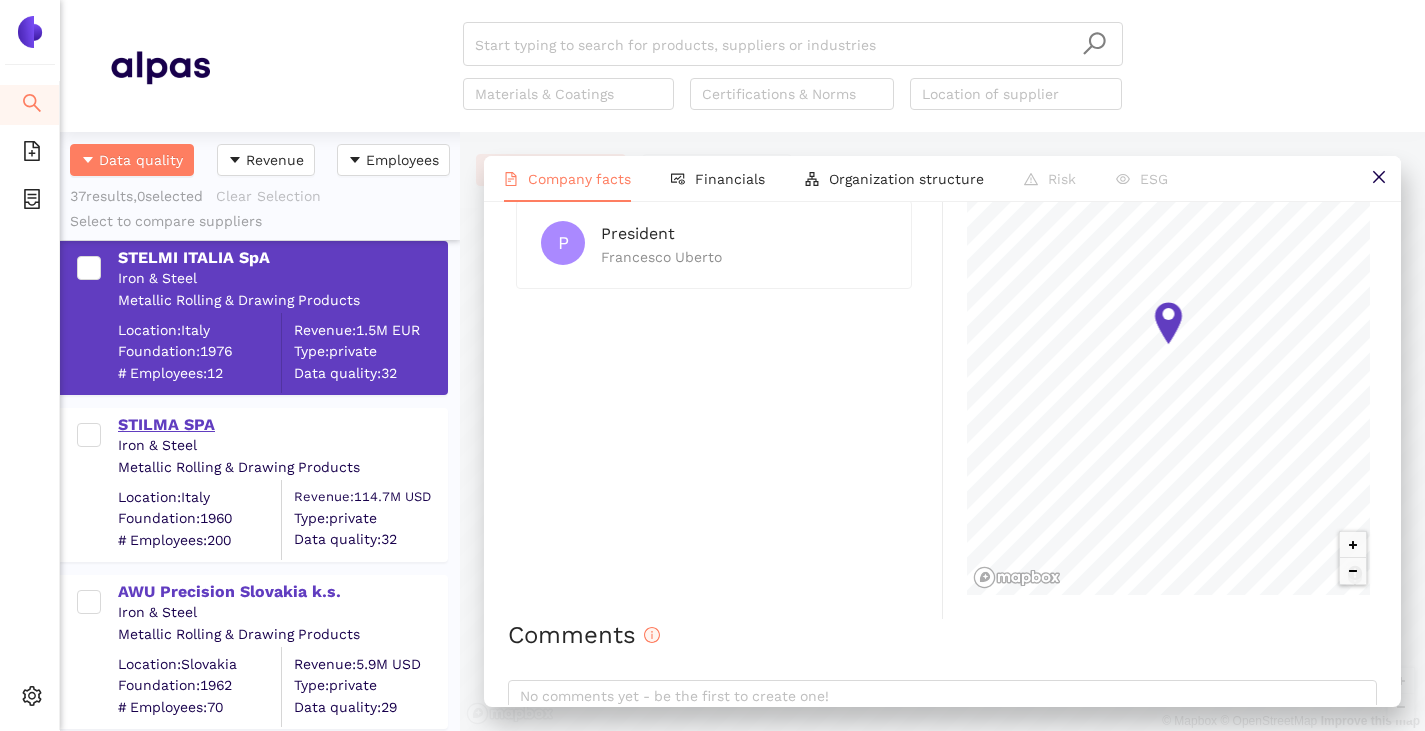 click on "STILMA SPA" at bounding box center [282, 425] 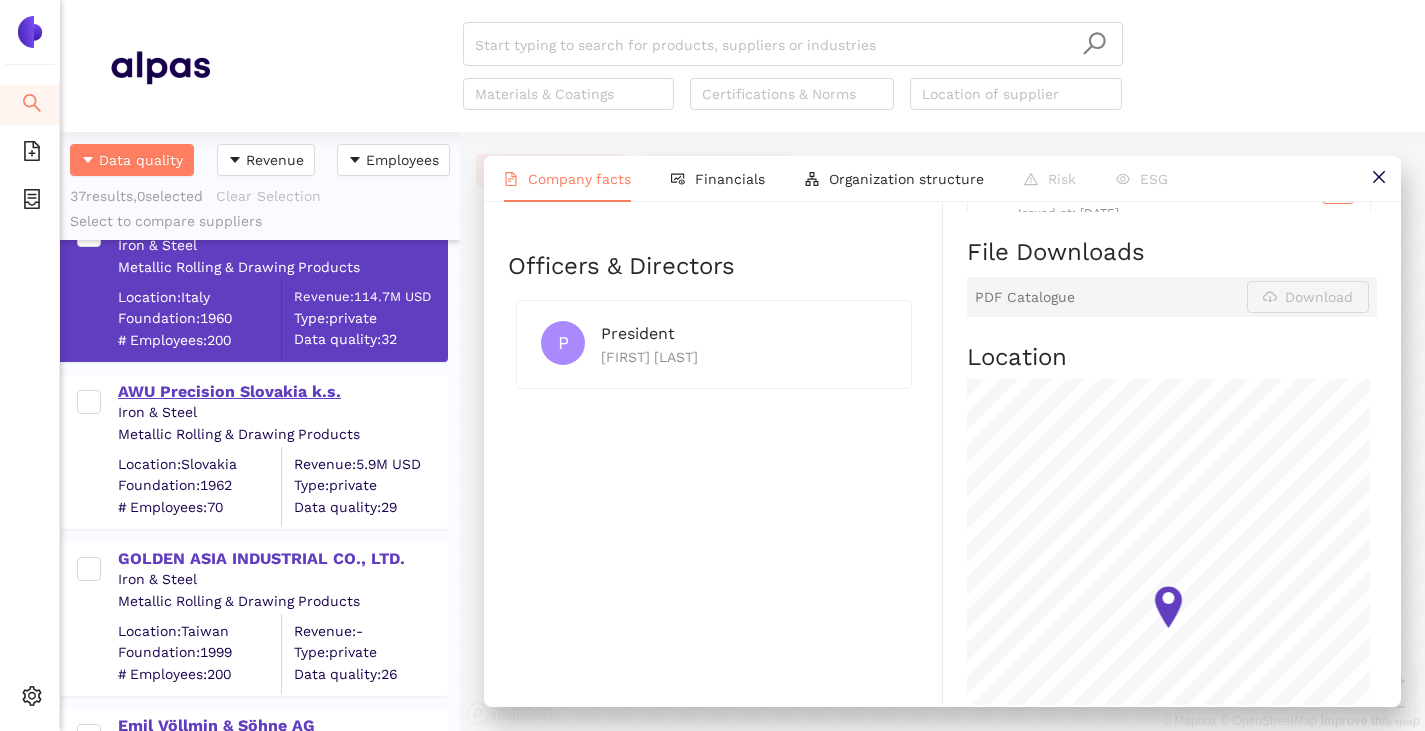 click on "AWU Precision Slovakia k.s." at bounding box center (282, 392) 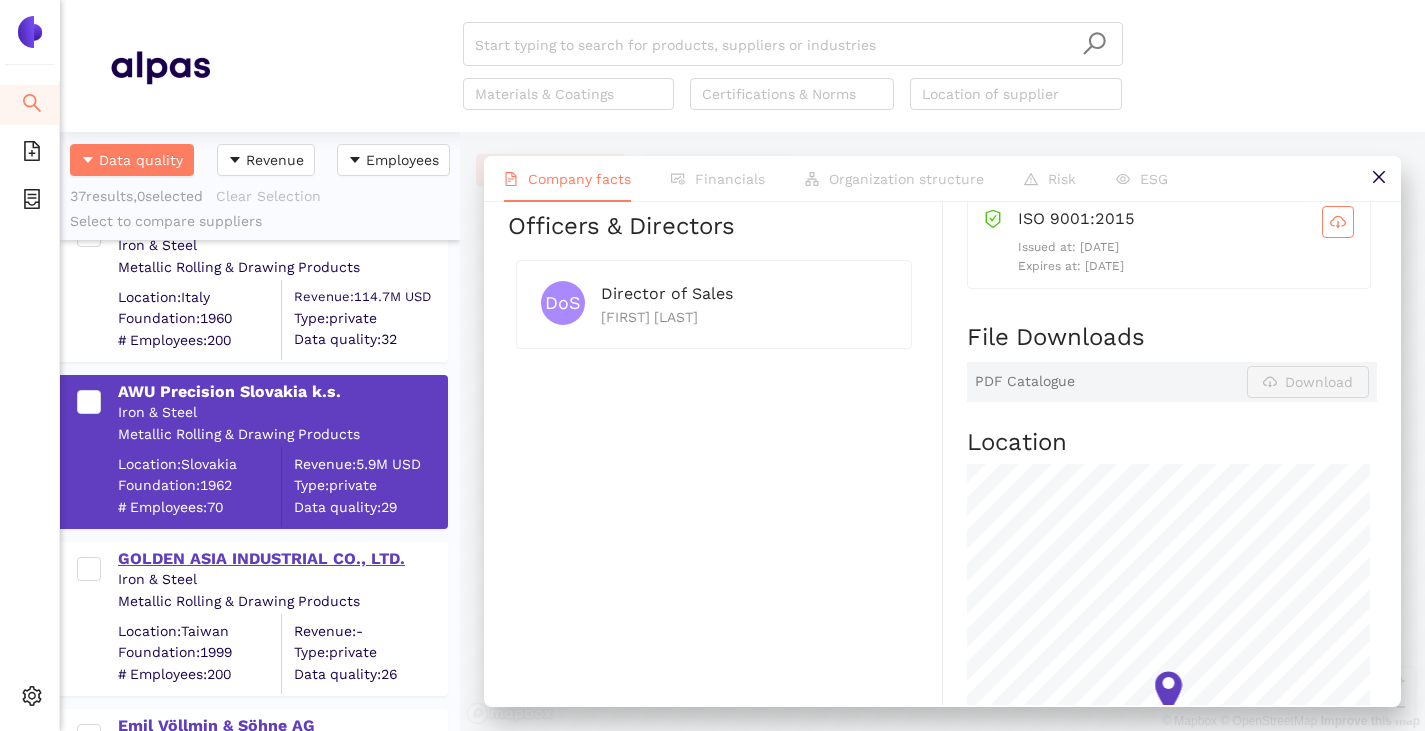 click on "GOLDEN ASIA INDUSTRIAL CO., LTD." at bounding box center (282, 557) 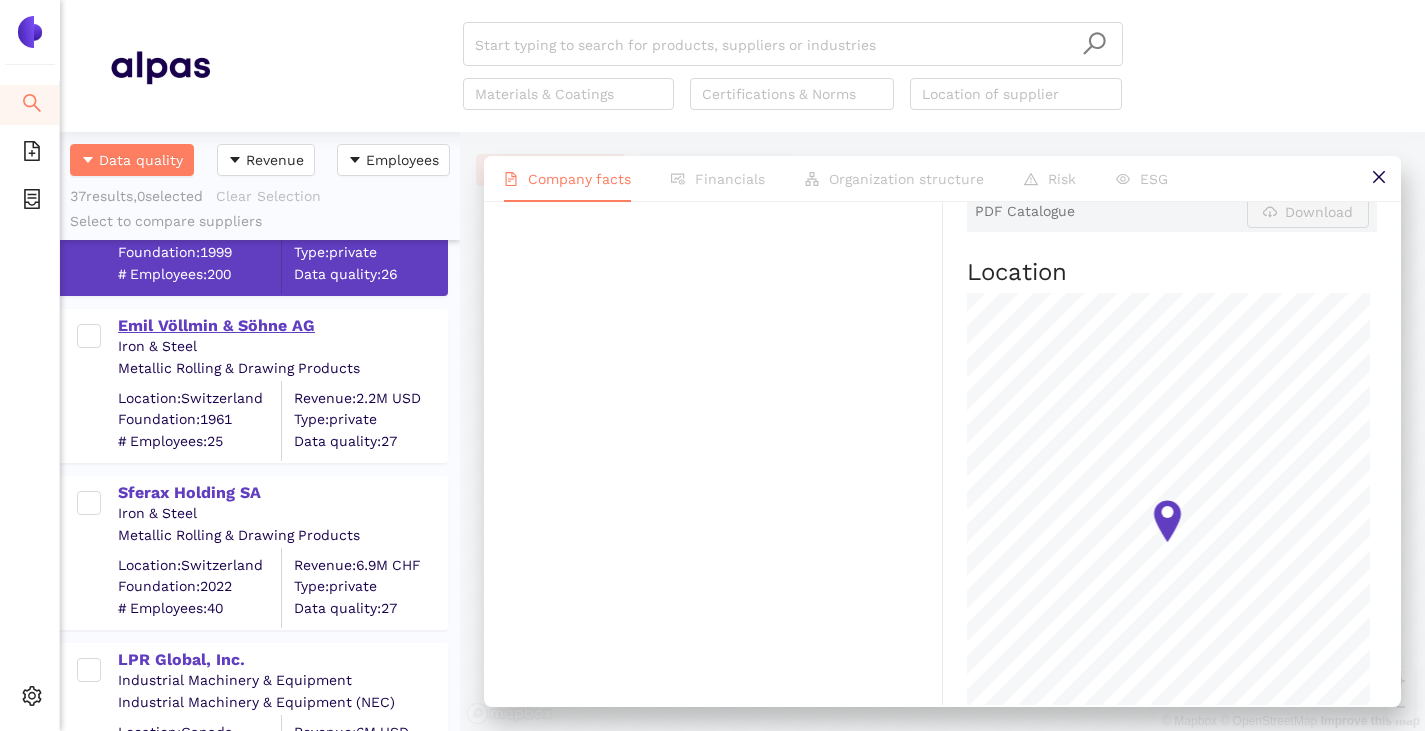 click on "Emil Völlmin & Söhne AG" at bounding box center (282, 326) 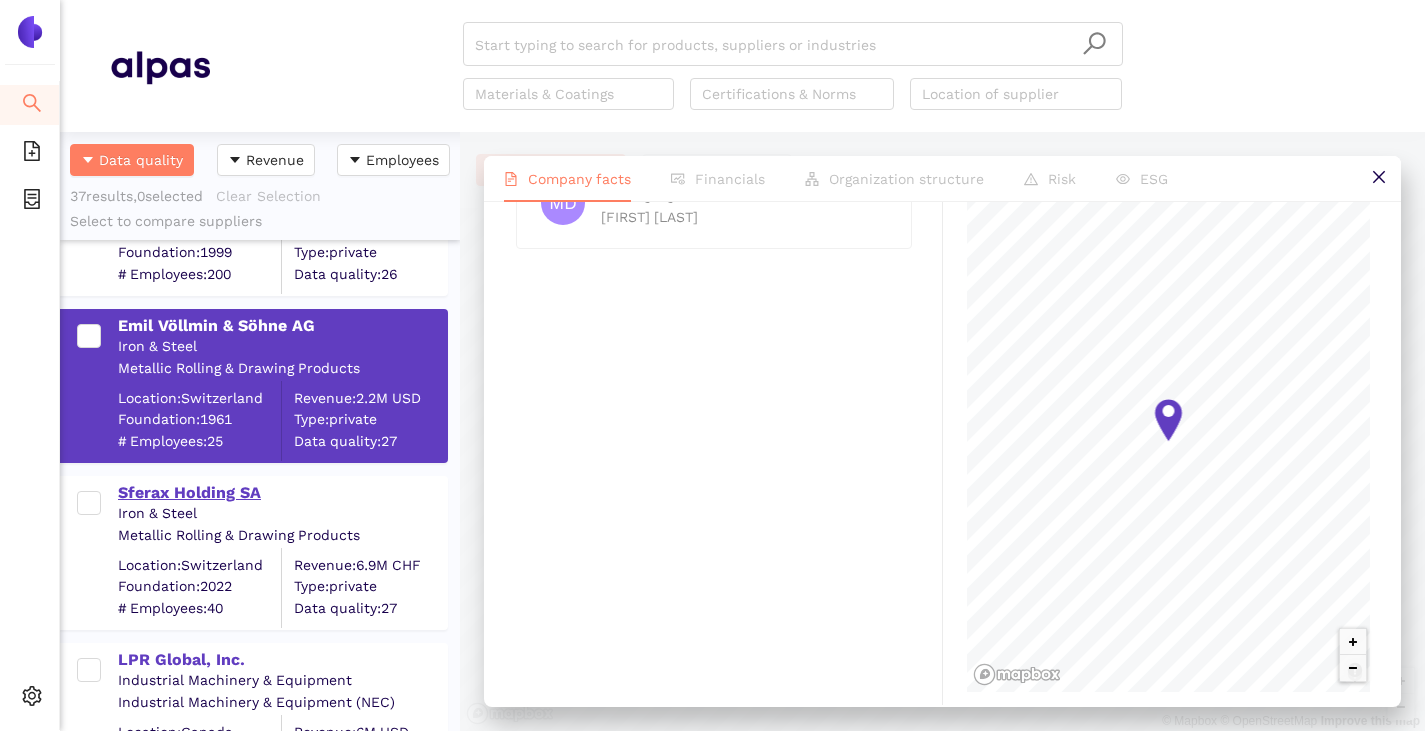 click on "Sferax Holding SA" at bounding box center (282, 493) 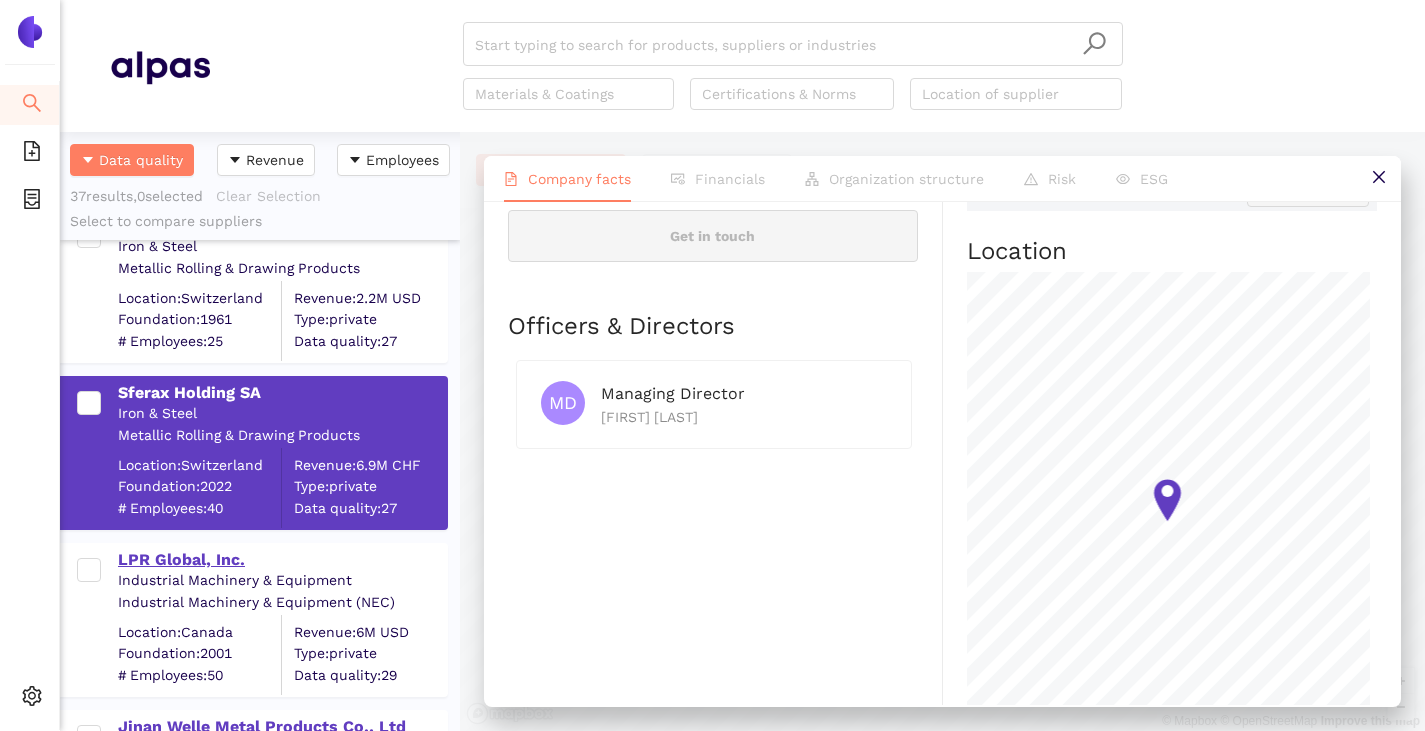 click on "LPR Global, Inc." at bounding box center (282, 558) 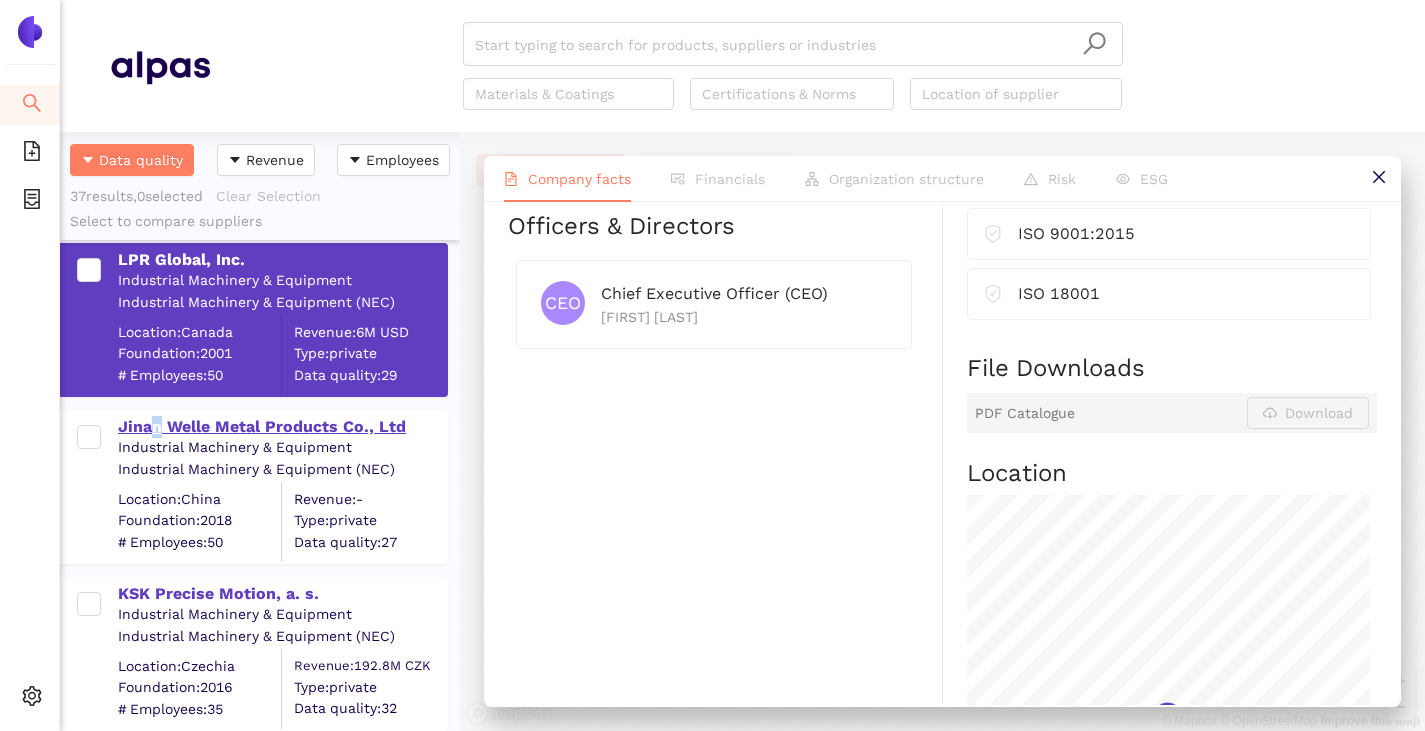 click on "Jinan Welle Metal Products Co., Ltd" at bounding box center [282, 427] 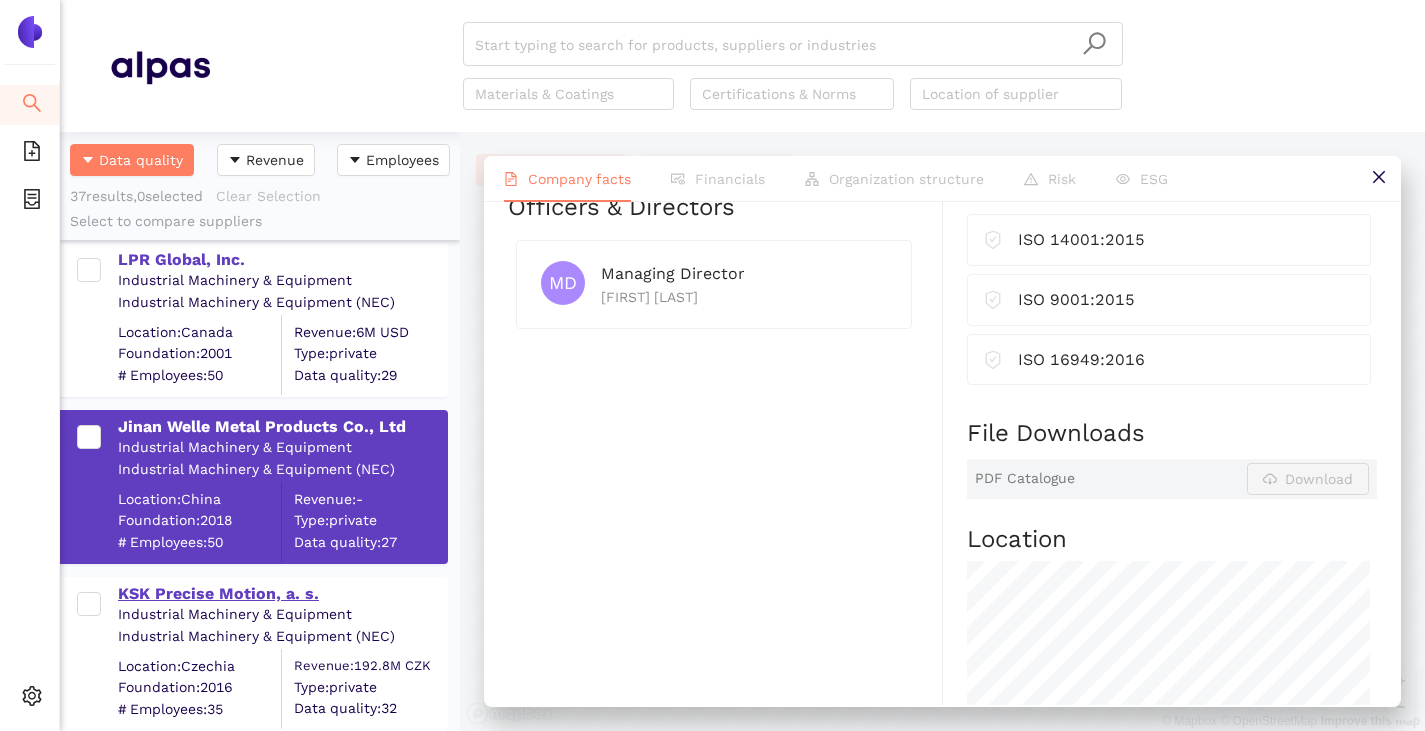 click on "KSK Precise Motion, a. s." at bounding box center [282, 594] 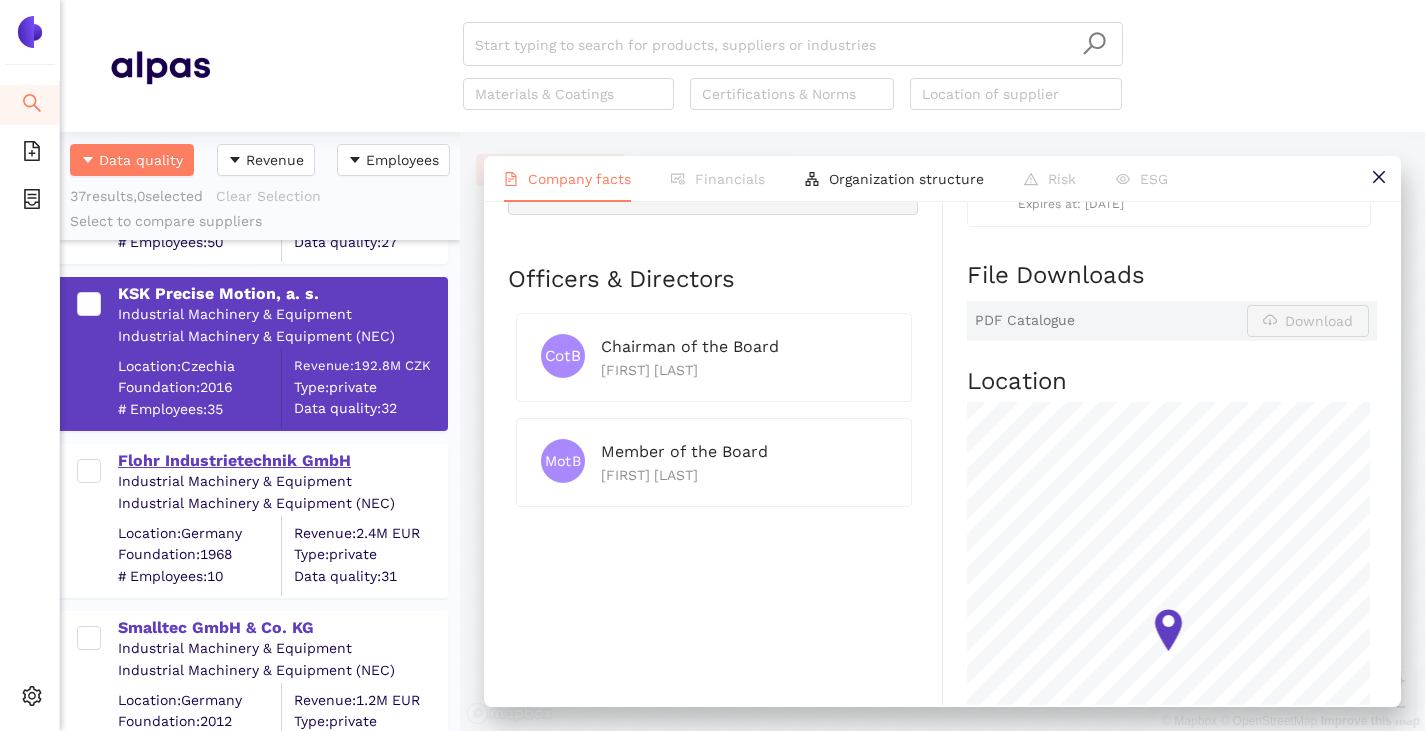 click on "Flohr Industrietechnik GmbH" at bounding box center (282, 461) 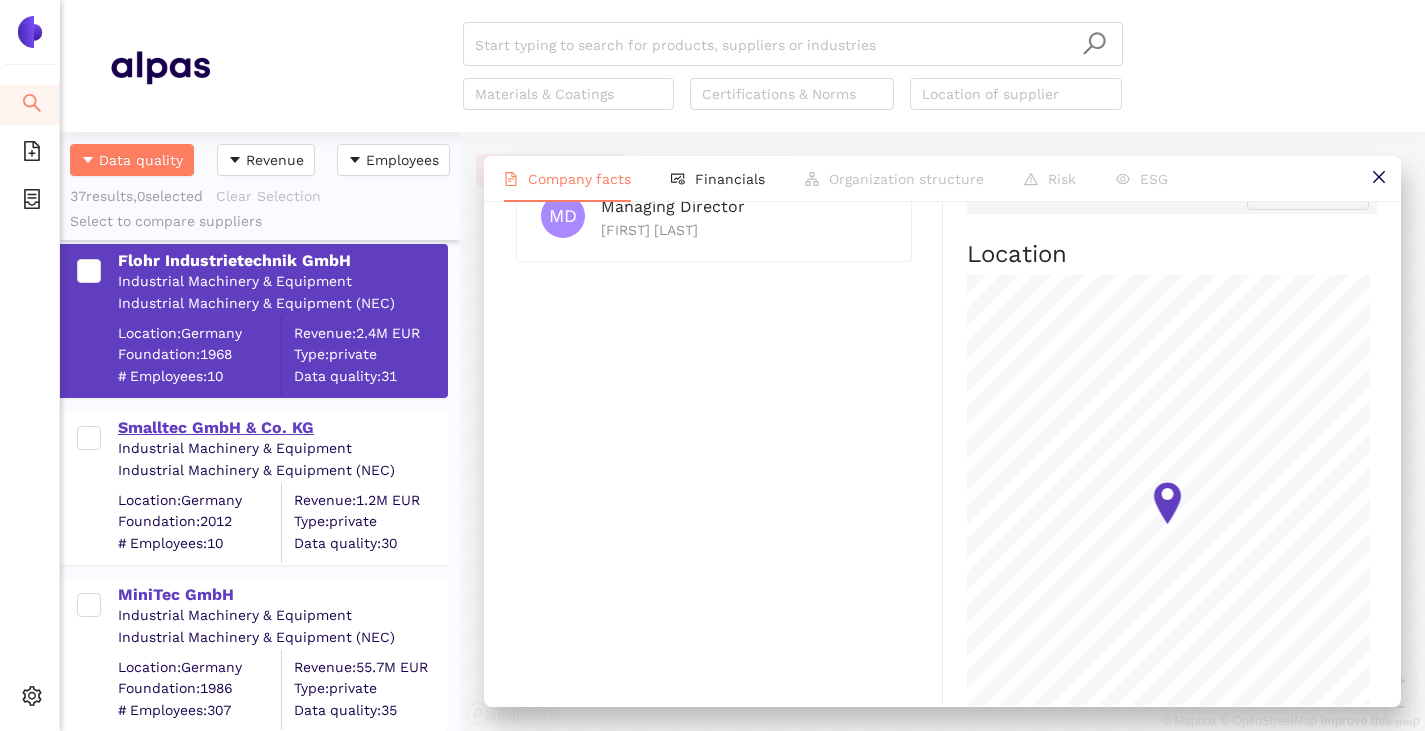 click on "Smalltec GmbH & Co. KG" at bounding box center [282, 428] 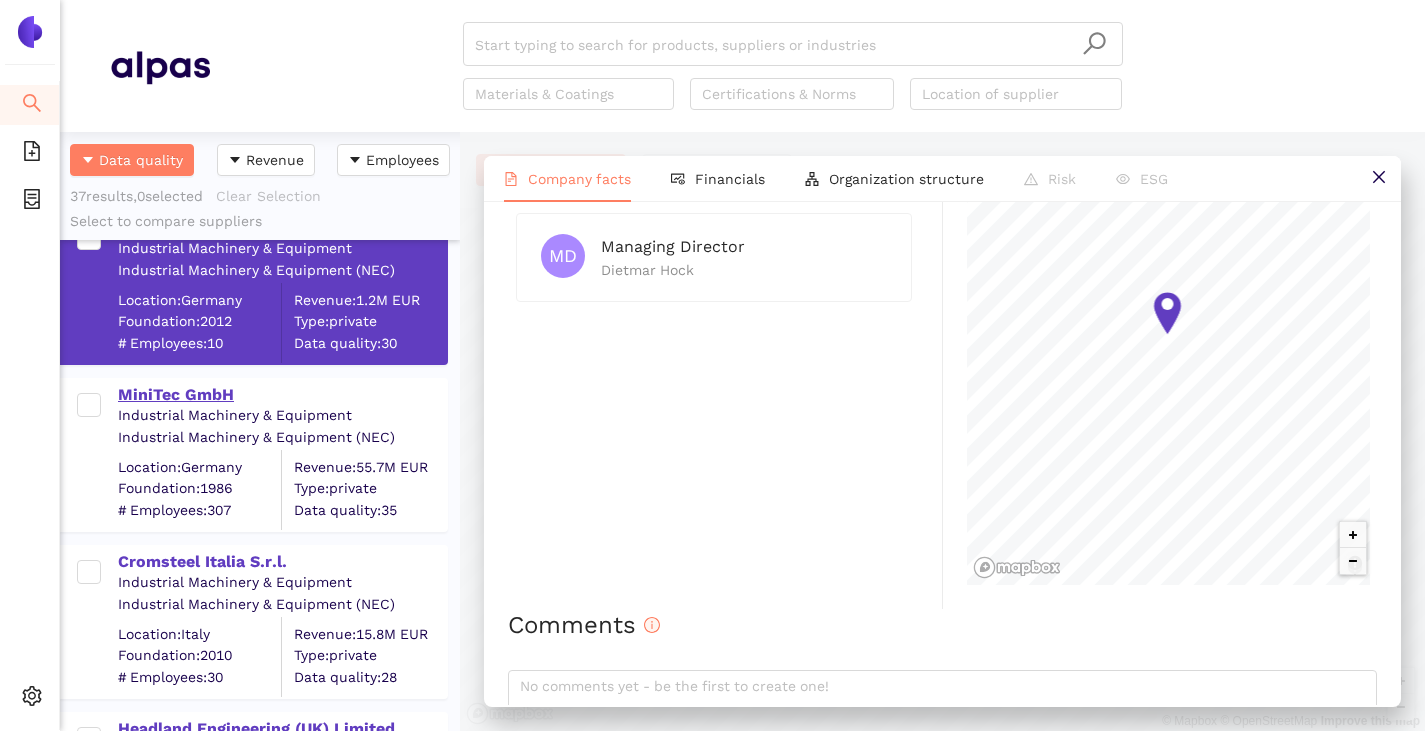 click on "MiniTec GmbH" at bounding box center (282, 395) 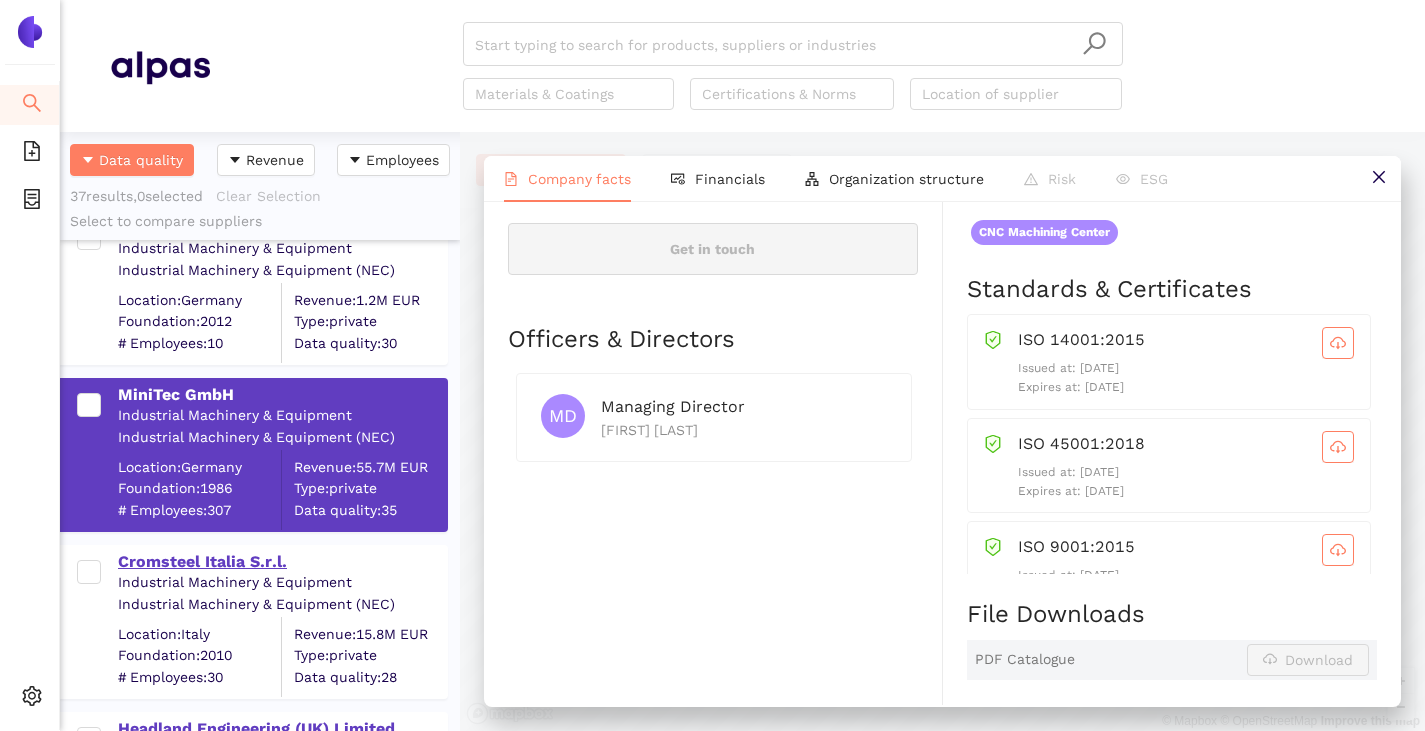 click on "Cromsteel Italia S.r.l." at bounding box center (282, 562) 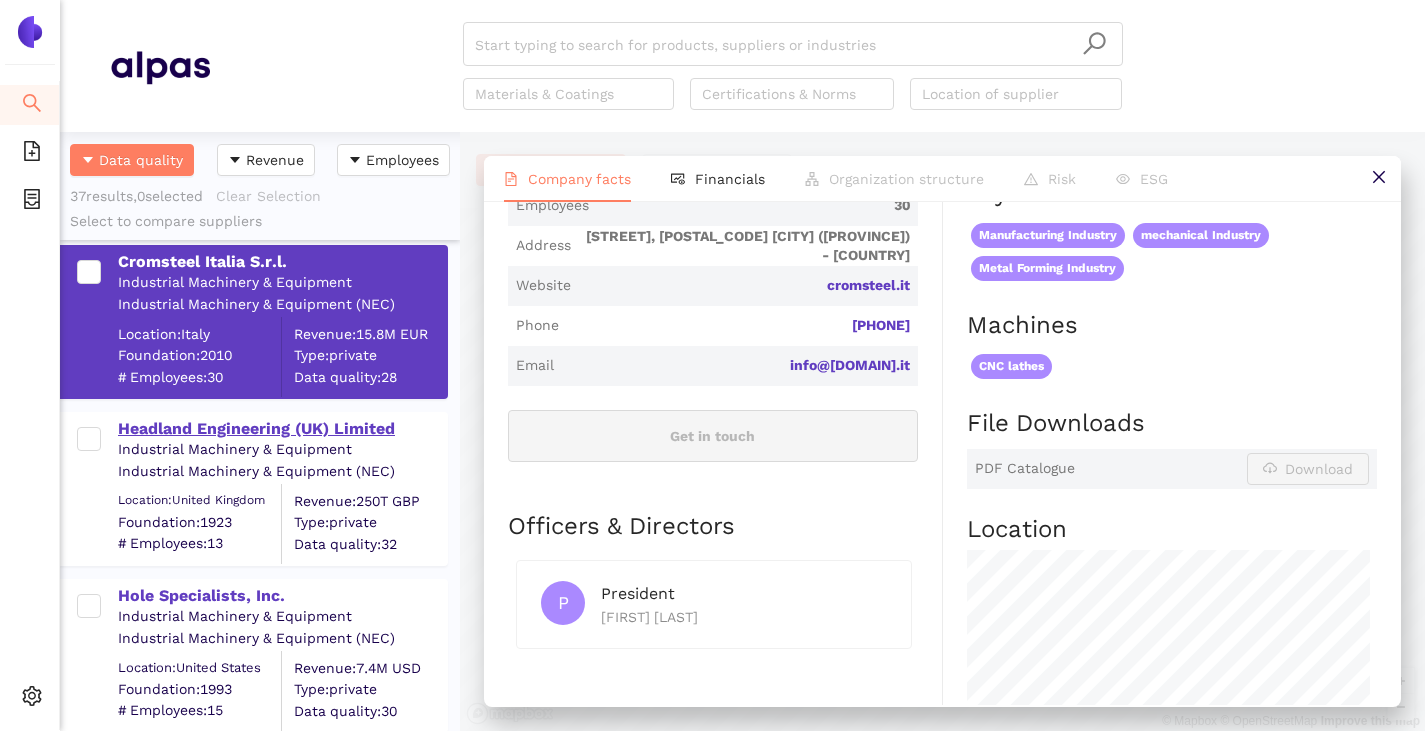 click on "Headland Engineering (UK) Limited" at bounding box center [282, 429] 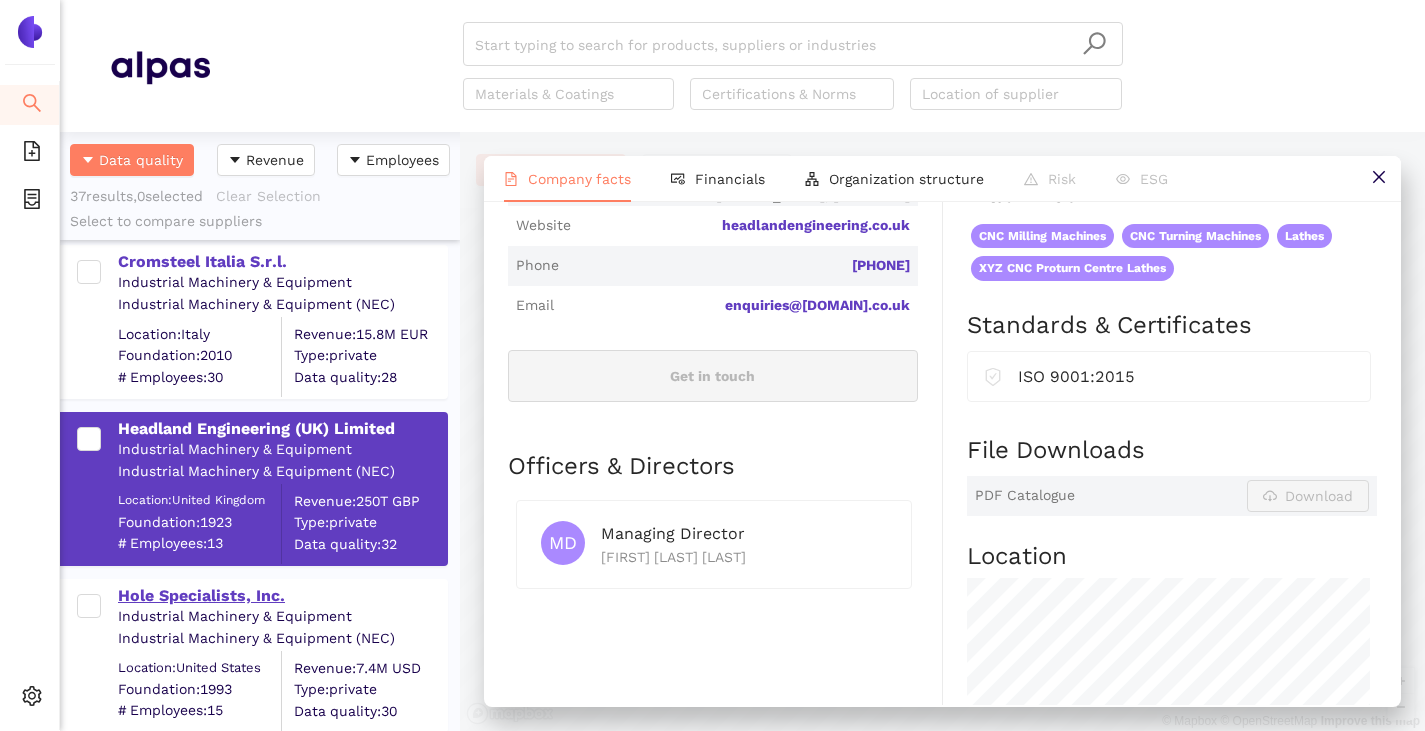 click on "Hole Specialists, Inc." at bounding box center (282, 596) 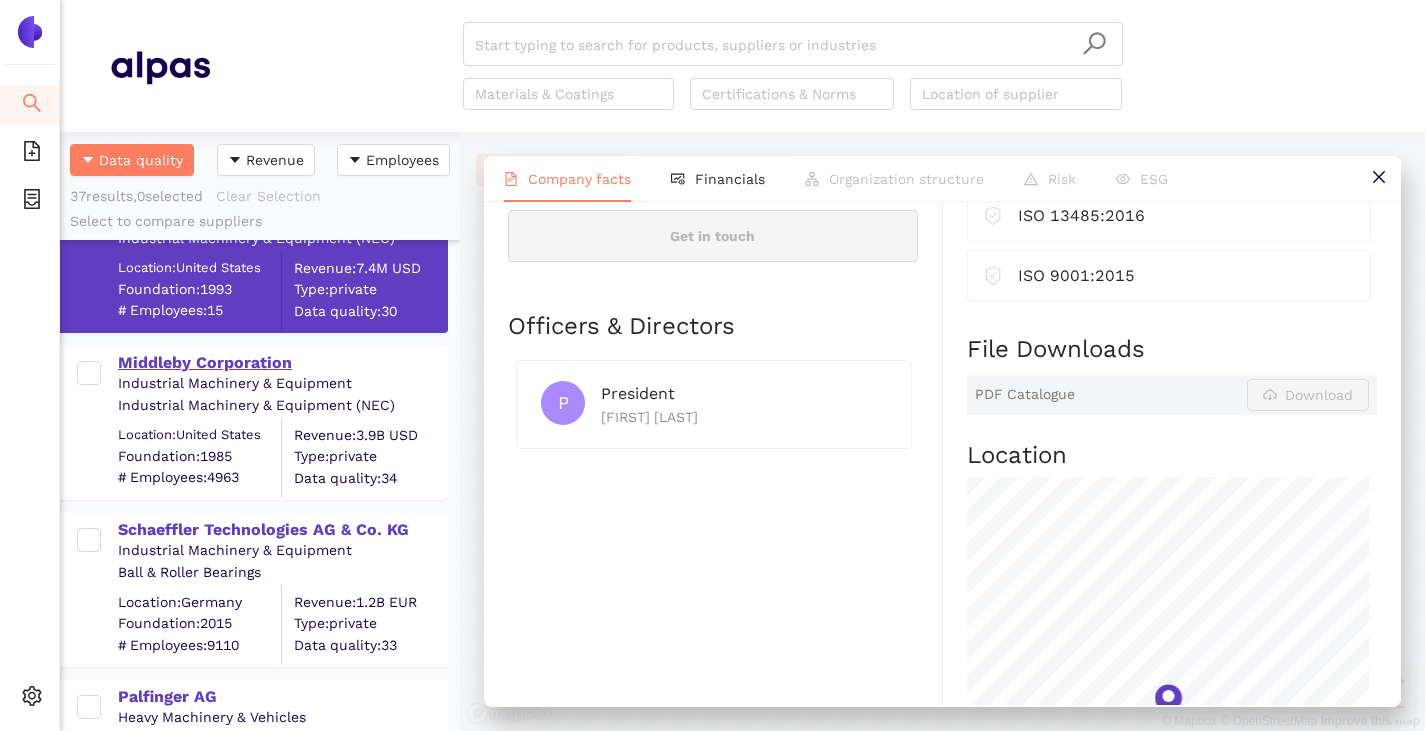 click on "Middleby Corporation" at bounding box center [282, 363] 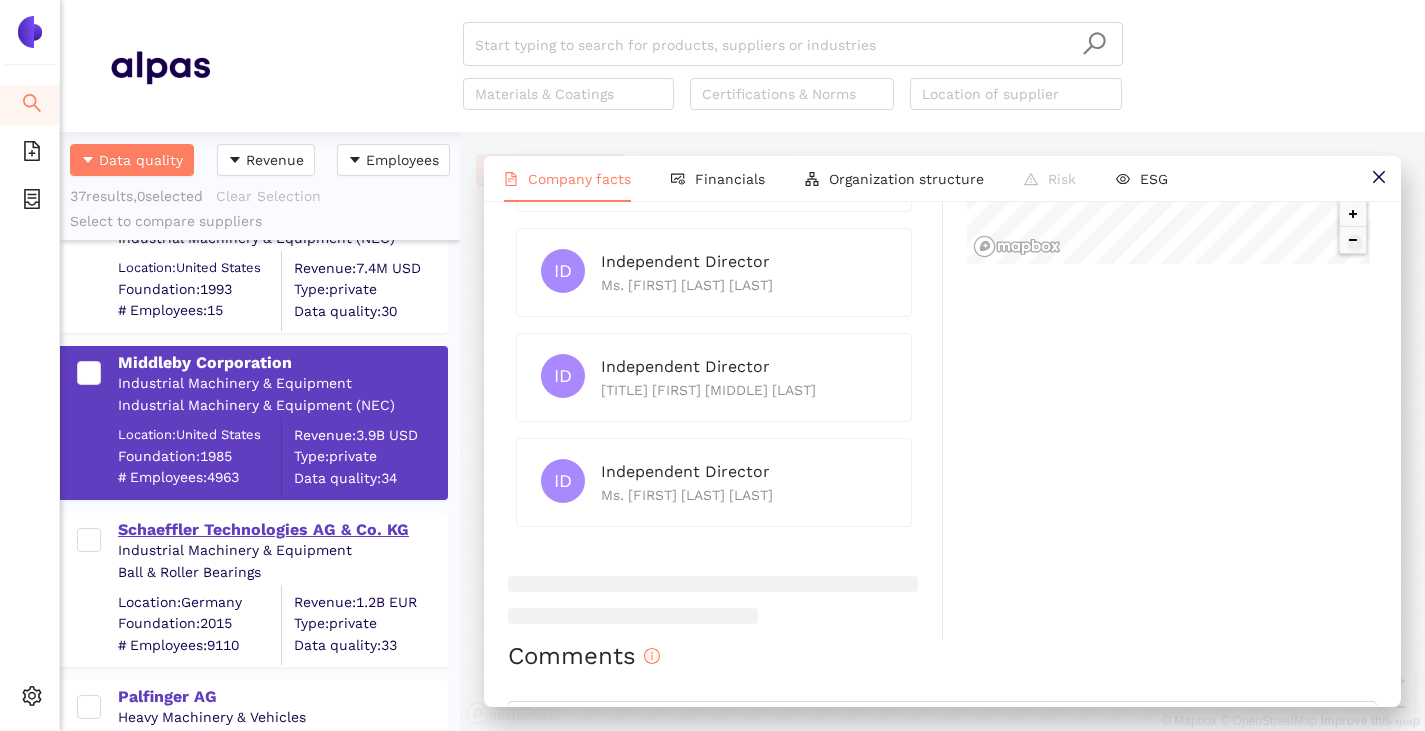 click on "Schaeffler Technologies AG & Co. KG" at bounding box center (282, 528) 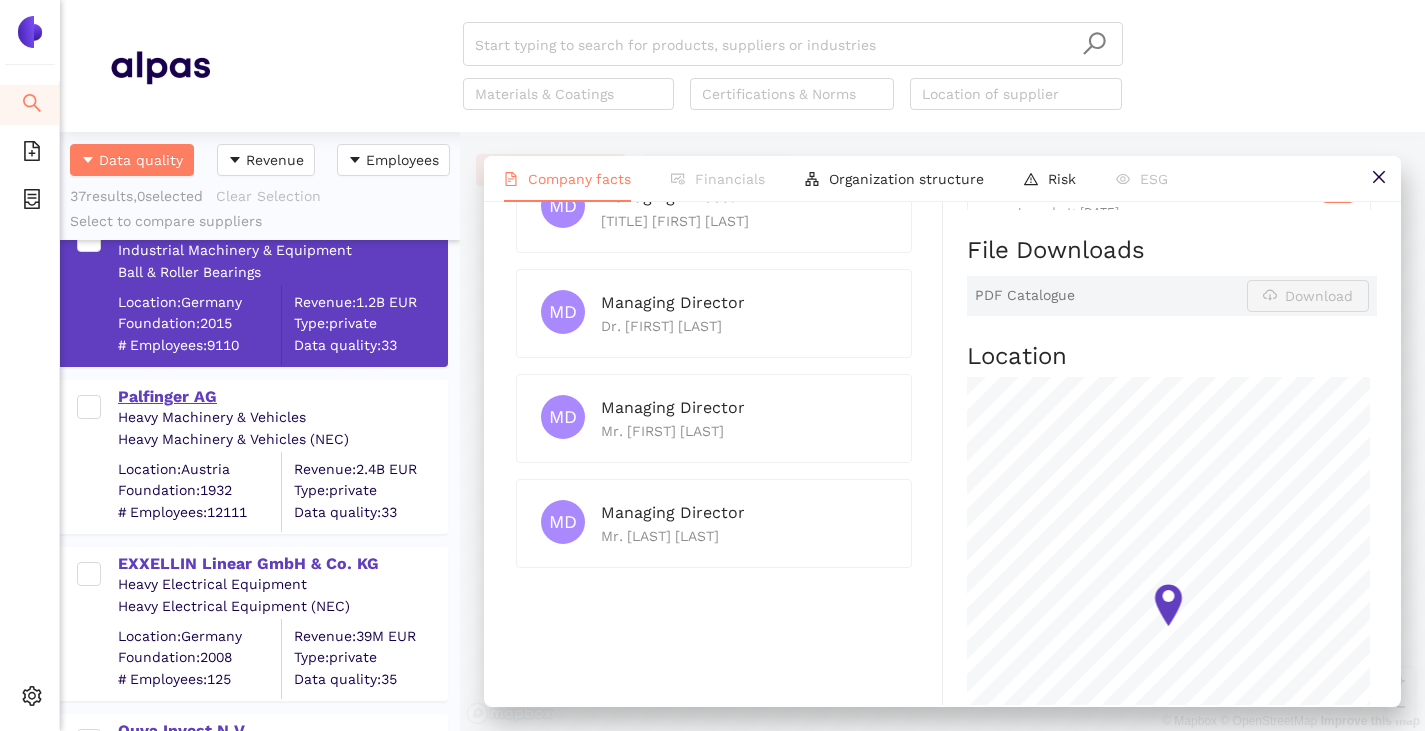 click on "Palfinger AG" at bounding box center [282, 397] 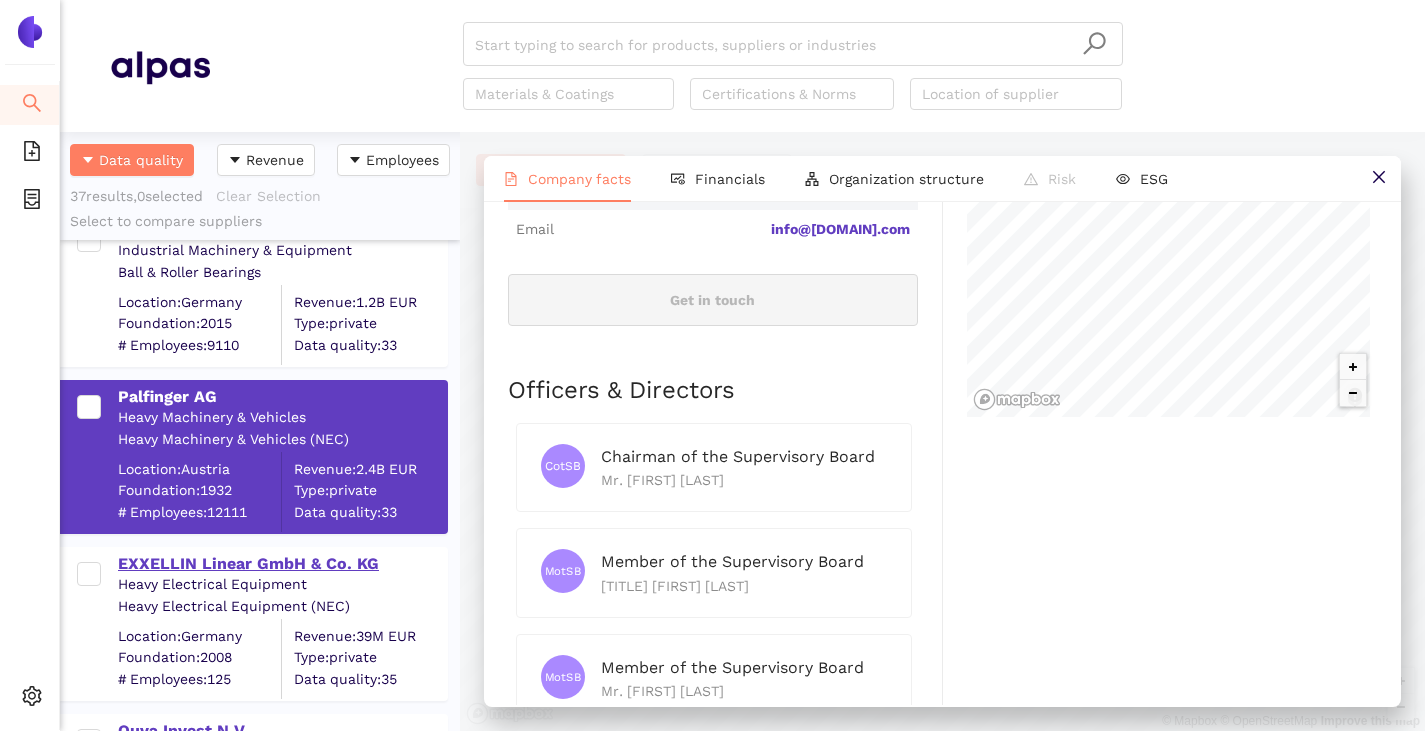 click on "EXXELLIN Linear GmbH & Co. KG" at bounding box center [282, 564] 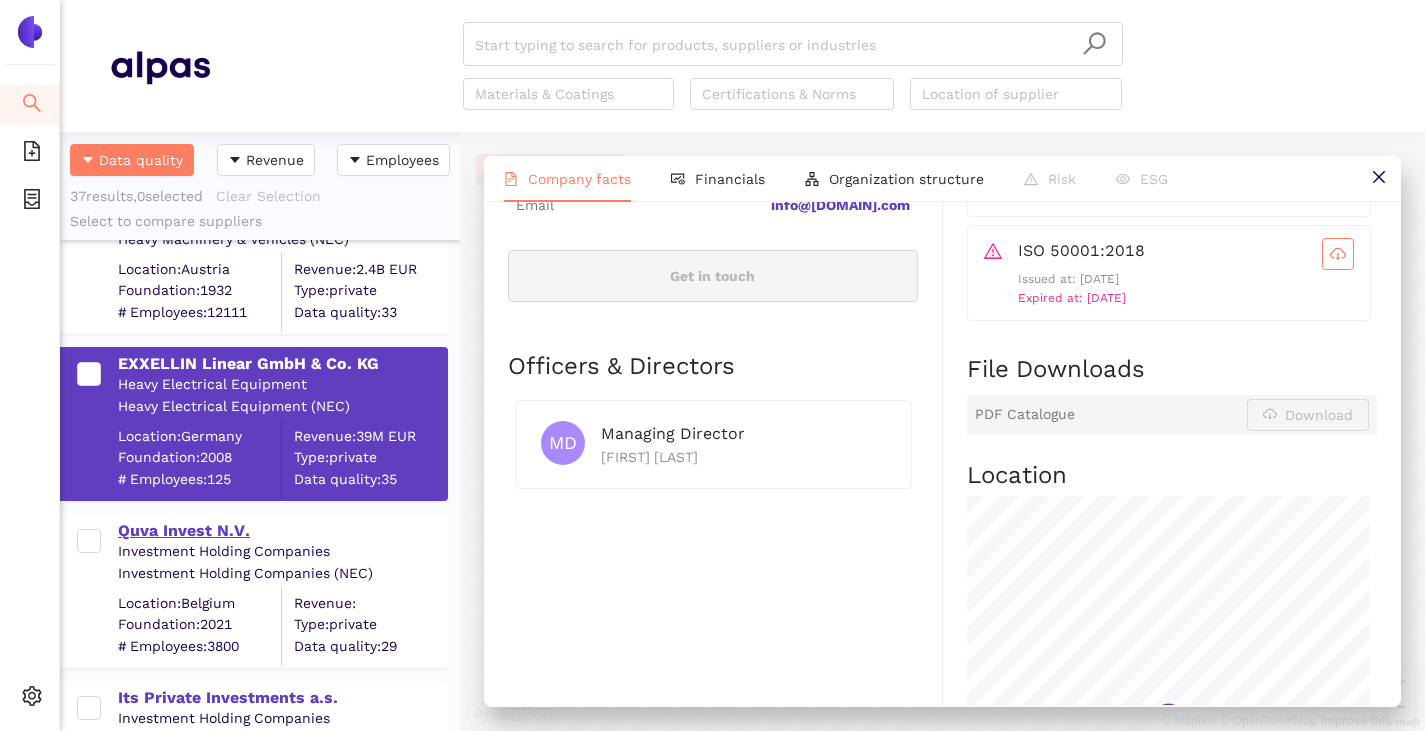 click on "Quva Invest N.V." at bounding box center [282, 531] 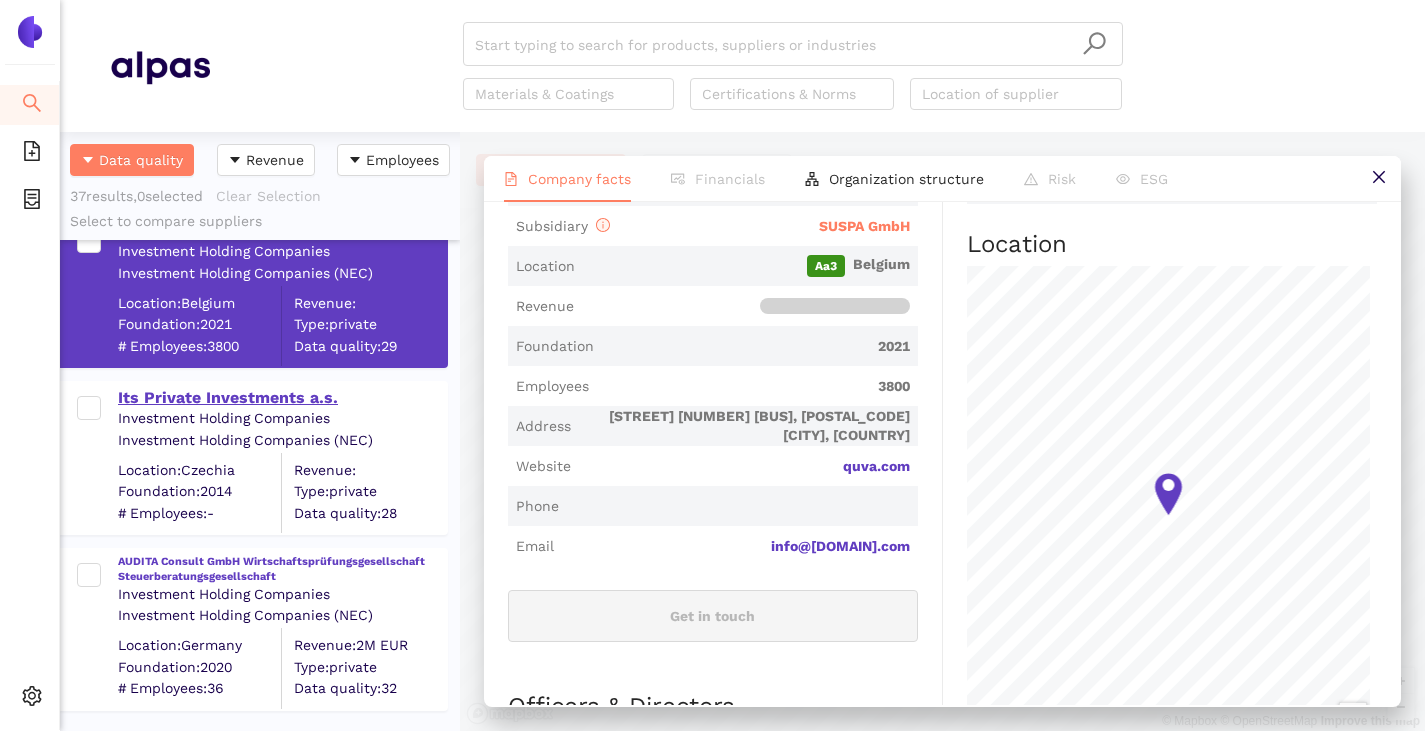 click on "Its Private Investments a.s." at bounding box center [282, 398] 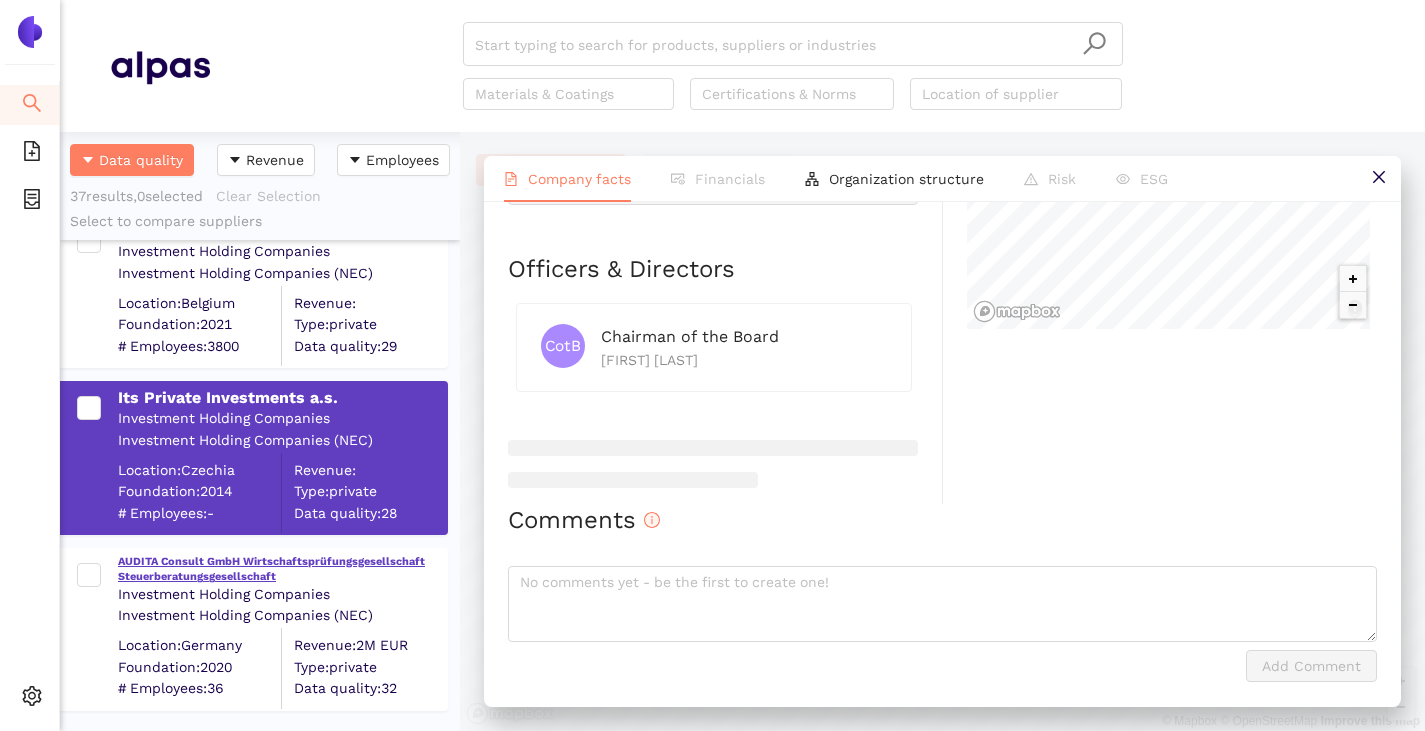 click on "AUDITA Consult GmbH Wirtschaftsprüfungsgesellschaft Steuerberatungsgesellschaft" at bounding box center [282, 569] 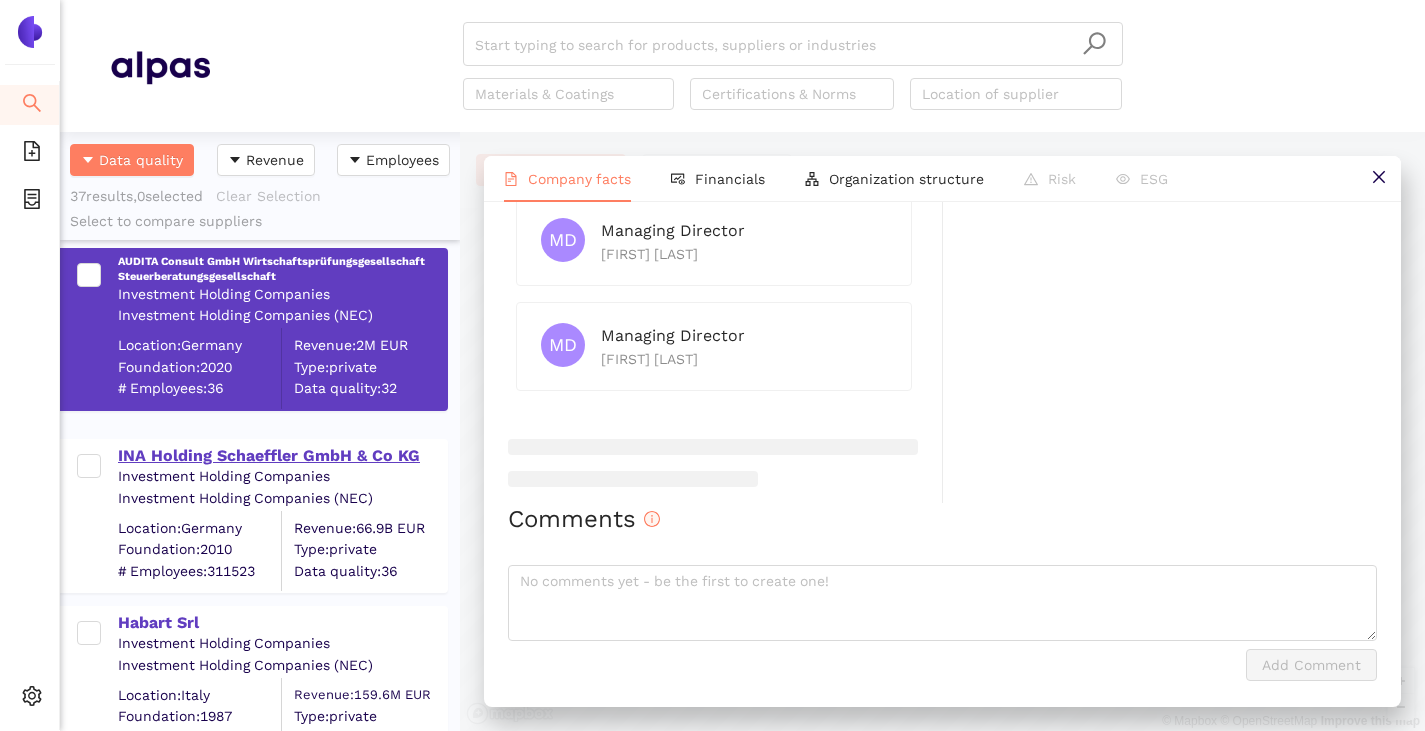 click on "INA Holding Schaeffler GmbH & Co KG" at bounding box center (282, 456) 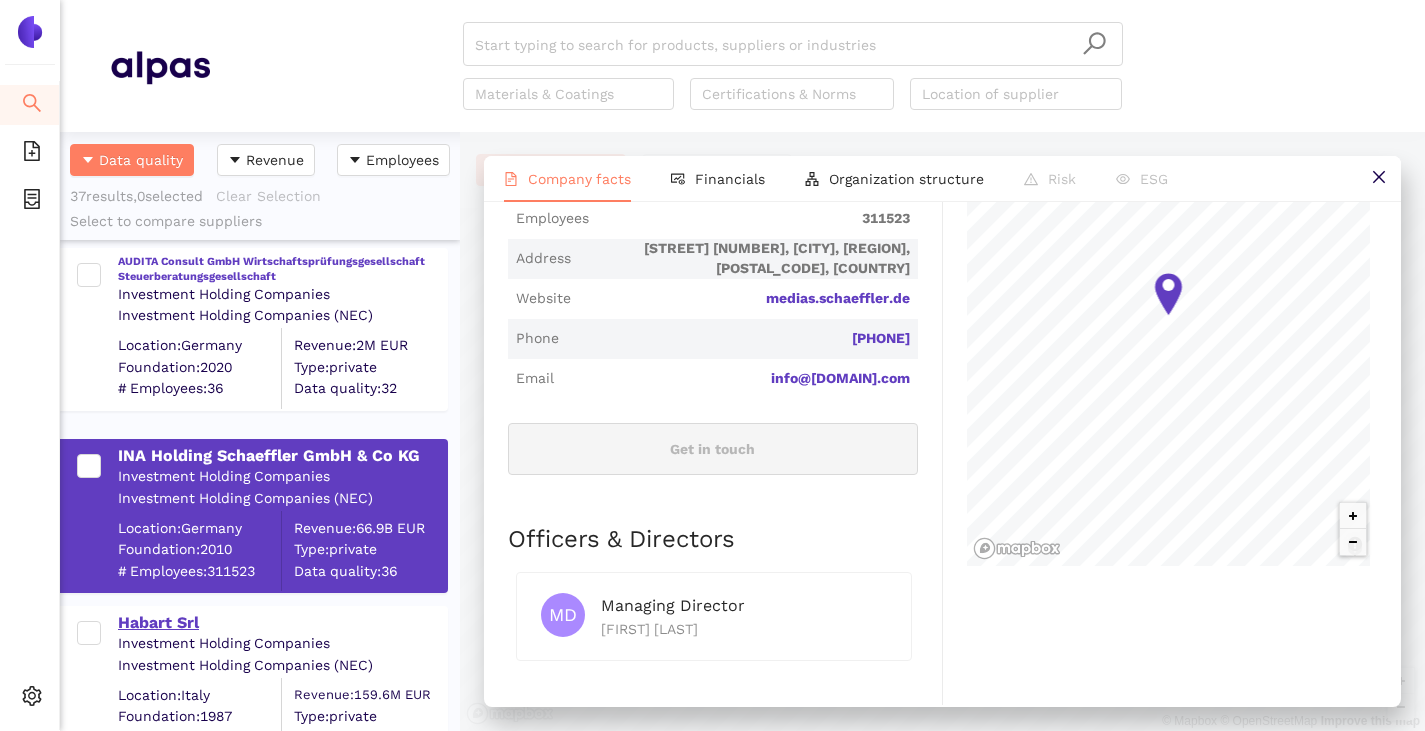 click on "Habart Srl" at bounding box center (282, 623) 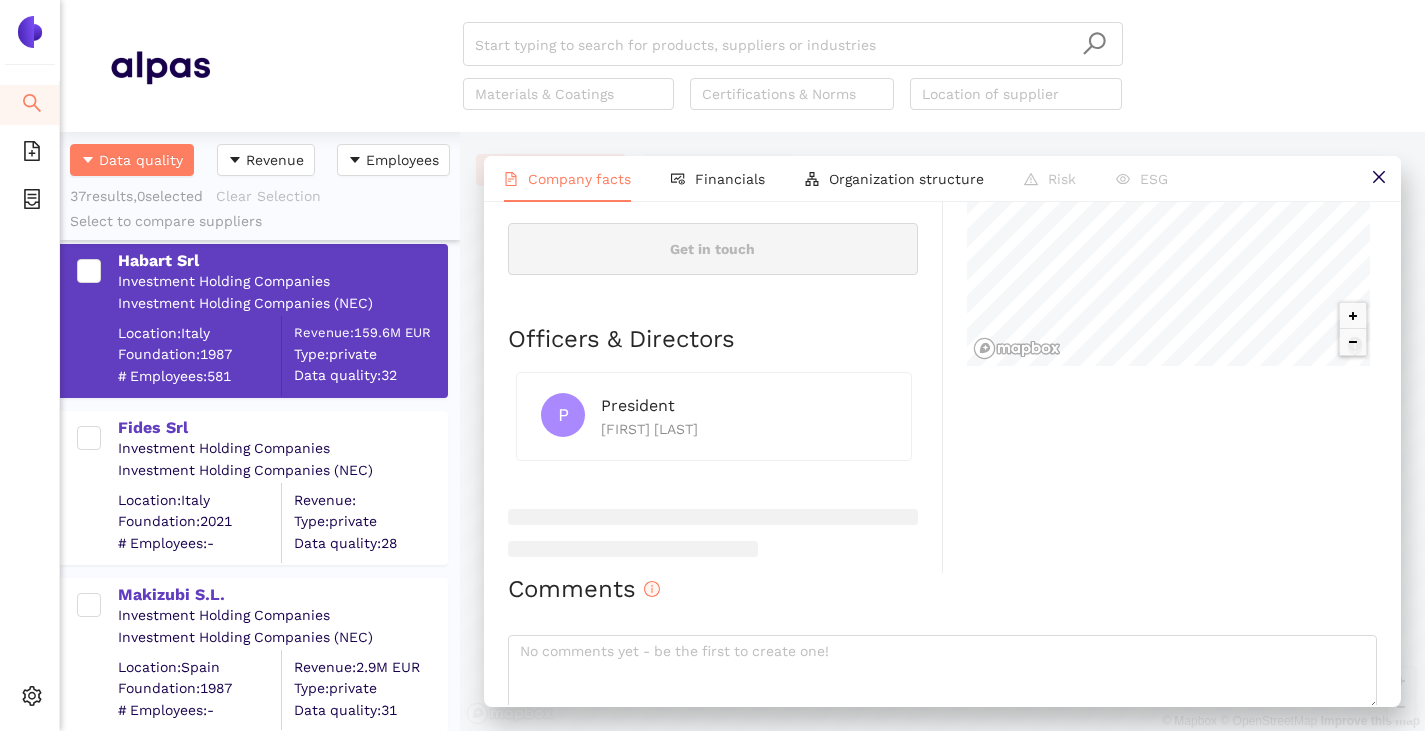 click on "Fides Srl Investment Holding Companies Investment Holding Companies (NEC) Location: [COUNTRY] Foundation: [YEAR] # Employees: - Revenue: Type: private Data quality: 28" at bounding box center (254, 488) 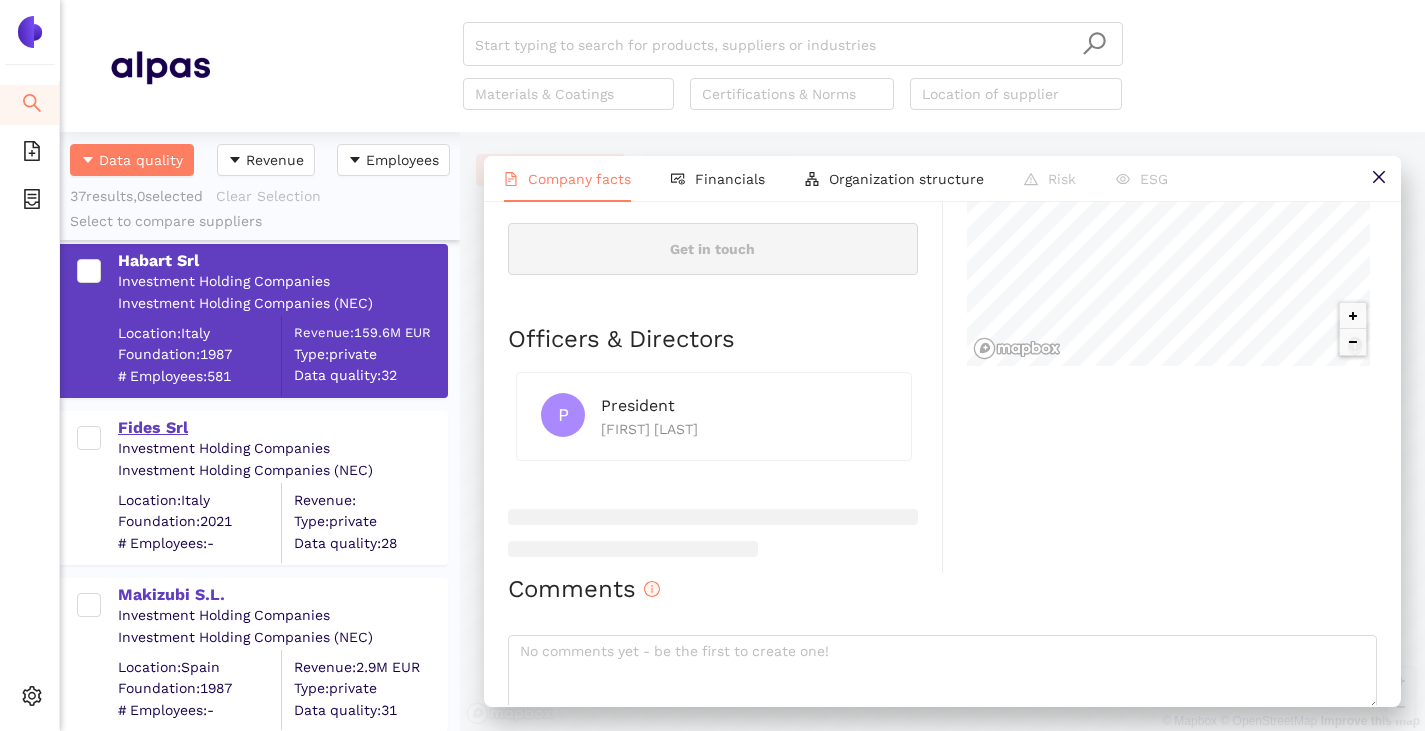 click on "Fides Srl" at bounding box center (282, 428) 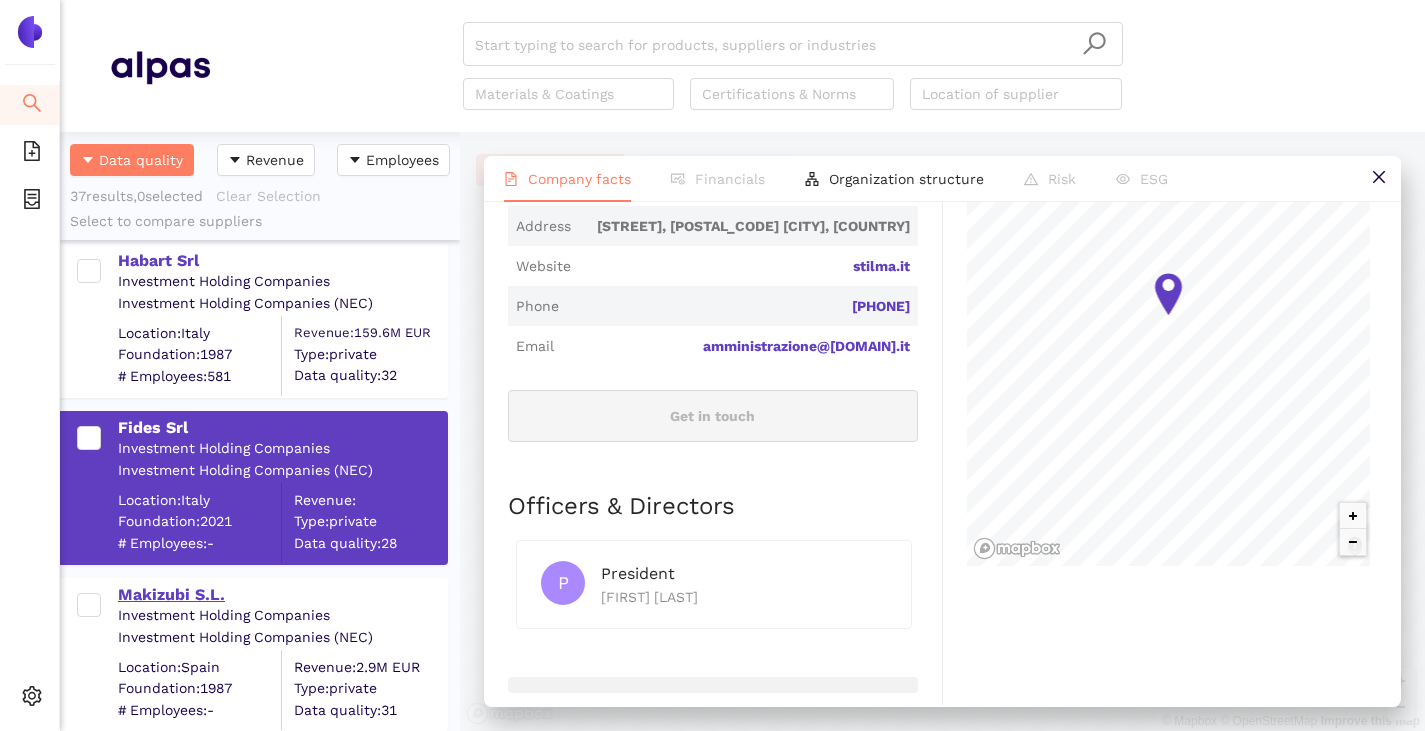 click on "Makizubi S.L." at bounding box center [282, 595] 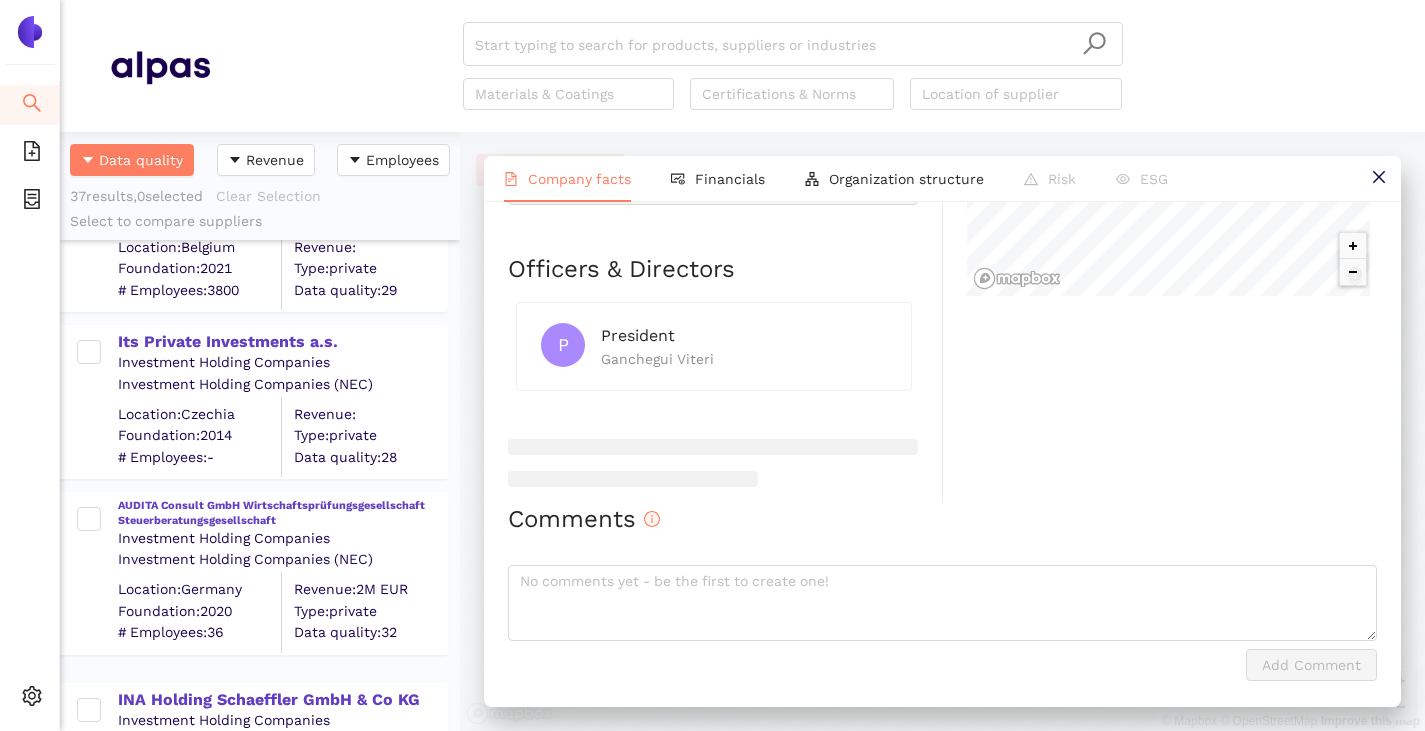 scroll, scrollTop: 5062, scrollLeft: 0, axis: vertical 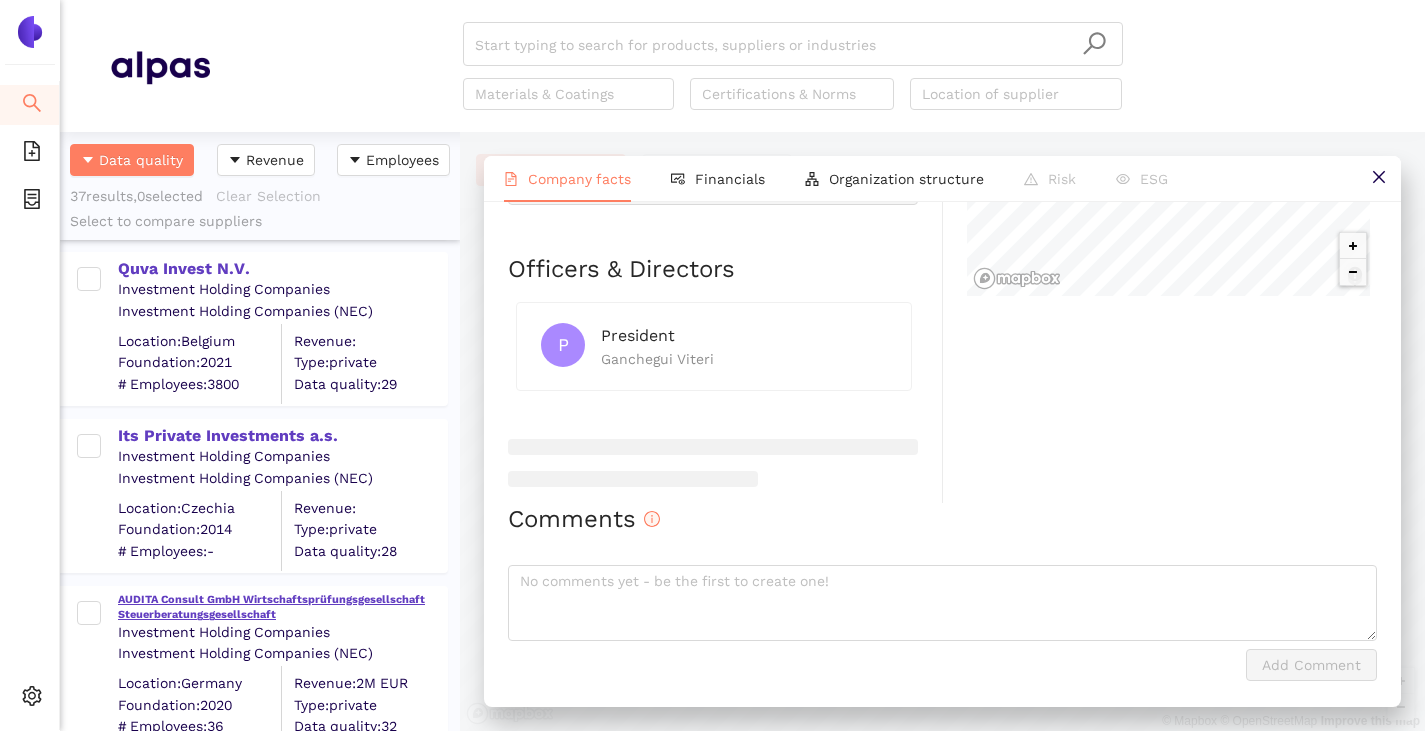 click on "AUDITA Consult GmbH Wirtschaftsprüfungsgesellschaft Steuerberatungsgesellschaft" at bounding box center (282, 607) 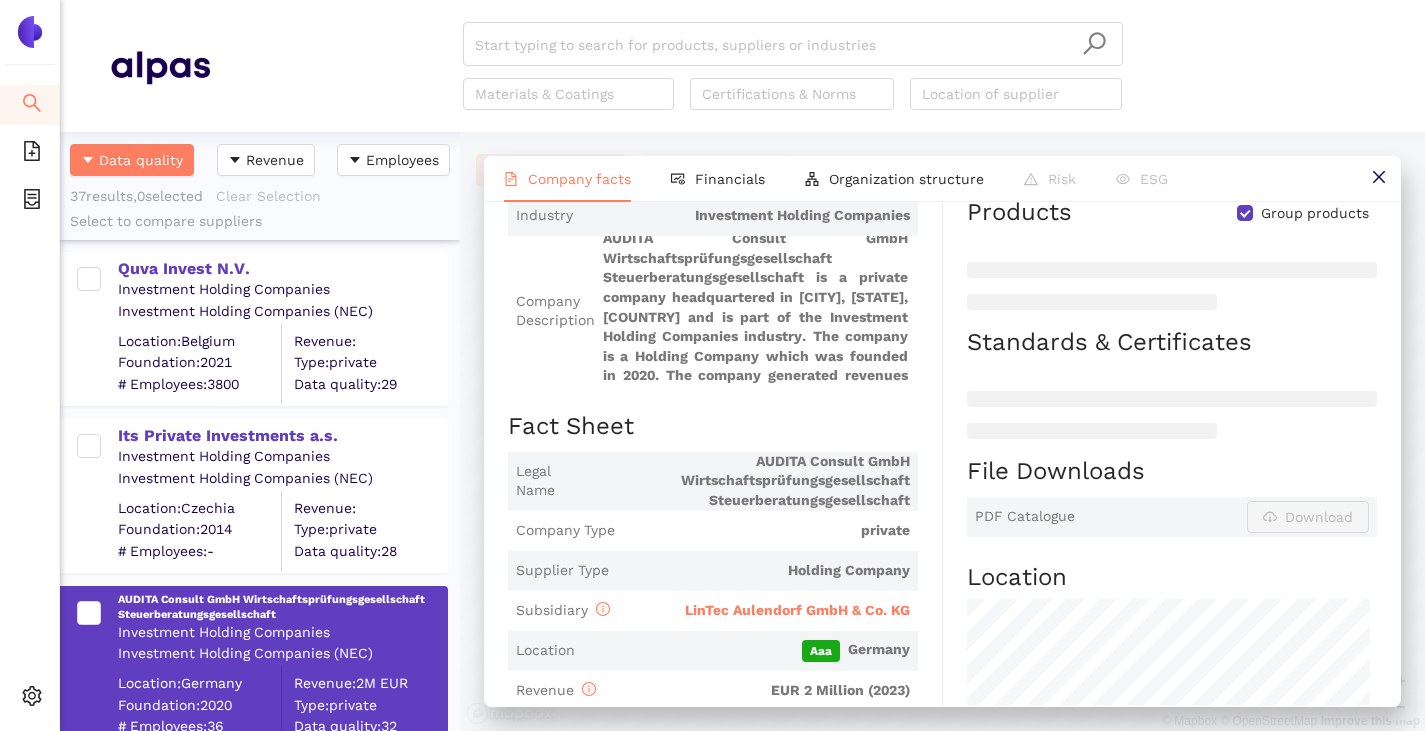 scroll, scrollTop: 200, scrollLeft: 0, axis: vertical 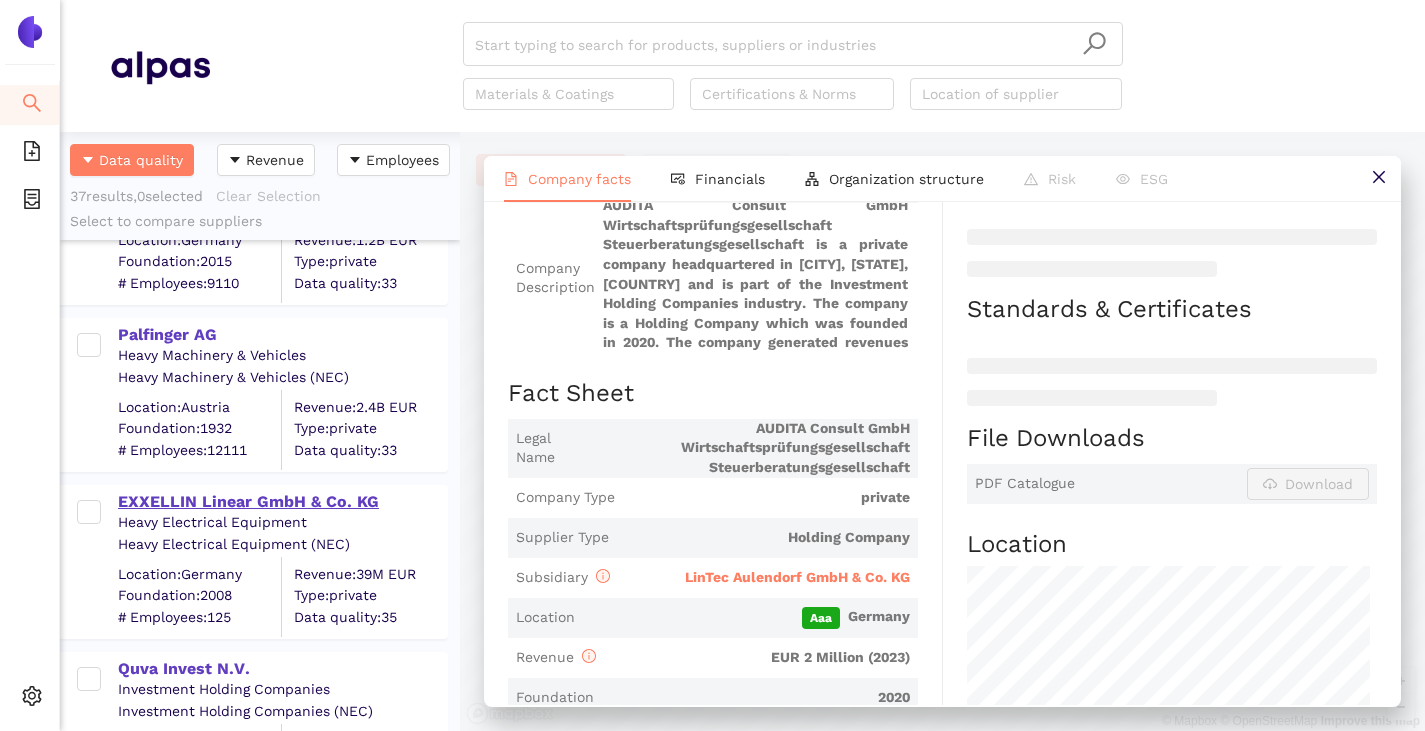 click on "EXXELLIN Linear GmbH & Co. KG" at bounding box center [282, 502] 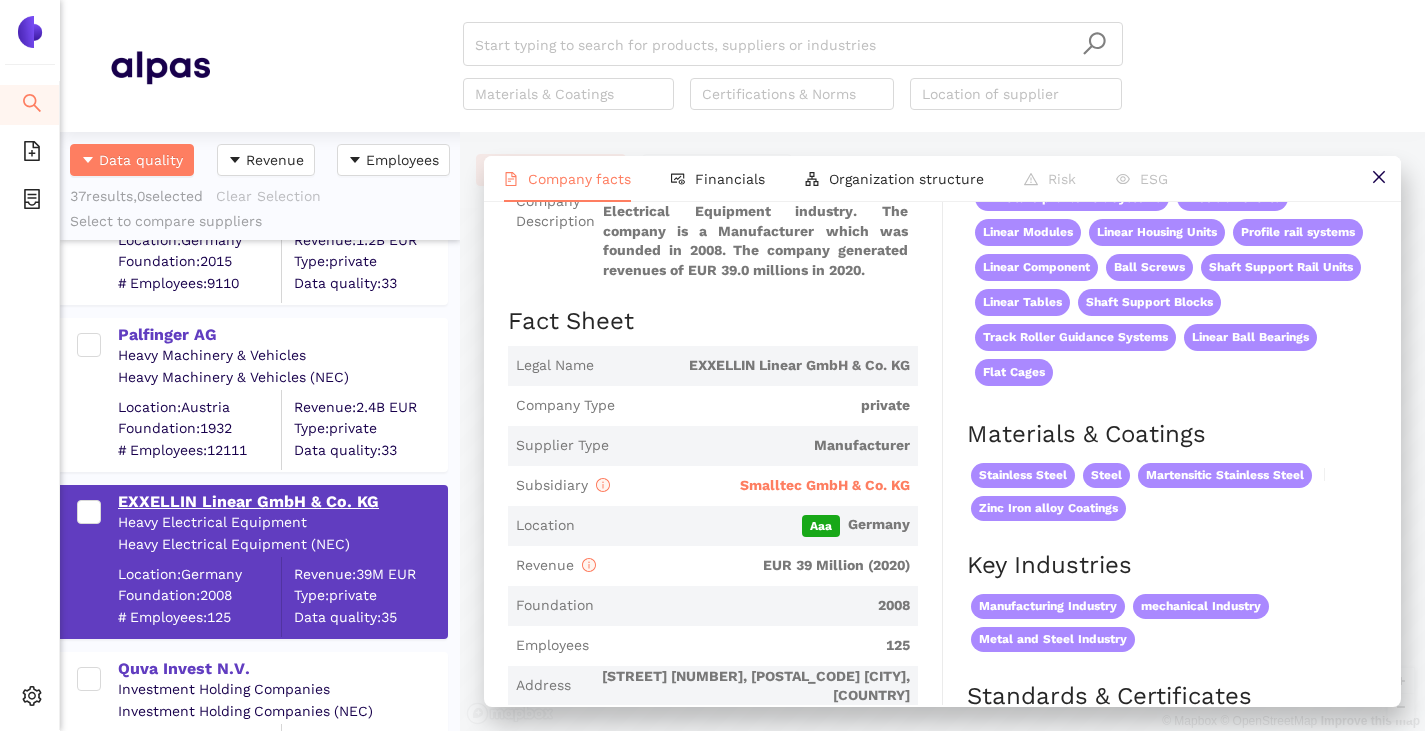 scroll, scrollTop: 0, scrollLeft: 0, axis: both 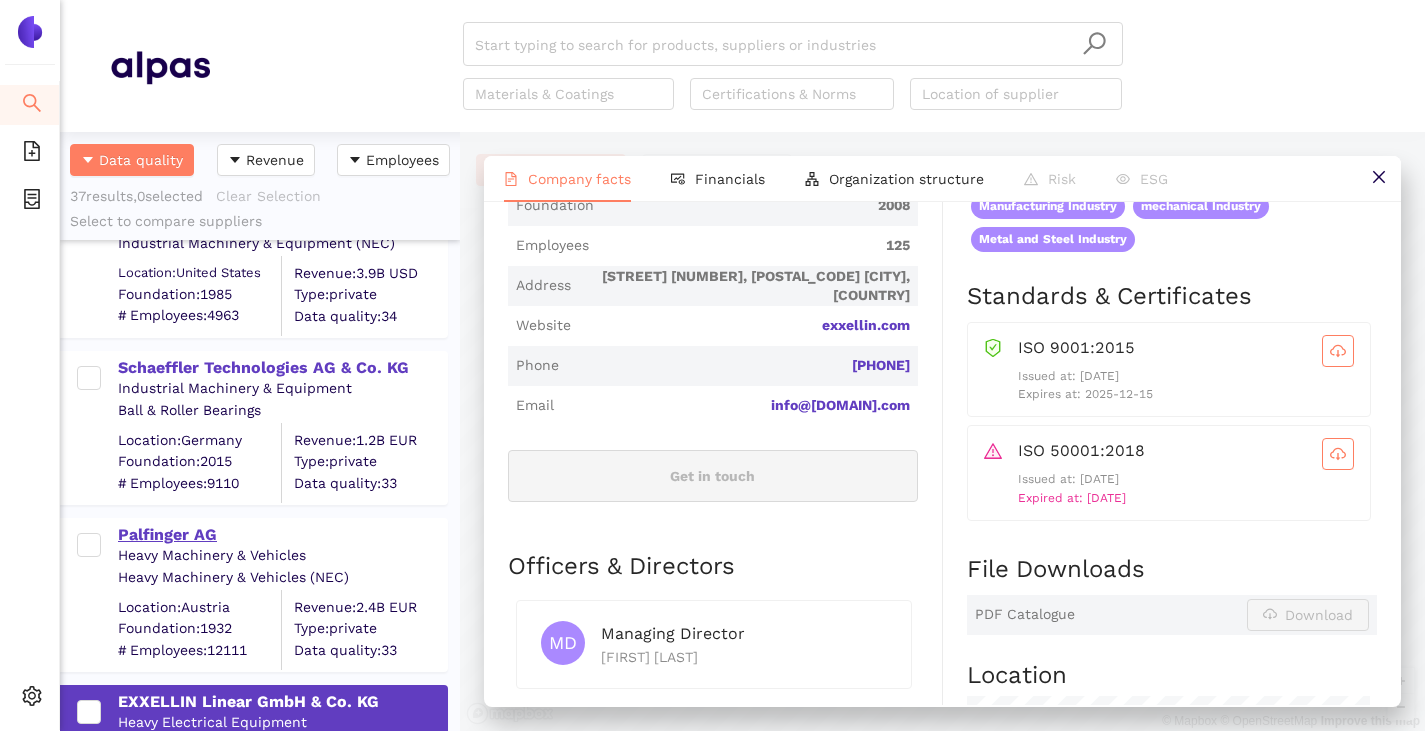 click on "Palfinger AG" at bounding box center (282, 535) 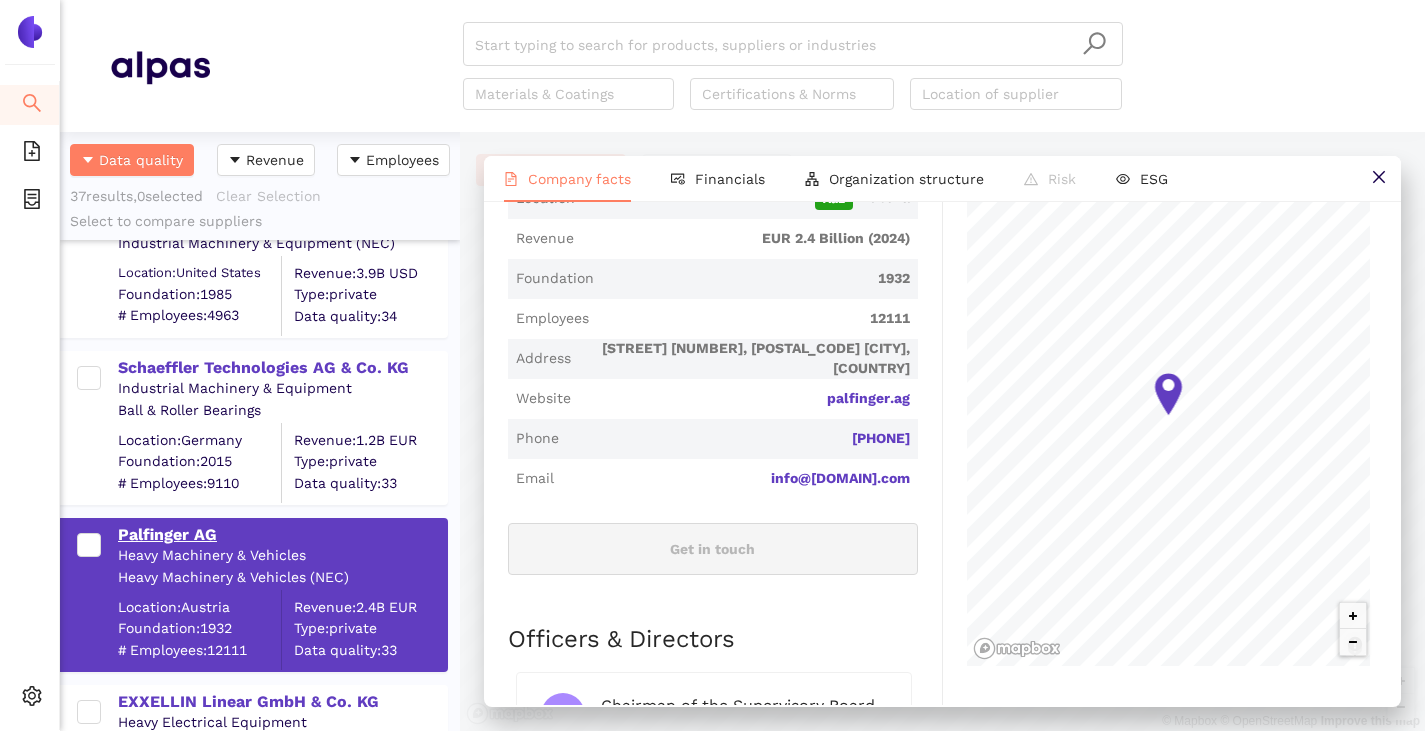 scroll, scrollTop: 0, scrollLeft: 0, axis: both 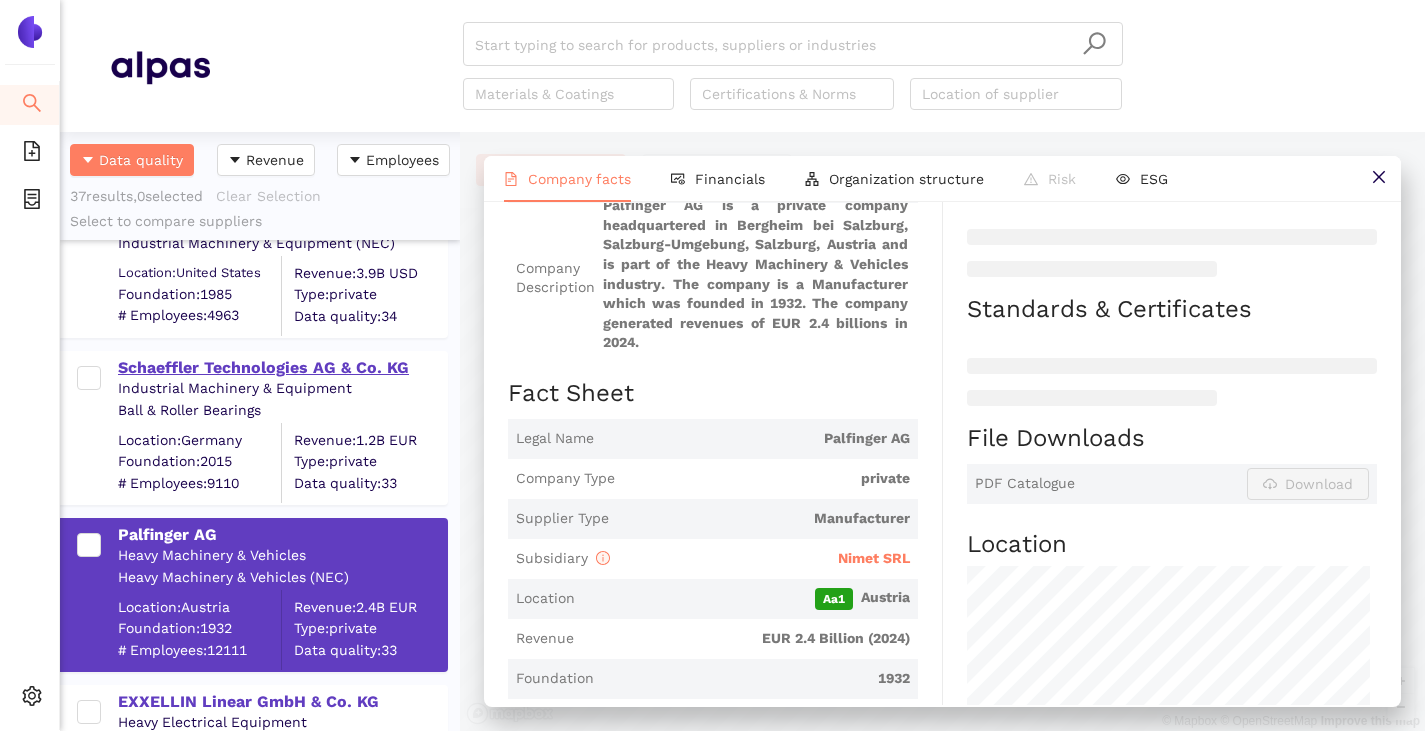 click on "Schaeffler Technologies AG & Co. KG" at bounding box center (282, 368) 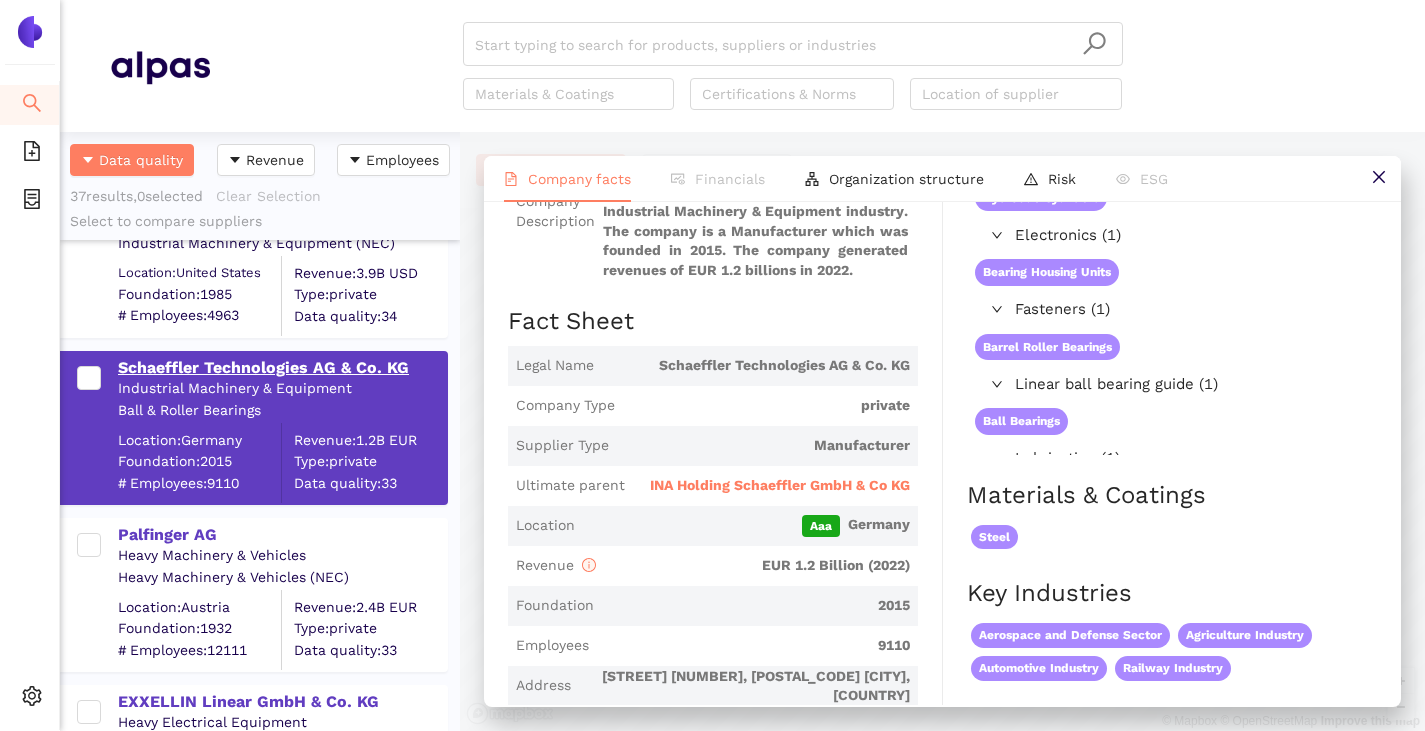 scroll, scrollTop: 0, scrollLeft: 0, axis: both 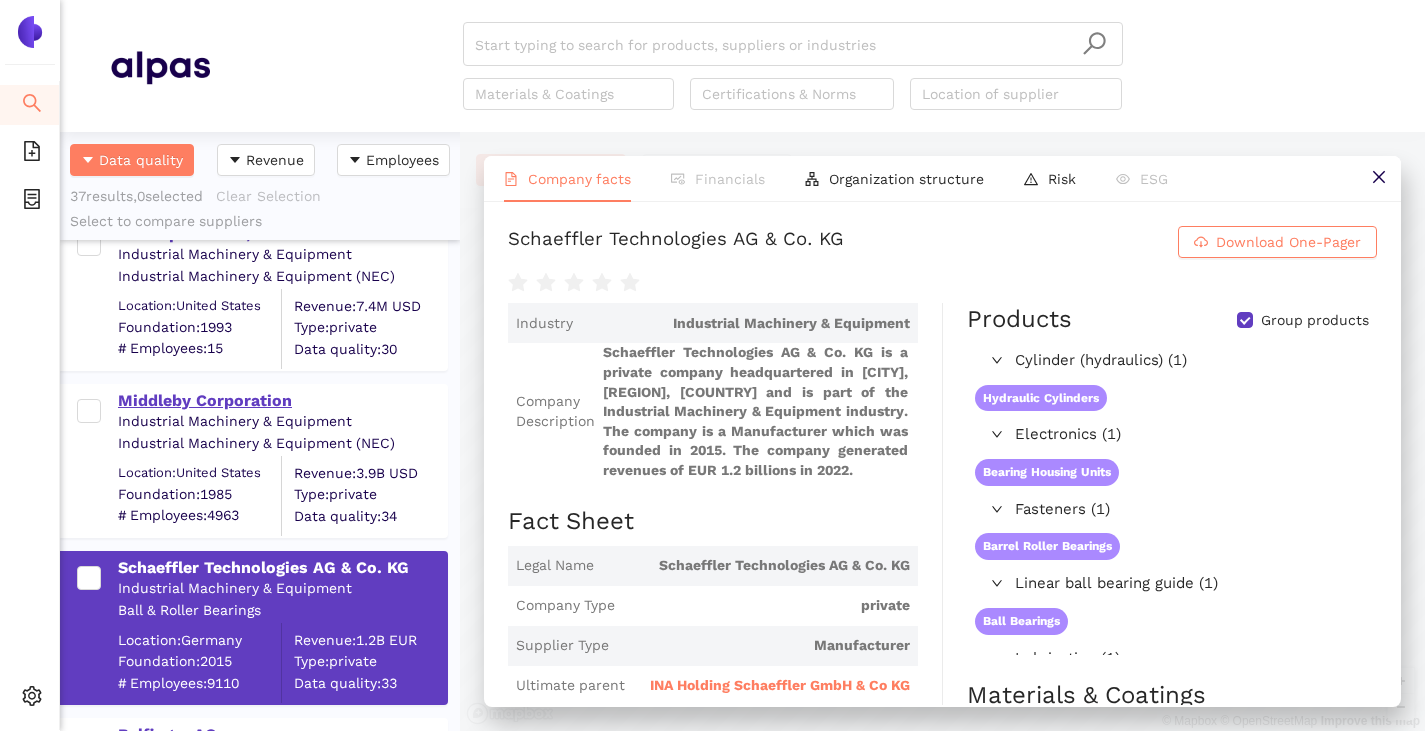 click on "Middleby Corporation" at bounding box center [282, 401] 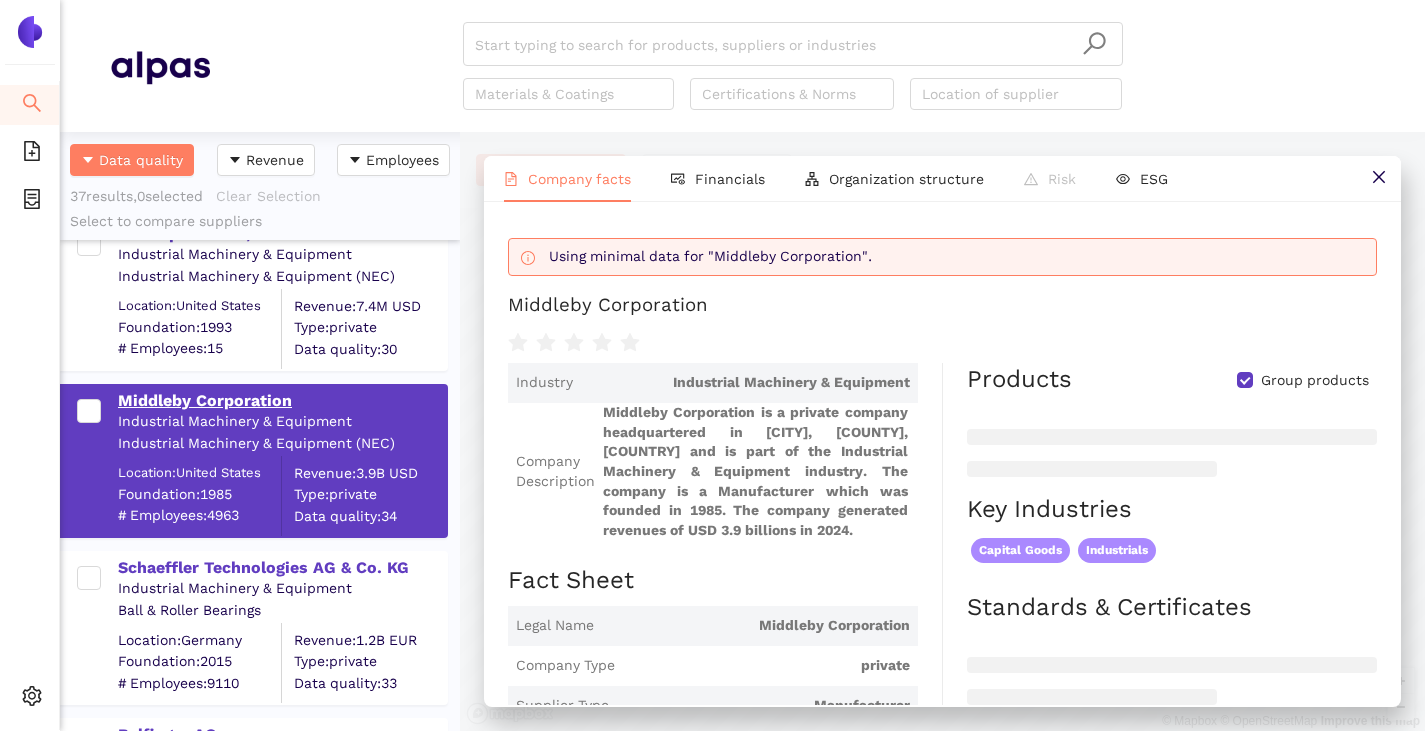 scroll, scrollTop: 4062, scrollLeft: 0, axis: vertical 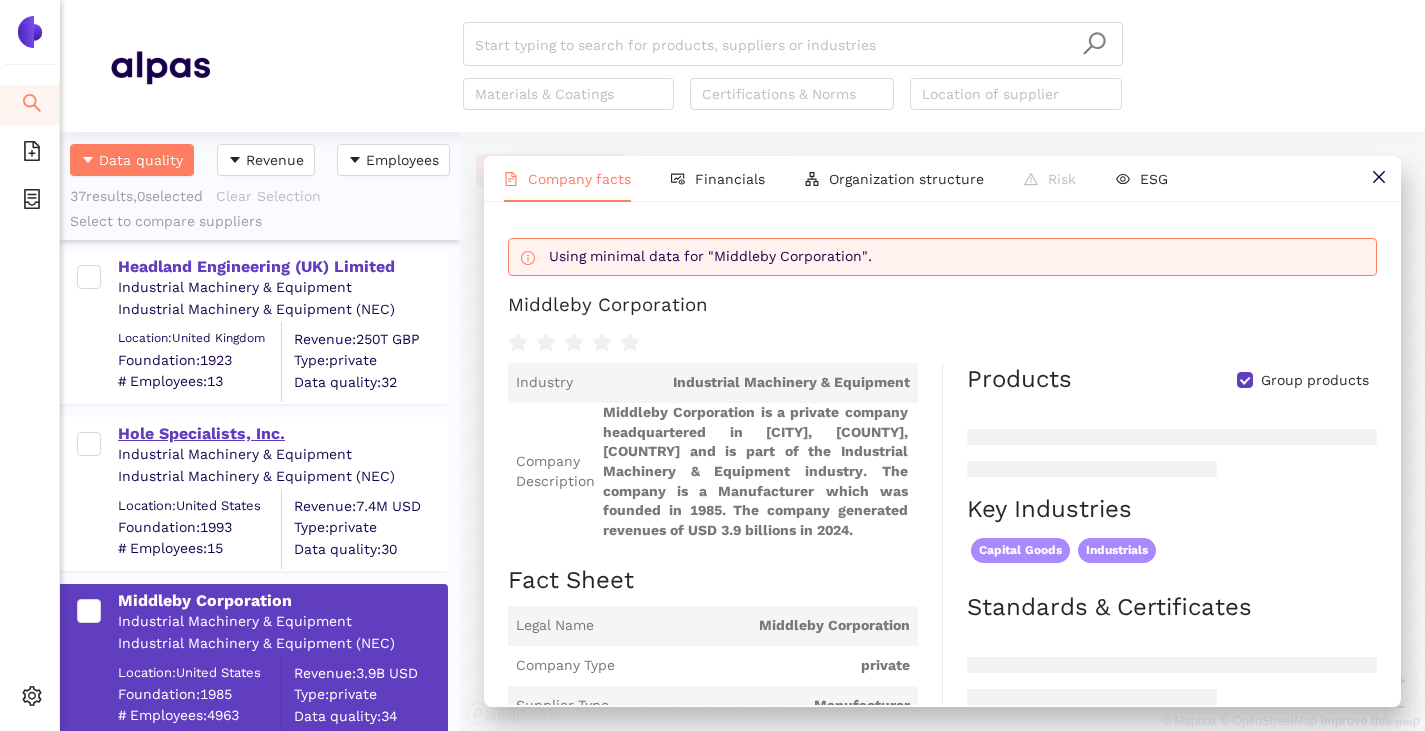 click on "Hole Specialists, Inc." at bounding box center [282, 434] 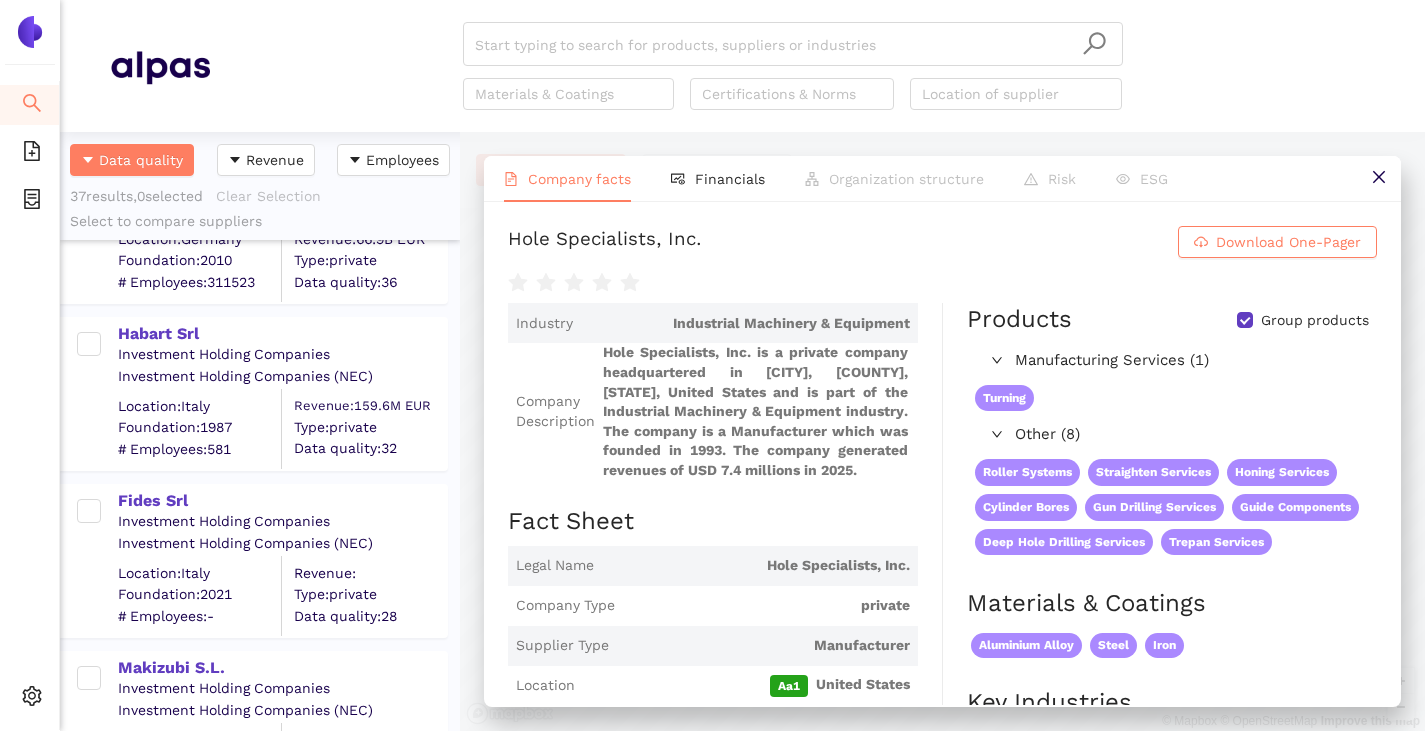 scroll, scrollTop: 5762, scrollLeft: 0, axis: vertical 